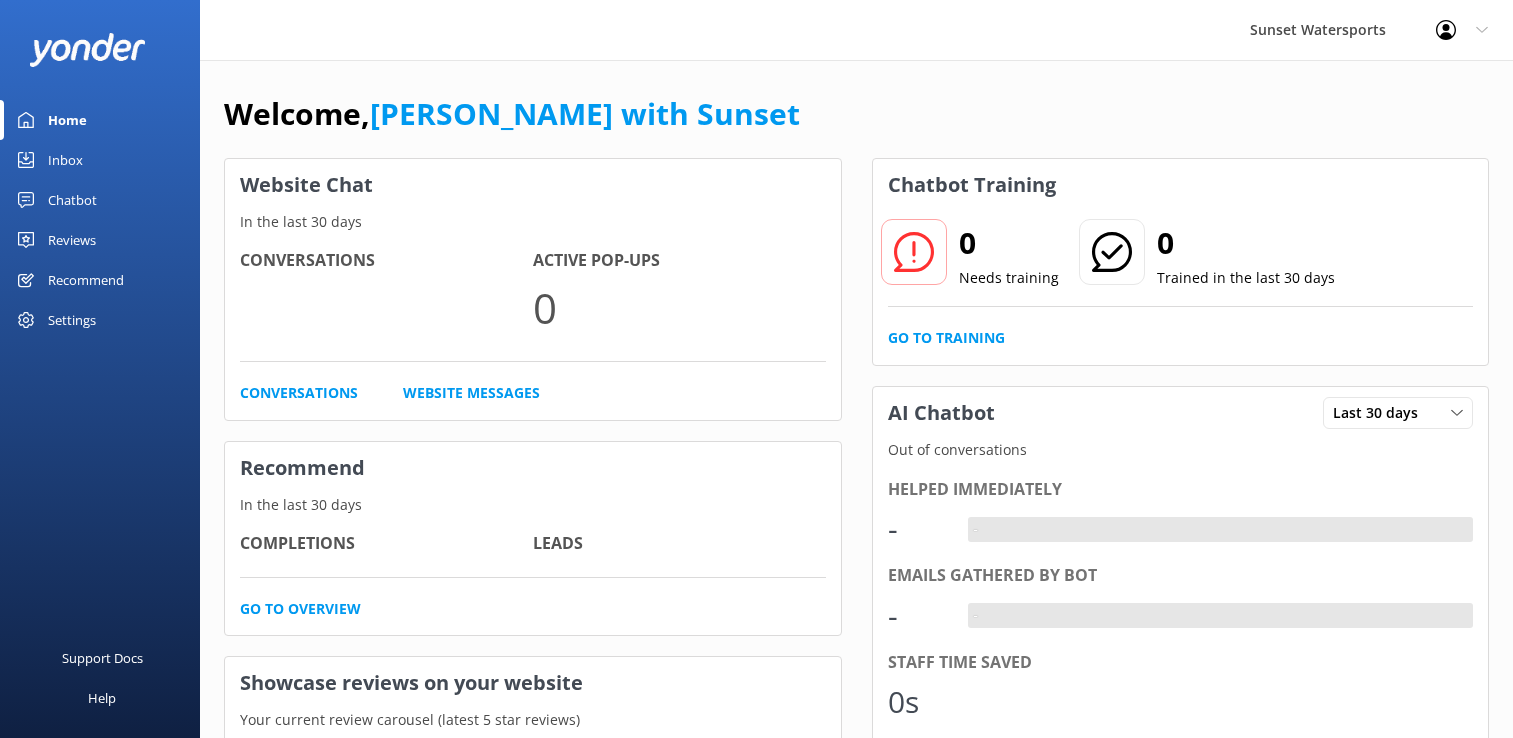 scroll, scrollTop: 0, scrollLeft: 0, axis: both 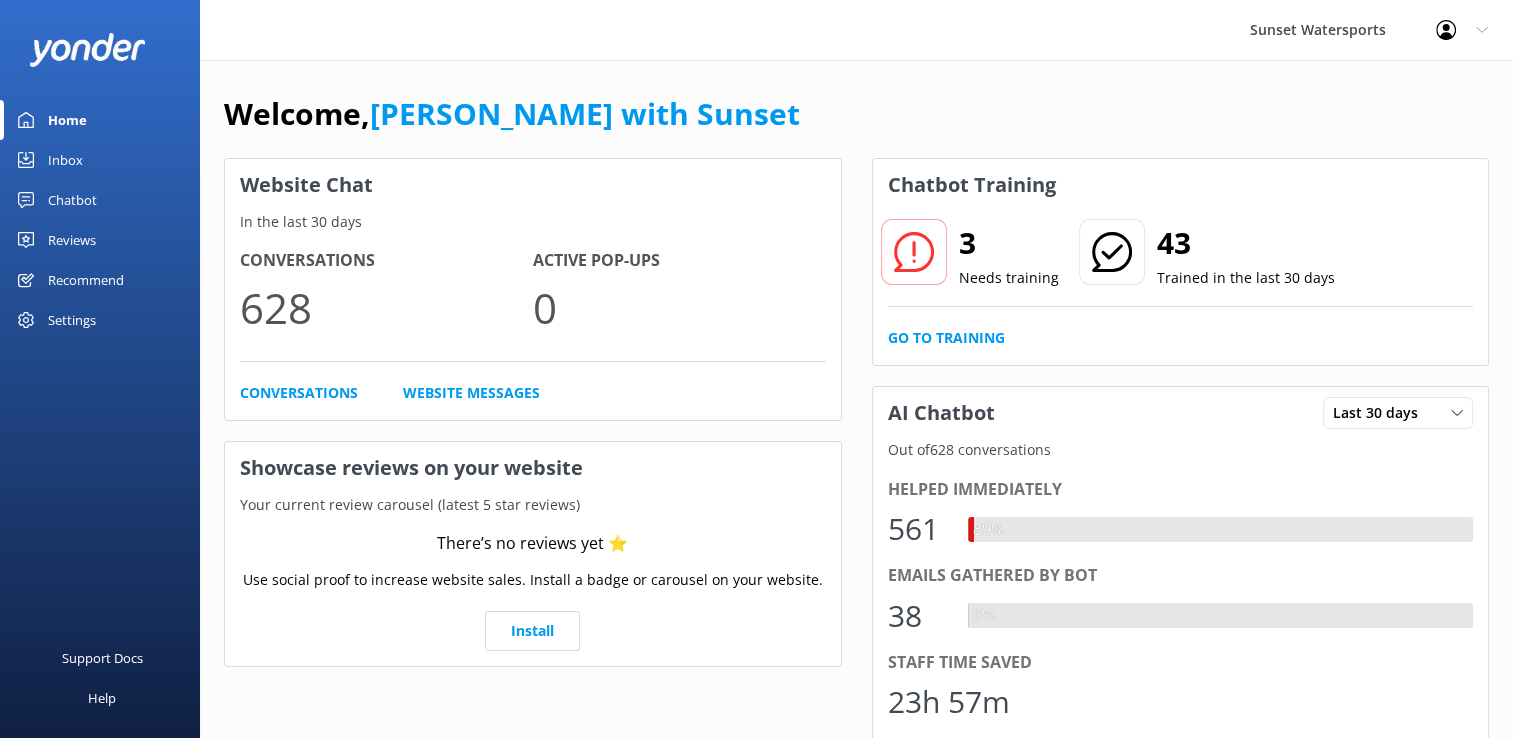 click on "Inbox" at bounding box center [100, 160] 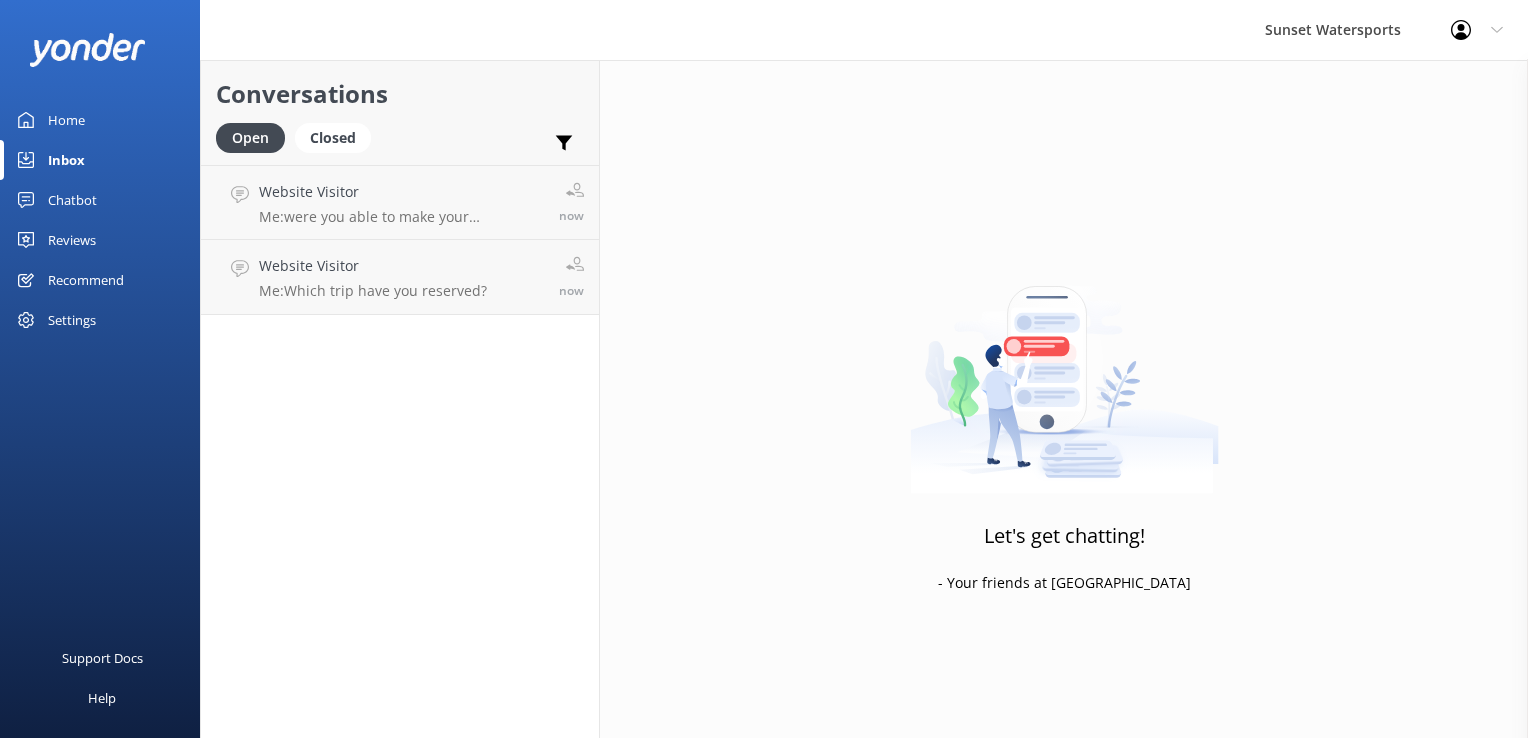 click on "Conversations Open Closed Important Assigned to me Unassigned" at bounding box center [400, 112] 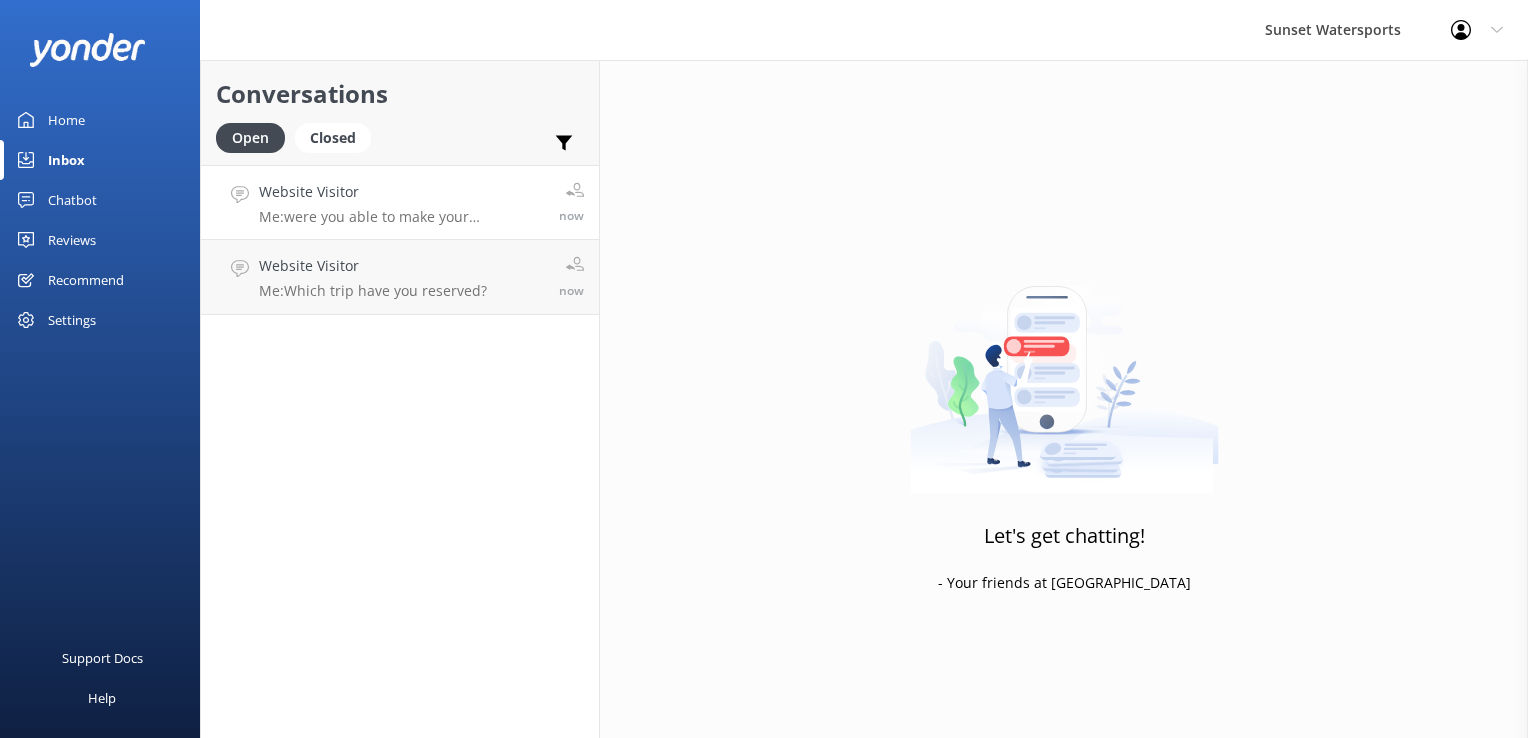 click on "Website Visitor" at bounding box center [401, 192] 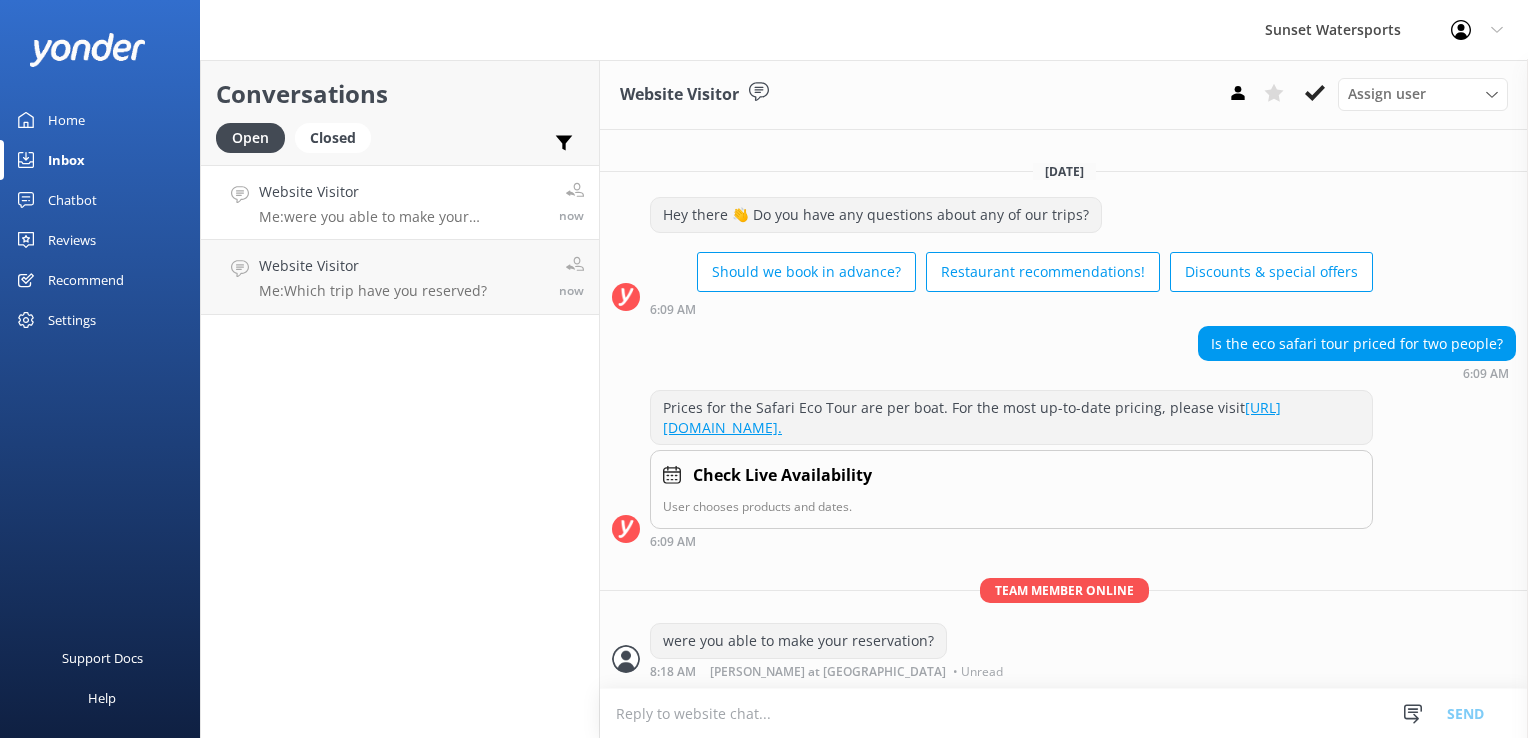 click on "Inbox" at bounding box center [100, 160] 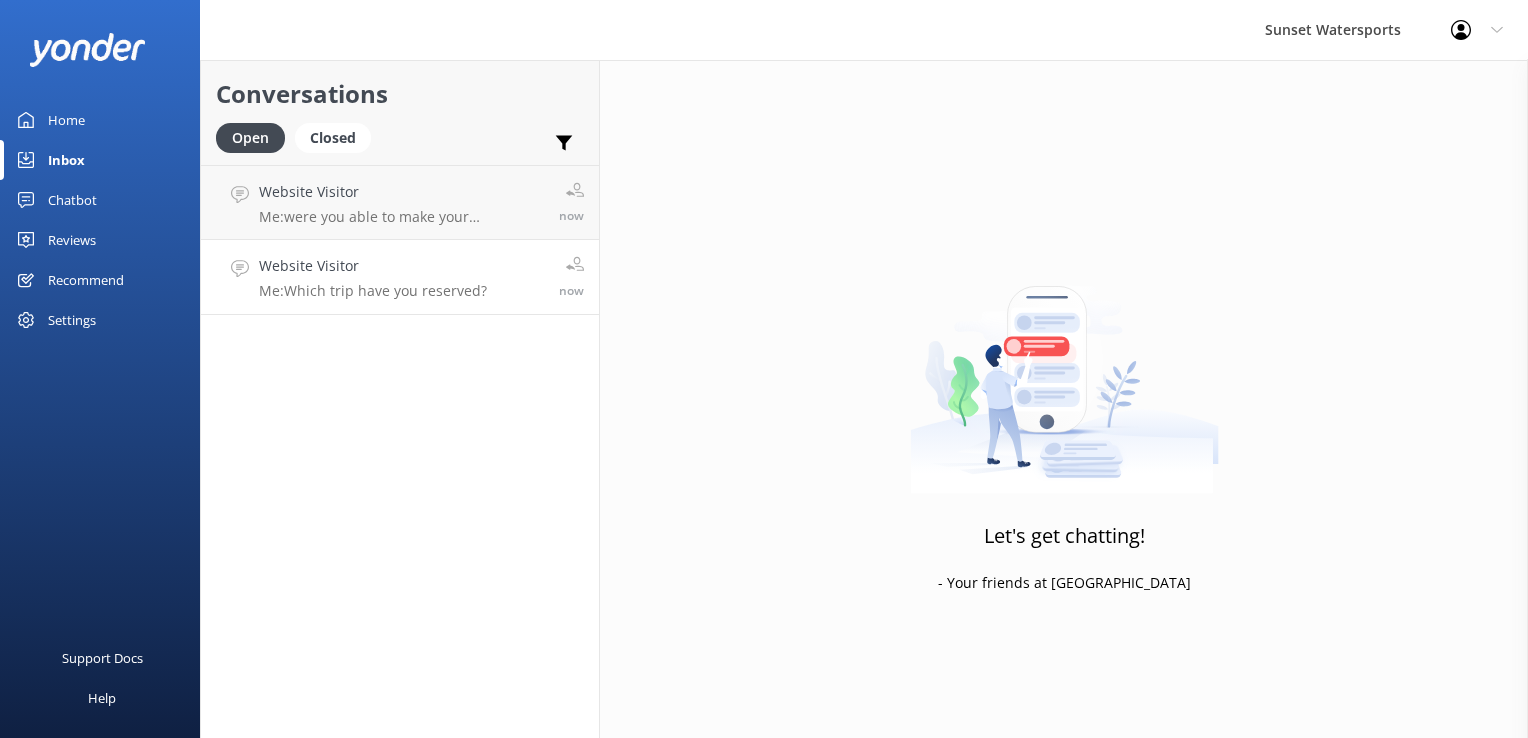 click on "Website Visitor Me:  Which trip have you reserved? now" at bounding box center [400, 277] 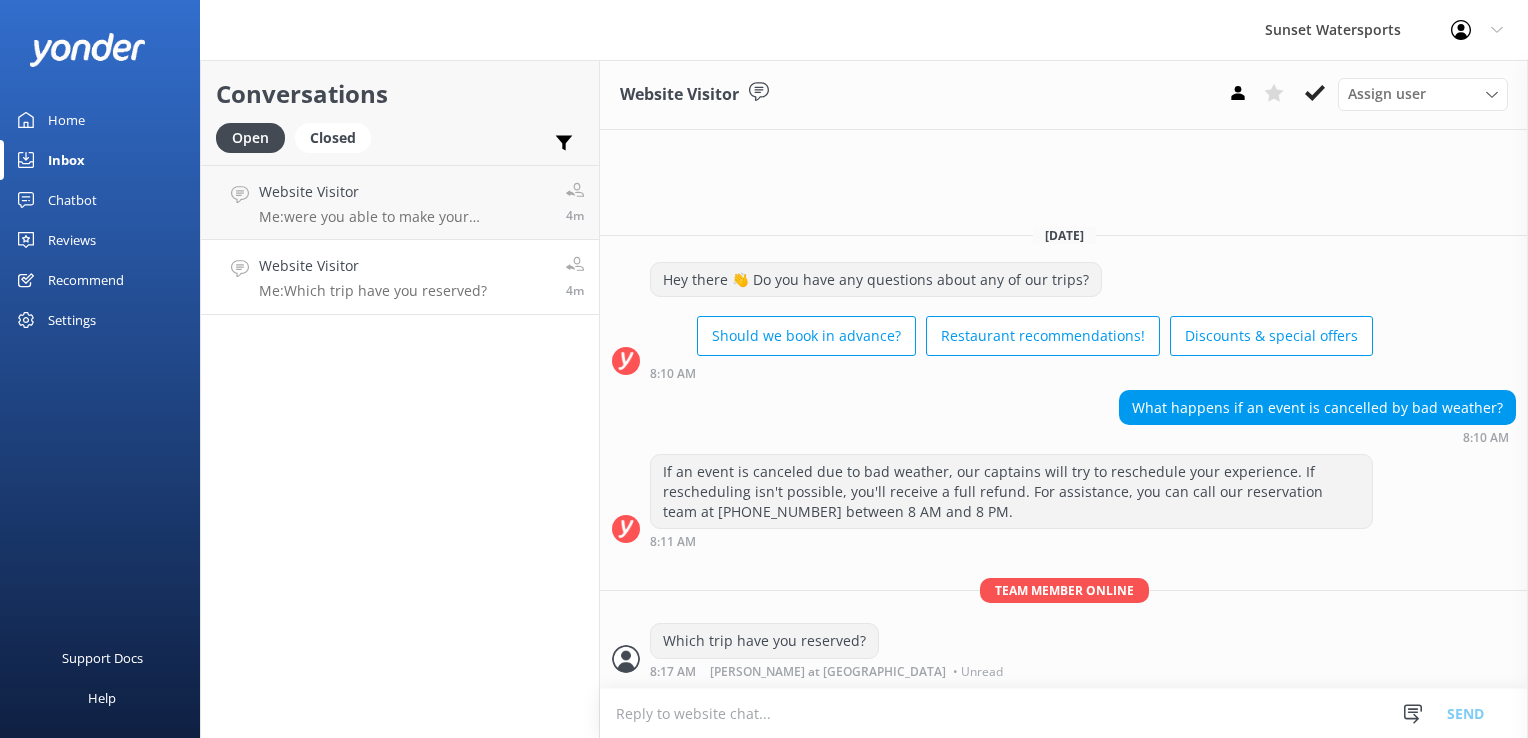 click on "Website Visitor Me:  Which trip have you reserved? 4m" at bounding box center [400, 277] 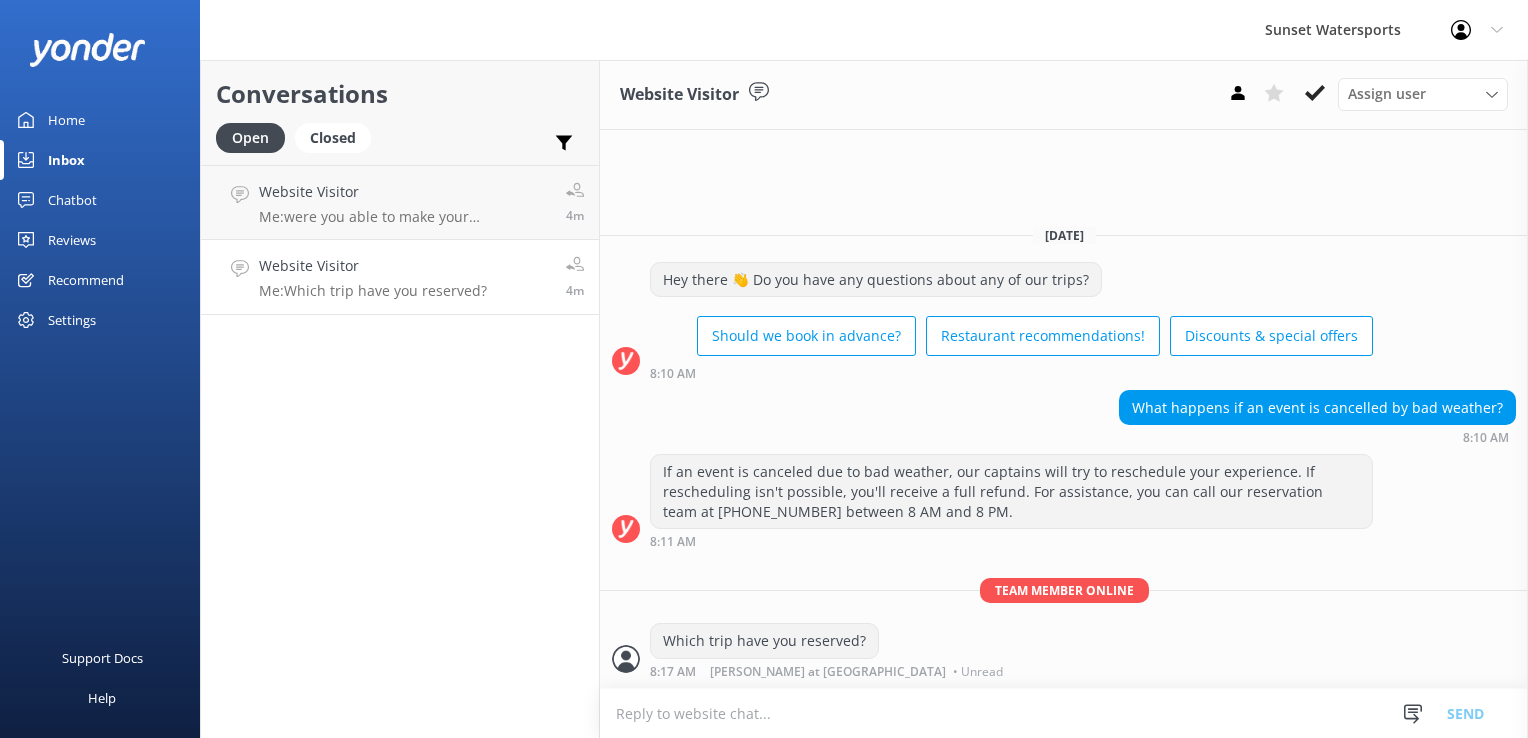 click 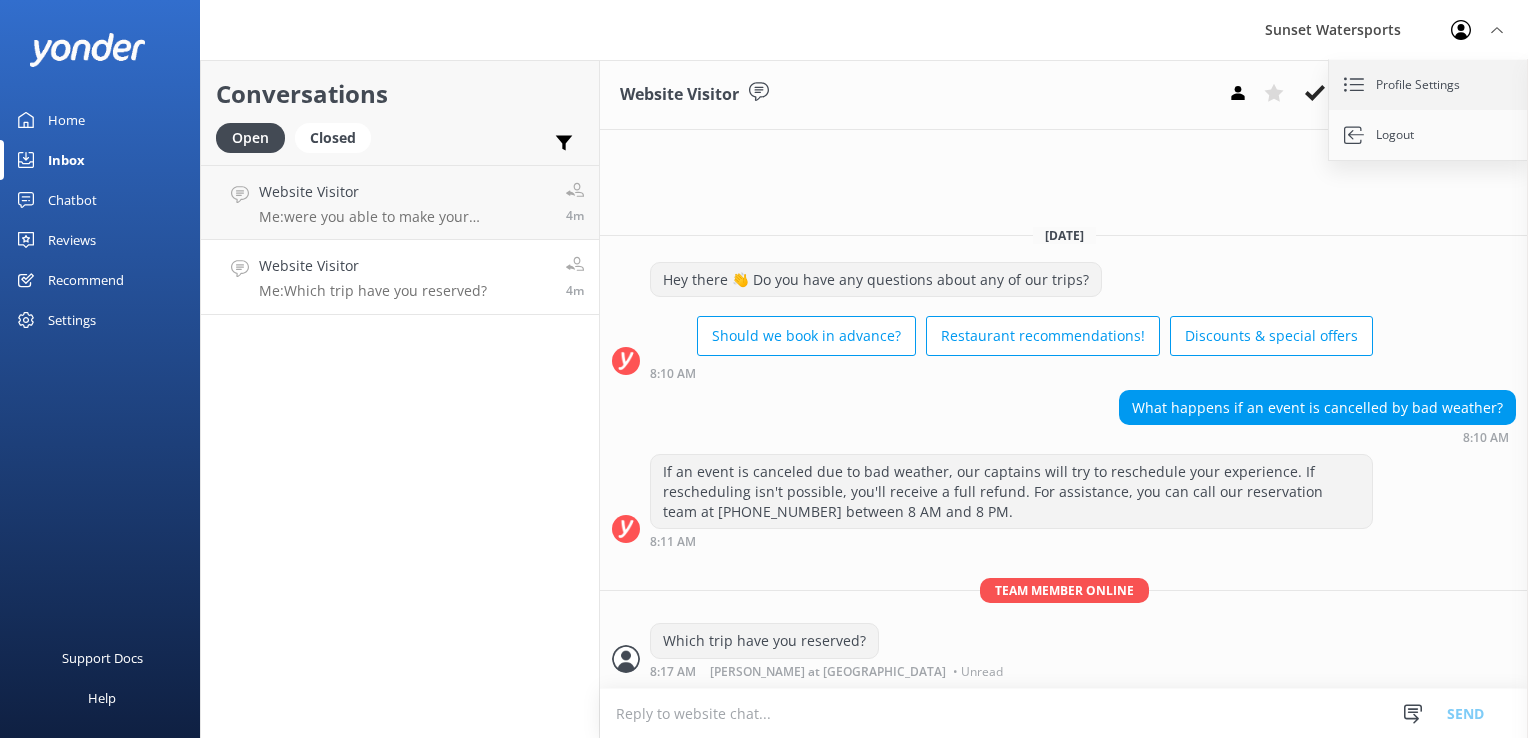 click on "Profile Settings" at bounding box center [1429, 85] 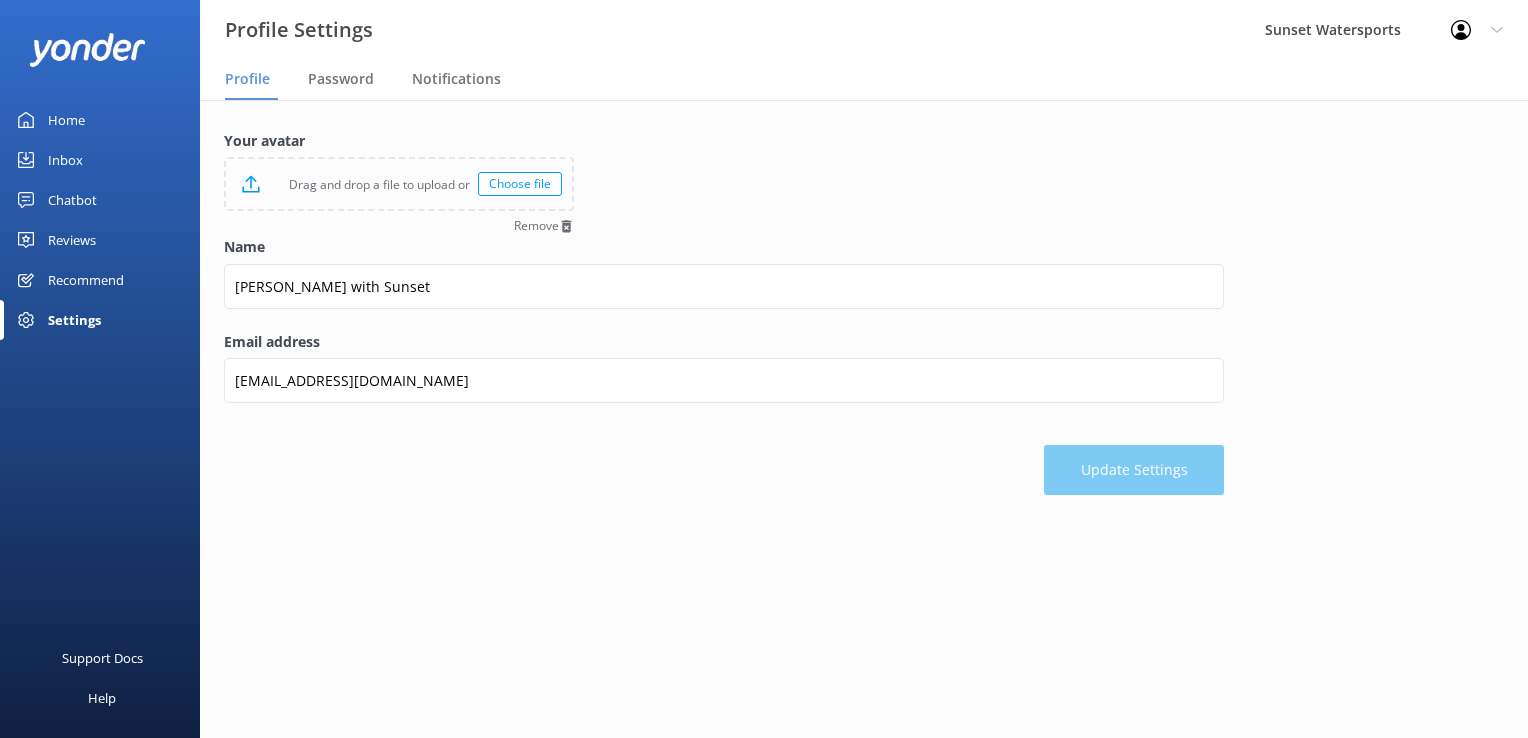 click on "Home" at bounding box center (100, 120) 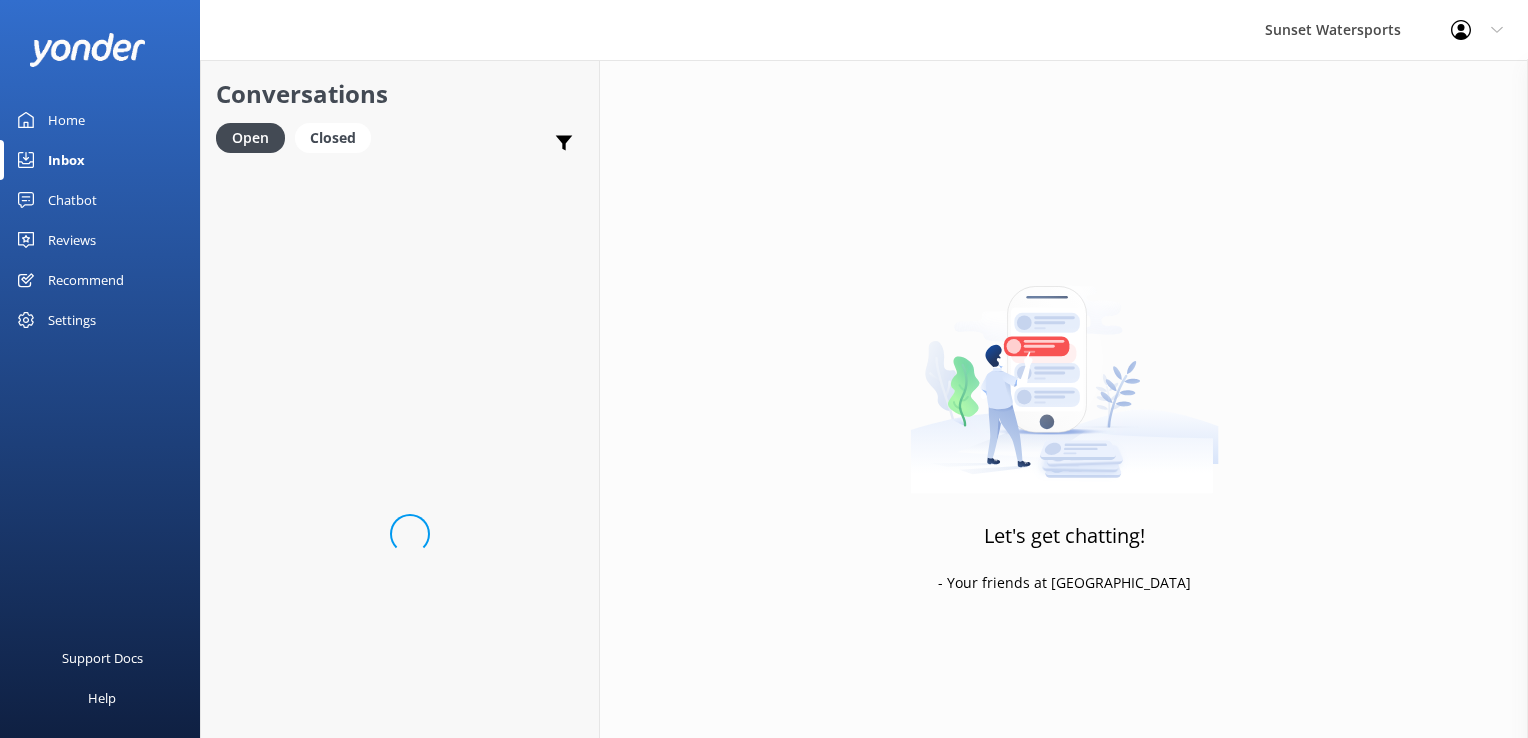 scroll, scrollTop: 0, scrollLeft: 0, axis: both 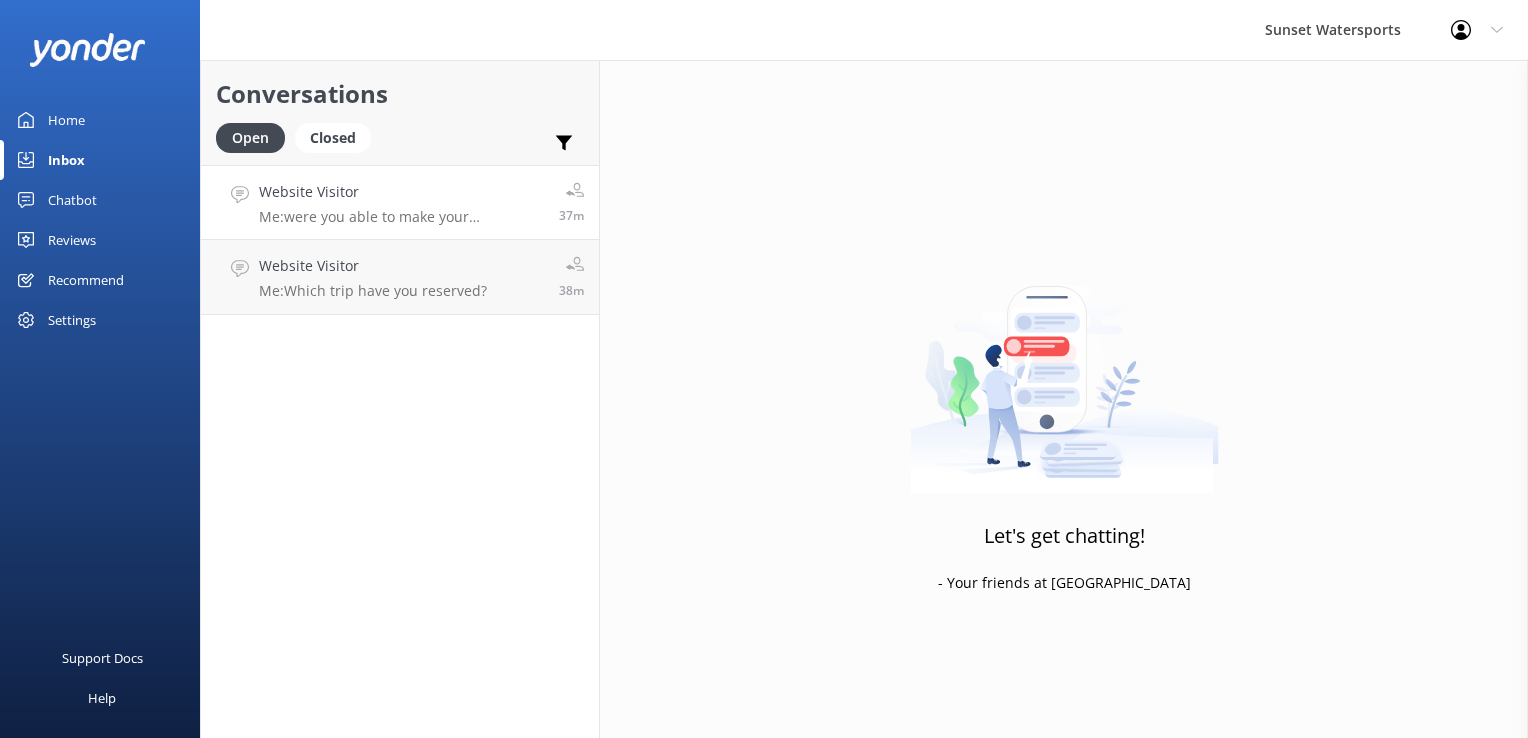 click on "Website Visitor" at bounding box center (401, 192) 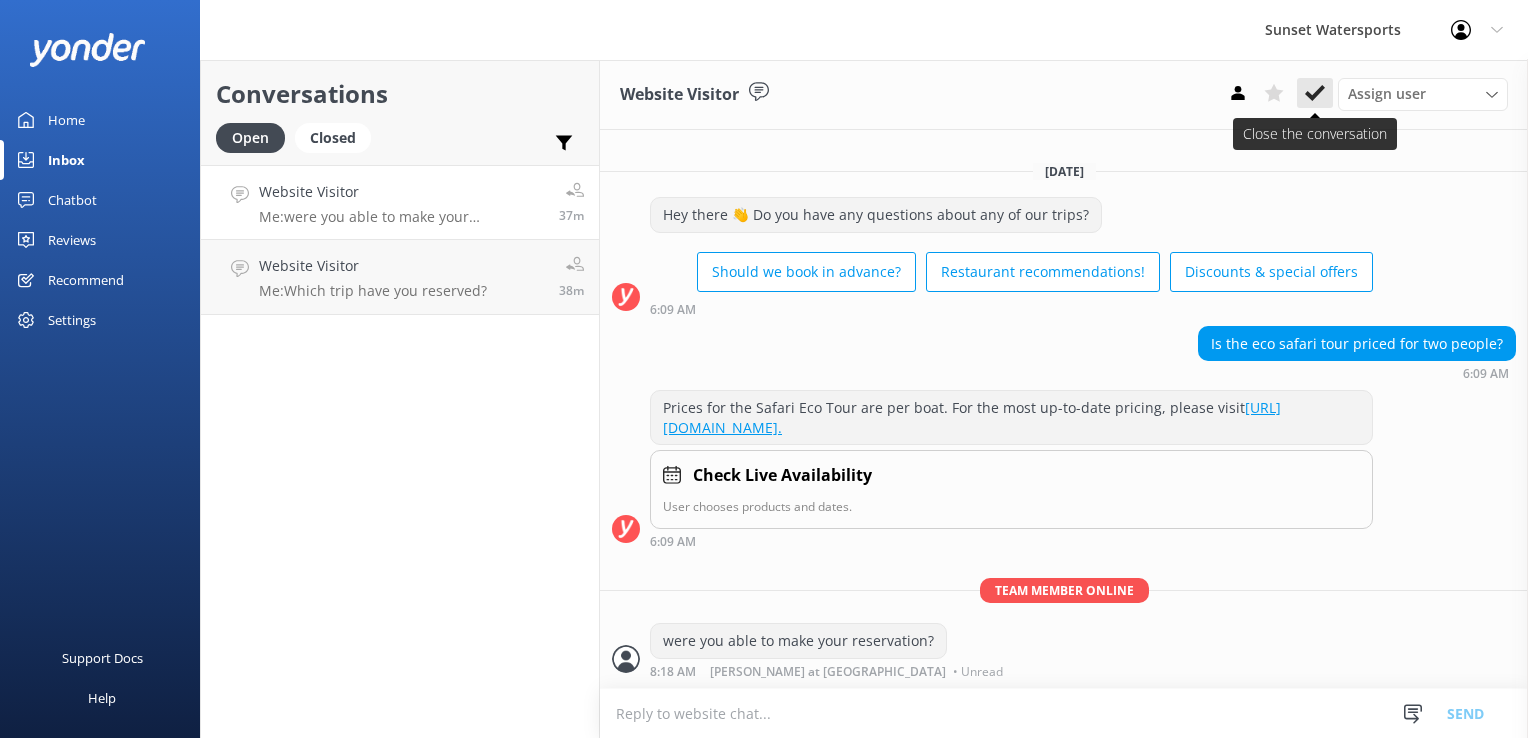 click 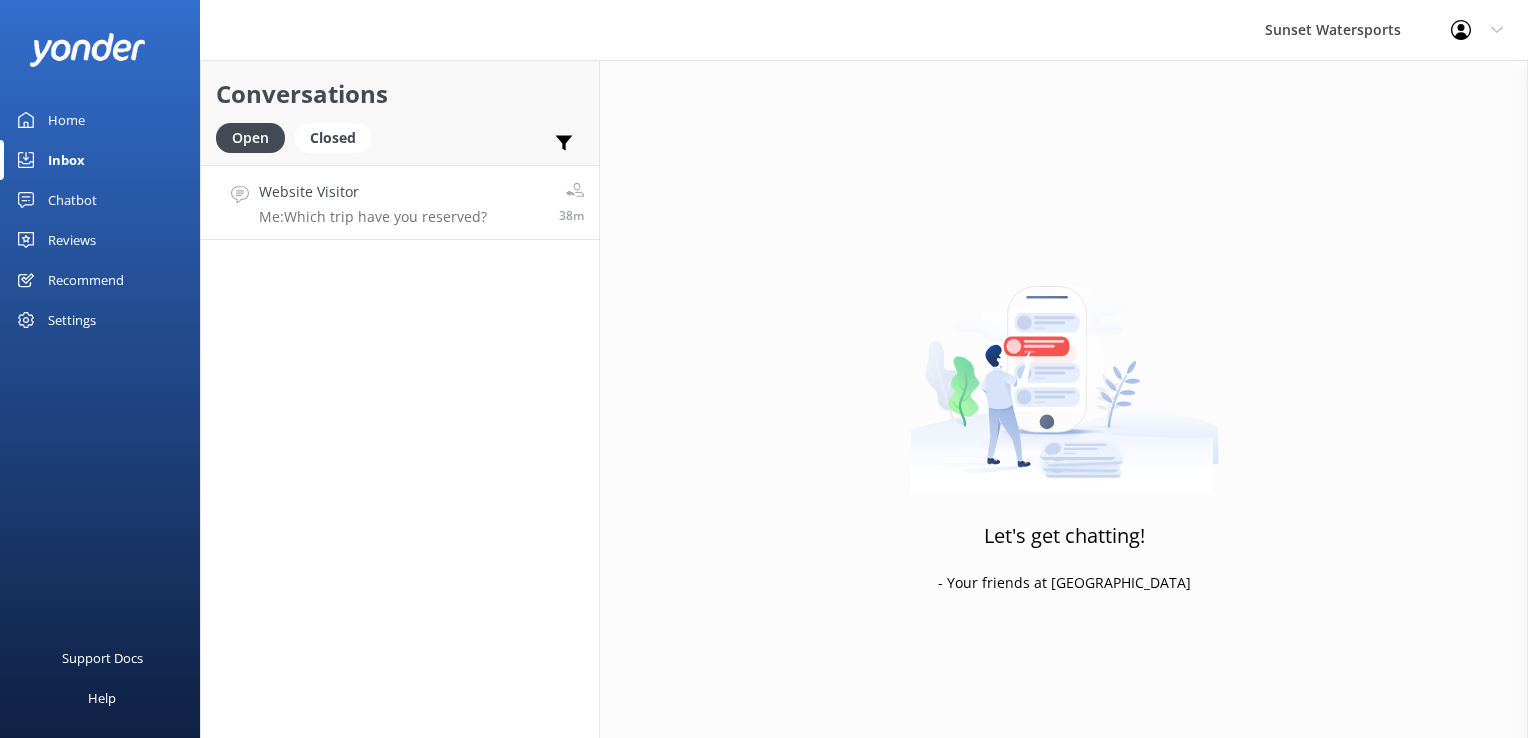 click on "Me:  Which trip have you reserved?" at bounding box center [373, 217] 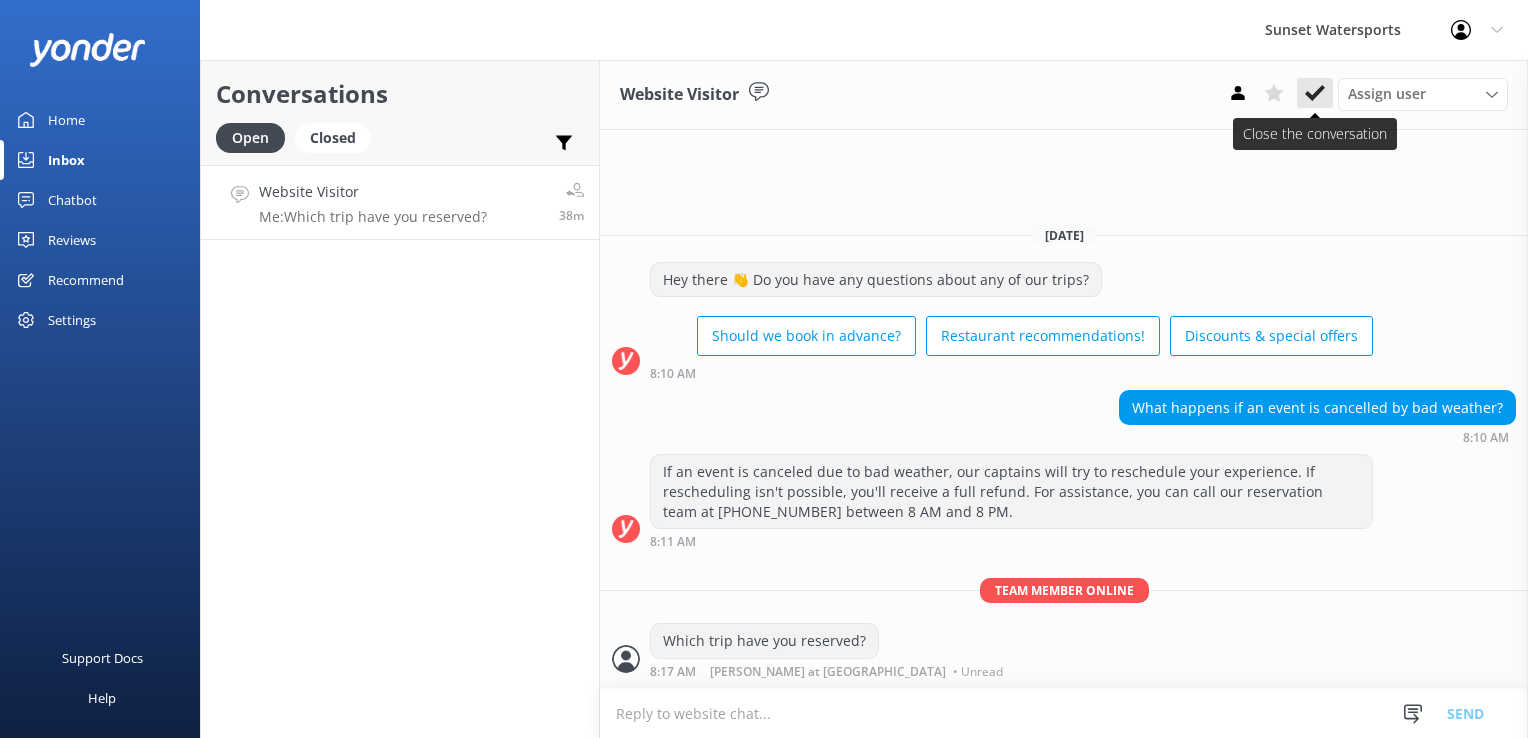 click 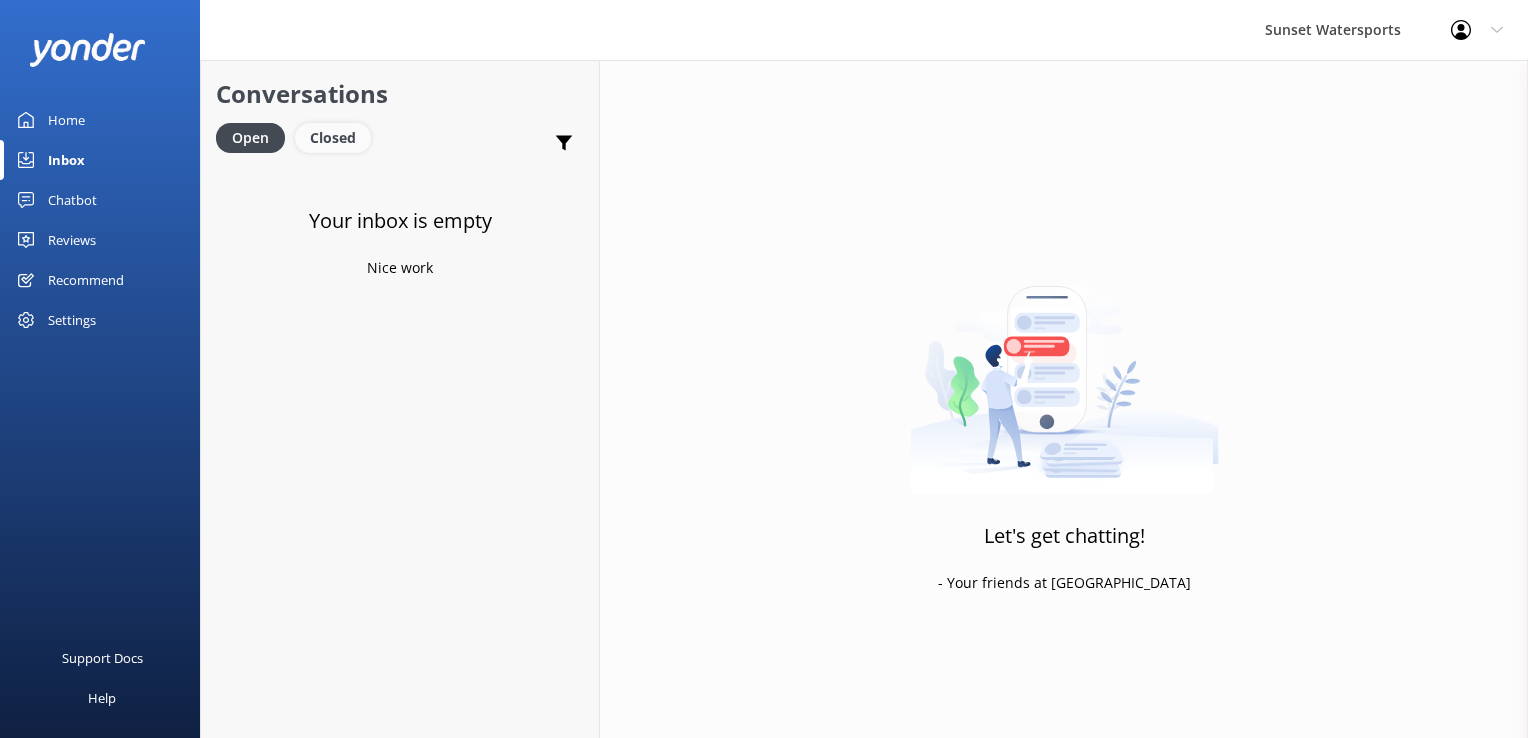 click on "Closed" at bounding box center [333, 138] 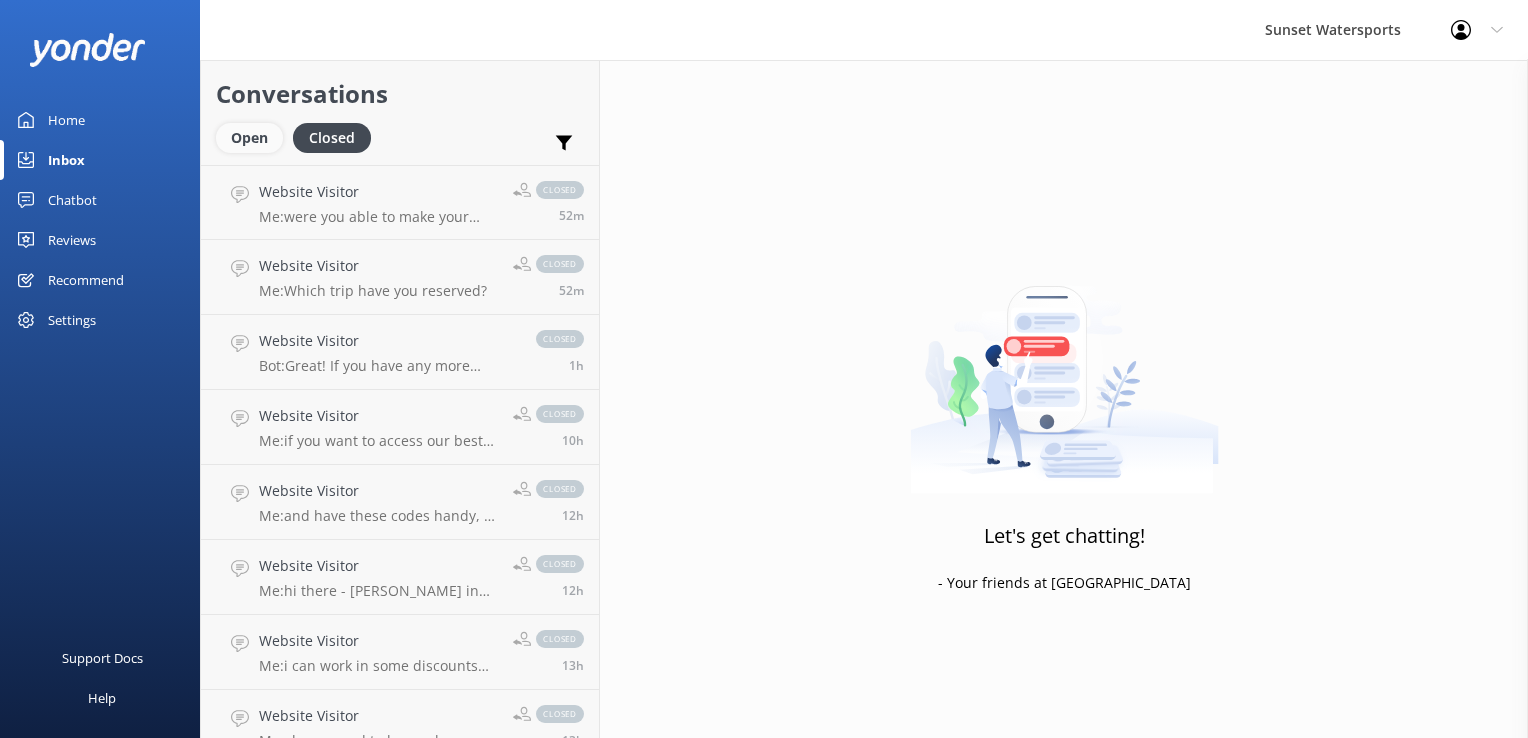 click on "Open" at bounding box center (249, 138) 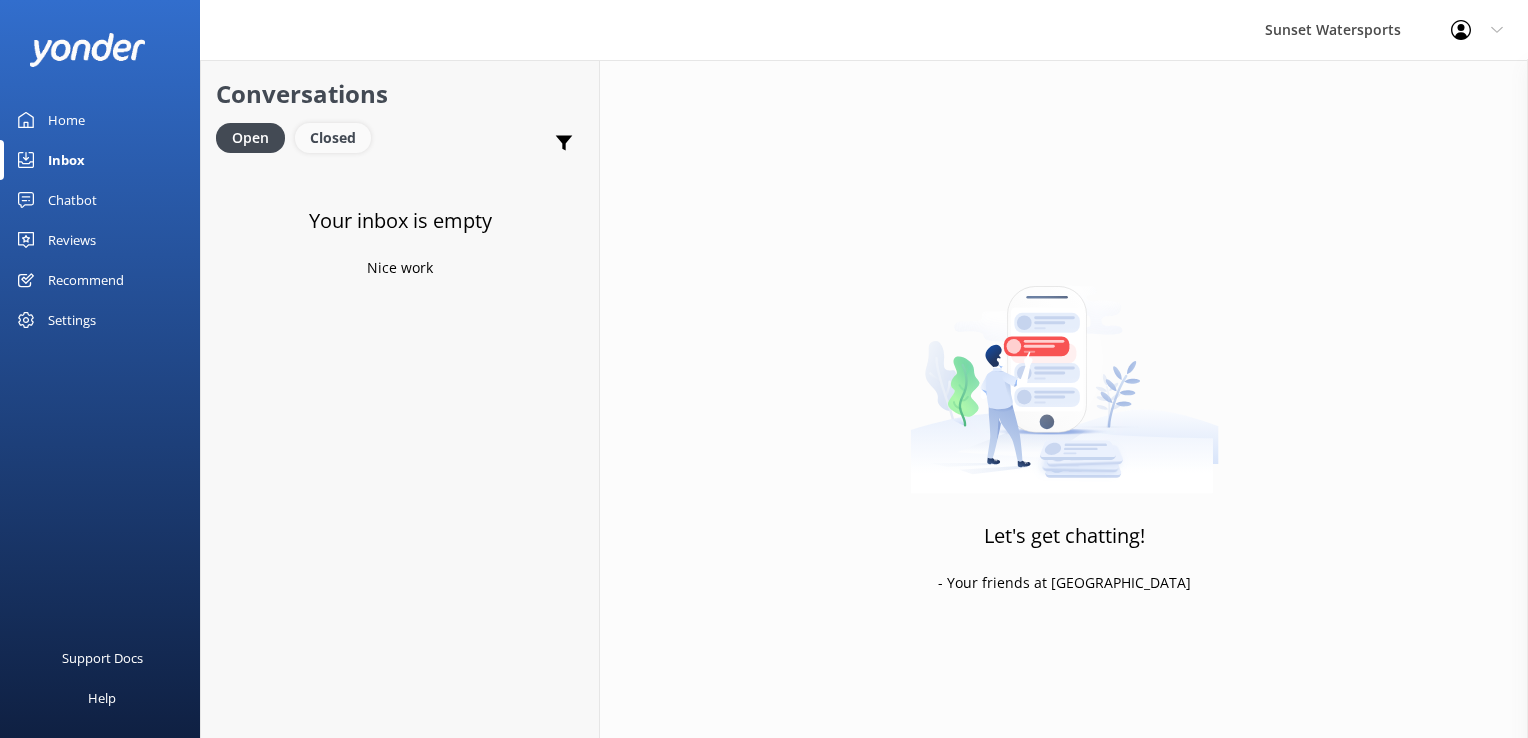 click on "Closed" at bounding box center (333, 138) 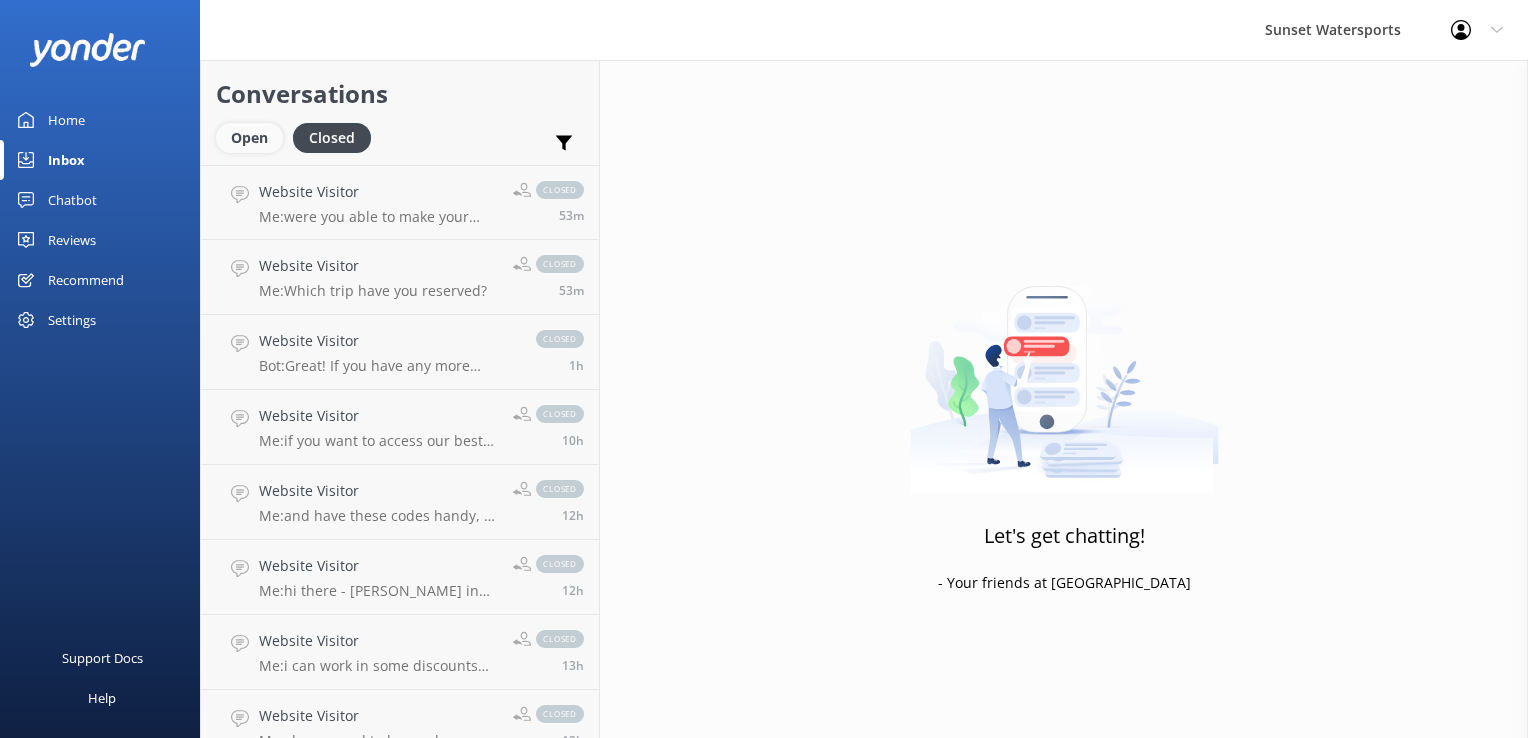 click on "Open" at bounding box center [249, 138] 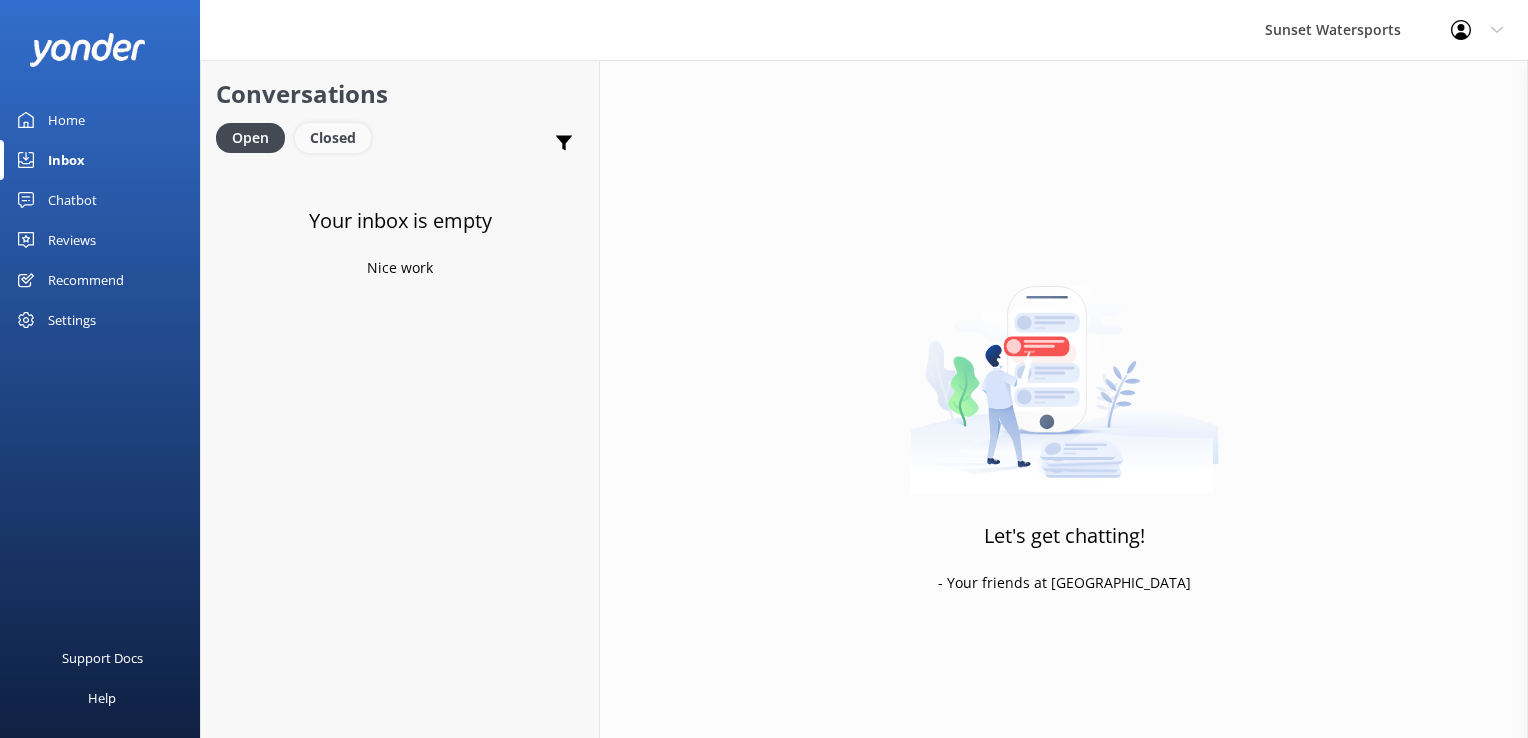 click on "Closed" at bounding box center (333, 138) 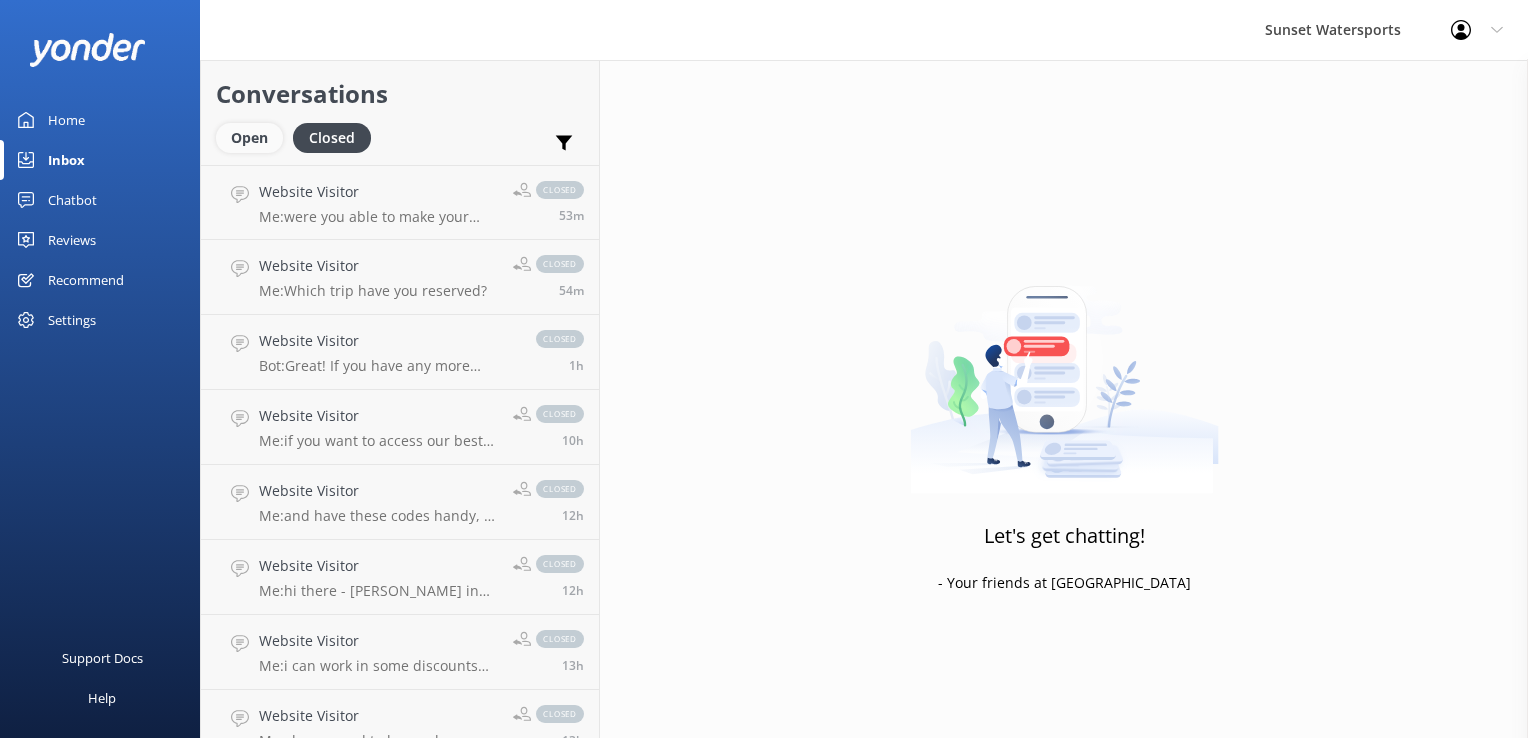click on "Open" at bounding box center [249, 138] 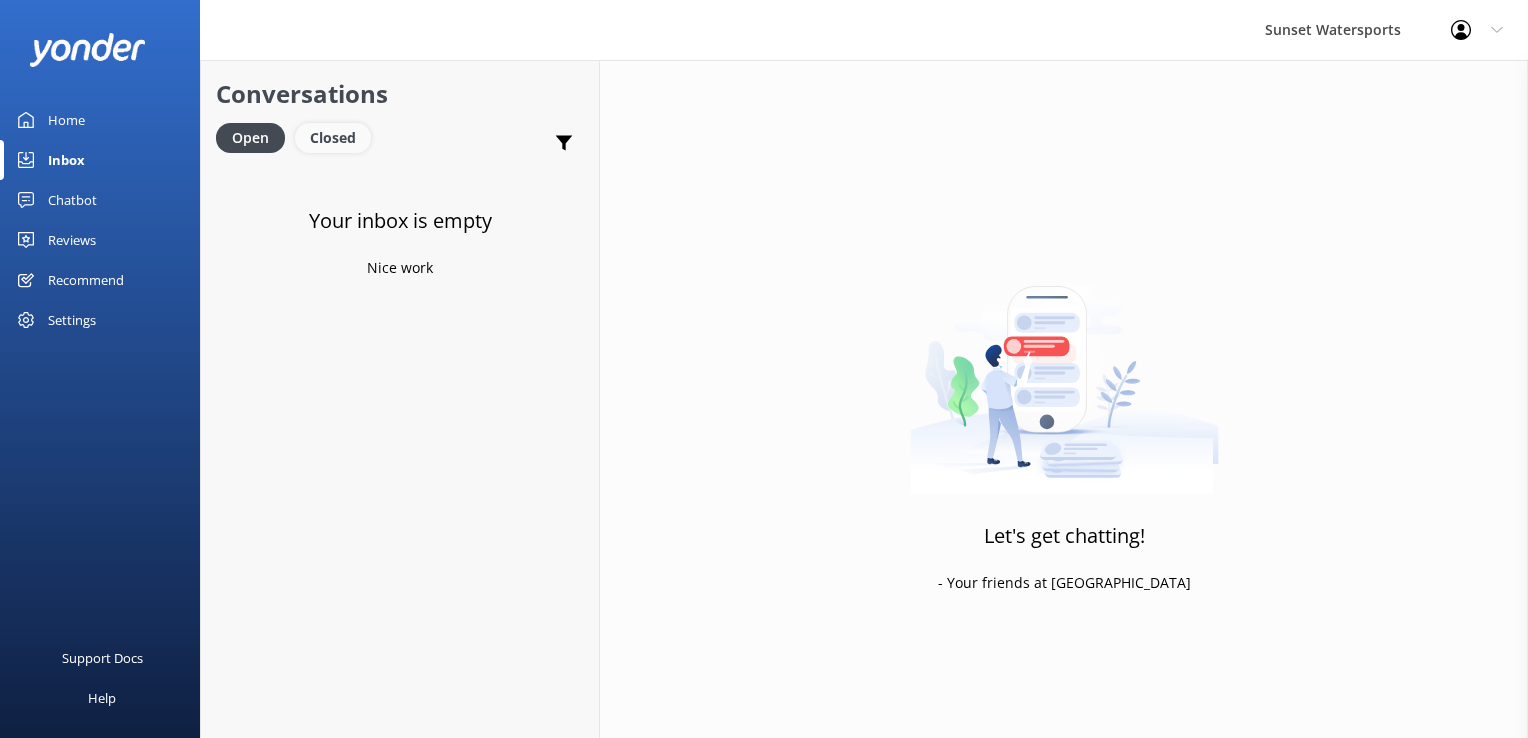 click on "Closed" at bounding box center [333, 138] 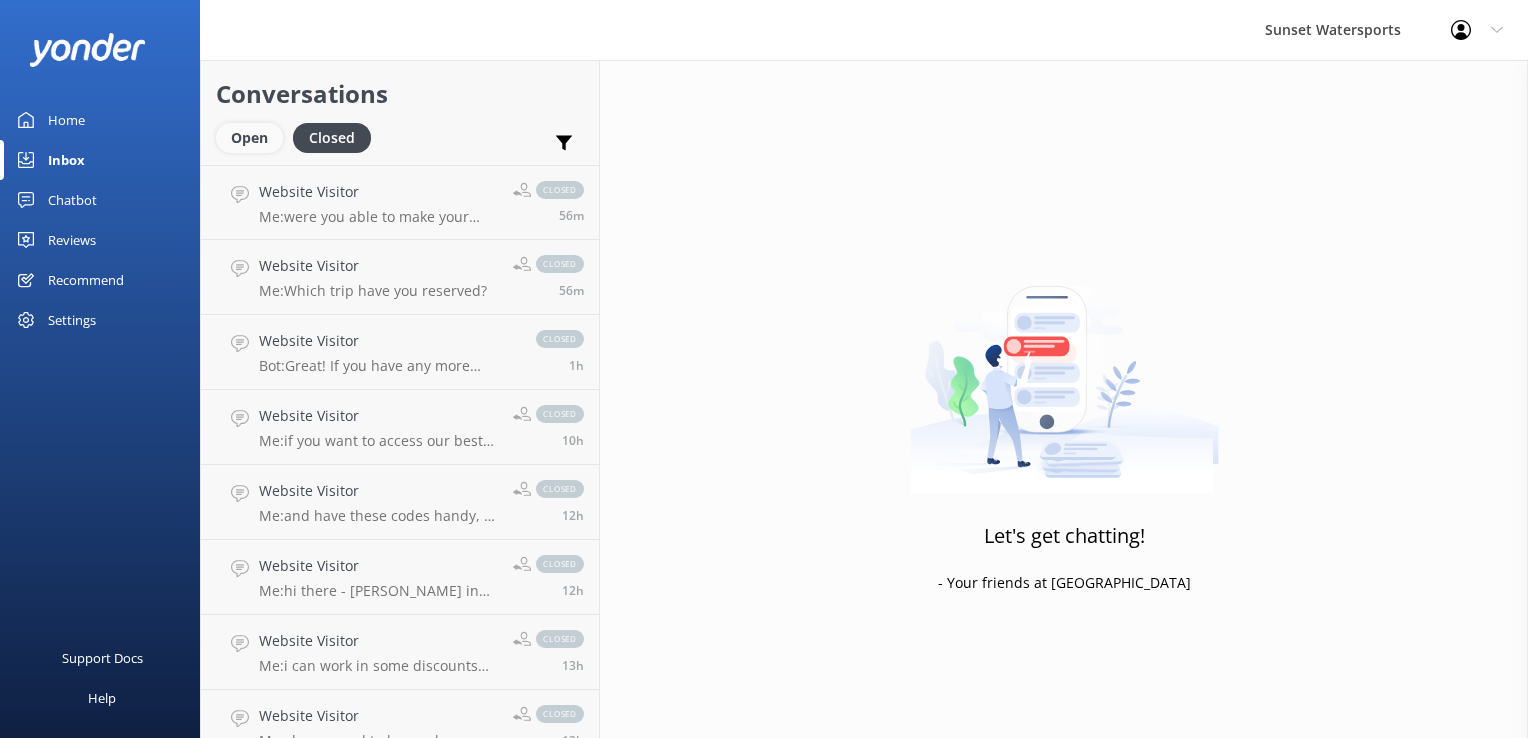 click on "Open" at bounding box center (249, 138) 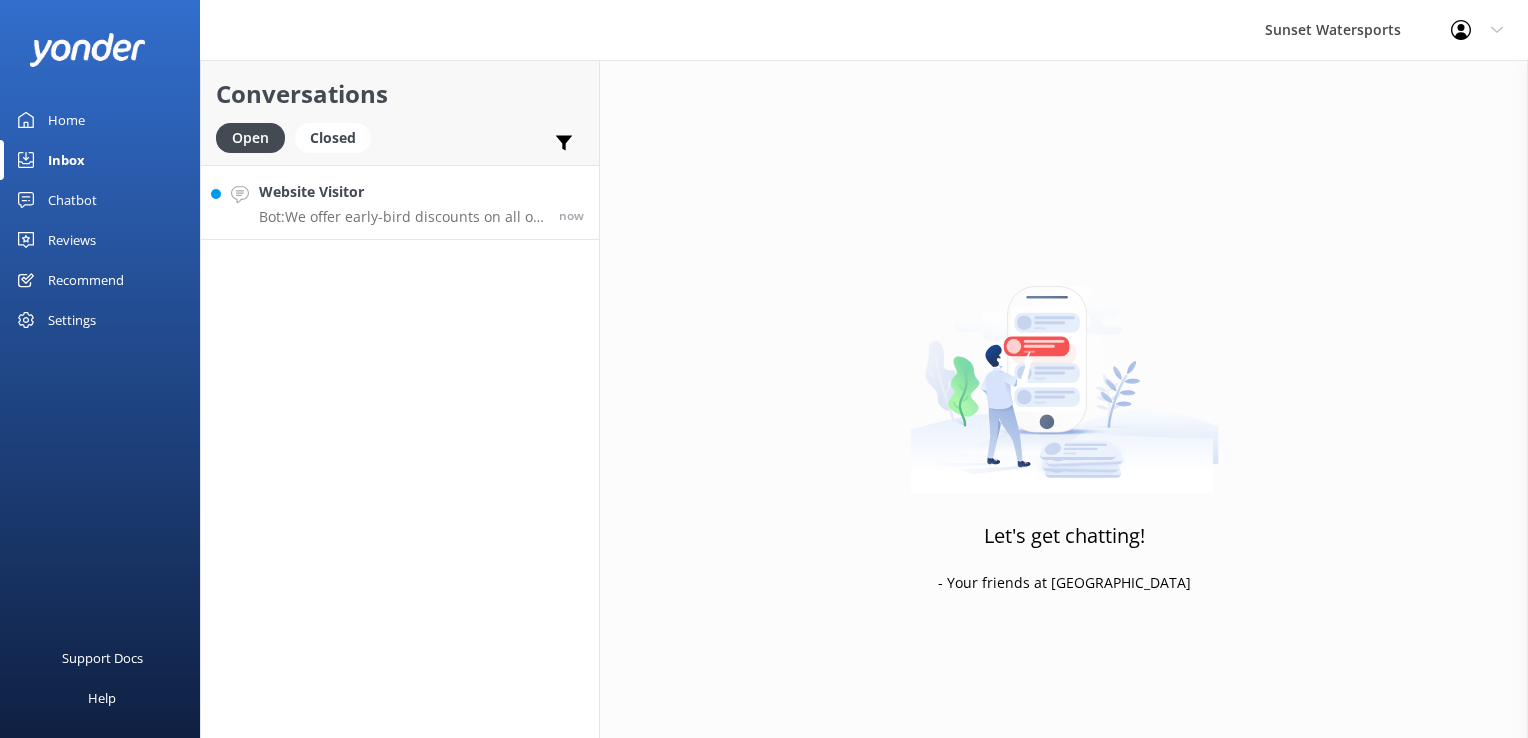 click on "Website Visitor" at bounding box center (401, 192) 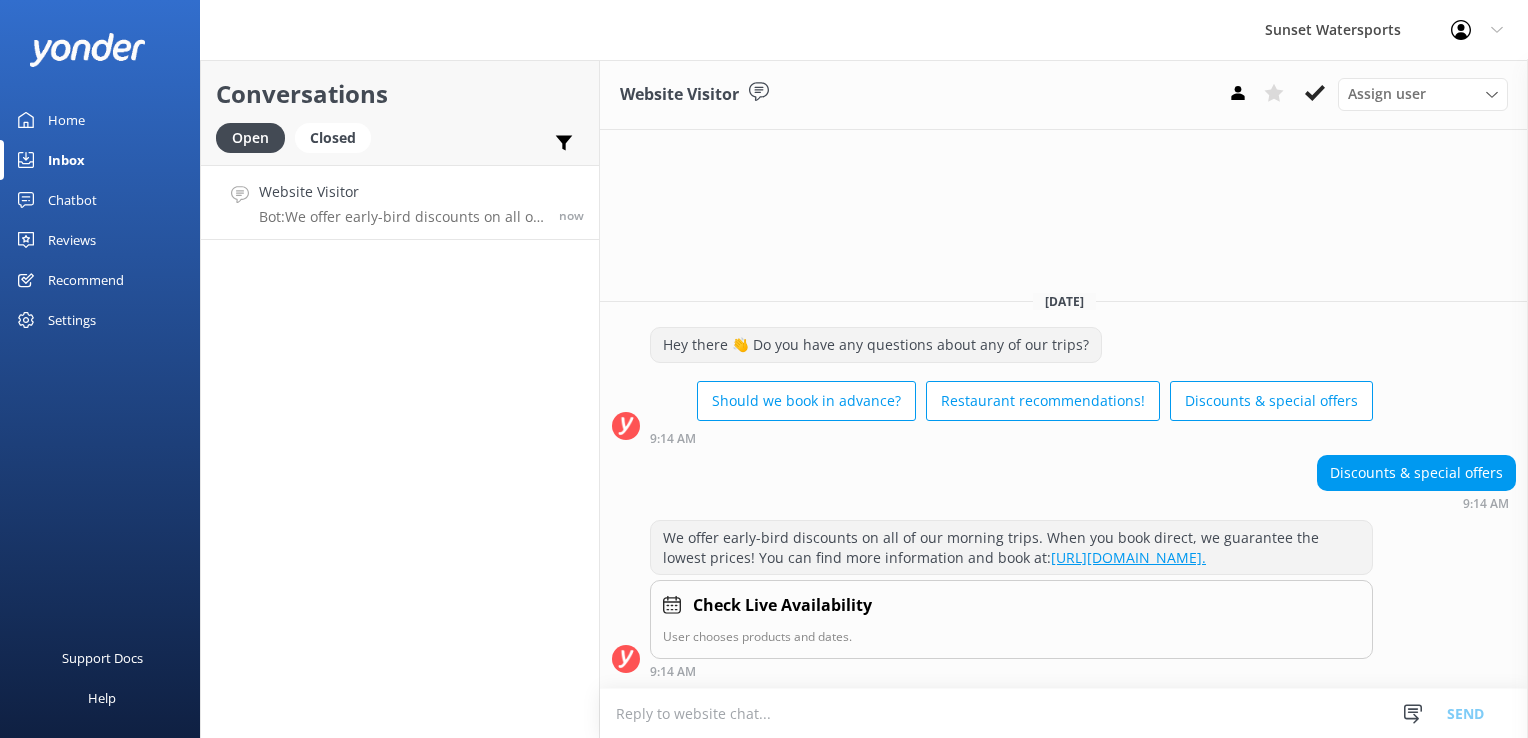 click at bounding box center [1064, 713] 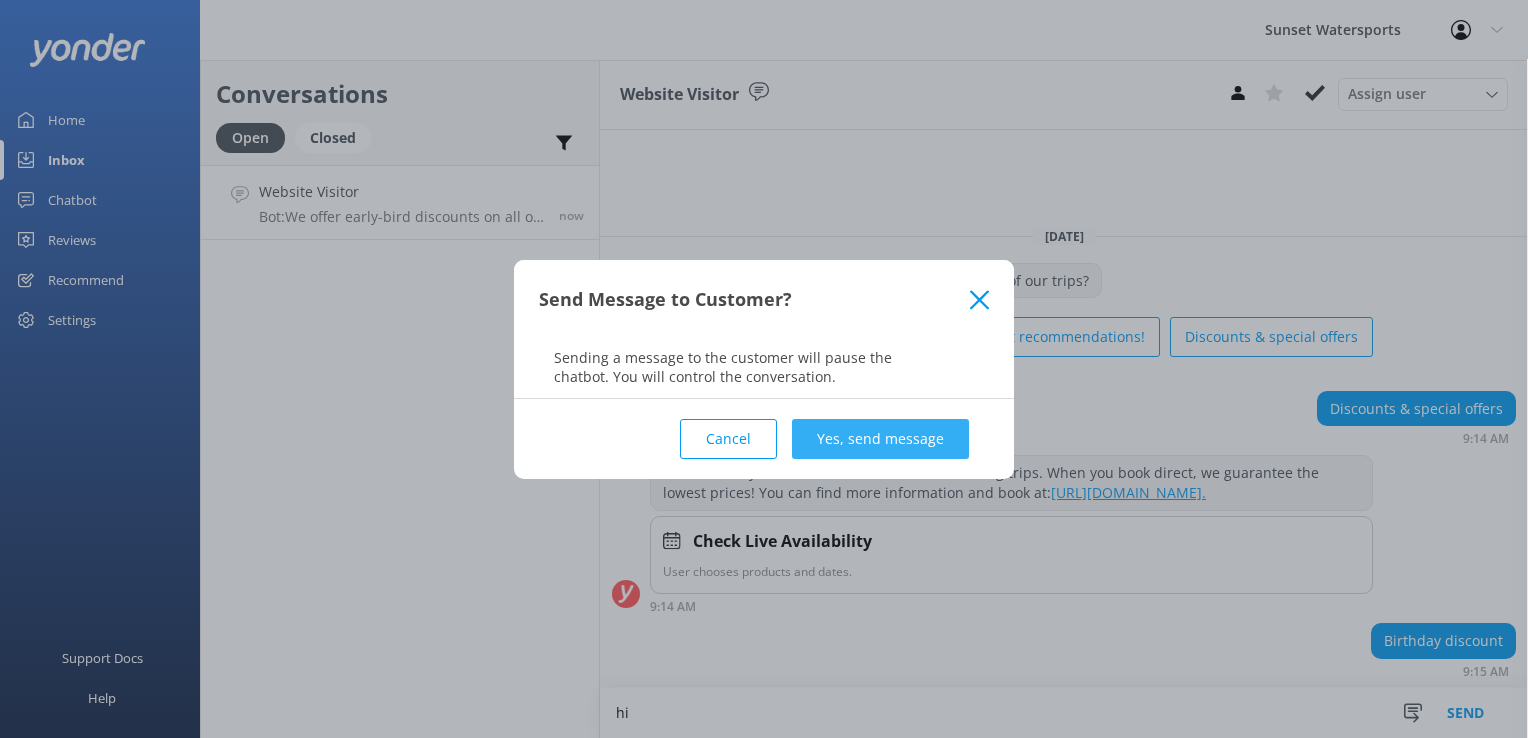 type on "hi" 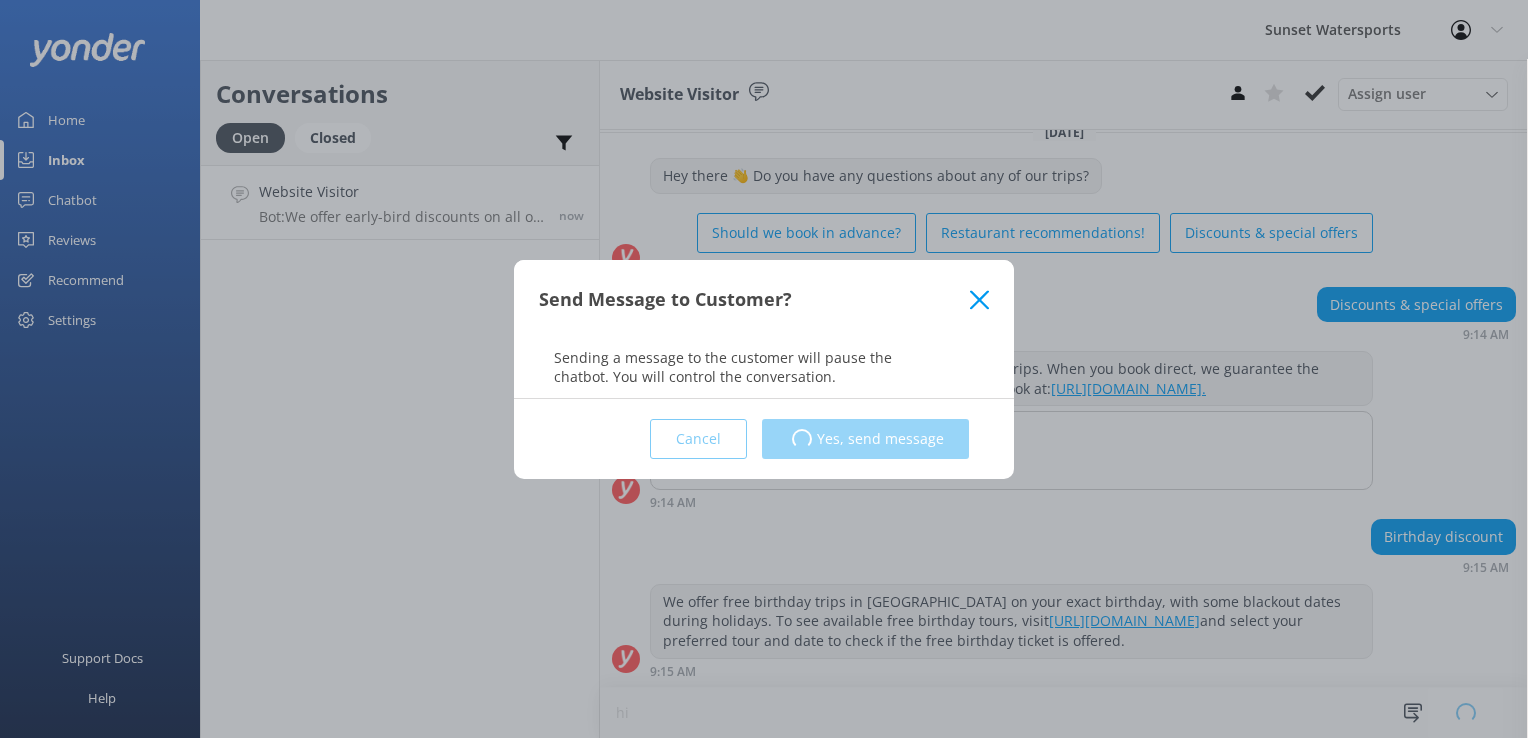 scroll, scrollTop: 59, scrollLeft: 0, axis: vertical 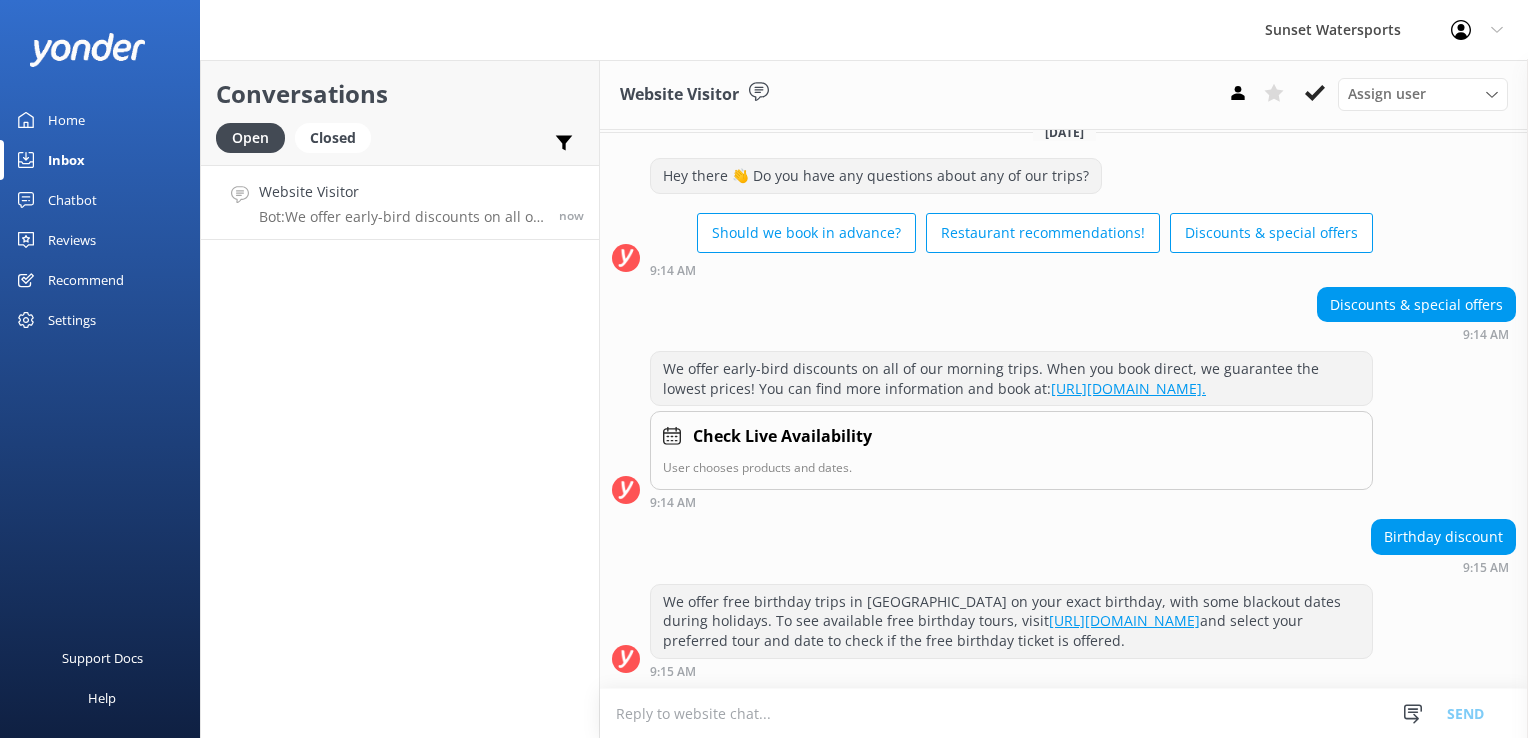 click at bounding box center (1064, 713) 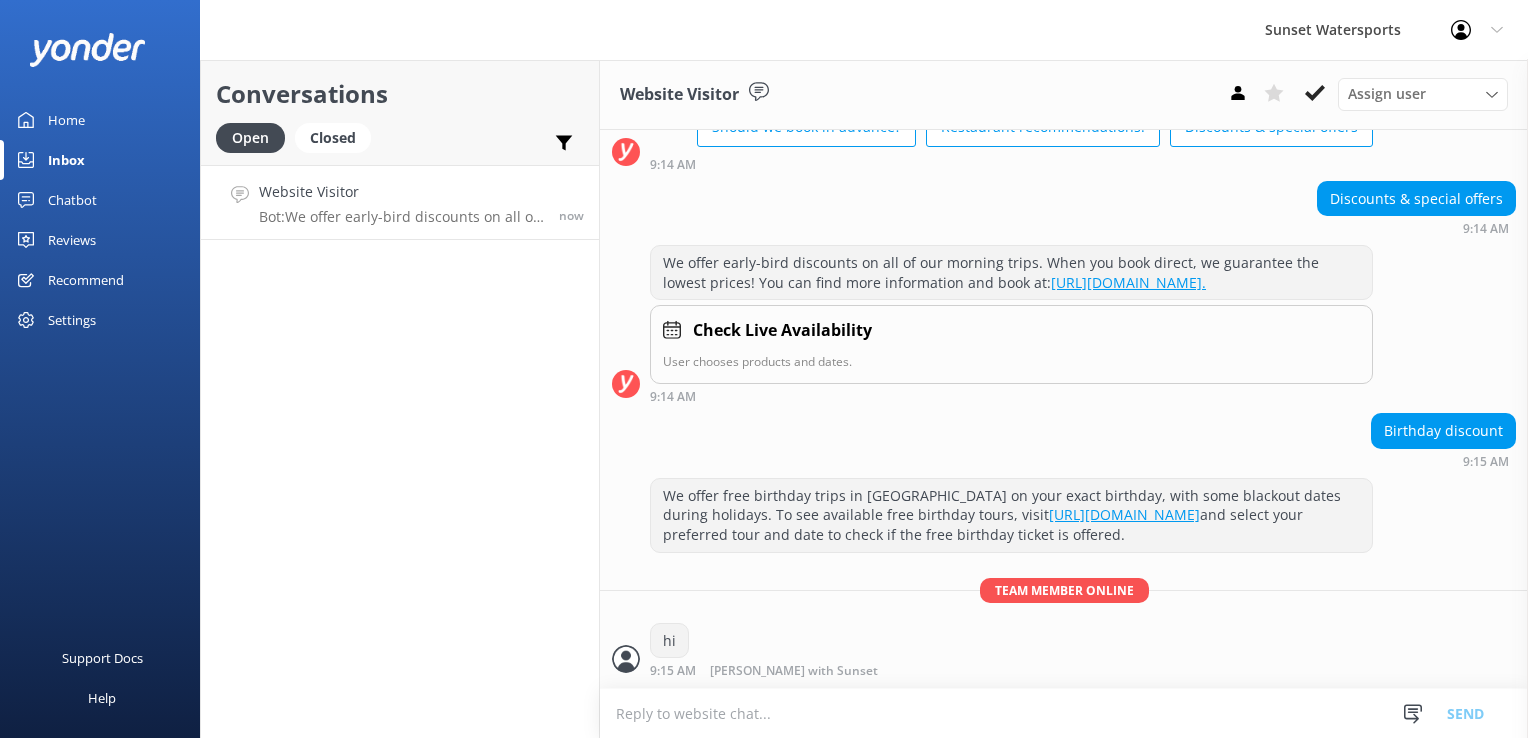 scroll, scrollTop: 165, scrollLeft: 0, axis: vertical 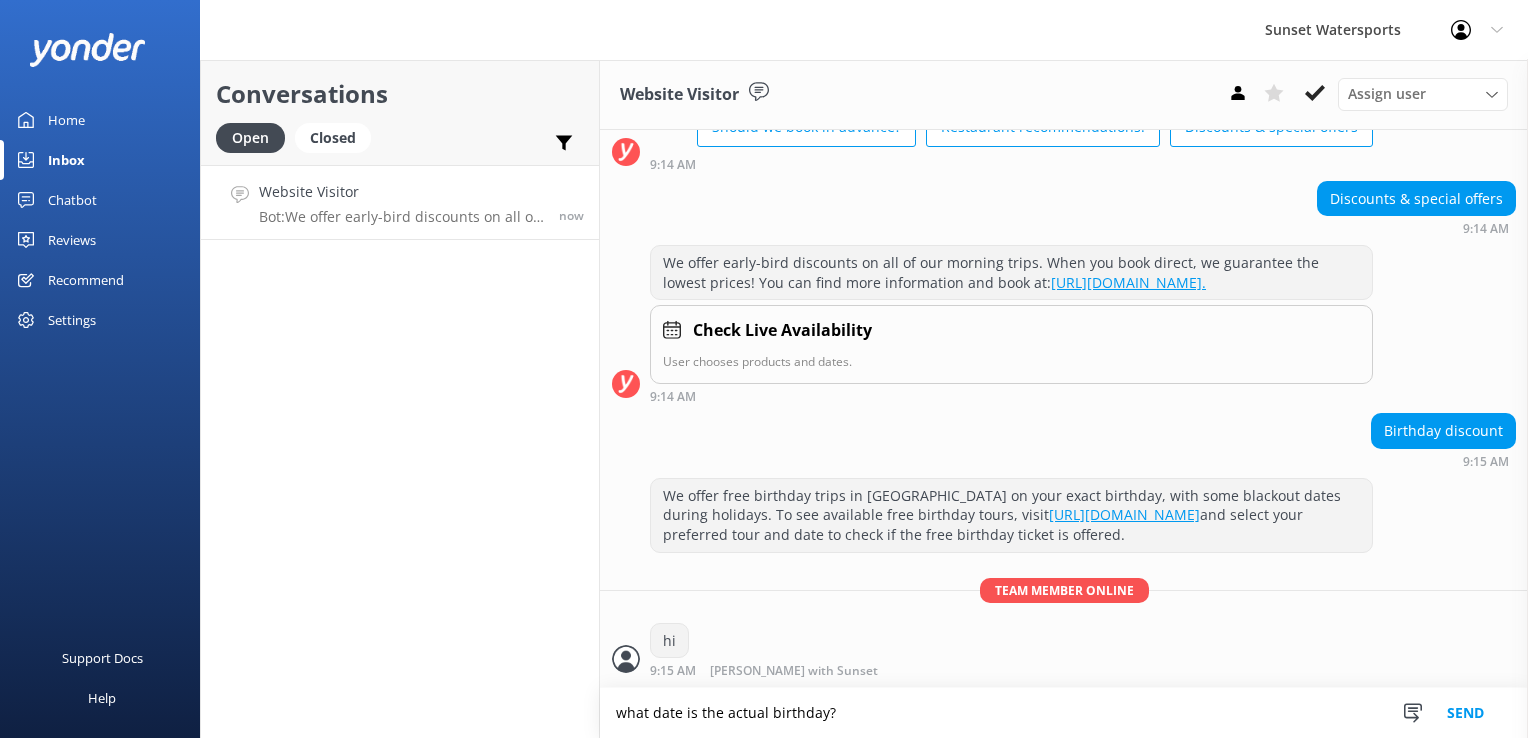 type on "what date is the actual birthday?" 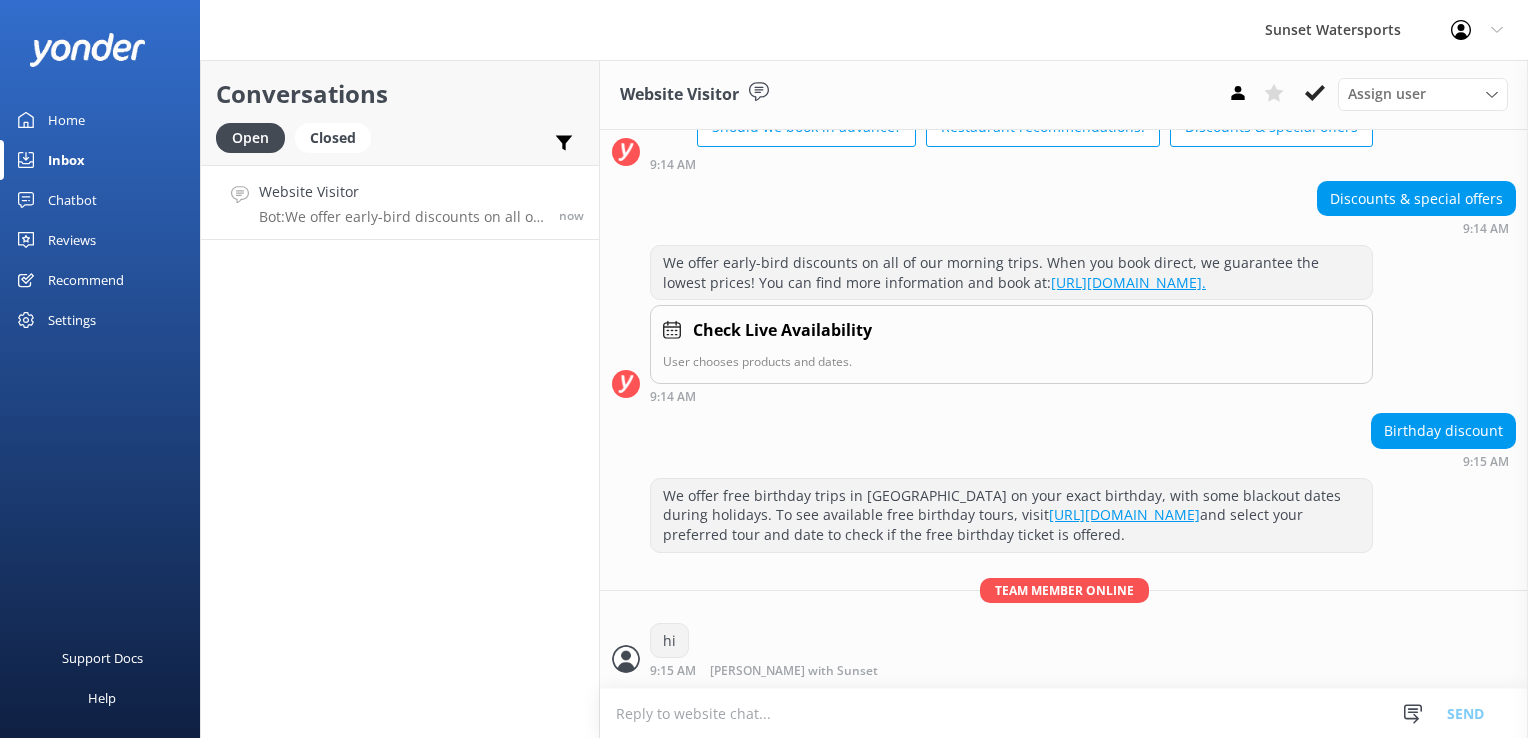 click at bounding box center (1064, 713) 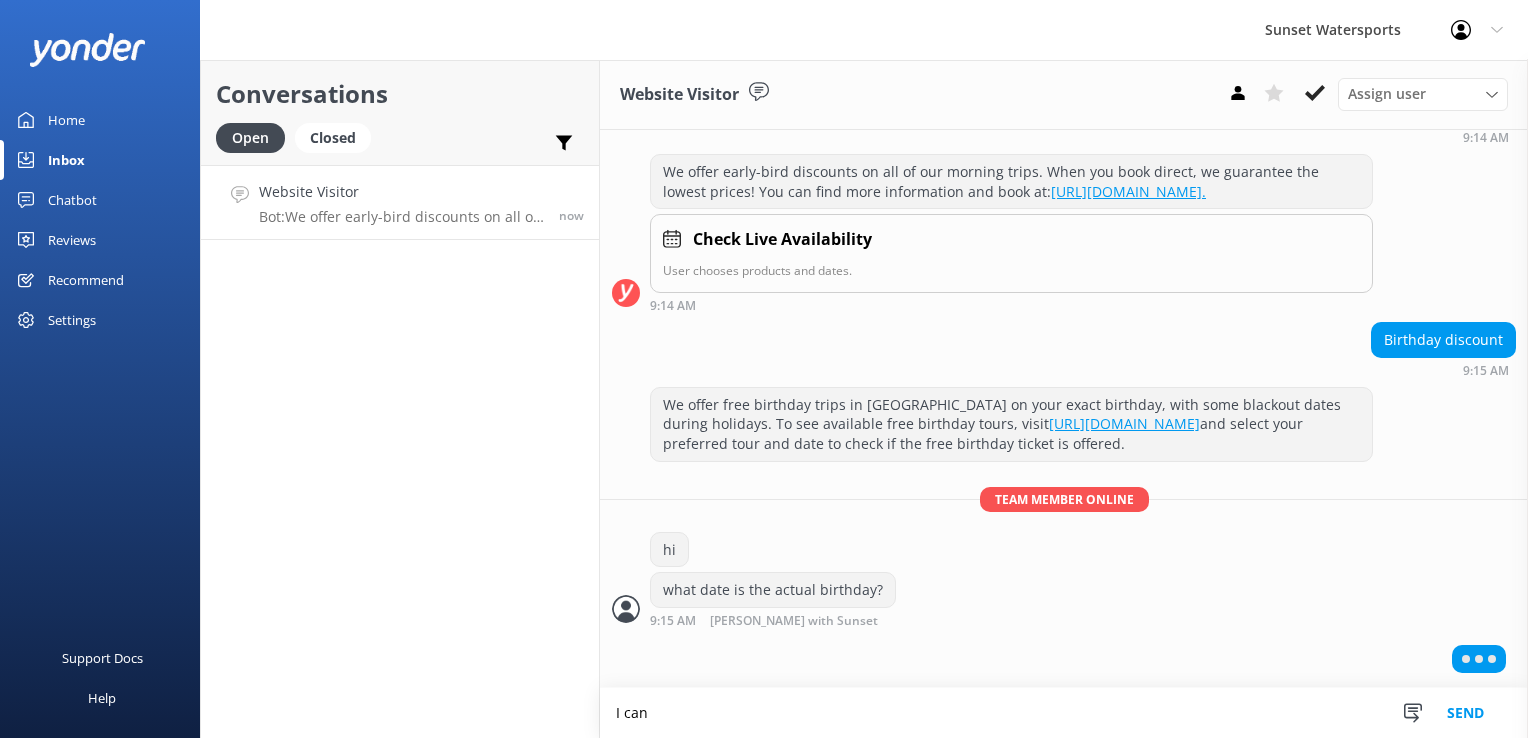 scroll, scrollTop: 252, scrollLeft: 0, axis: vertical 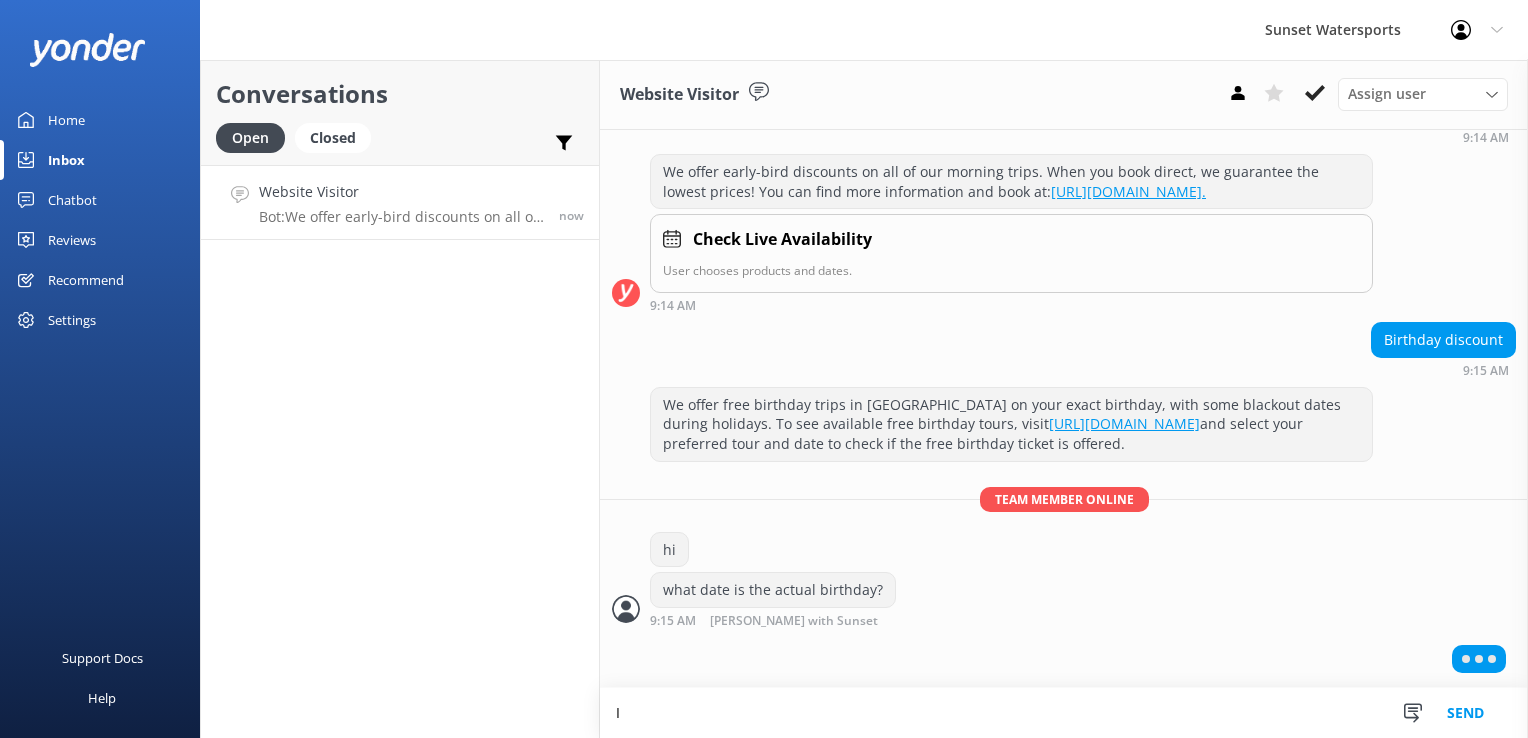 type on "I" 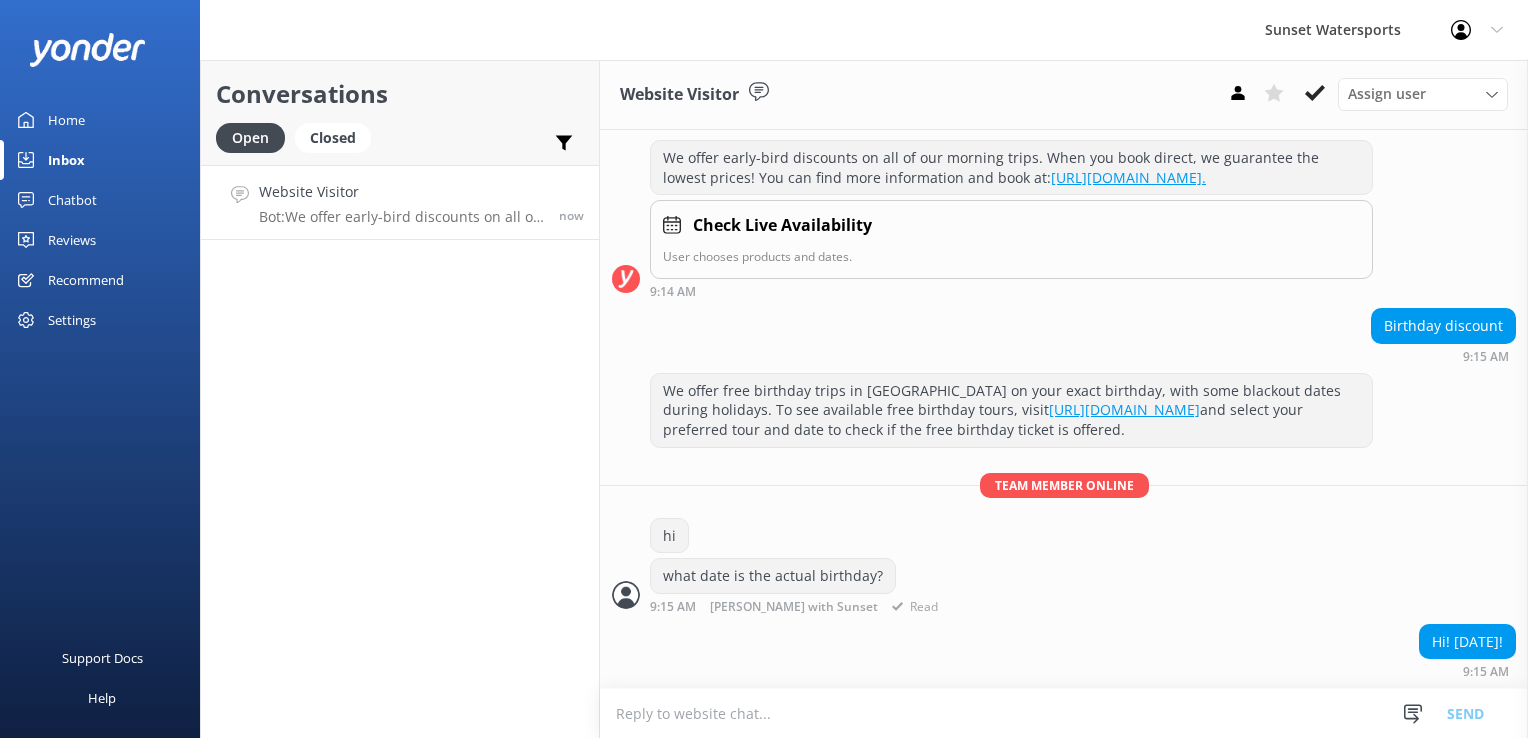 scroll, scrollTop: 269, scrollLeft: 0, axis: vertical 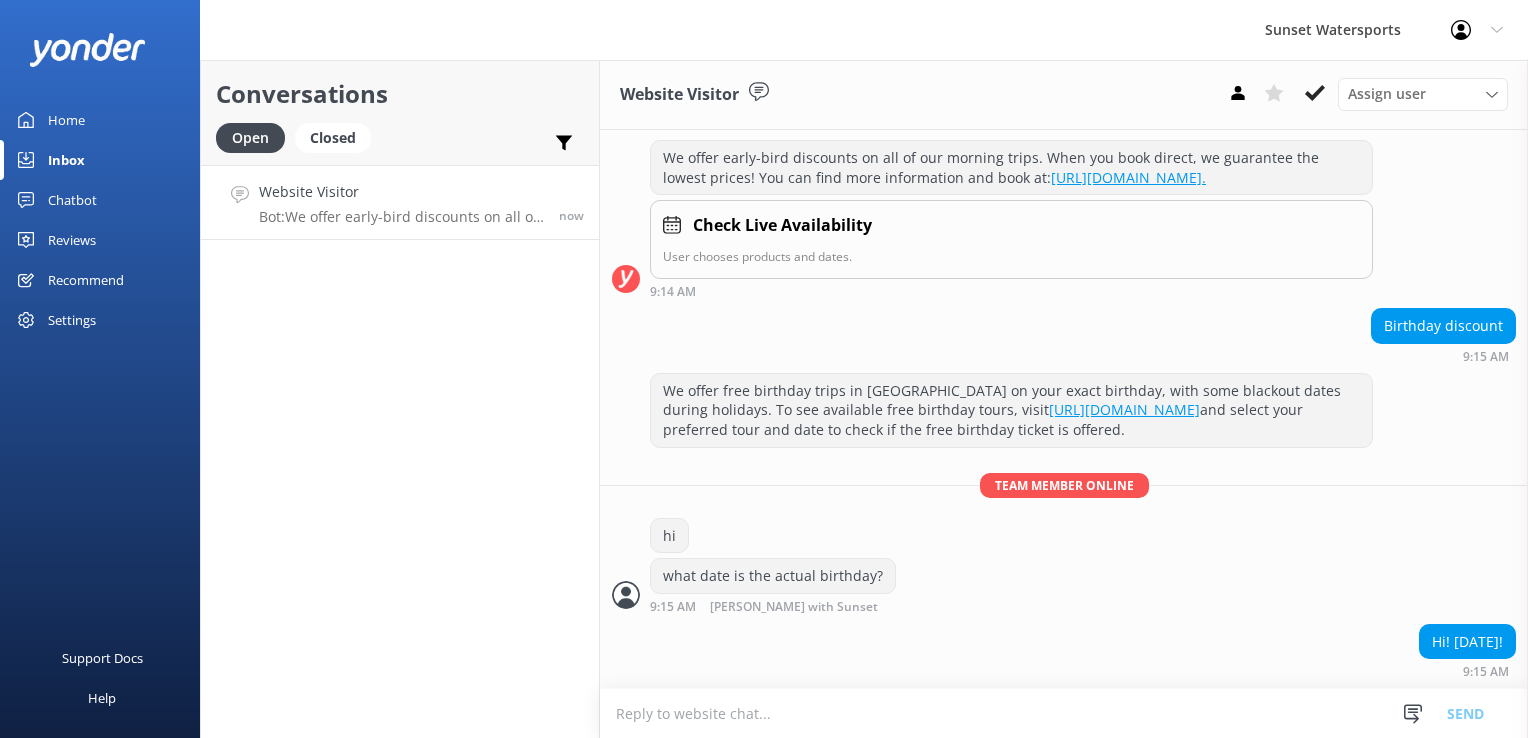 click at bounding box center [1064, 713] 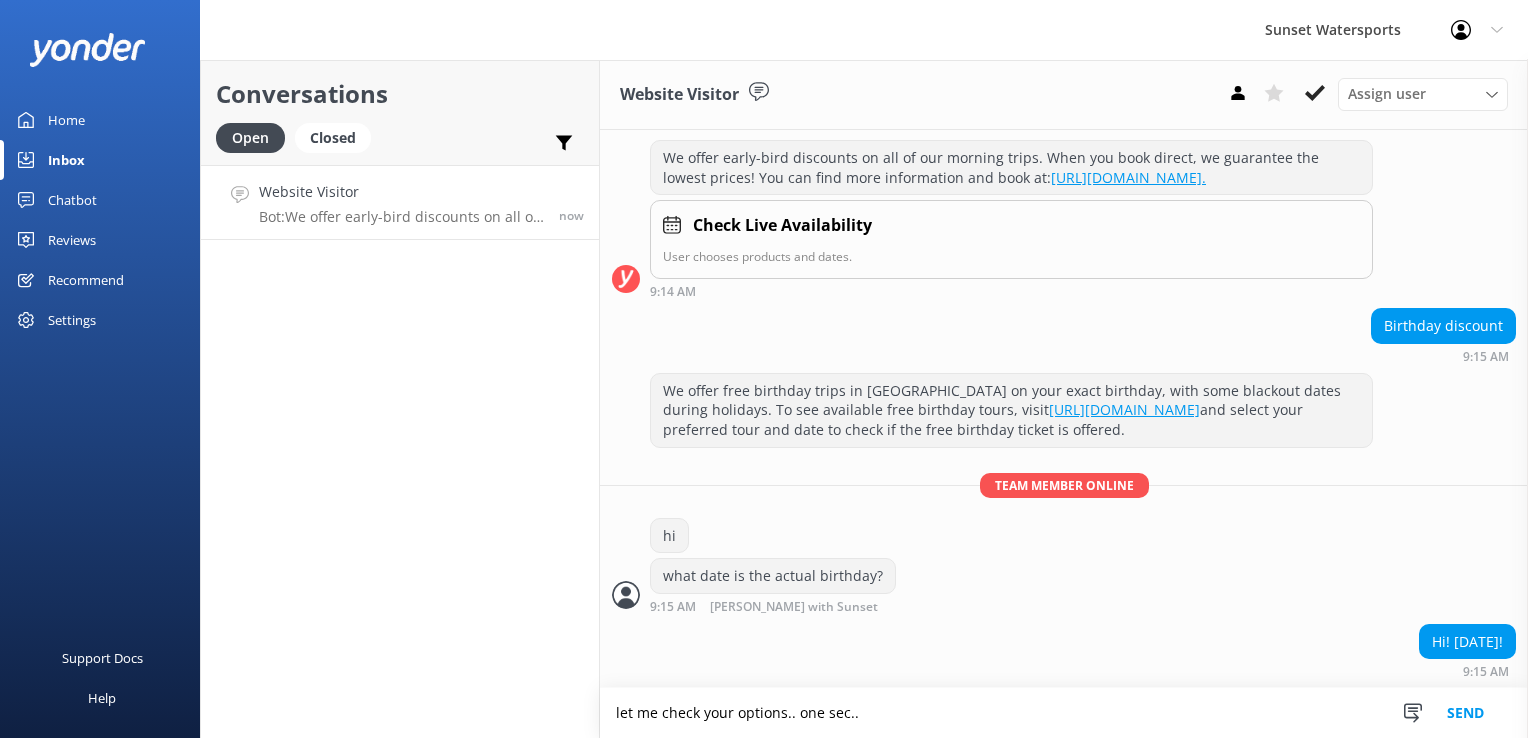 type on "let me check your options.. one sec.." 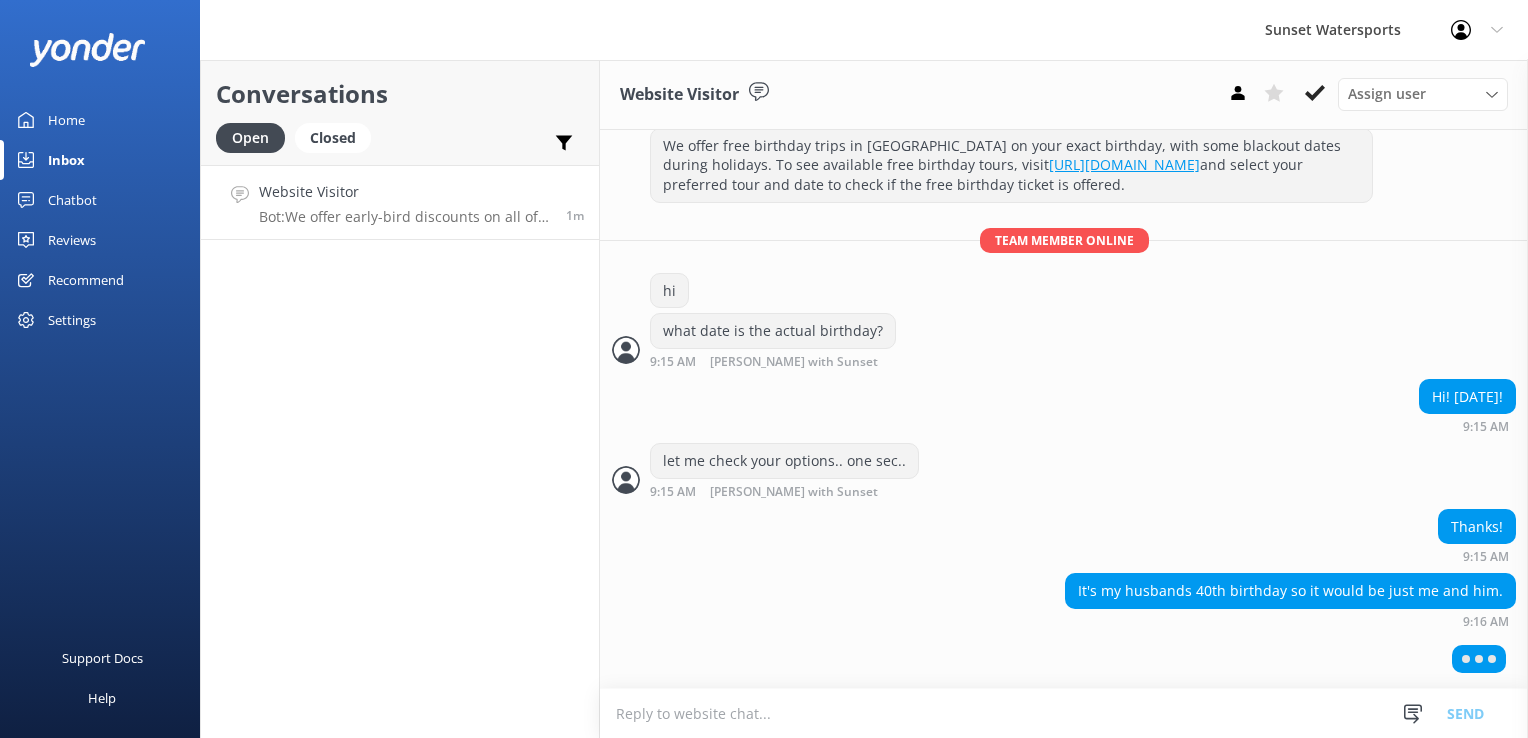 scroll, scrollTop: 464, scrollLeft: 0, axis: vertical 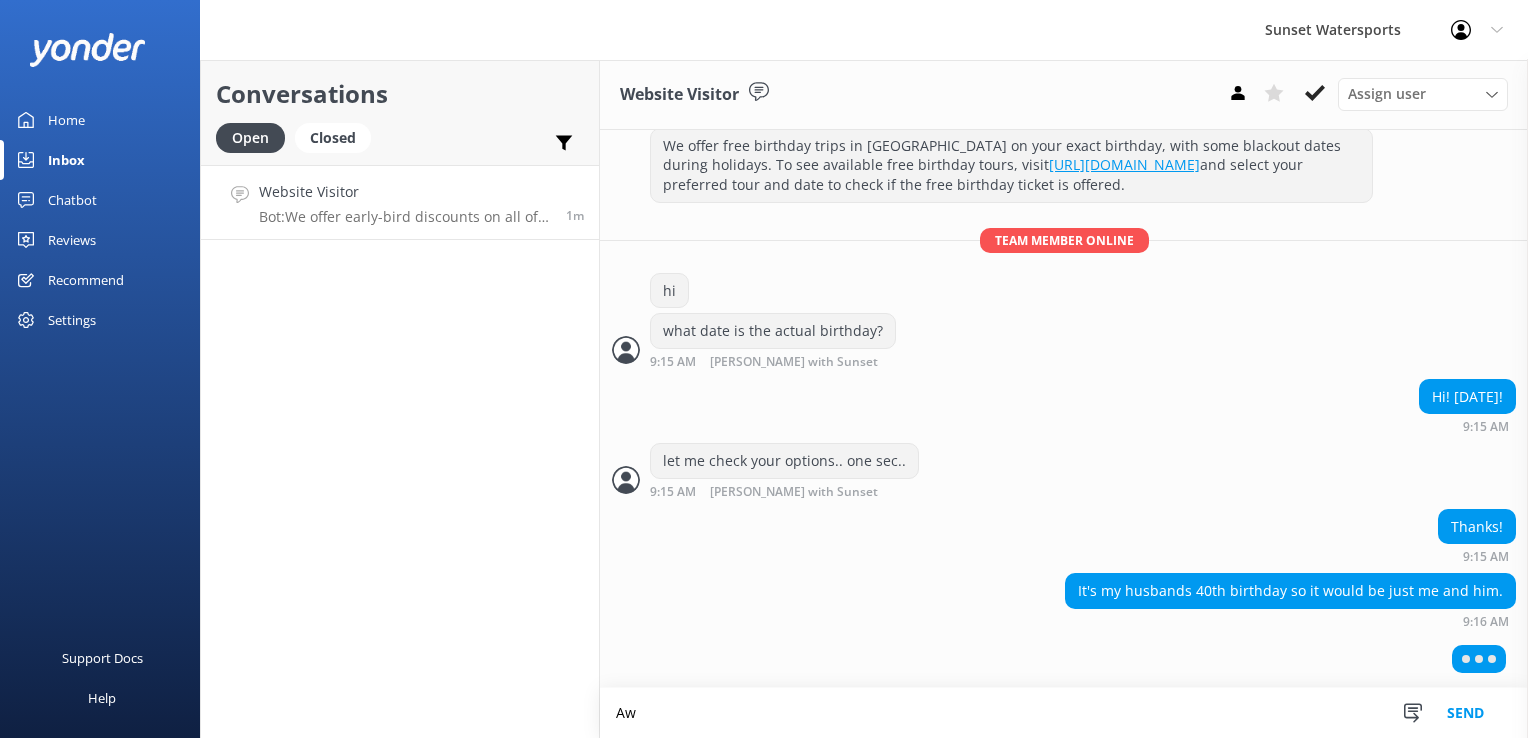 type on "A" 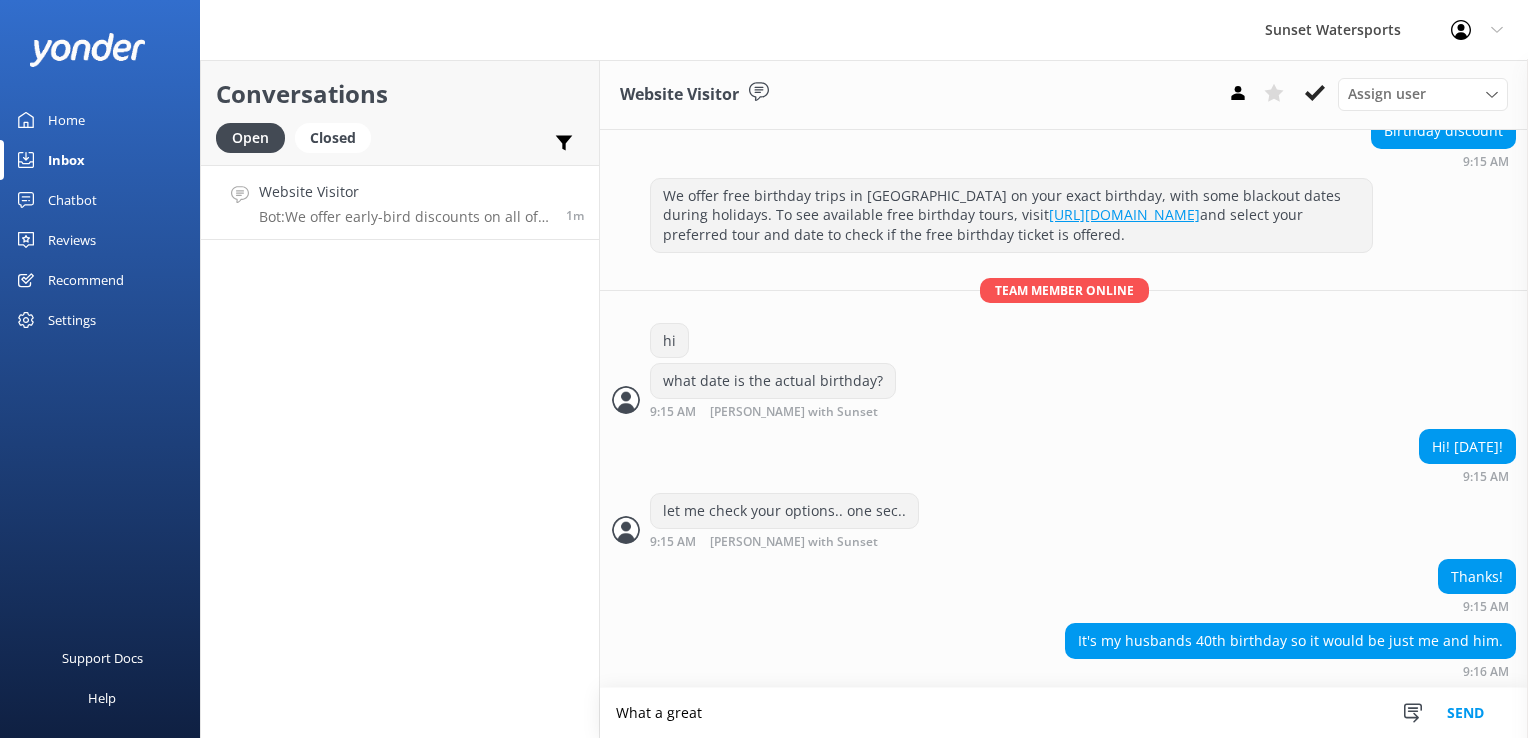 scroll, scrollTop: 464, scrollLeft: 0, axis: vertical 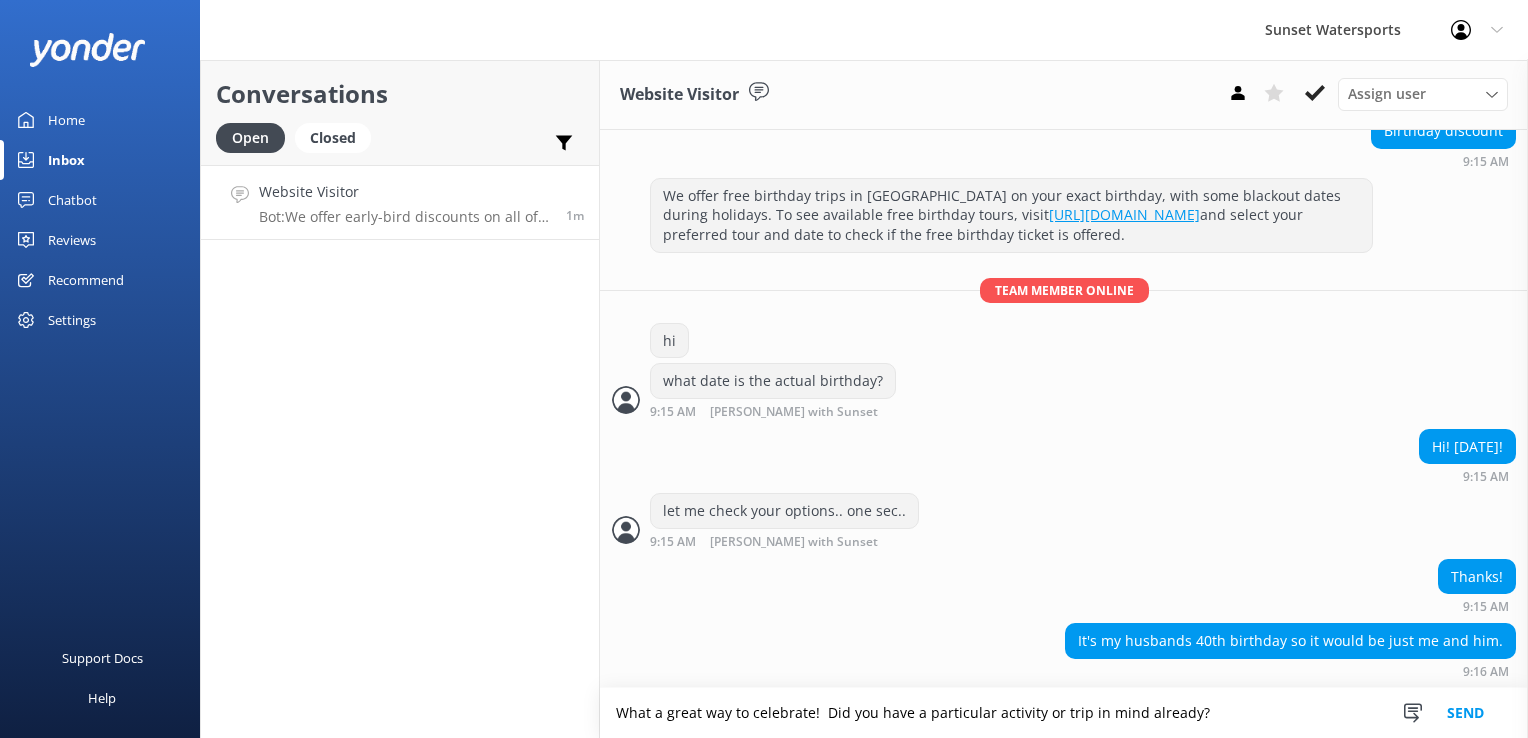 type on "What a great way to celebrate!  Did you have a particular activity or trip in mind already?" 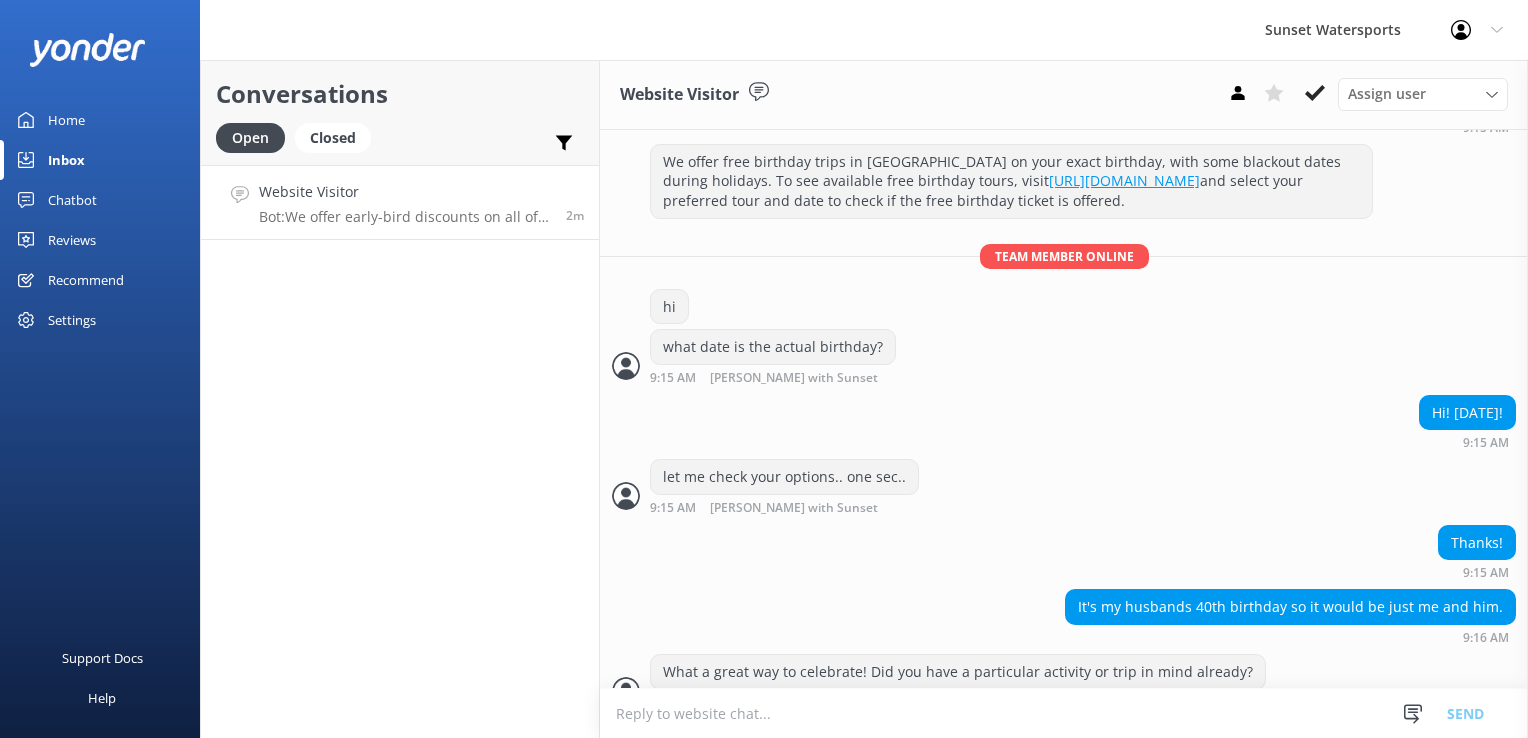 scroll, scrollTop: 528, scrollLeft: 0, axis: vertical 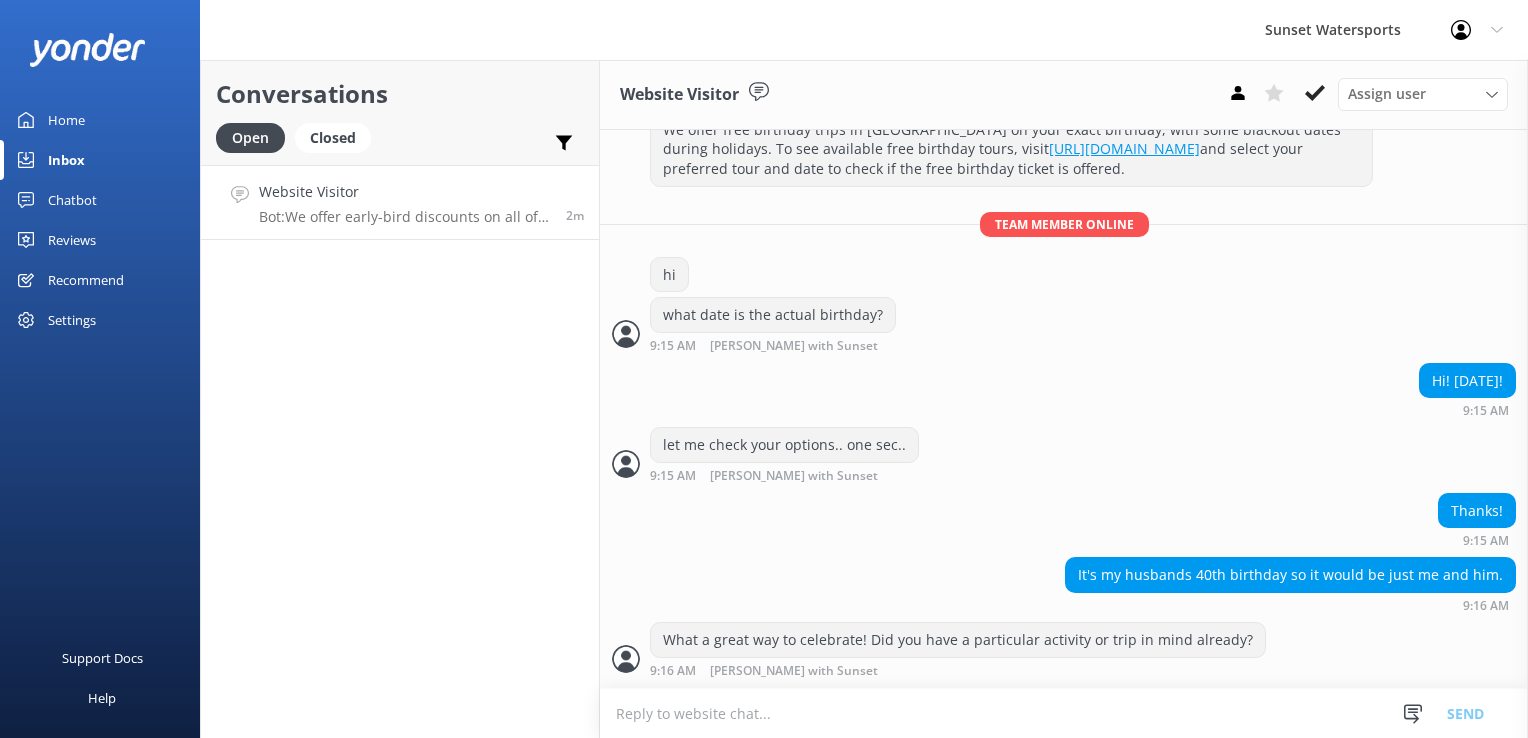 click at bounding box center [1064, 713] 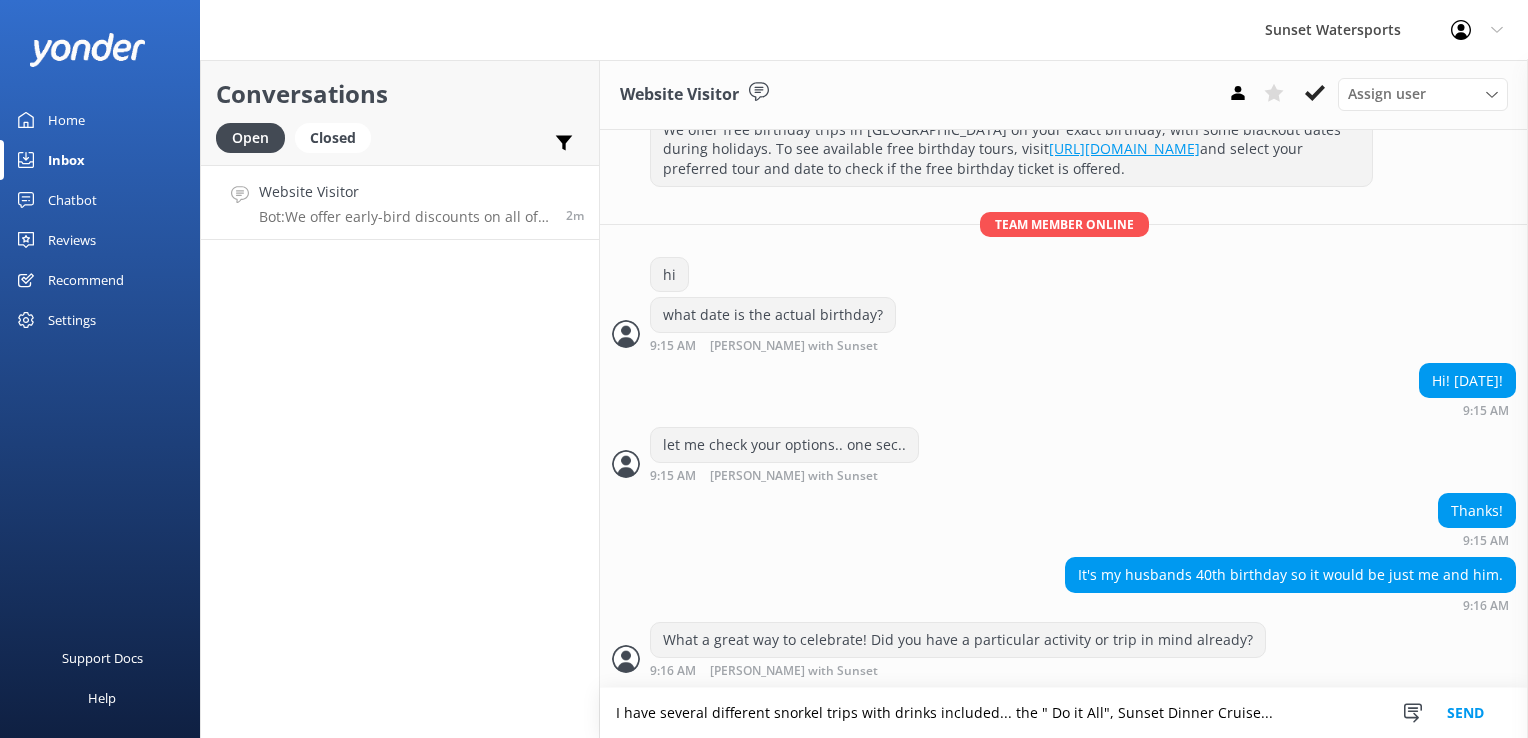 type on "I have several different snorkel trips with drinks included... the " Do it All", Sunset Dinner Cruise..." 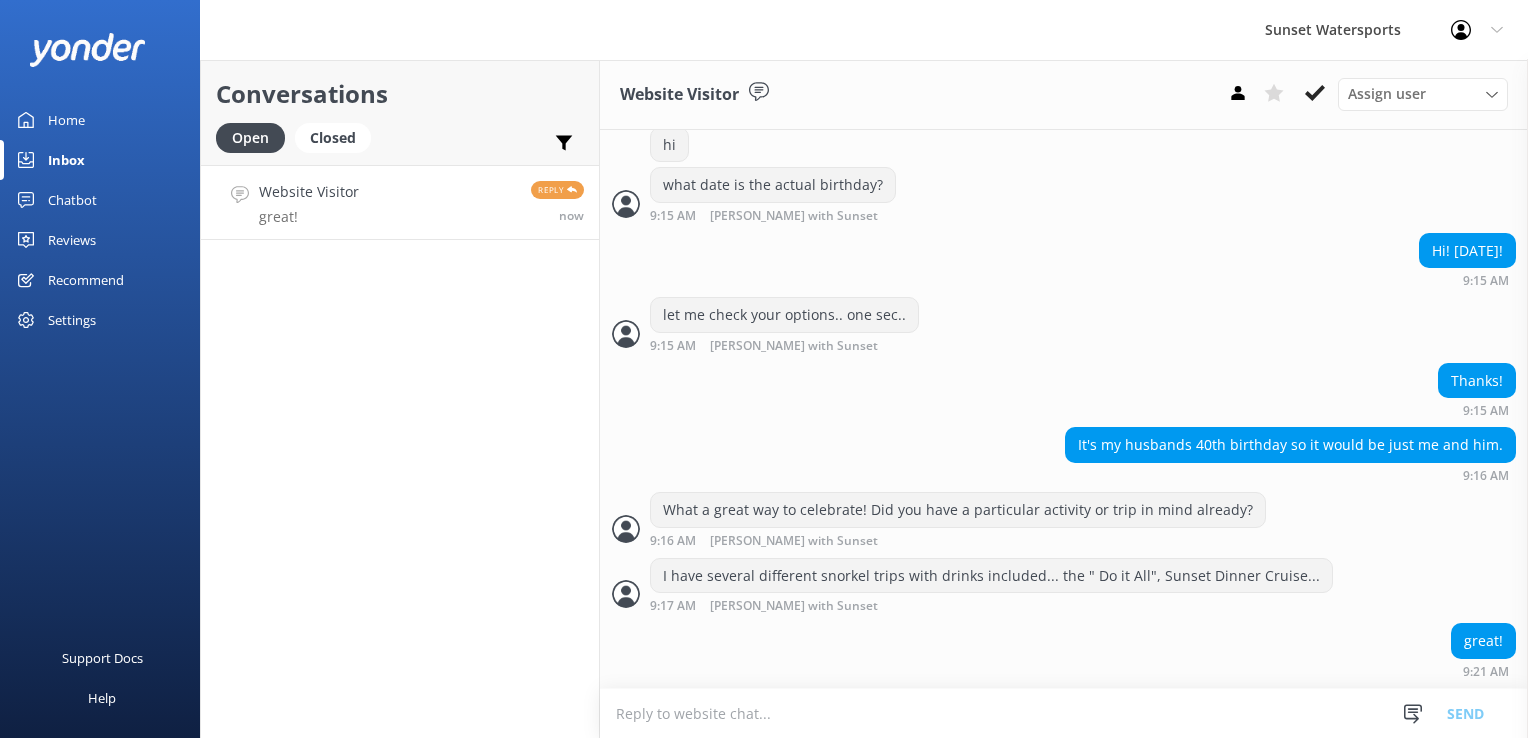 scroll, scrollTop: 658, scrollLeft: 0, axis: vertical 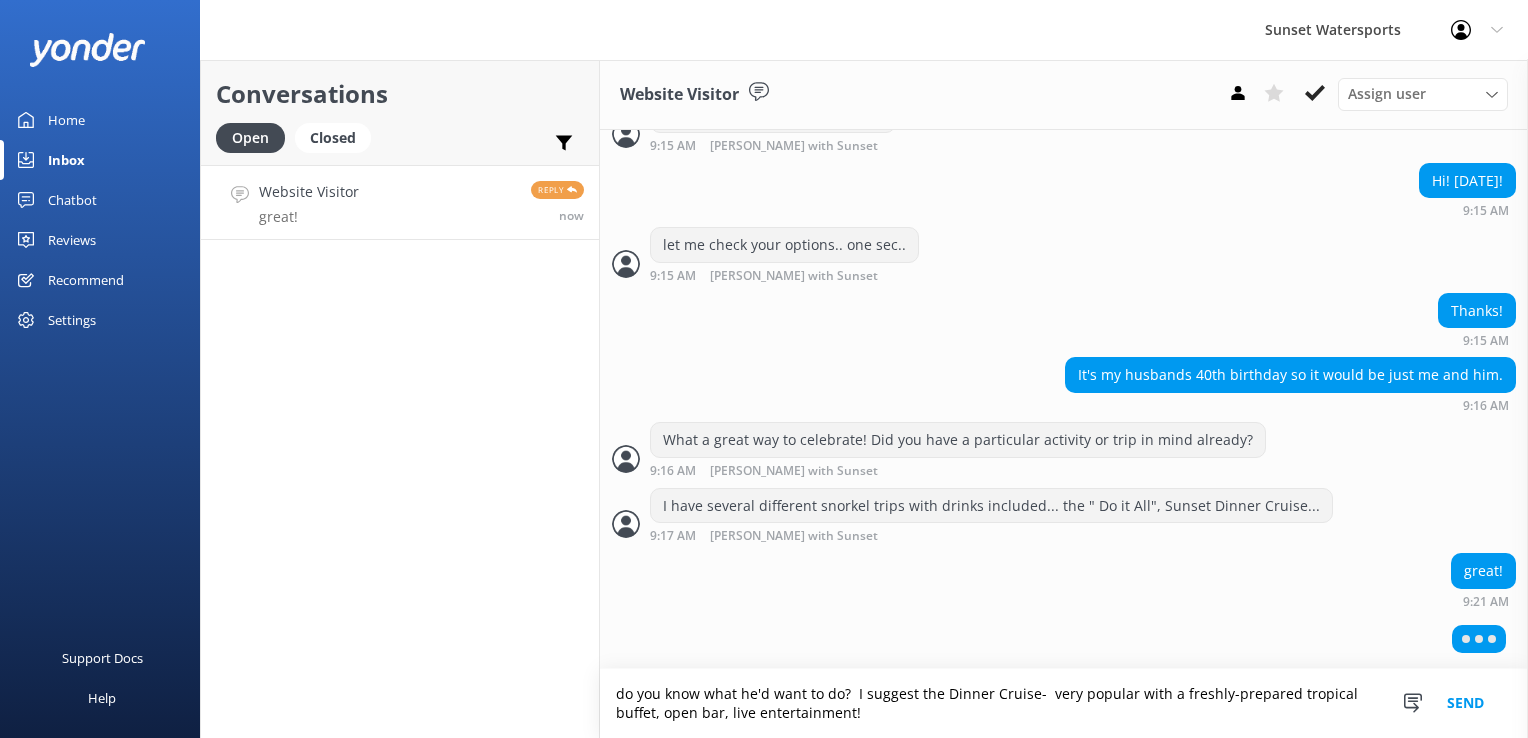 type on "do you know what he'd want to do?  I suggest the Dinner Cruise-  very popular with a freshly-prepared tropical buffet, open bar, live entertainment!" 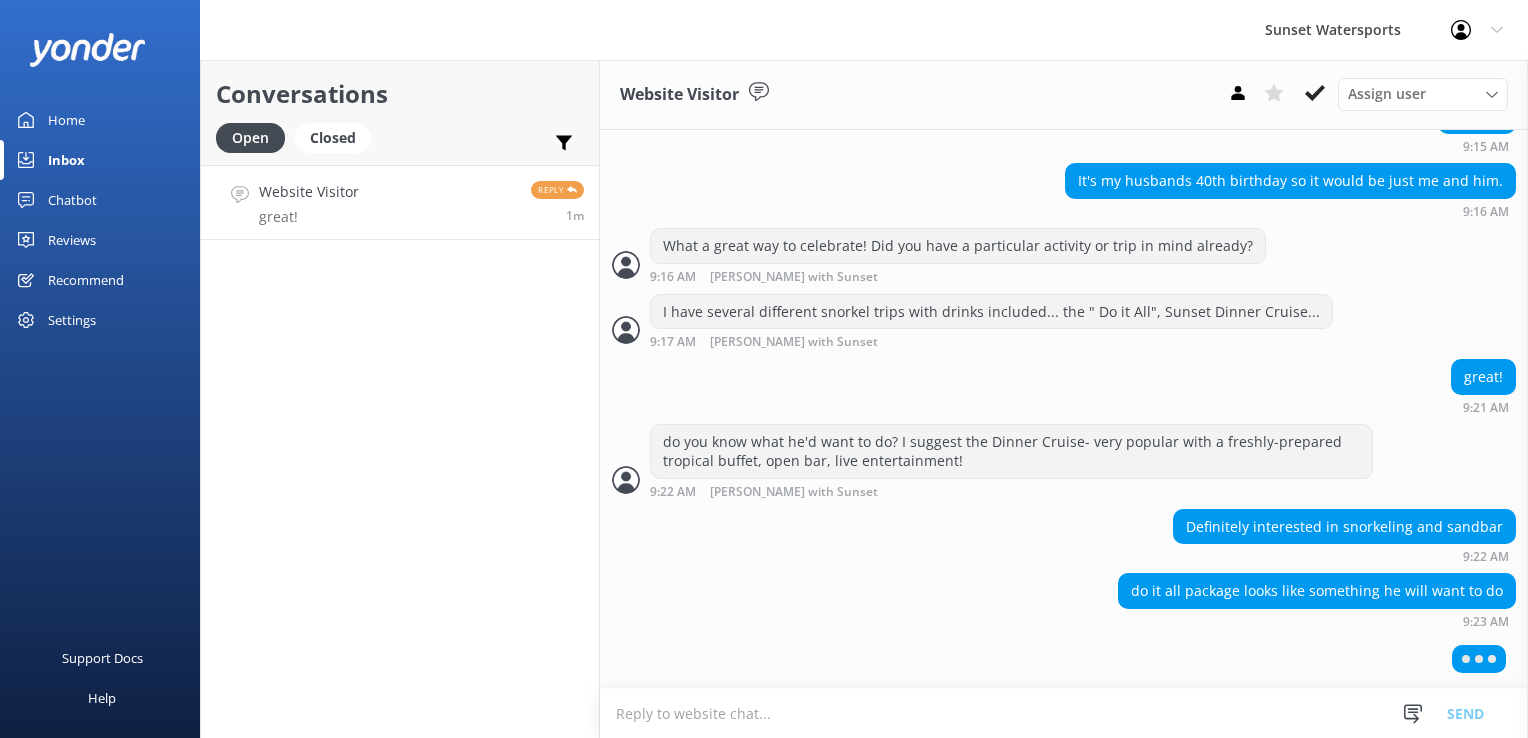 scroll, scrollTop: 918, scrollLeft: 0, axis: vertical 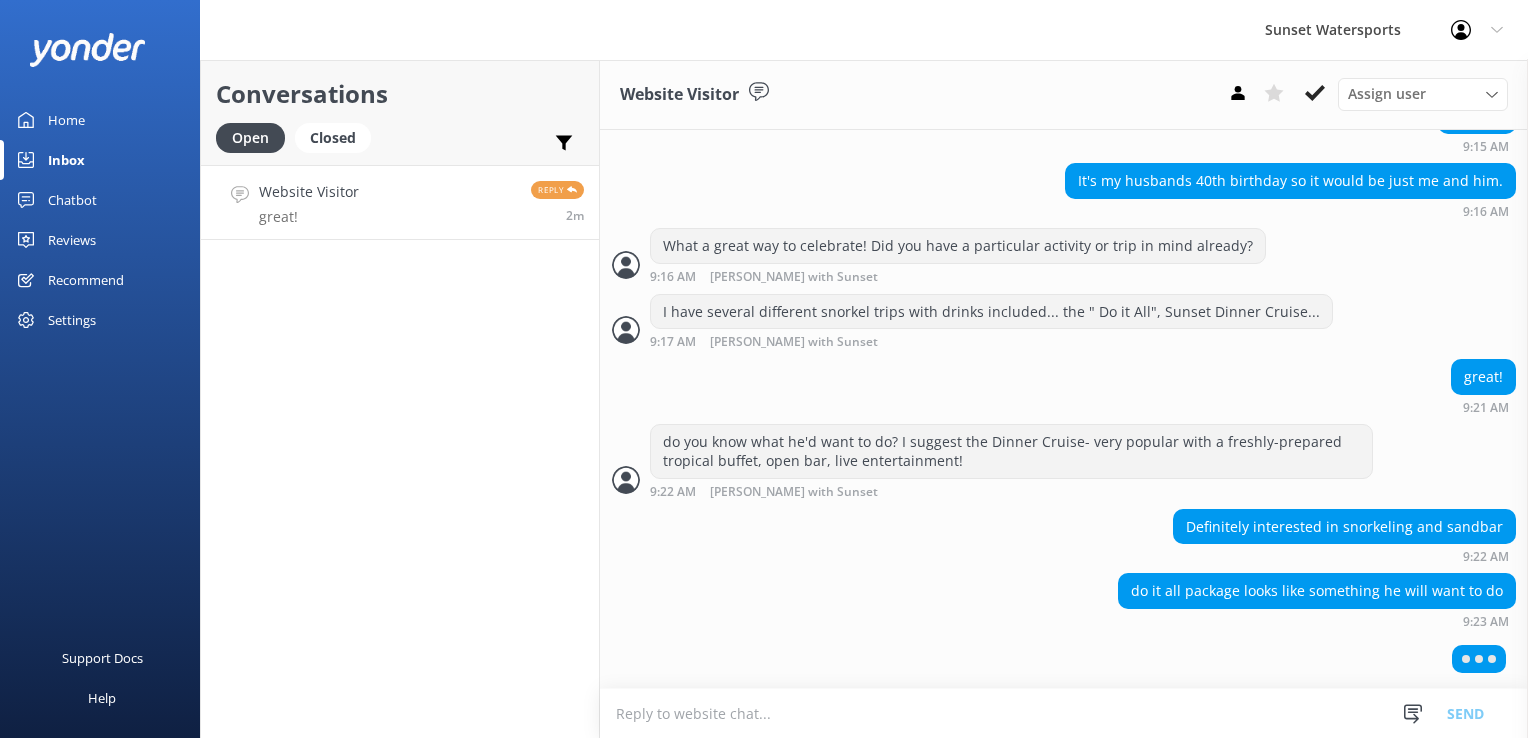 click at bounding box center (1064, 713) 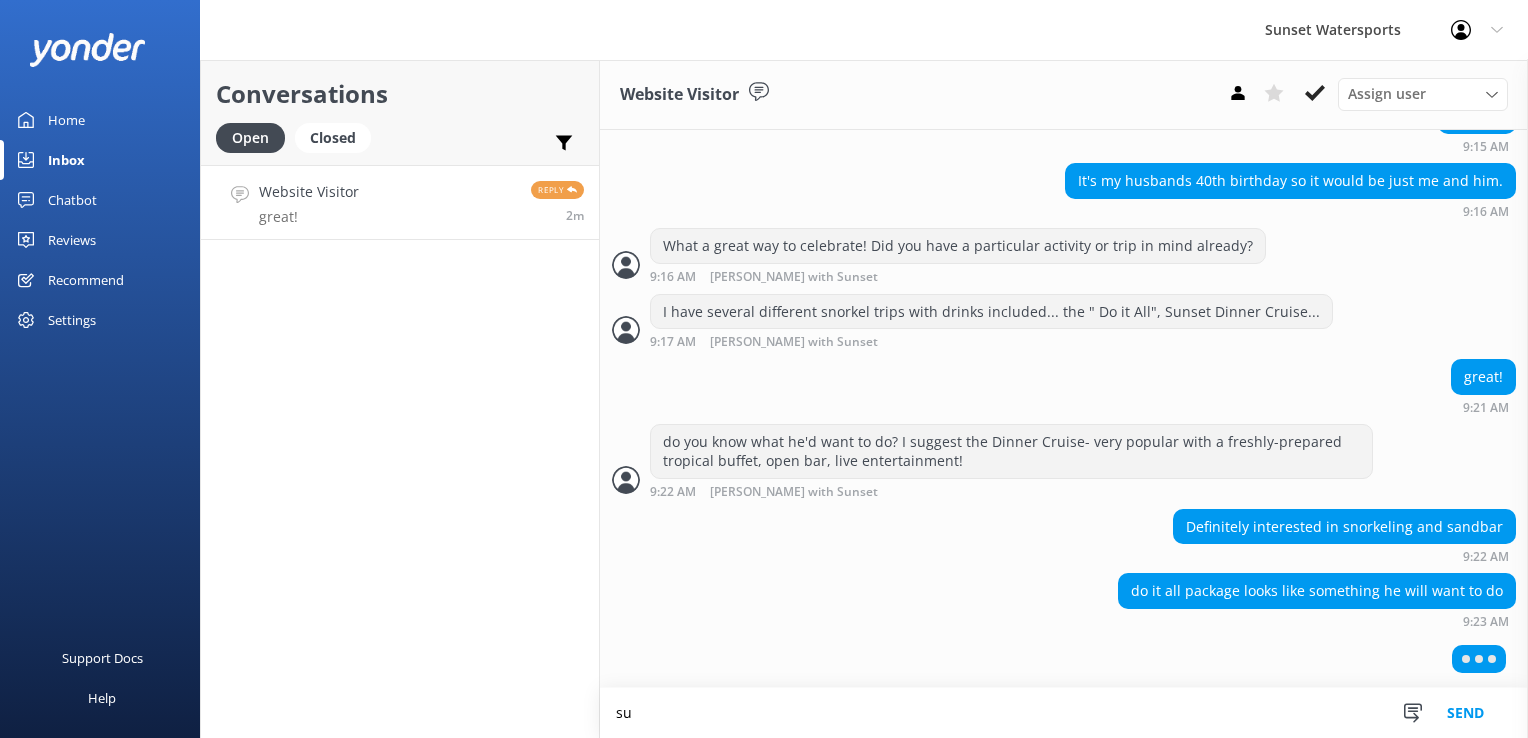 type on "s" 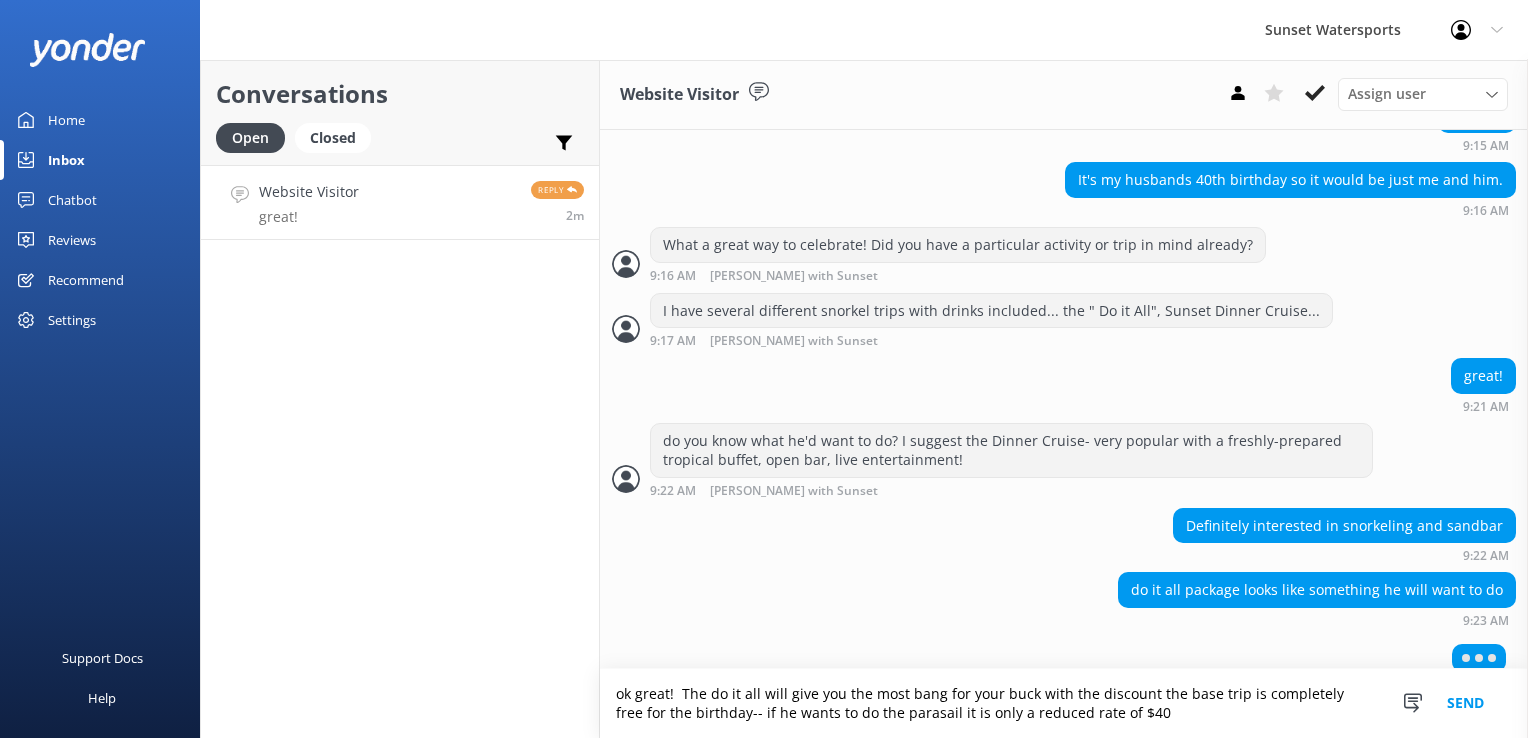 scroll, scrollTop: 938, scrollLeft: 0, axis: vertical 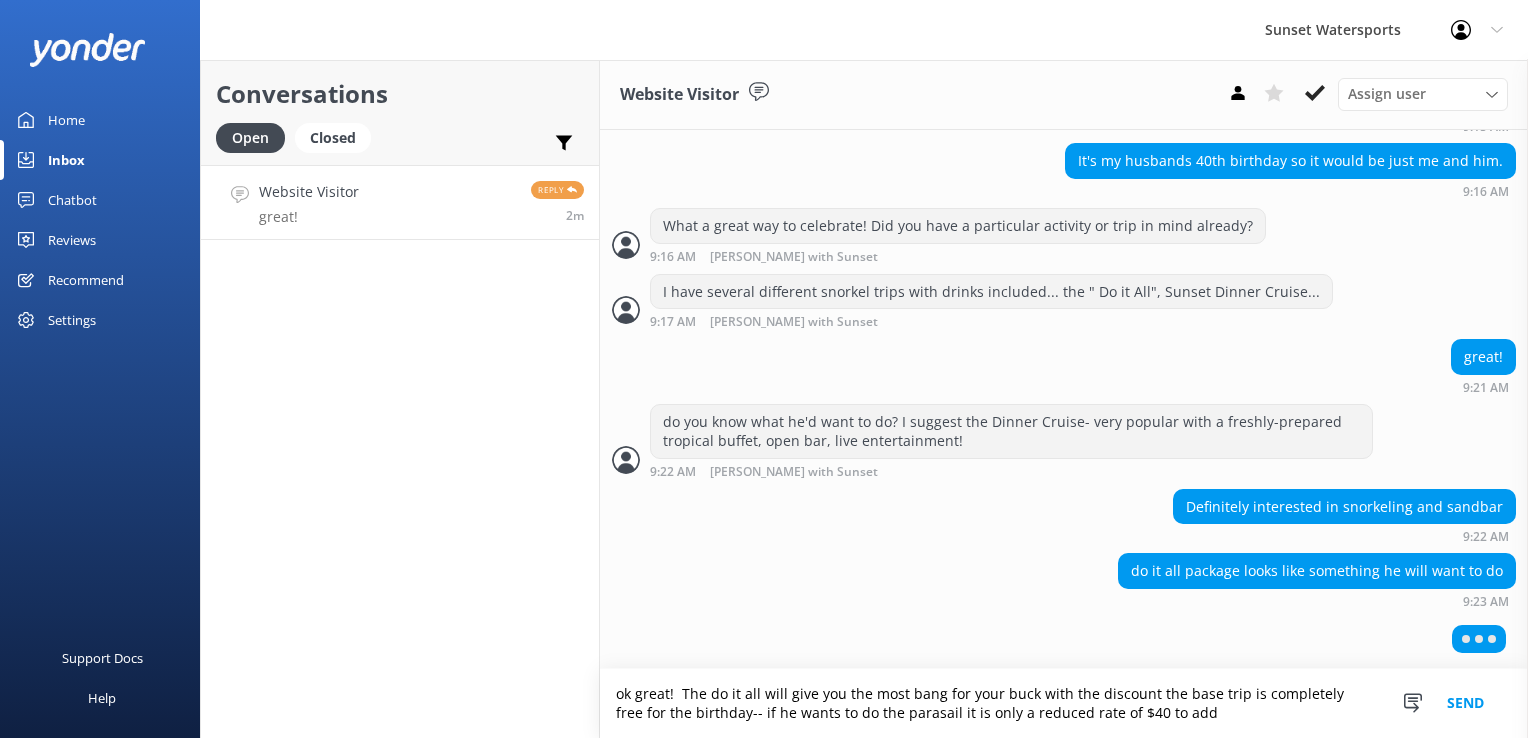 type on "ok great!  The do it all will give you the most bang for your buck with the discount the base trip is completely free for the birthday-- if he wants to do the parasail it is only a reduced rate of $40 to add" 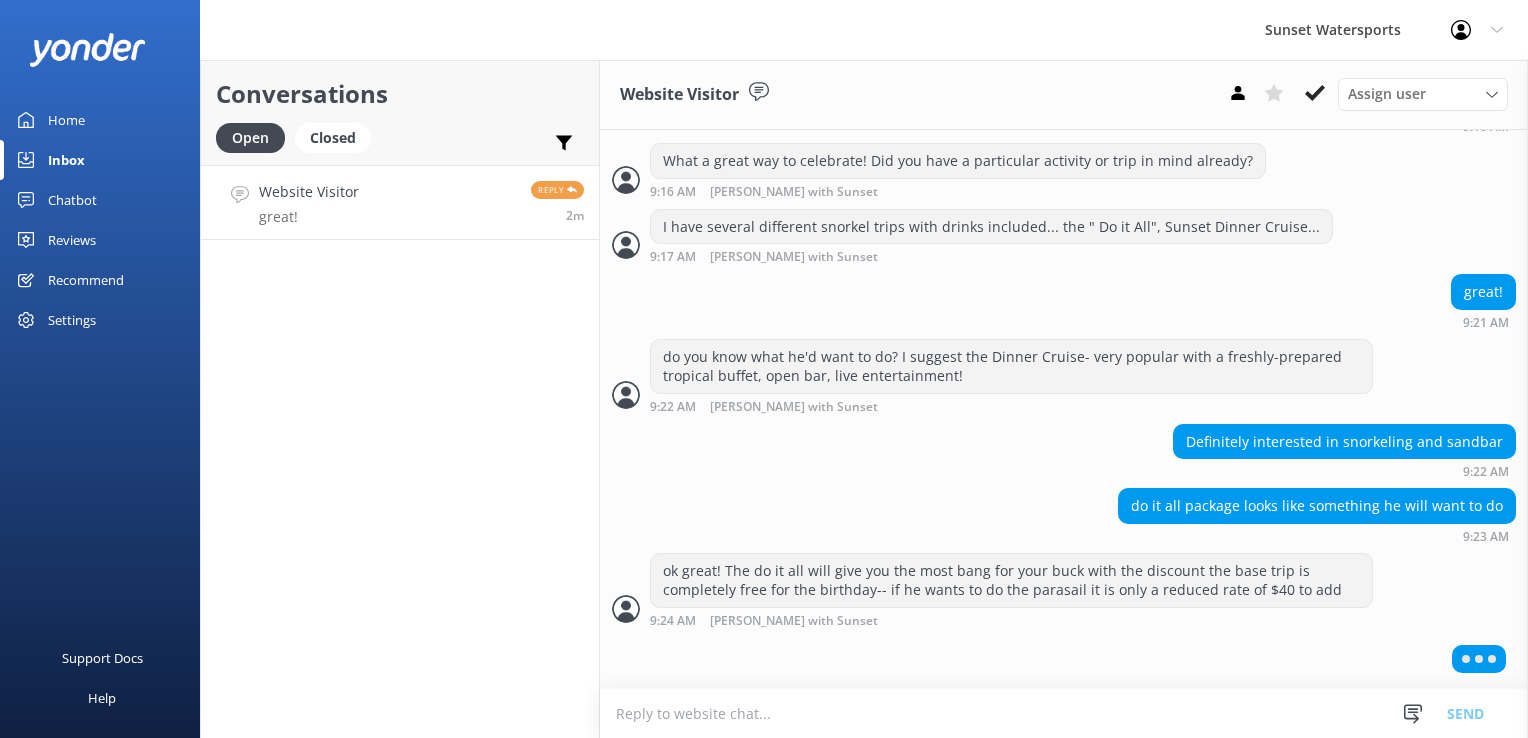 scroll, scrollTop: 1003, scrollLeft: 0, axis: vertical 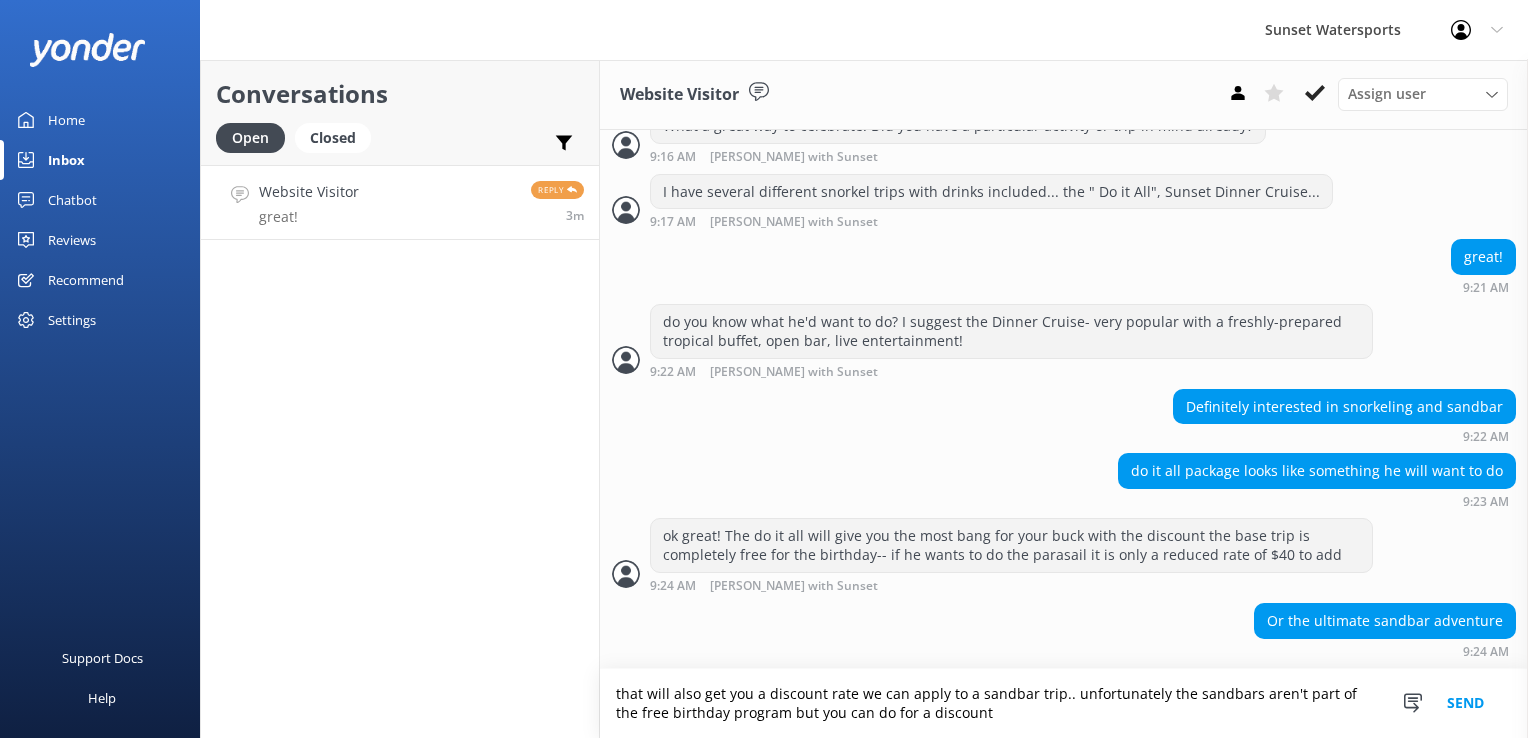 type on "that will also get you a discount rate we can apply to a sandbar trip.. unfortunately the sandbars aren't part of the free birthday program but you can do for a discount" 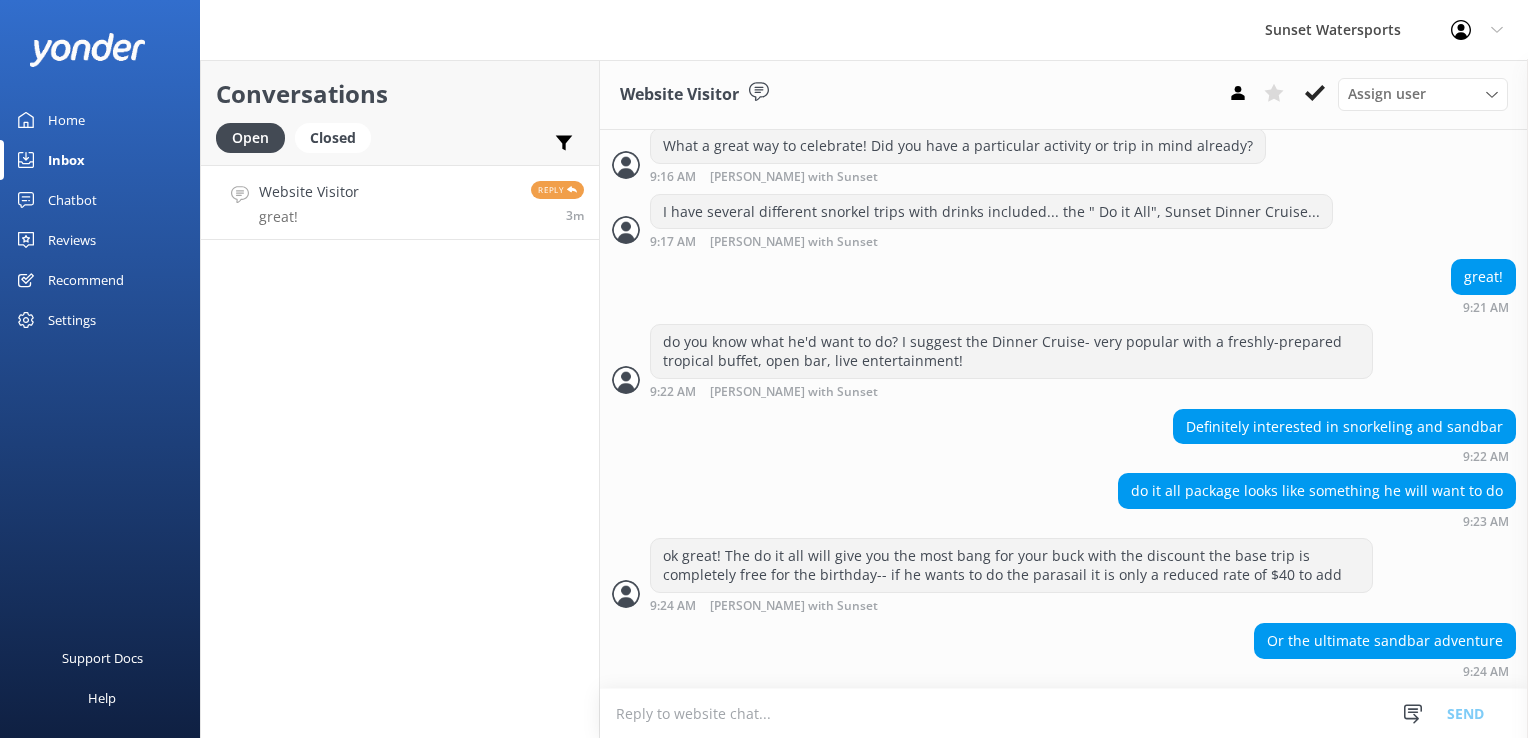 click at bounding box center [1064, 713] 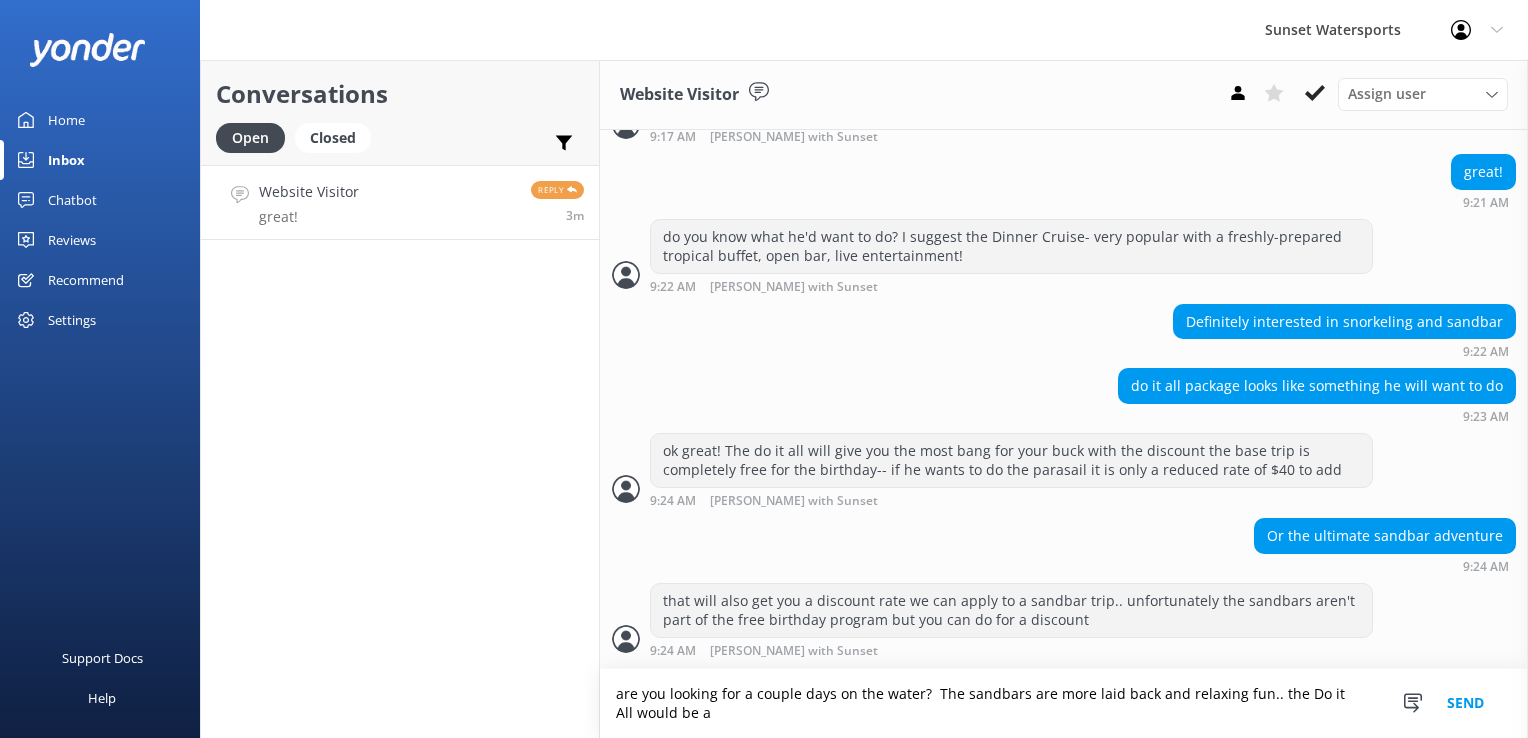 scroll, scrollTop: 1124, scrollLeft: 0, axis: vertical 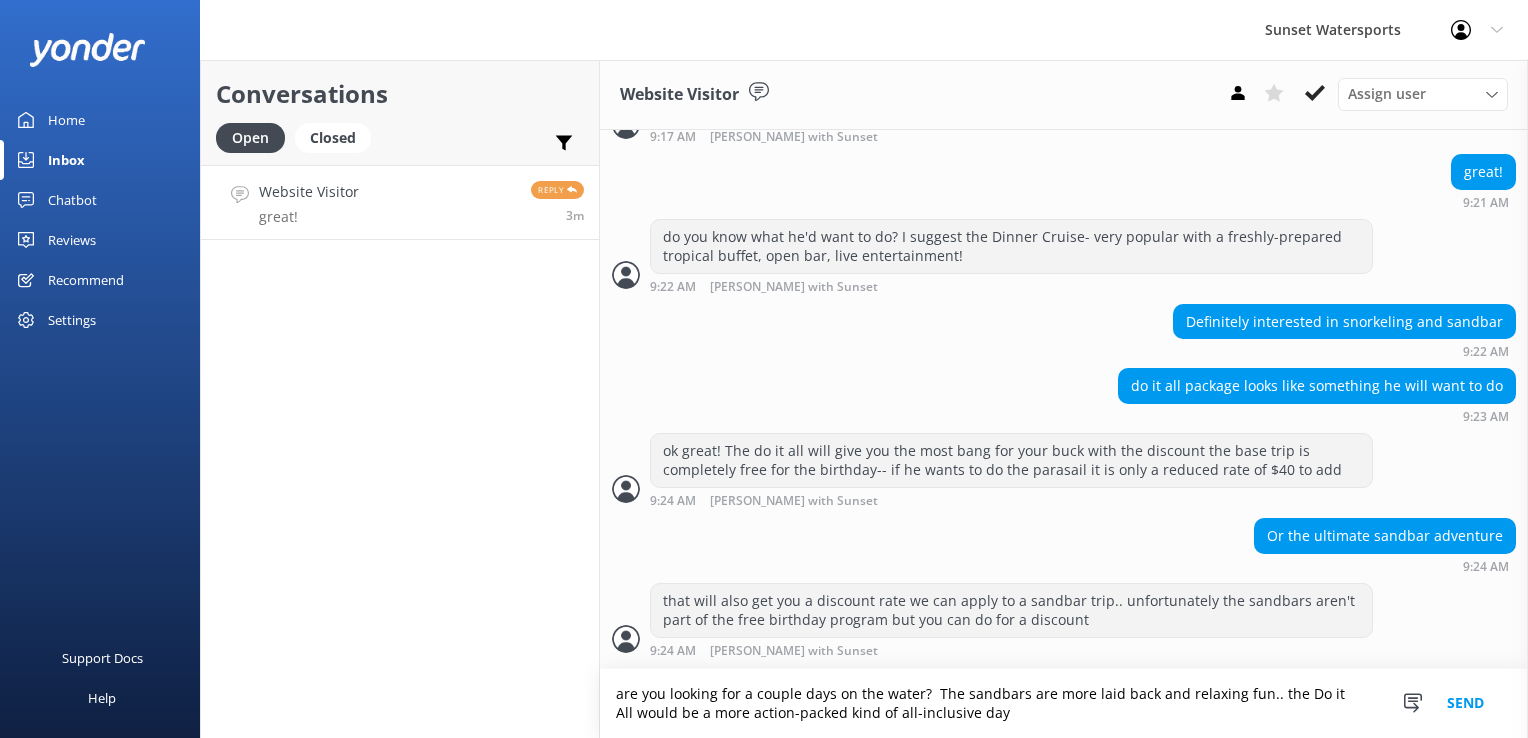 type on "are you looking for a couple days on the water?  The sandbars are more laid back and relaxing fun.. the Do it All would be a more action-packed kind of all-inclusive day" 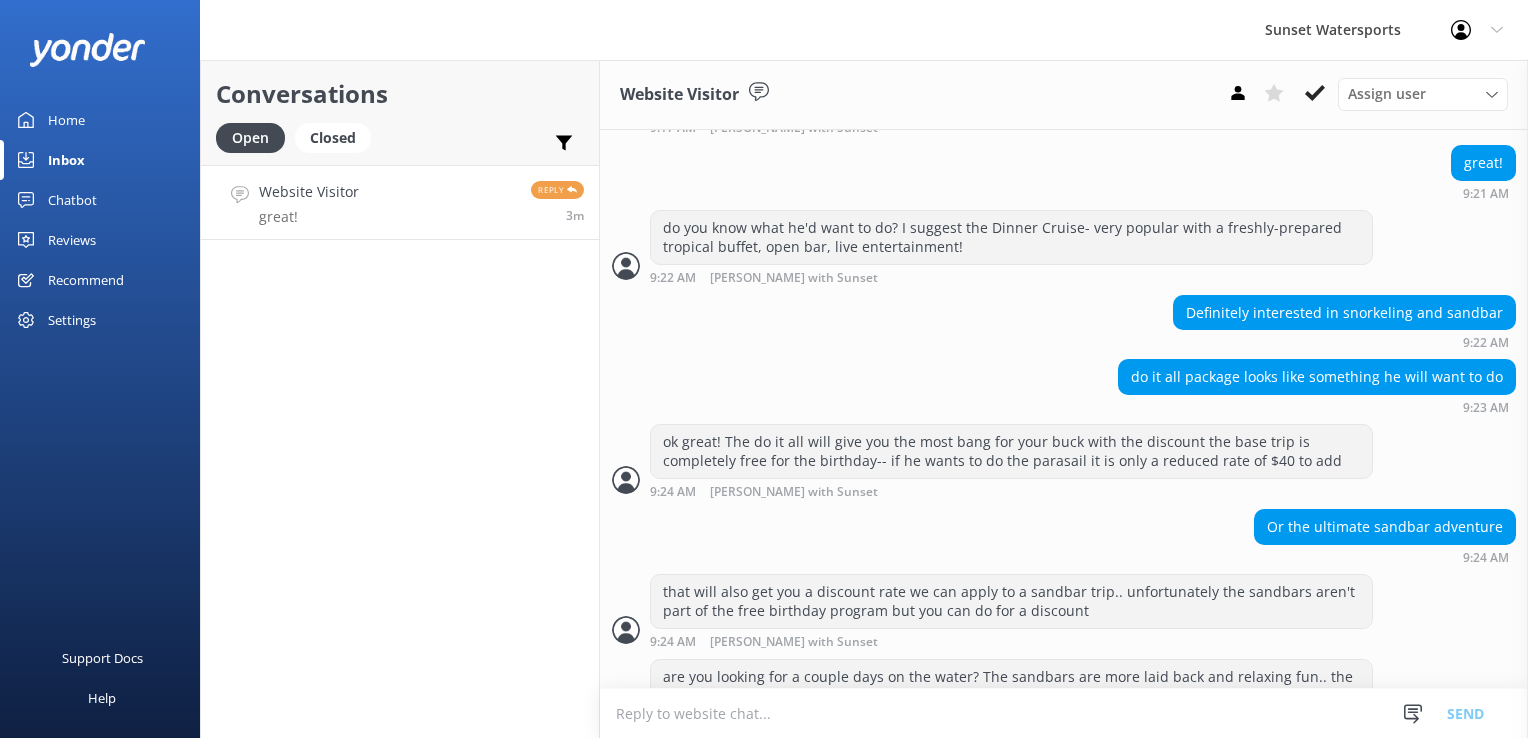 scroll, scrollTop: 1189, scrollLeft: 0, axis: vertical 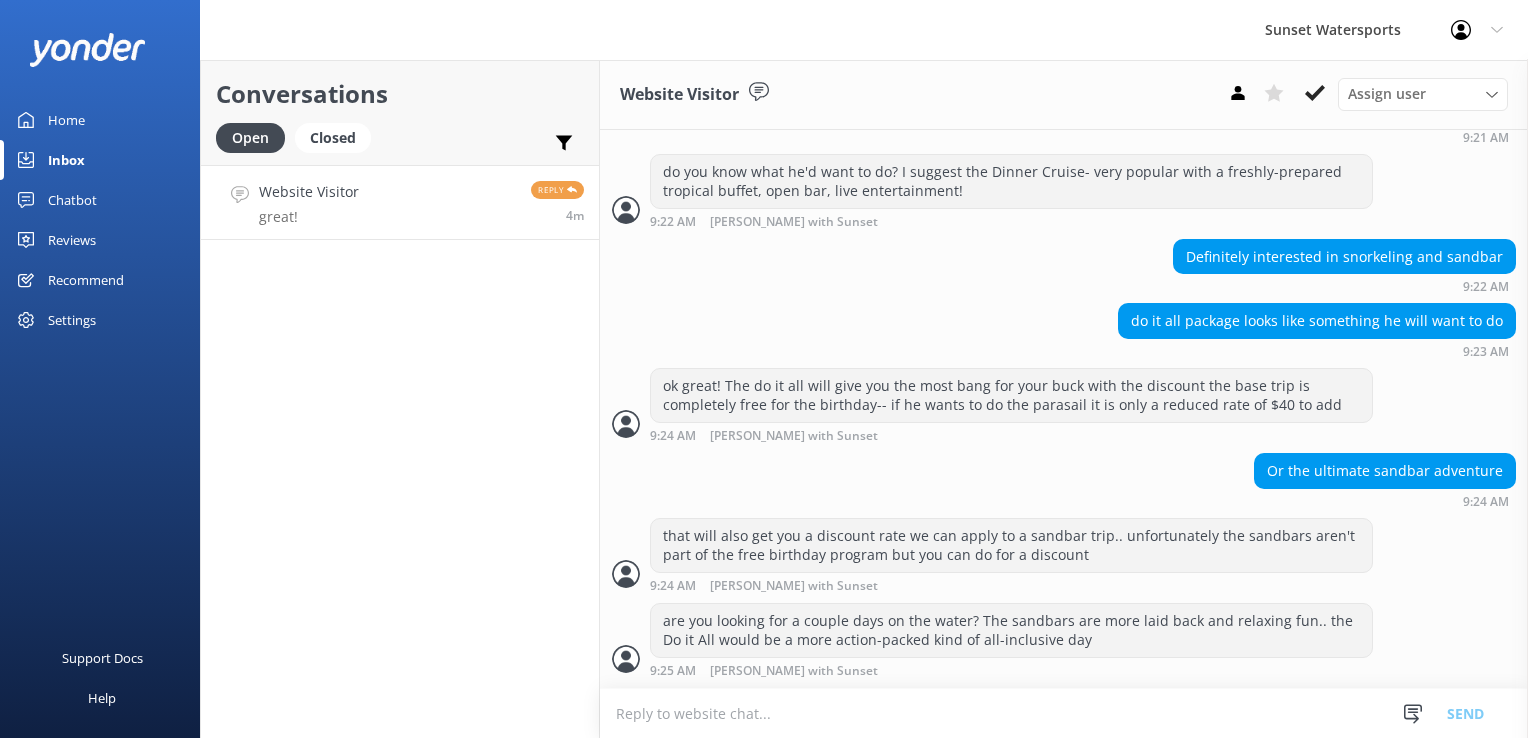 click at bounding box center (1064, 713) 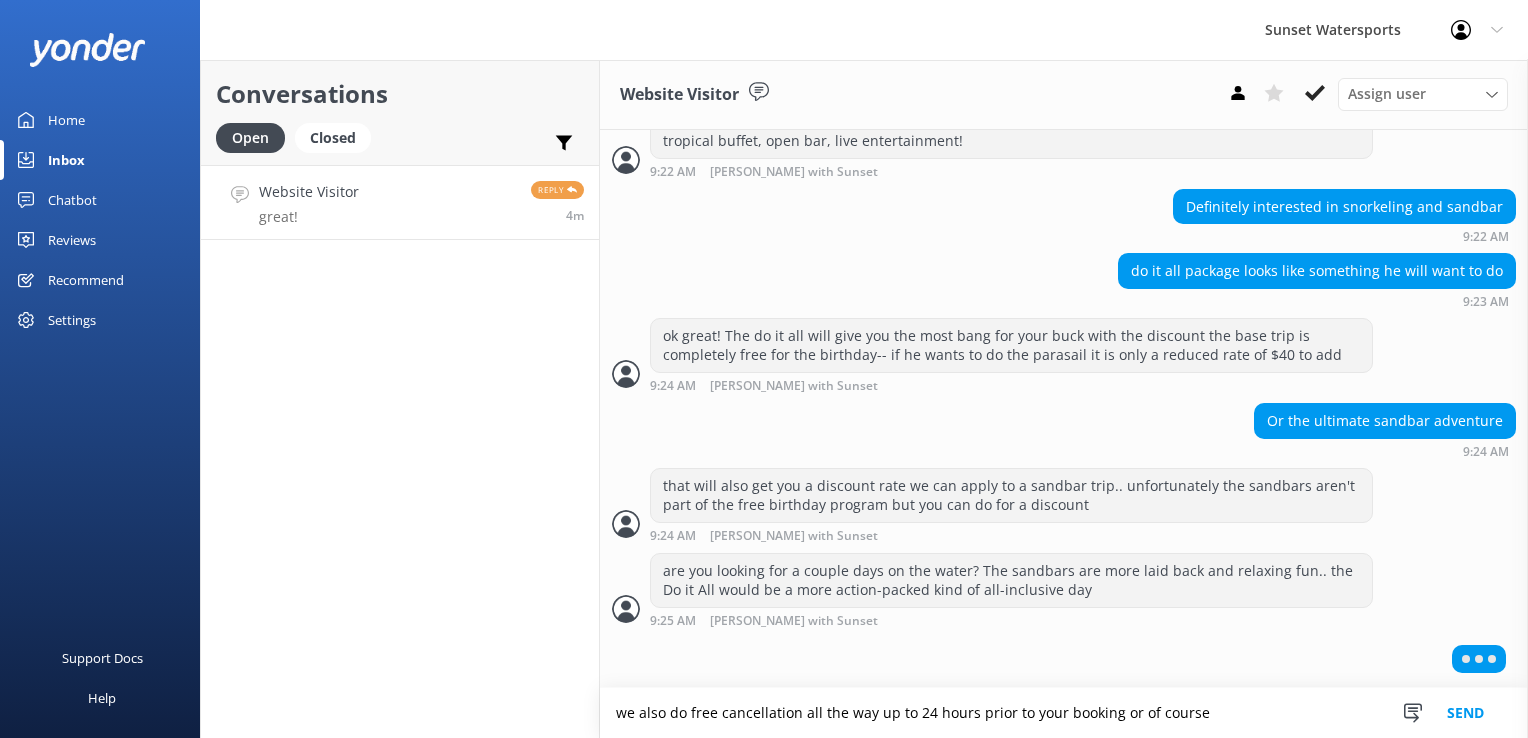 scroll, scrollTop: 1236, scrollLeft: 0, axis: vertical 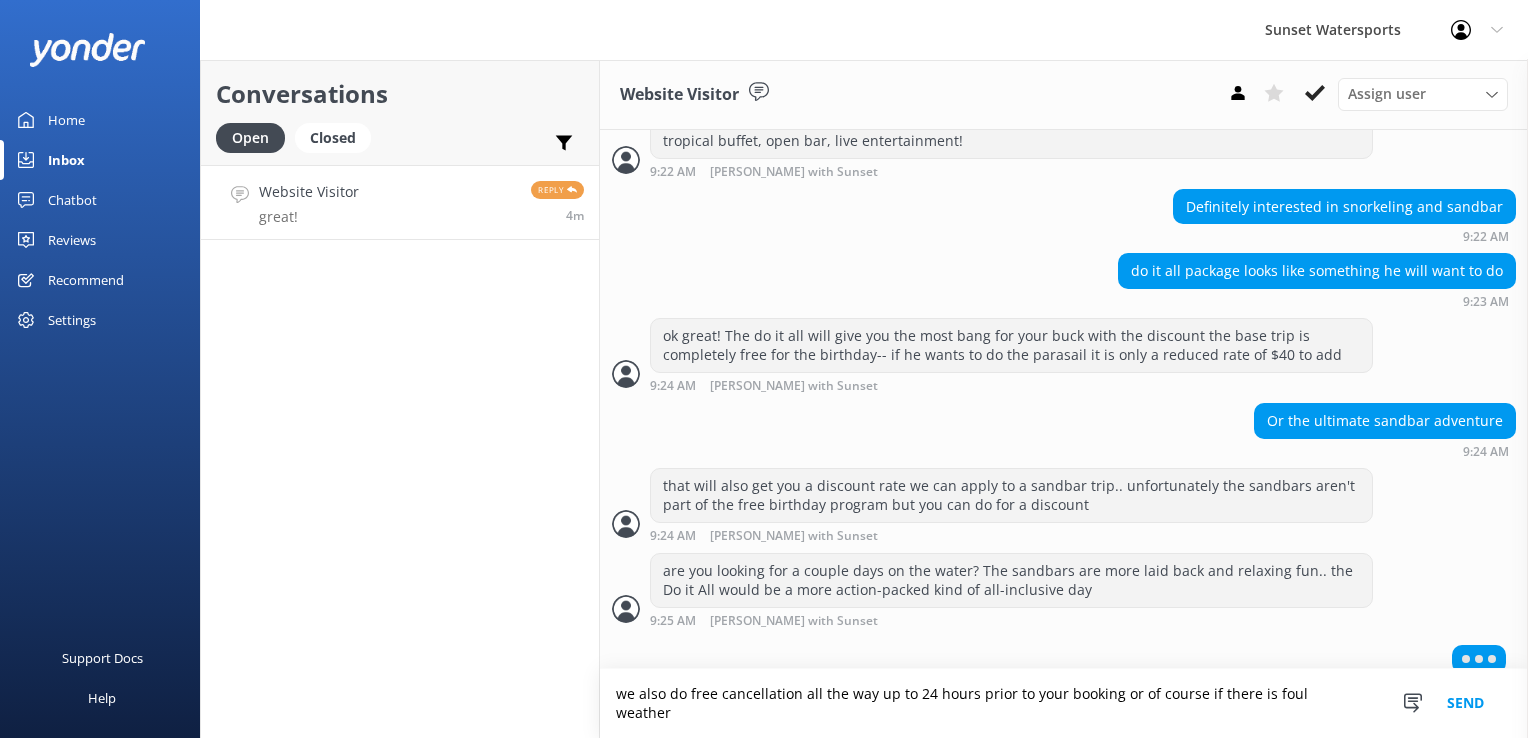 type on "we also do free cancellation all the way up to 24 hours prior to your booking or of course if there is foul weather" 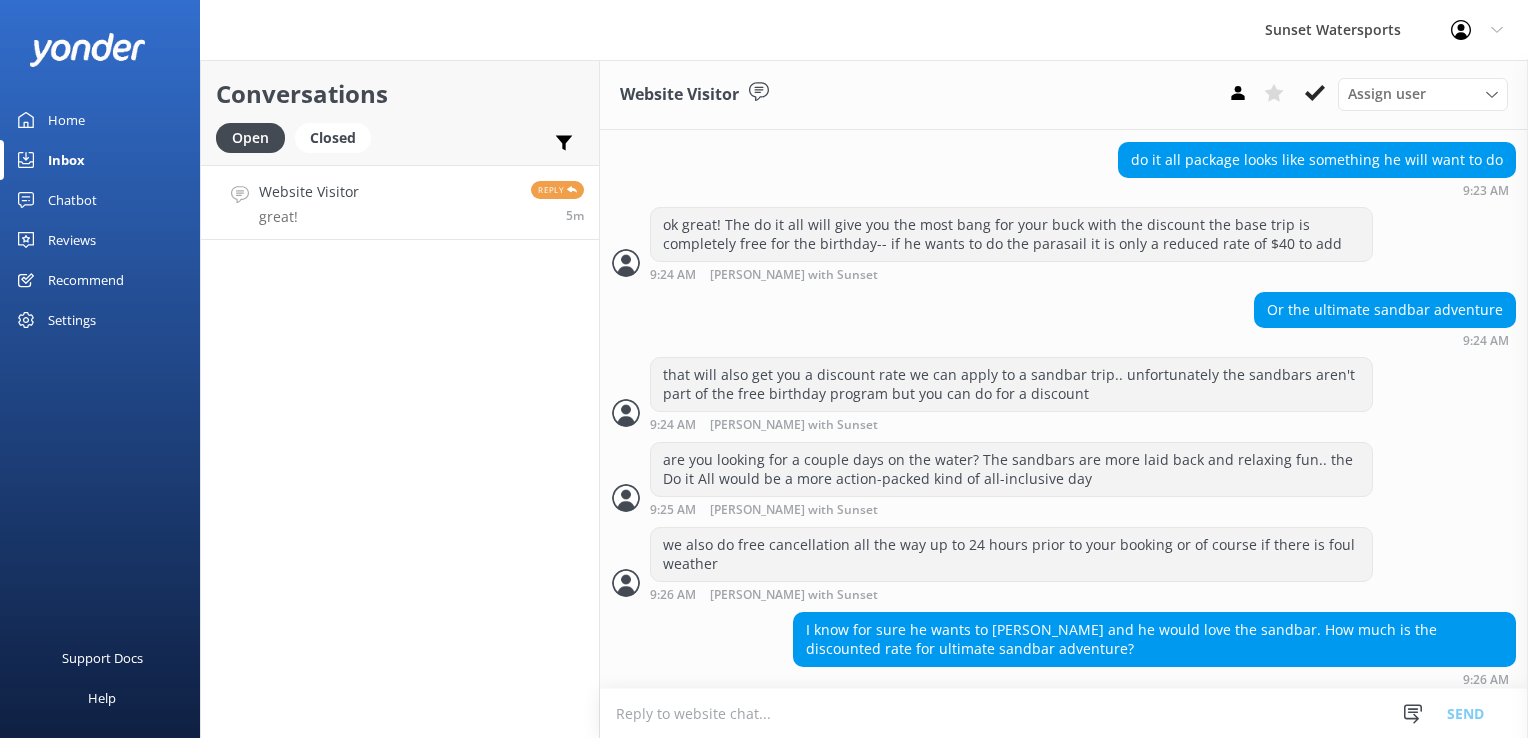 scroll, scrollTop: 1357, scrollLeft: 0, axis: vertical 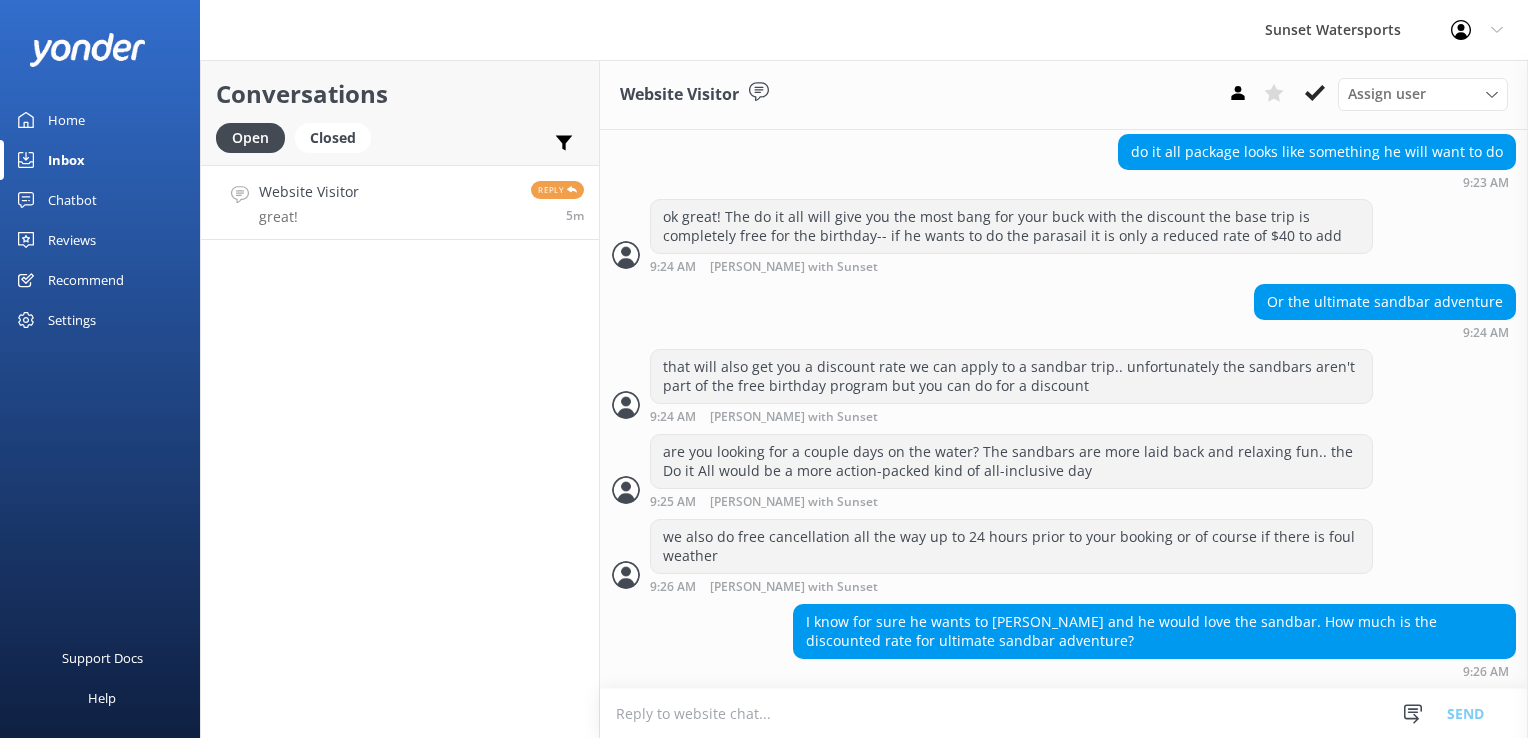 click at bounding box center (1064, 713) 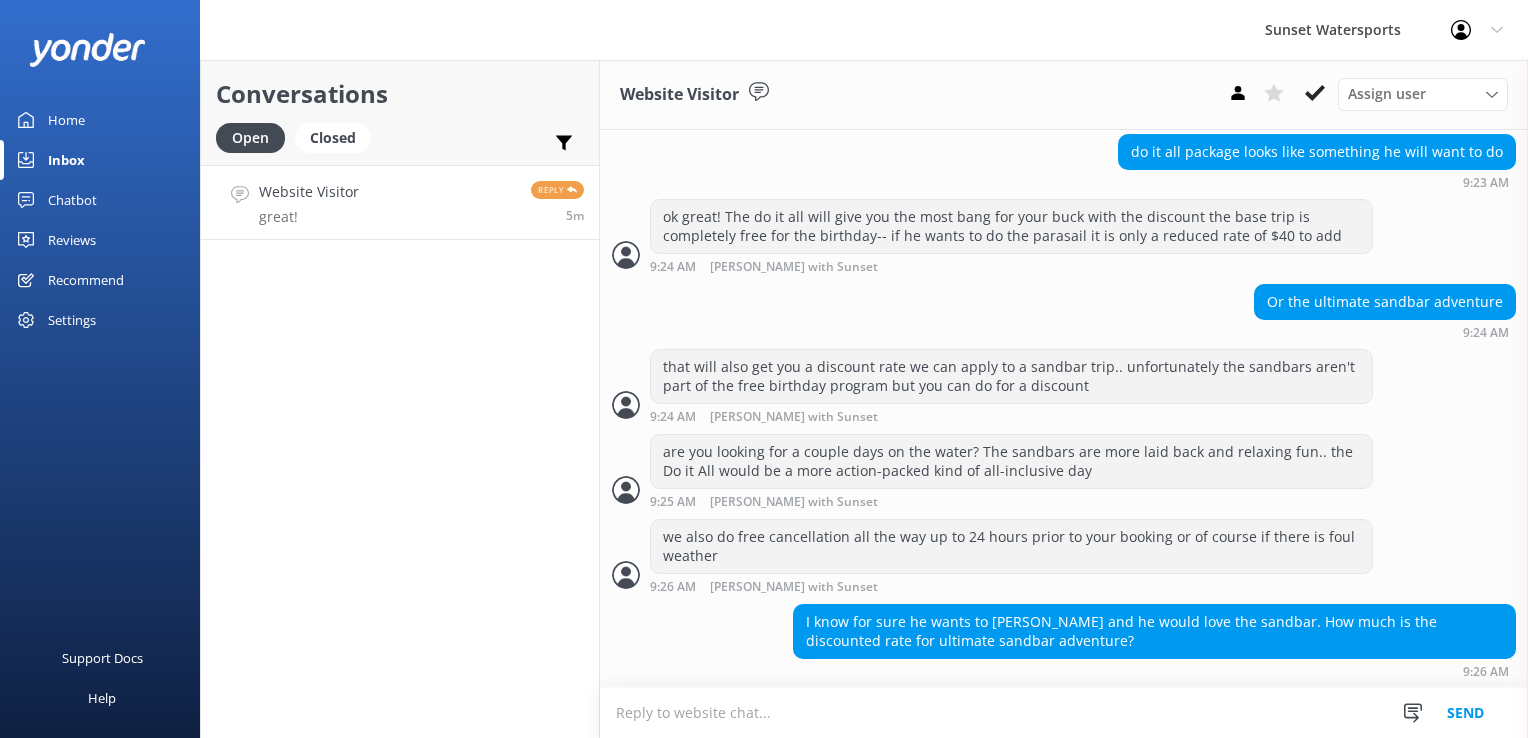 type on "e" 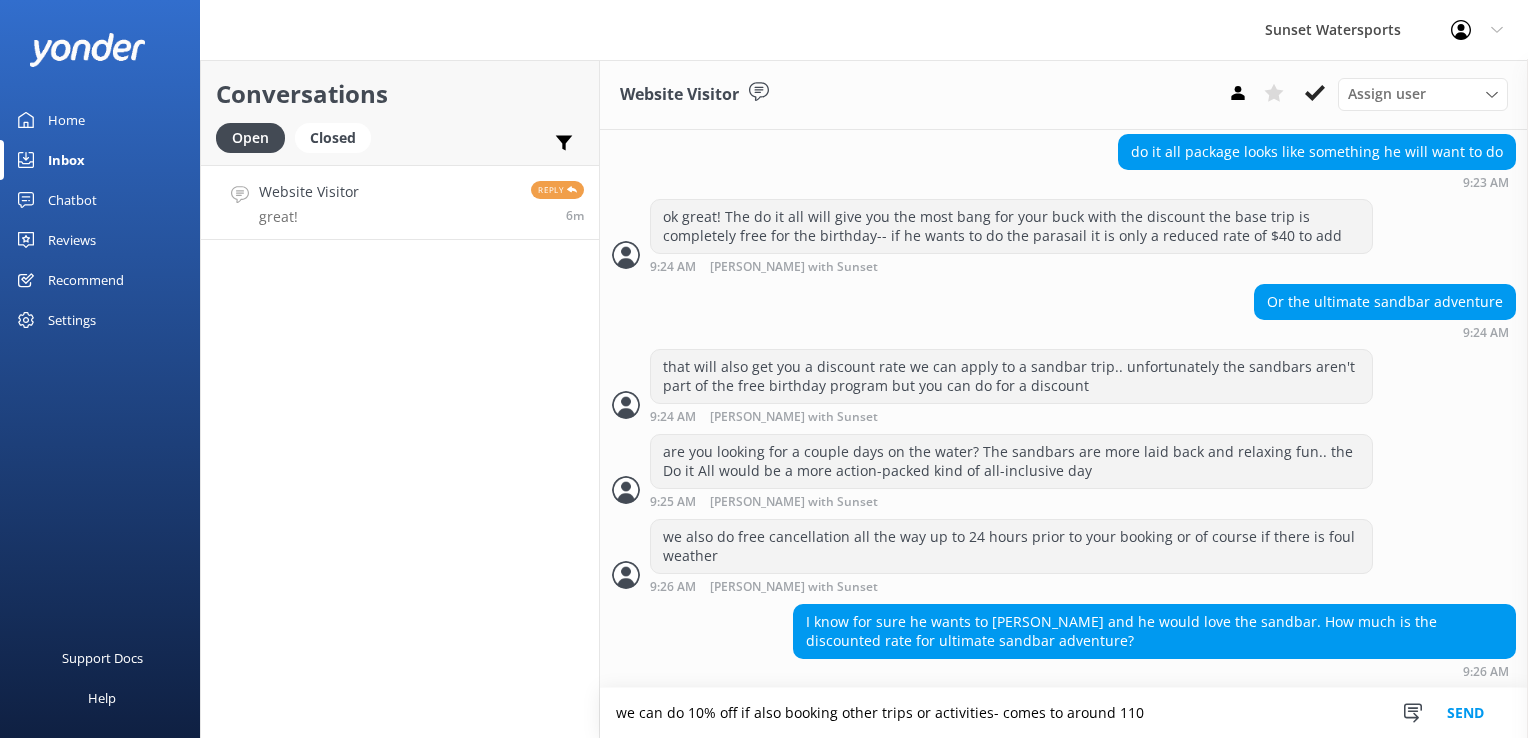 type on "we can do 10% off if also booking other trips or activities- comes to around 110" 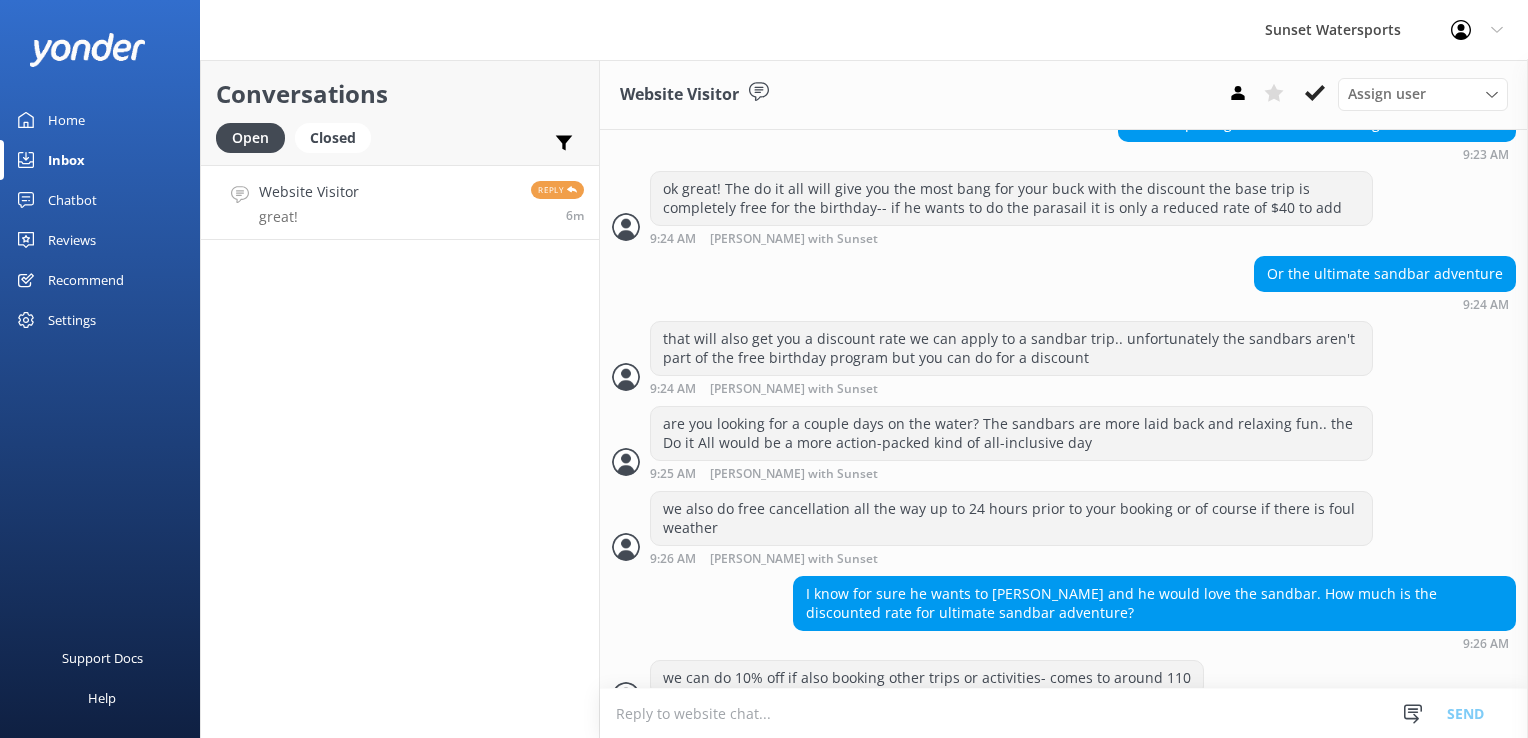 scroll, scrollTop: 1423, scrollLeft: 0, axis: vertical 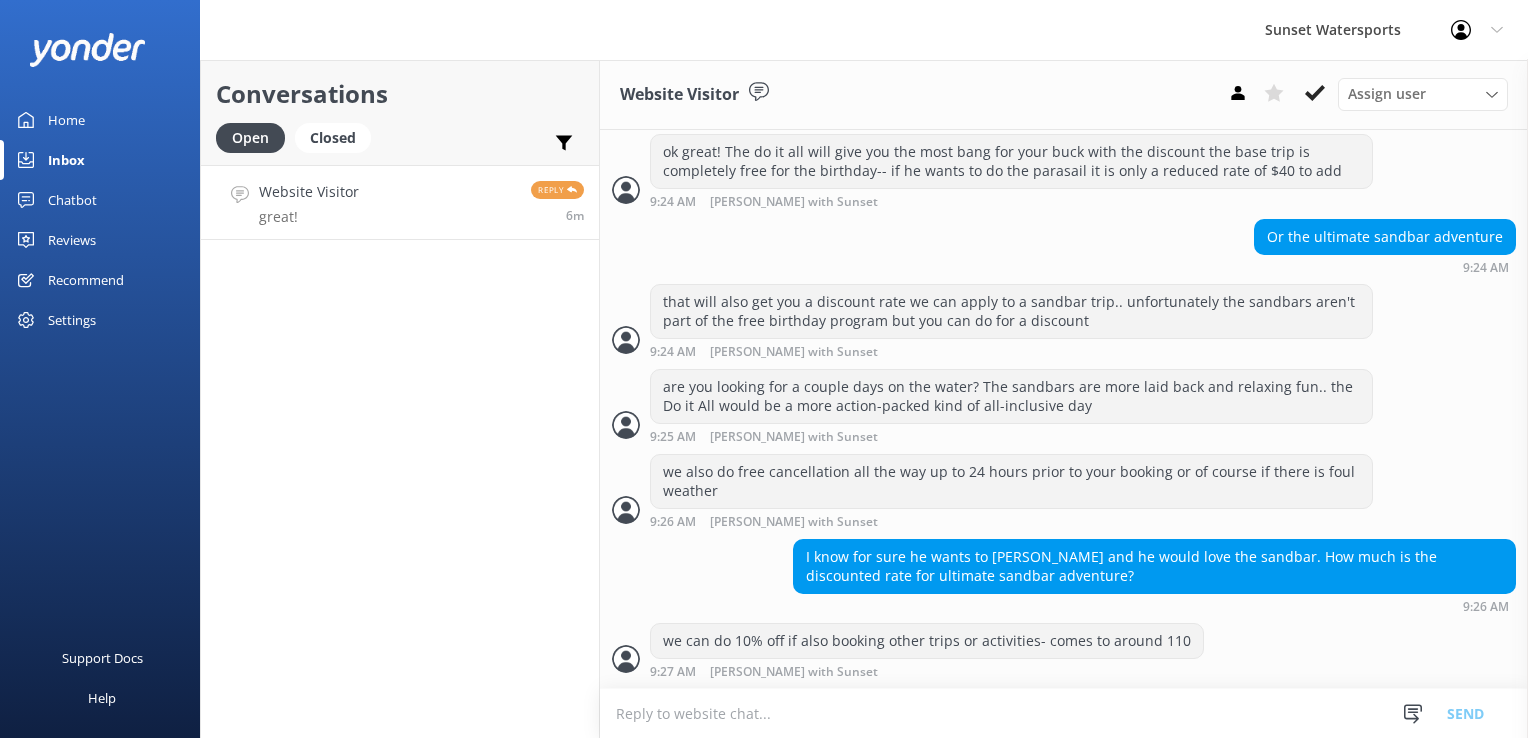 click at bounding box center (1064, 713) 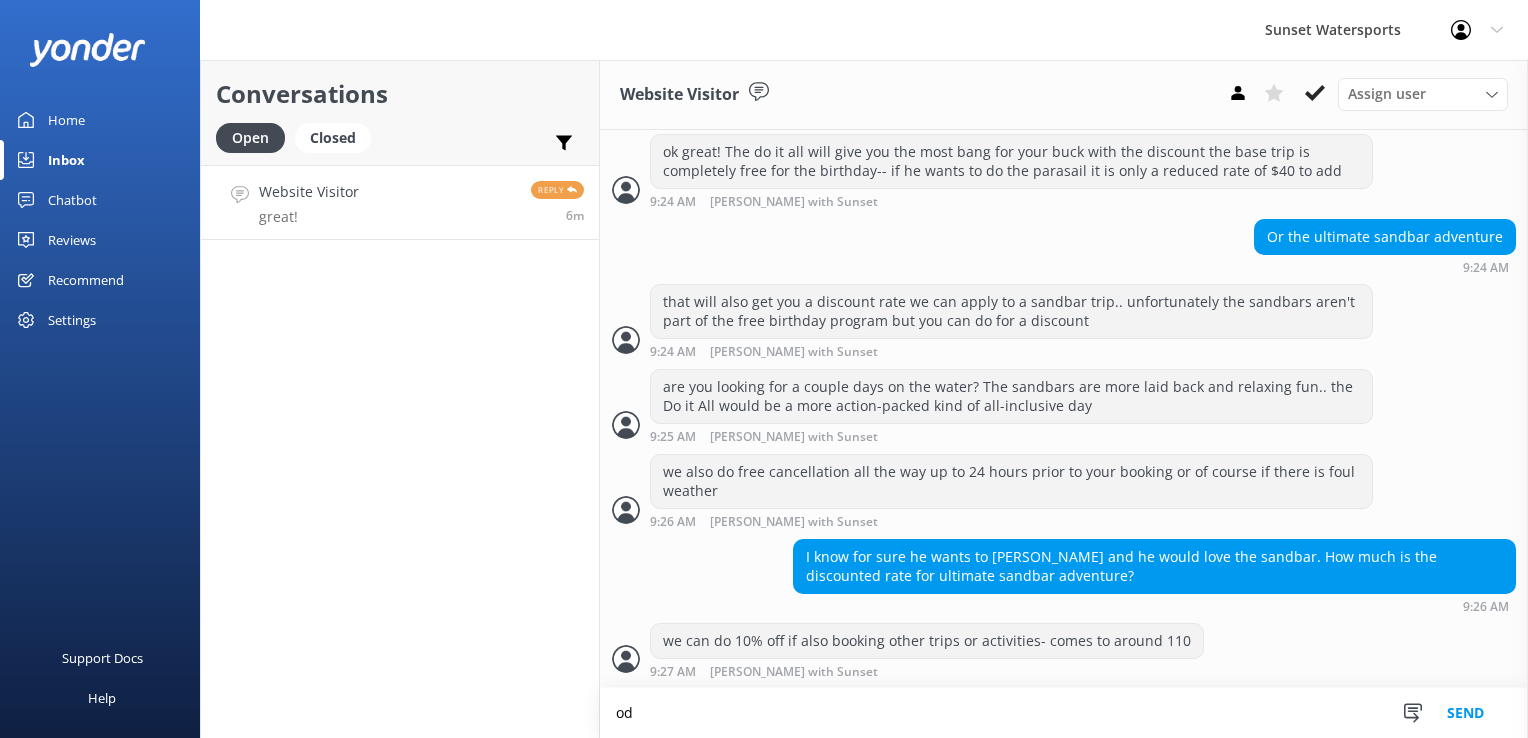type on "o" 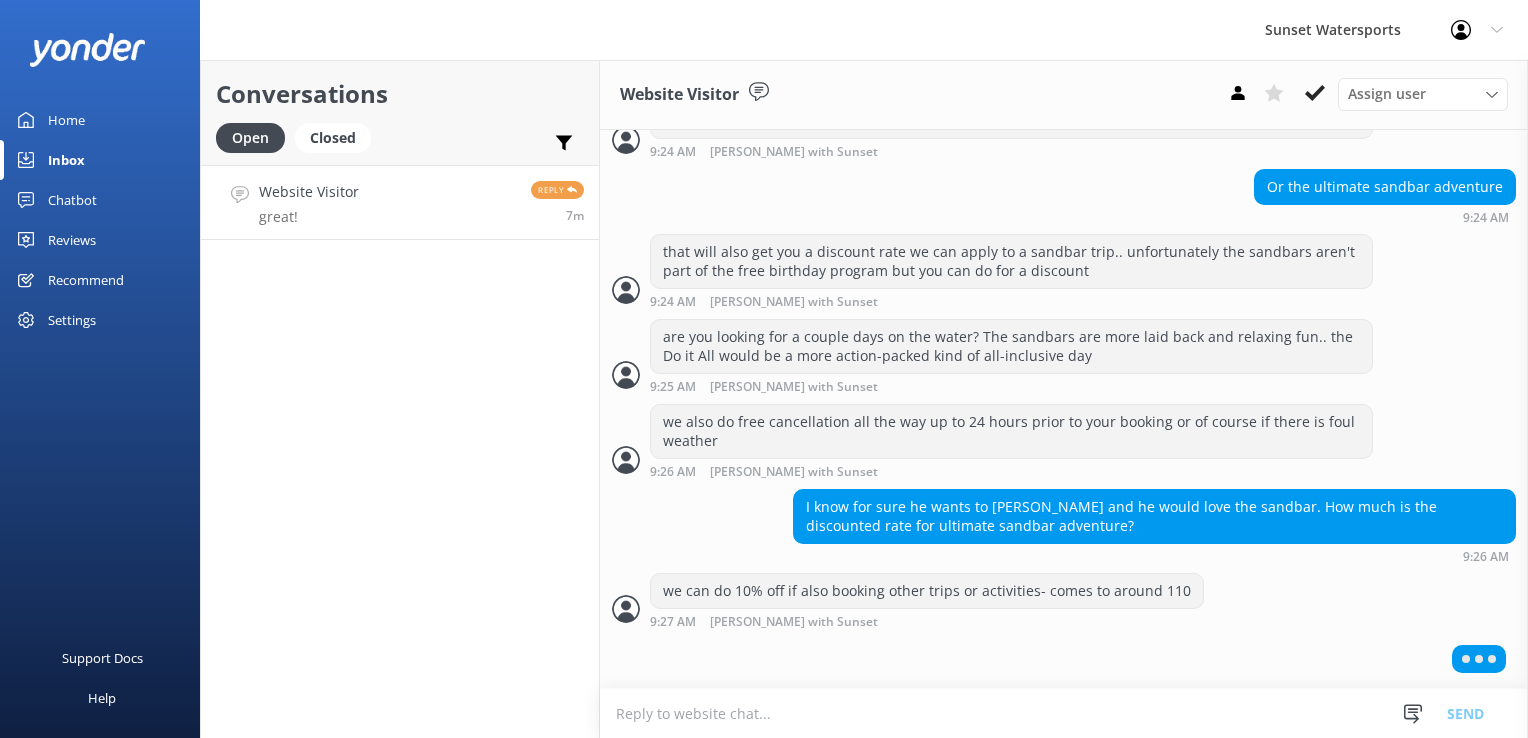 scroll, scrollTop: 1470, scrollLeft: 0, axis: vertical 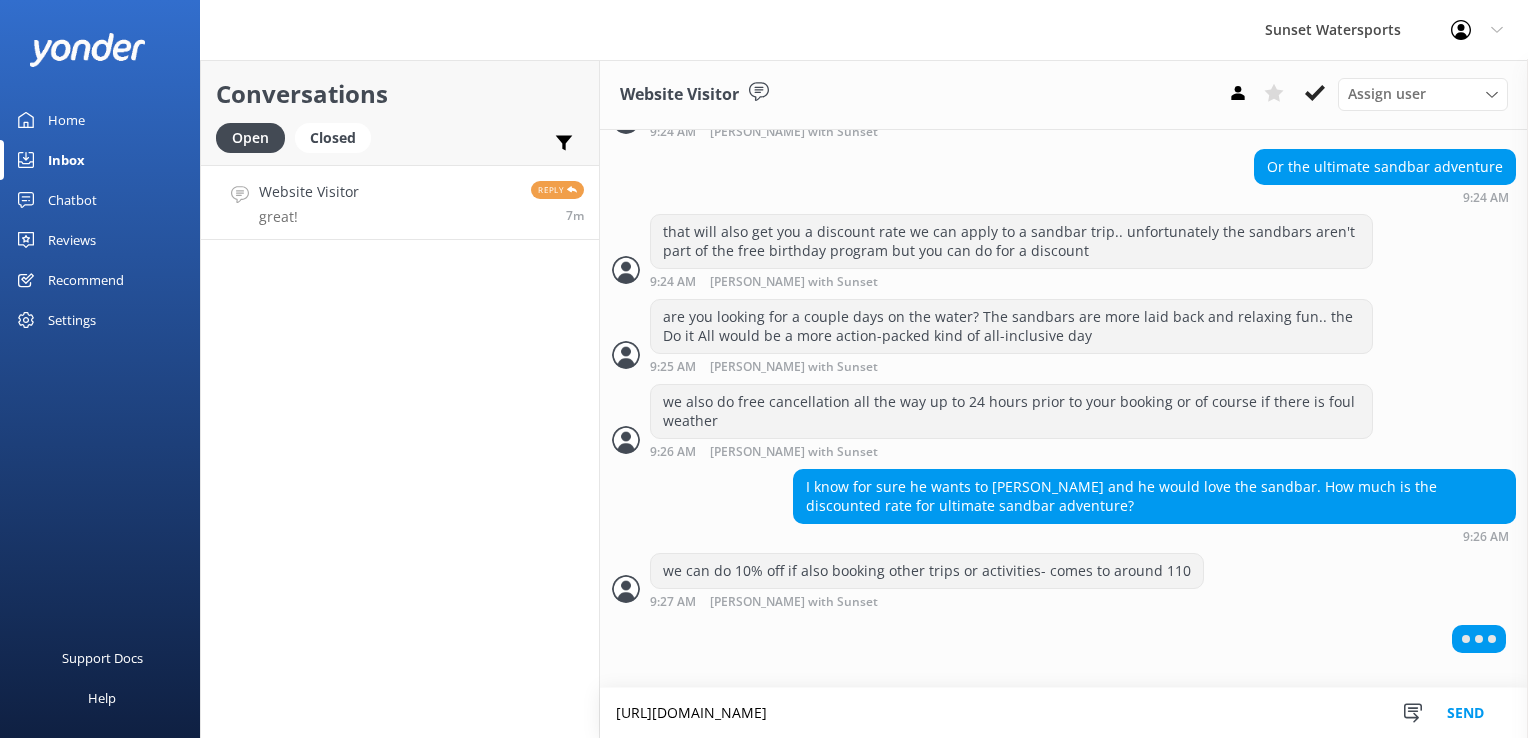 type on "[URL][DOMAIN_NAME]" 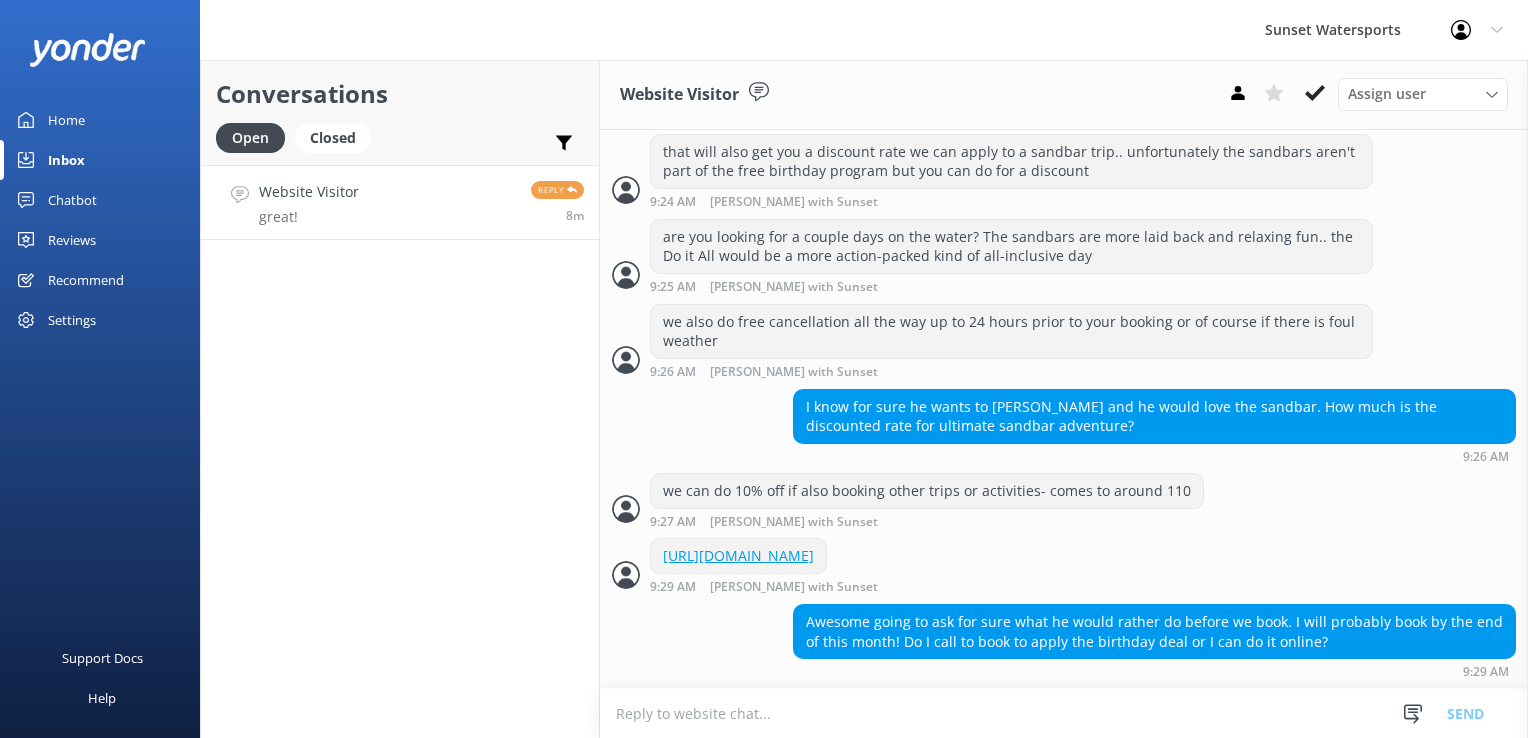 scroll, scrollTop: 1591, scrollLeft: 0, axis: vertical 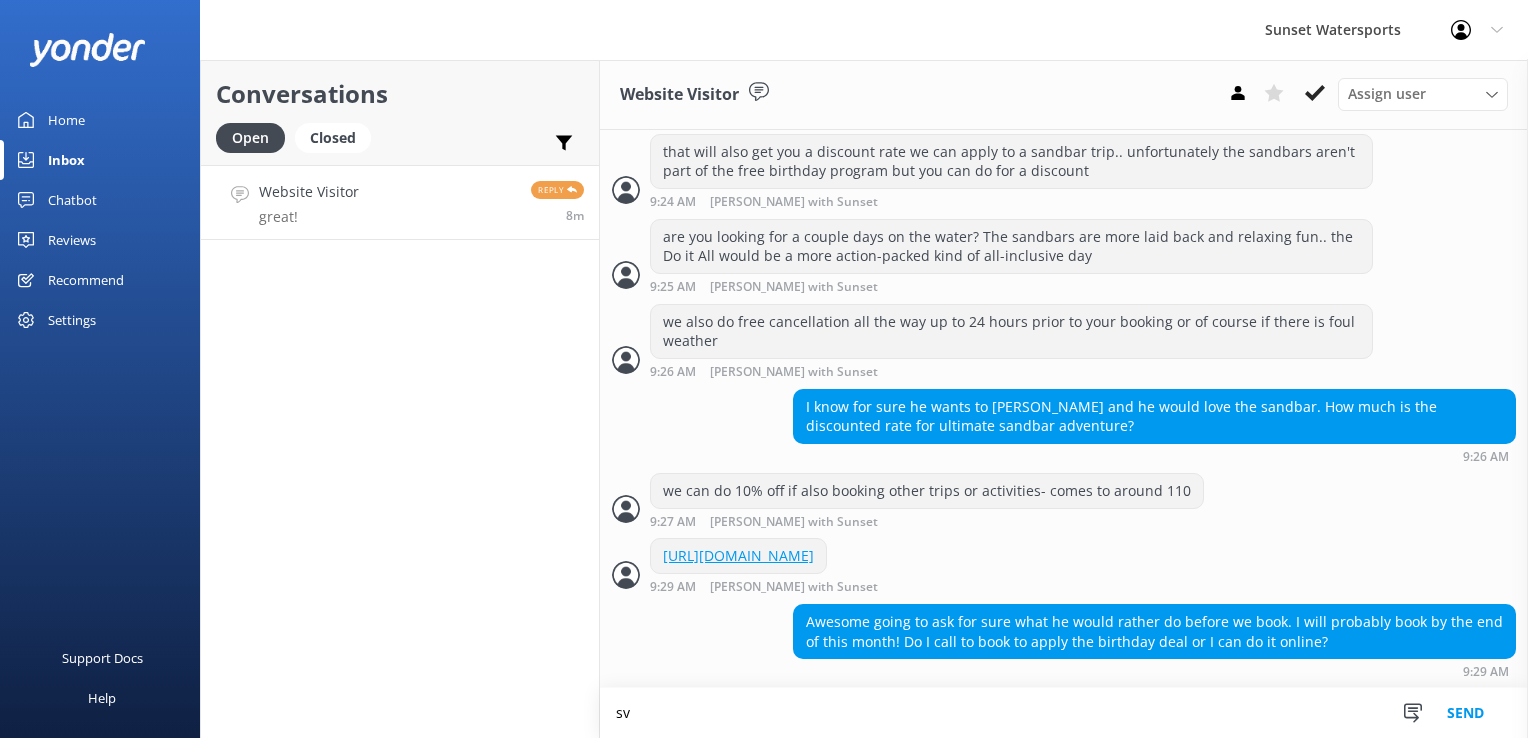 type on "s" 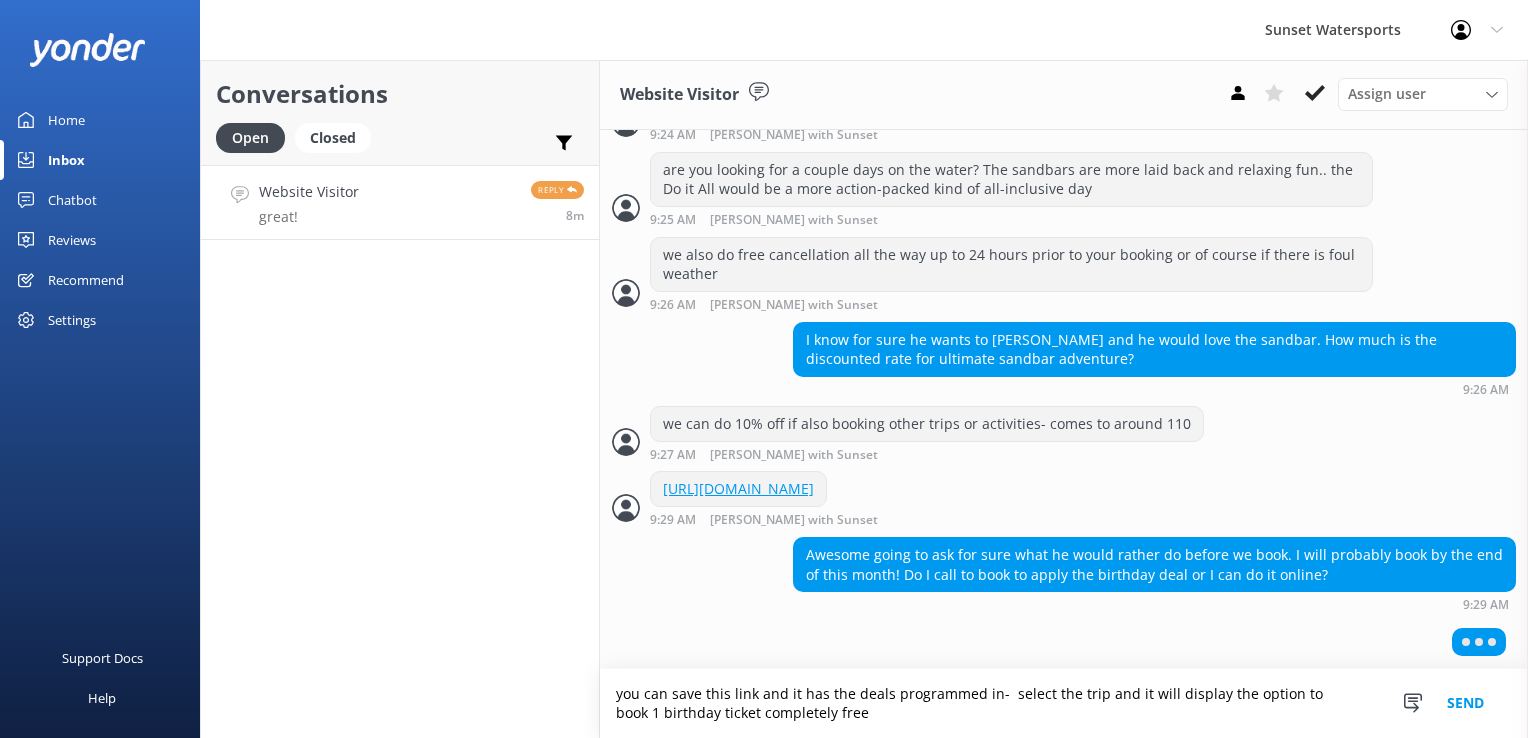 scroll, scrollTop: 1658, scrollLeft: 0, axis: vertical 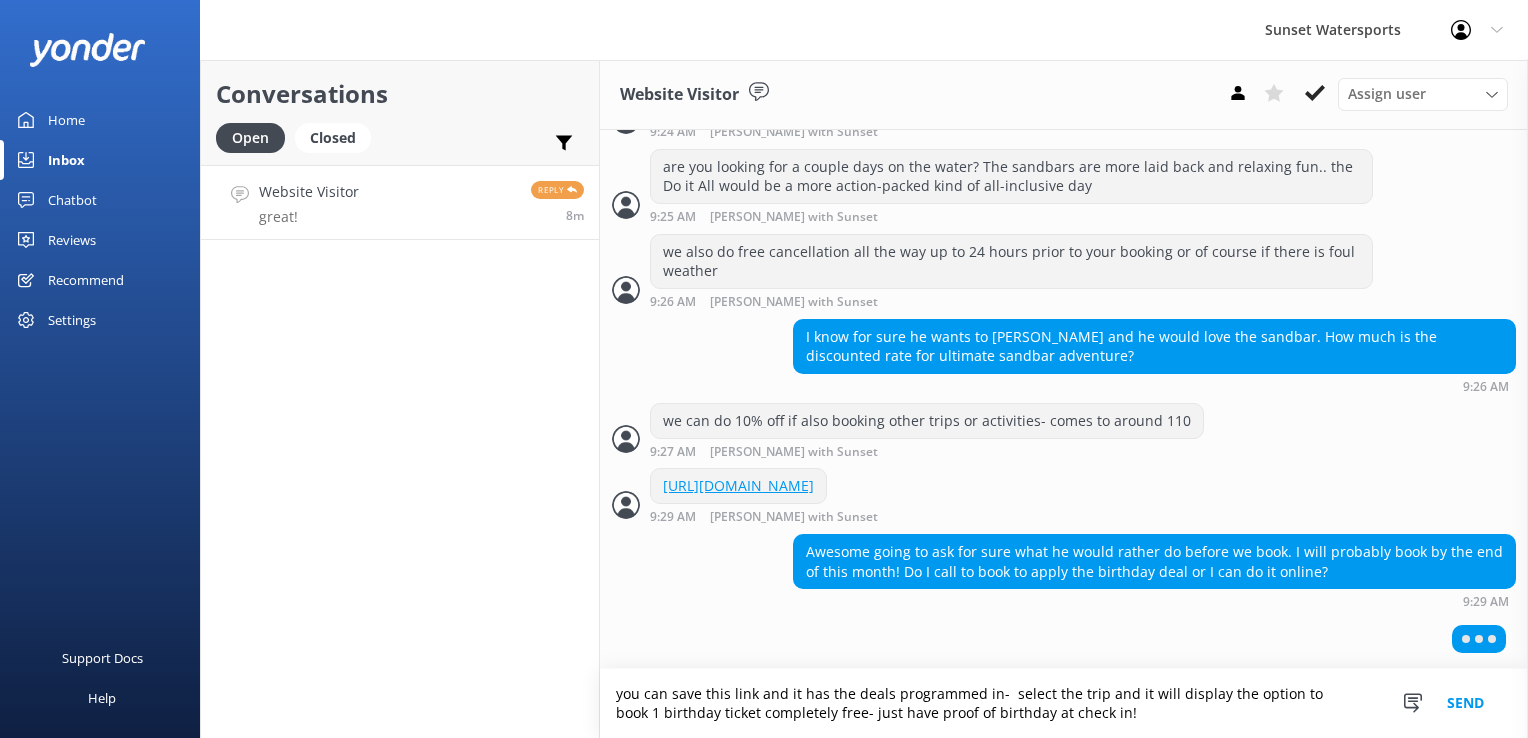 type on "you can save this link and it has the deals programmed in-  select the trip and it will display the option to book 1 birthday ticket completely free- just have proof of birthday at check in!" 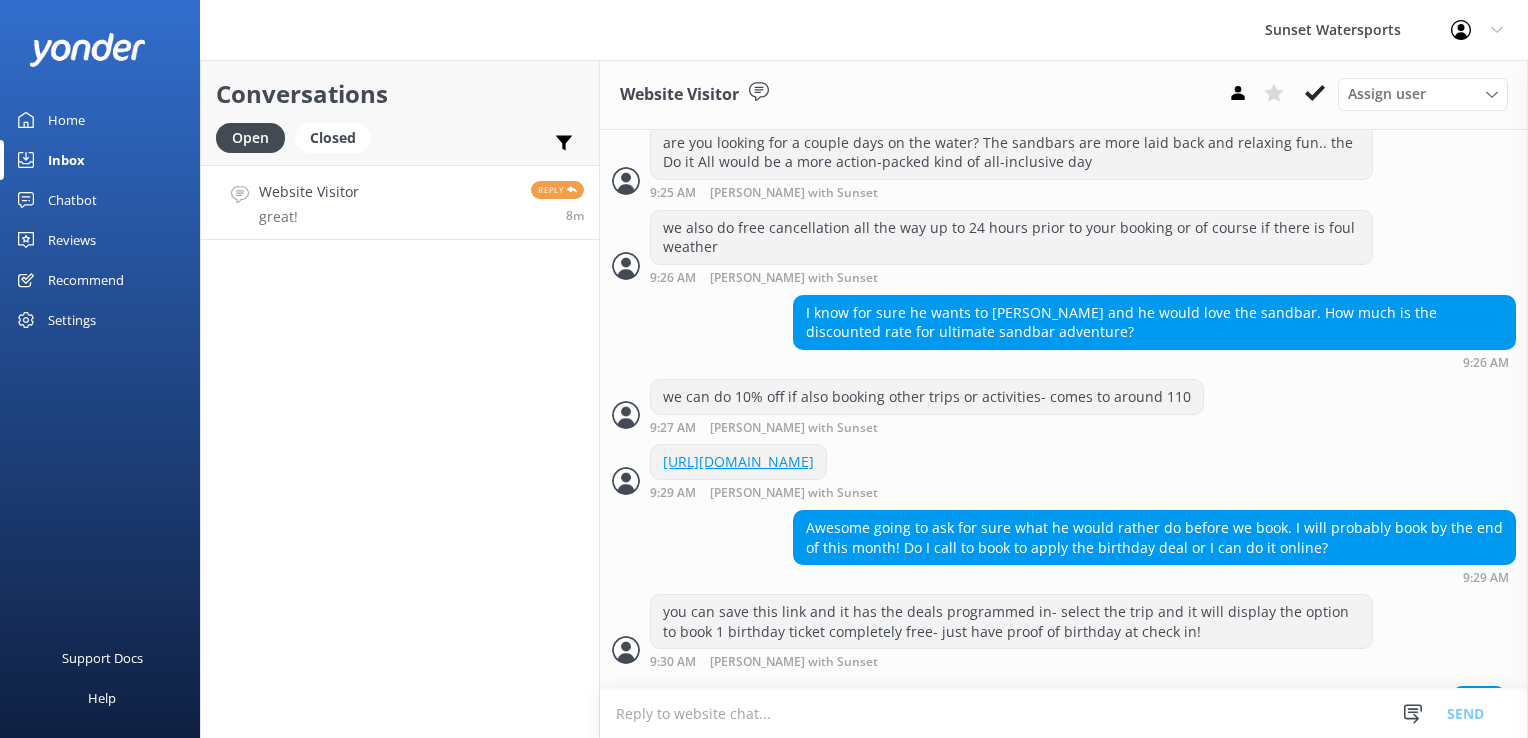 scroll, scrollTop: 1723, scrollLeft: 0, axis: vertical 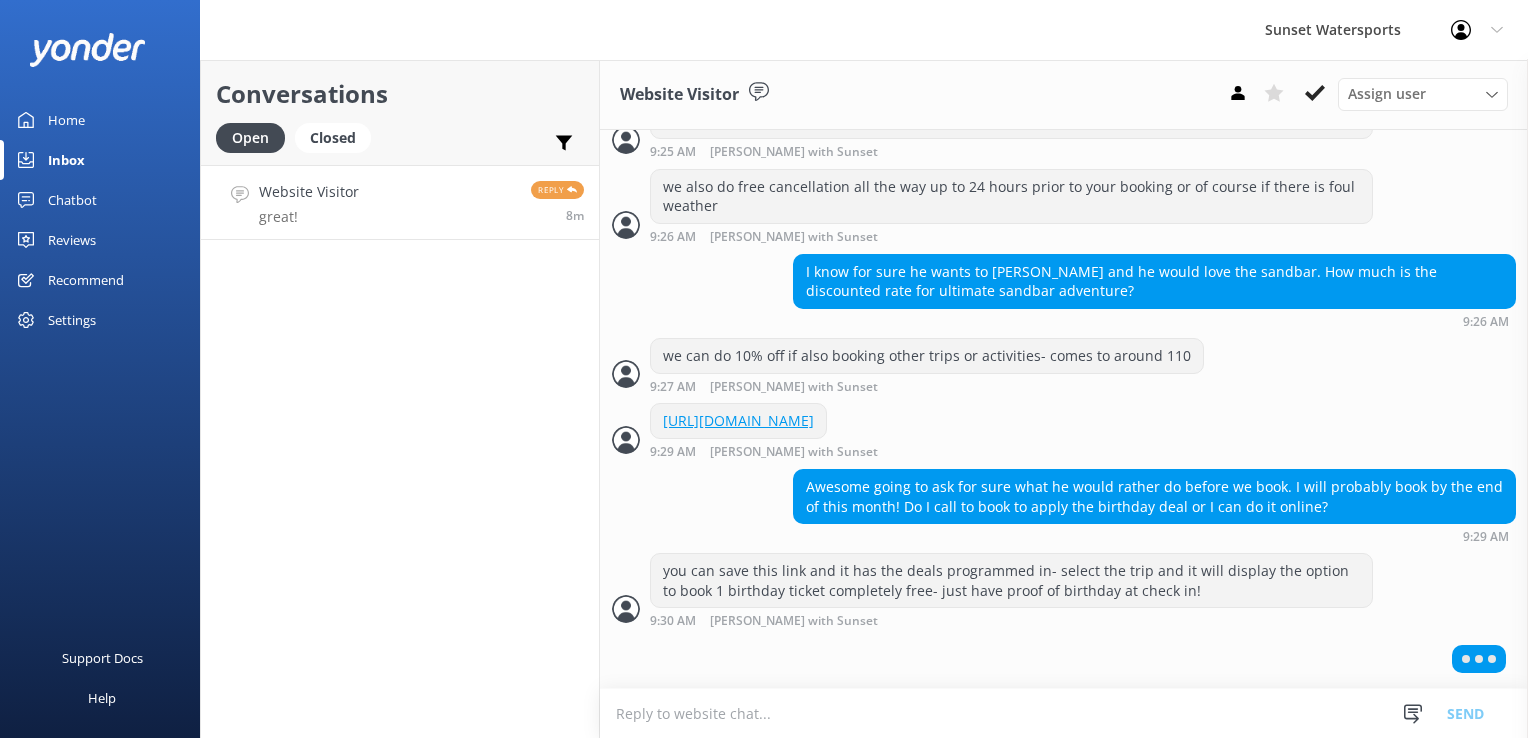 click at bounding box center (1064, 713) 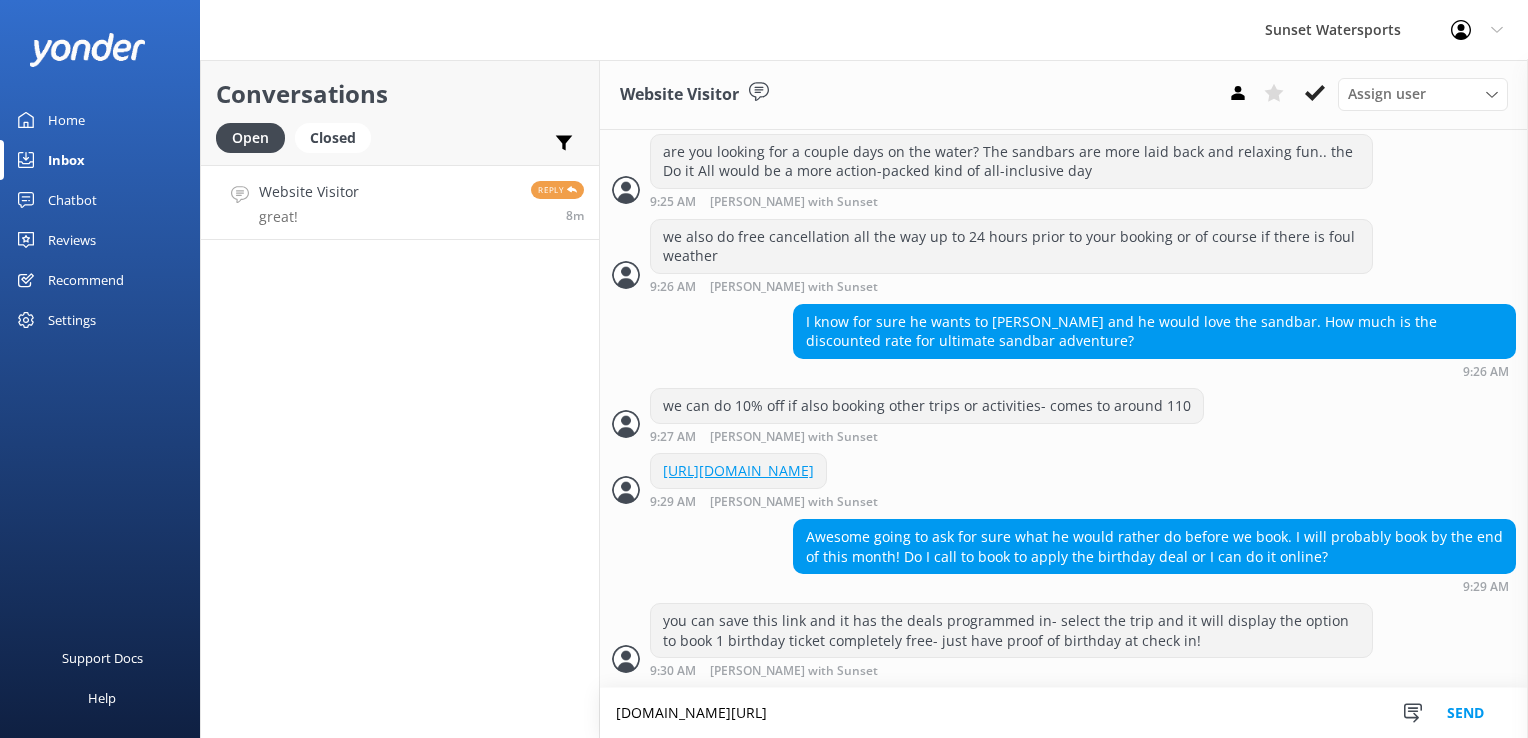 scroll, scrollTop: 1740, scrollLeft: 0, axis: vertical 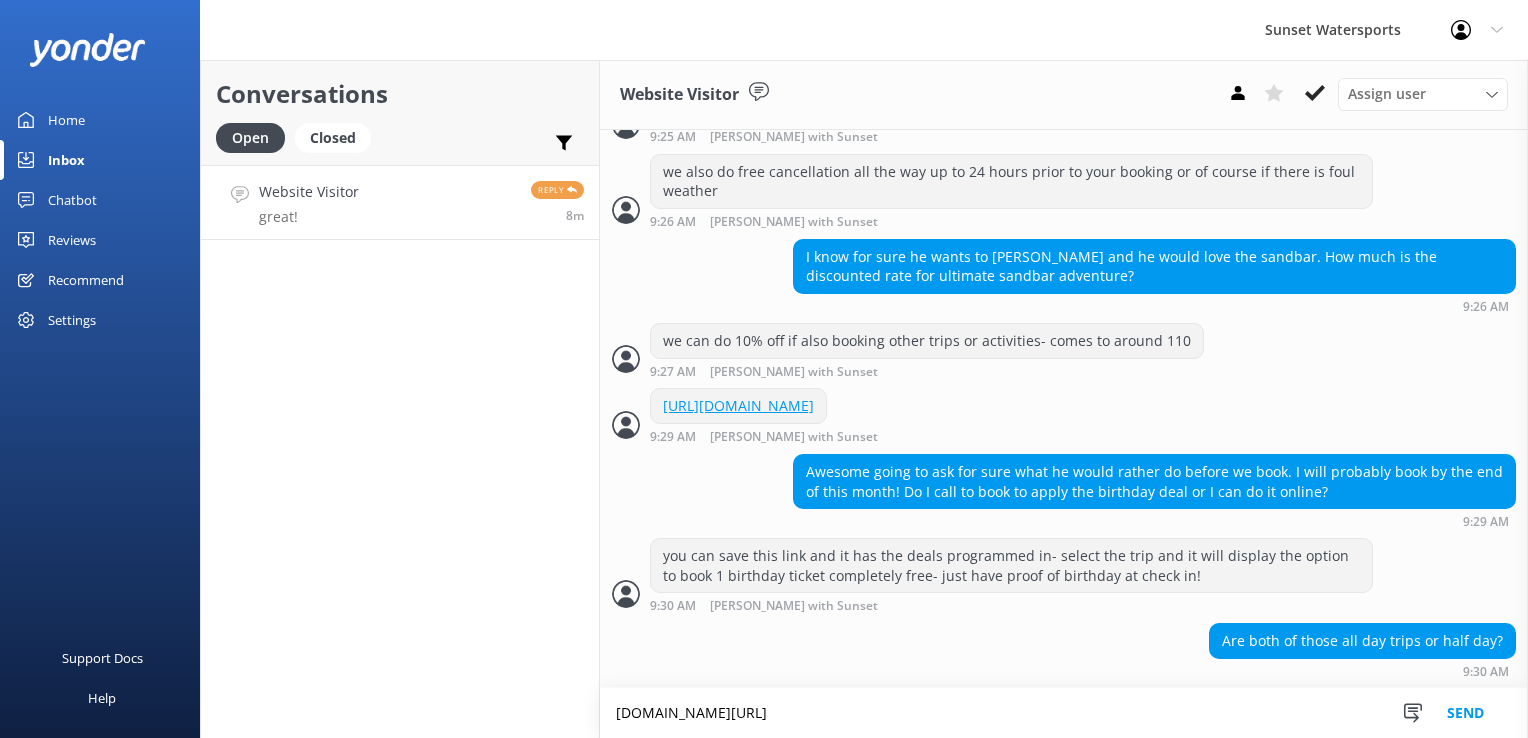 type on "[DOMAIN_NAME][URL]" 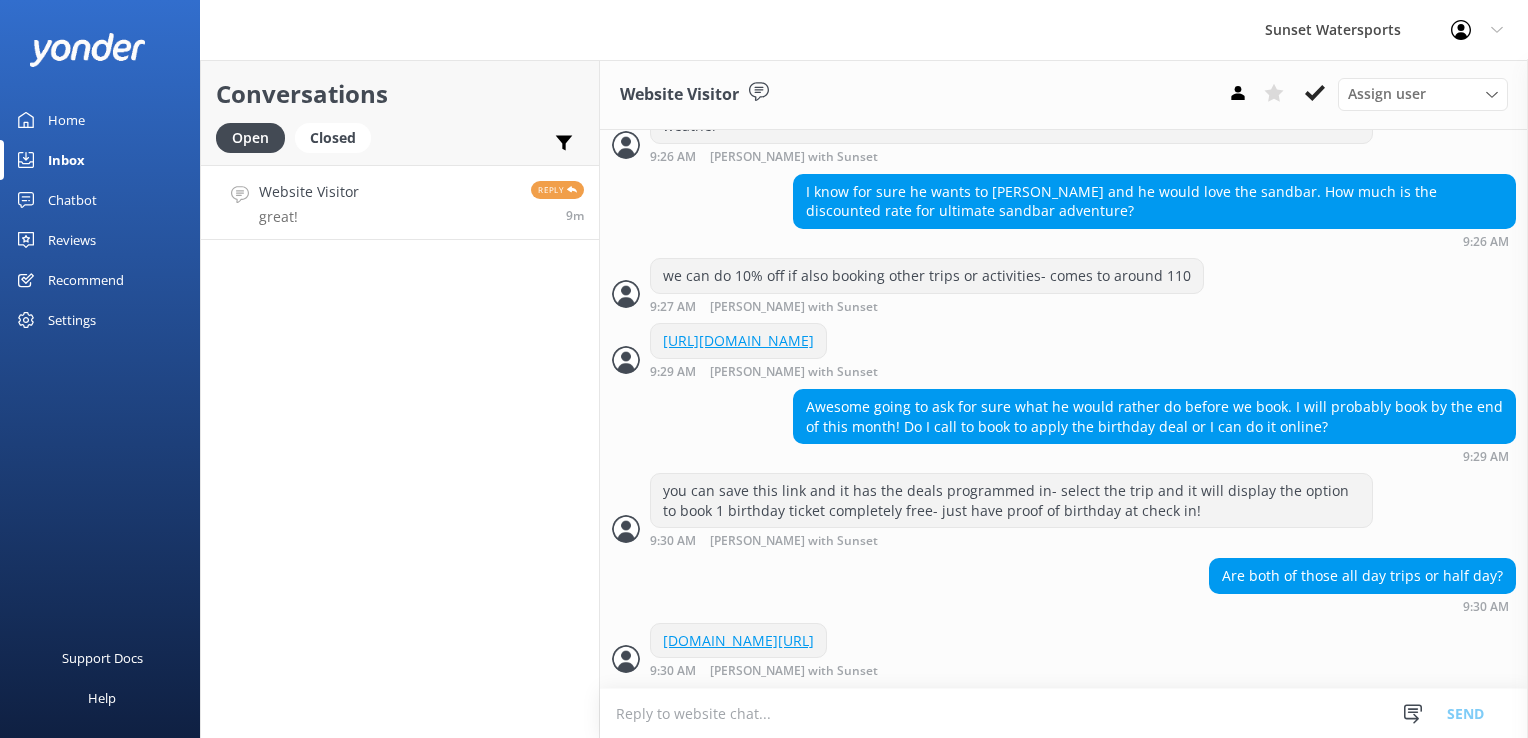 scroll, scrollTop: 1805, scrollLeft: 0, axis: vertical 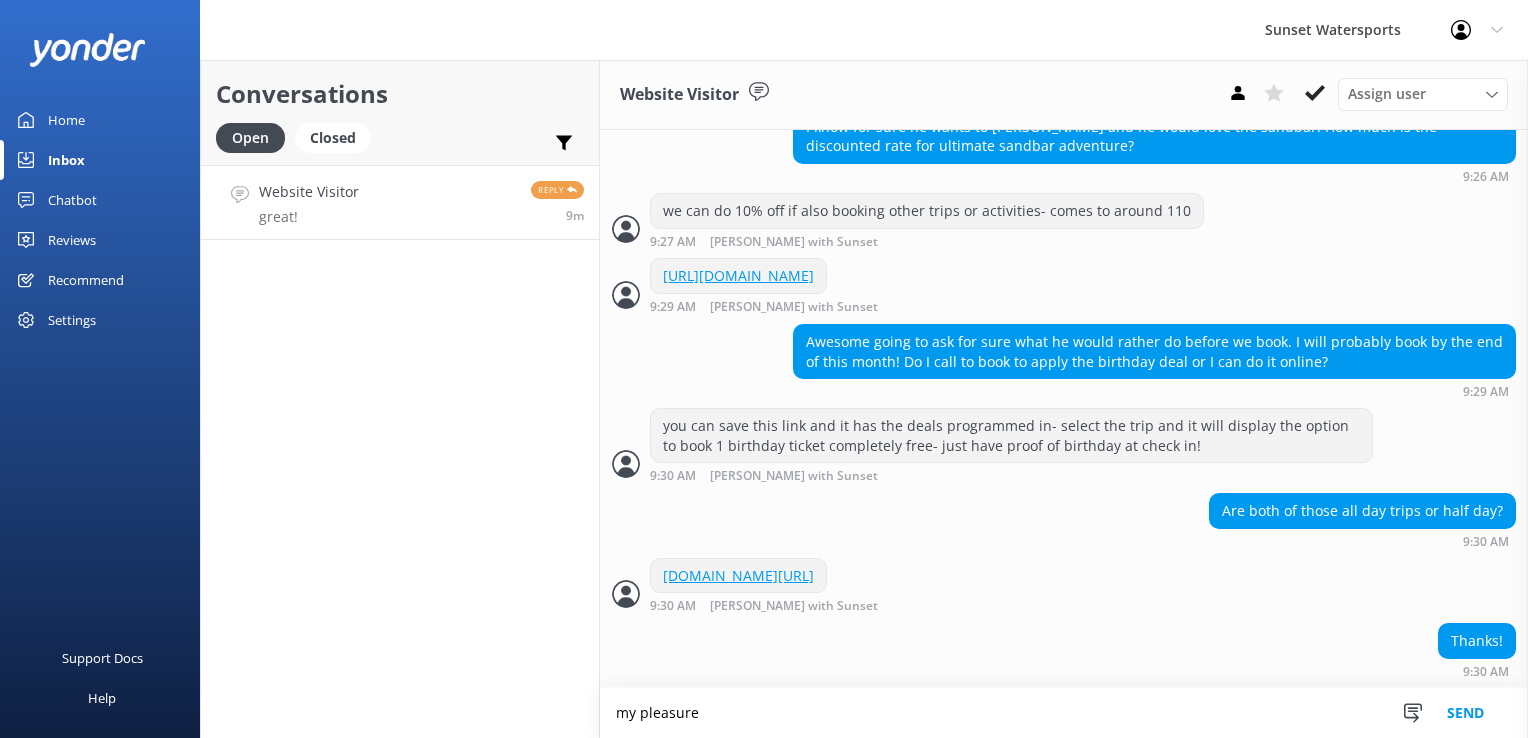 type on "my pleasure" 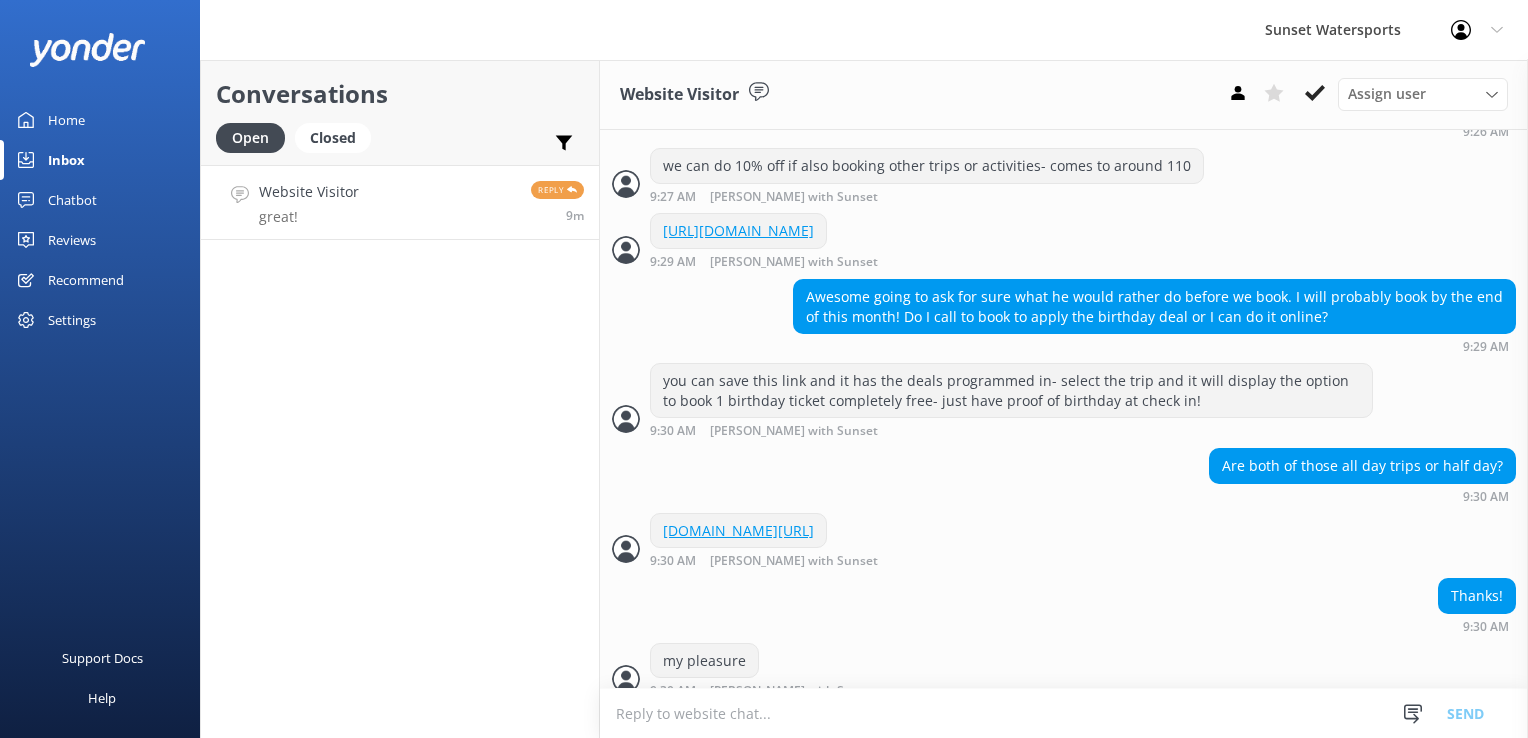 scroll, scrollTop: 1934, scrollLeft: 0, axis: vertical 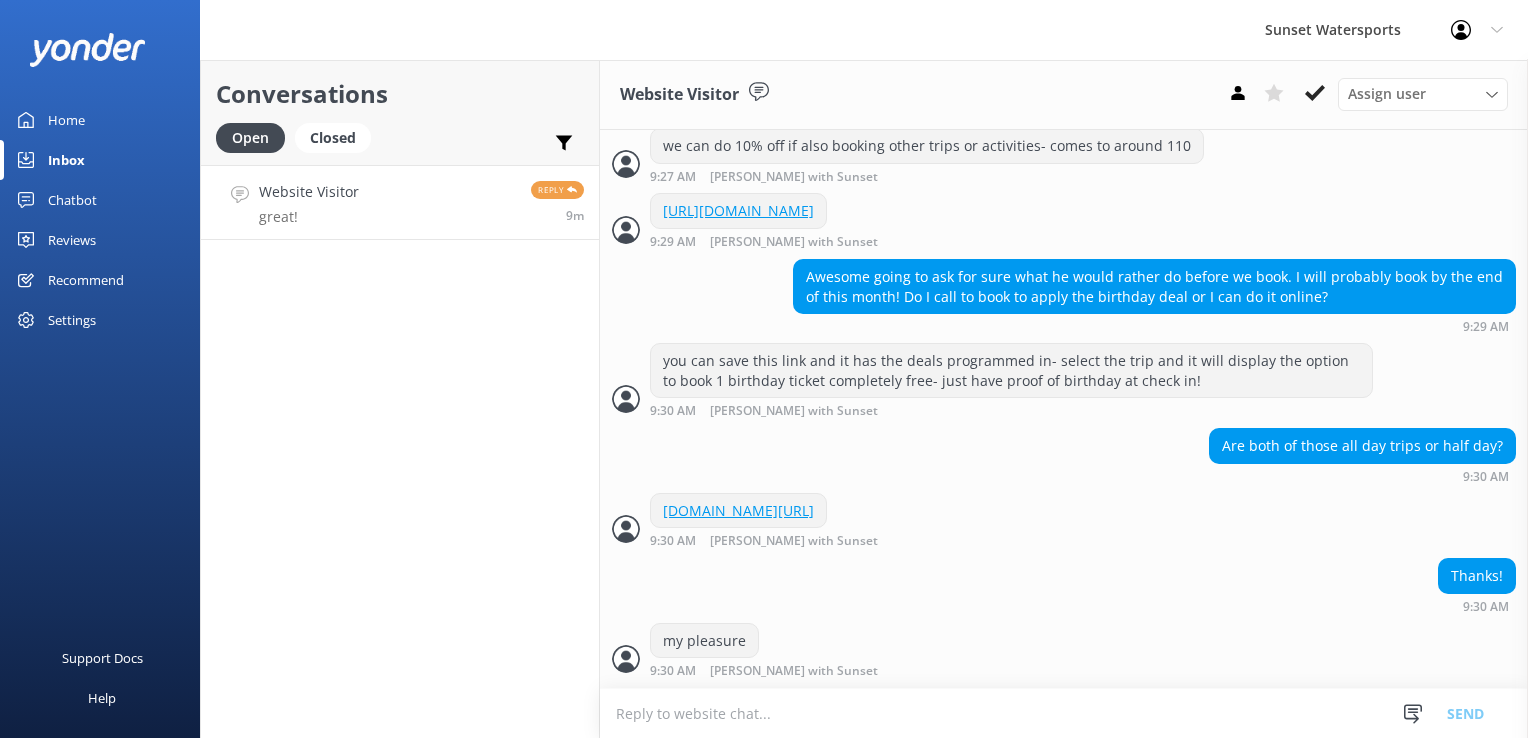 click at bounding box center [1064, 713] 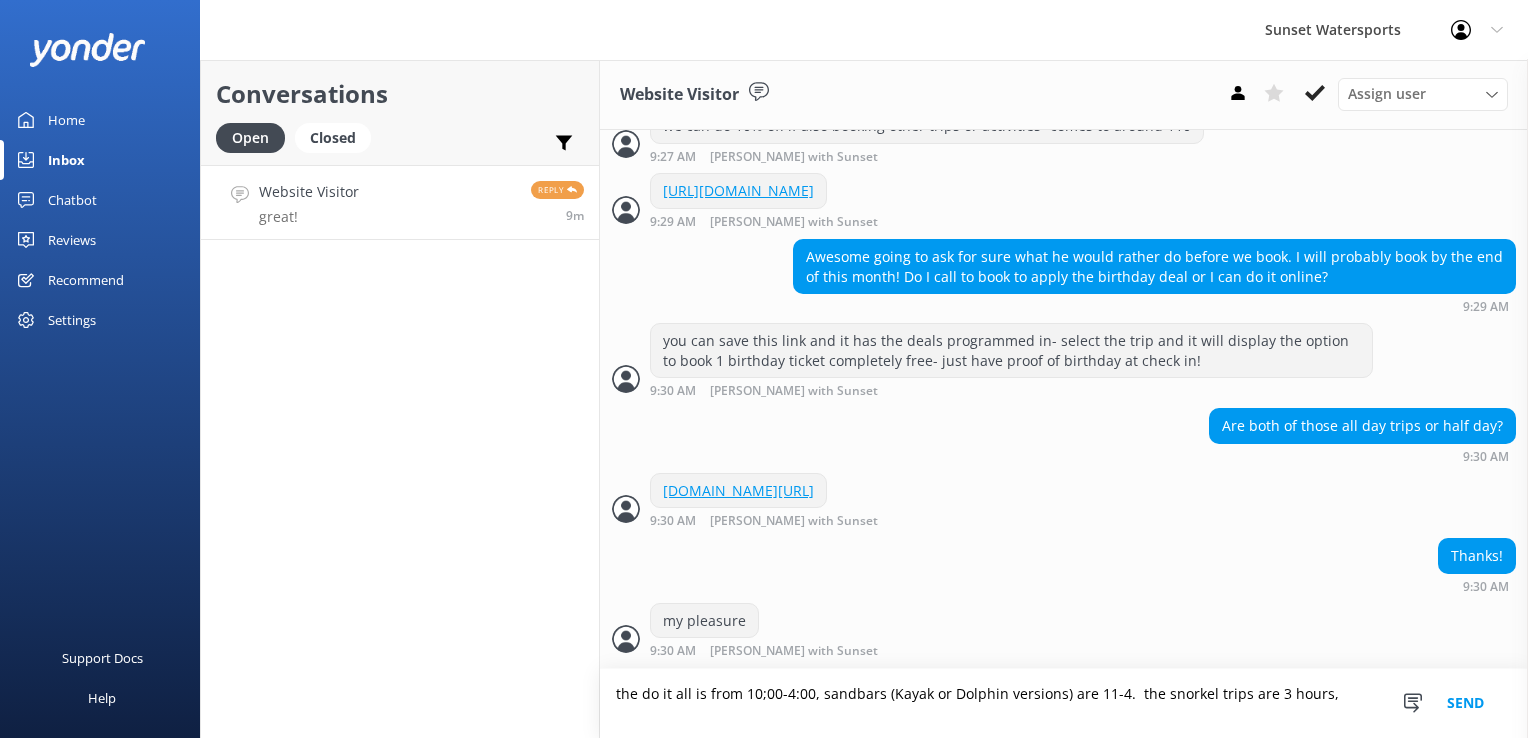 scroll, scrollTop: 1935, scrollLeft: 0, axis: vertical 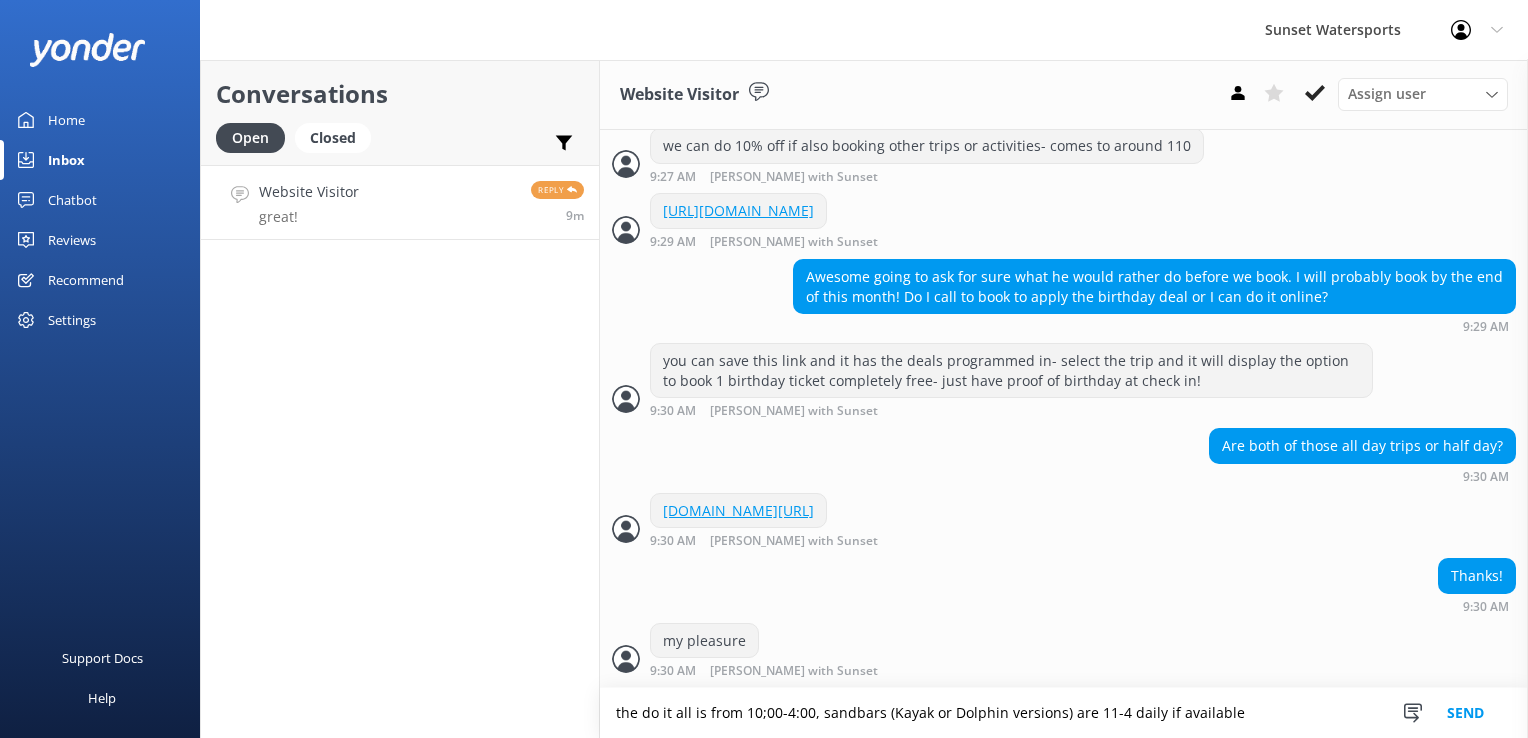 type on "the do it all is from 10;00-4:00, sandbars (Kayak or Dolphin versions) are 11-4 daily if available" 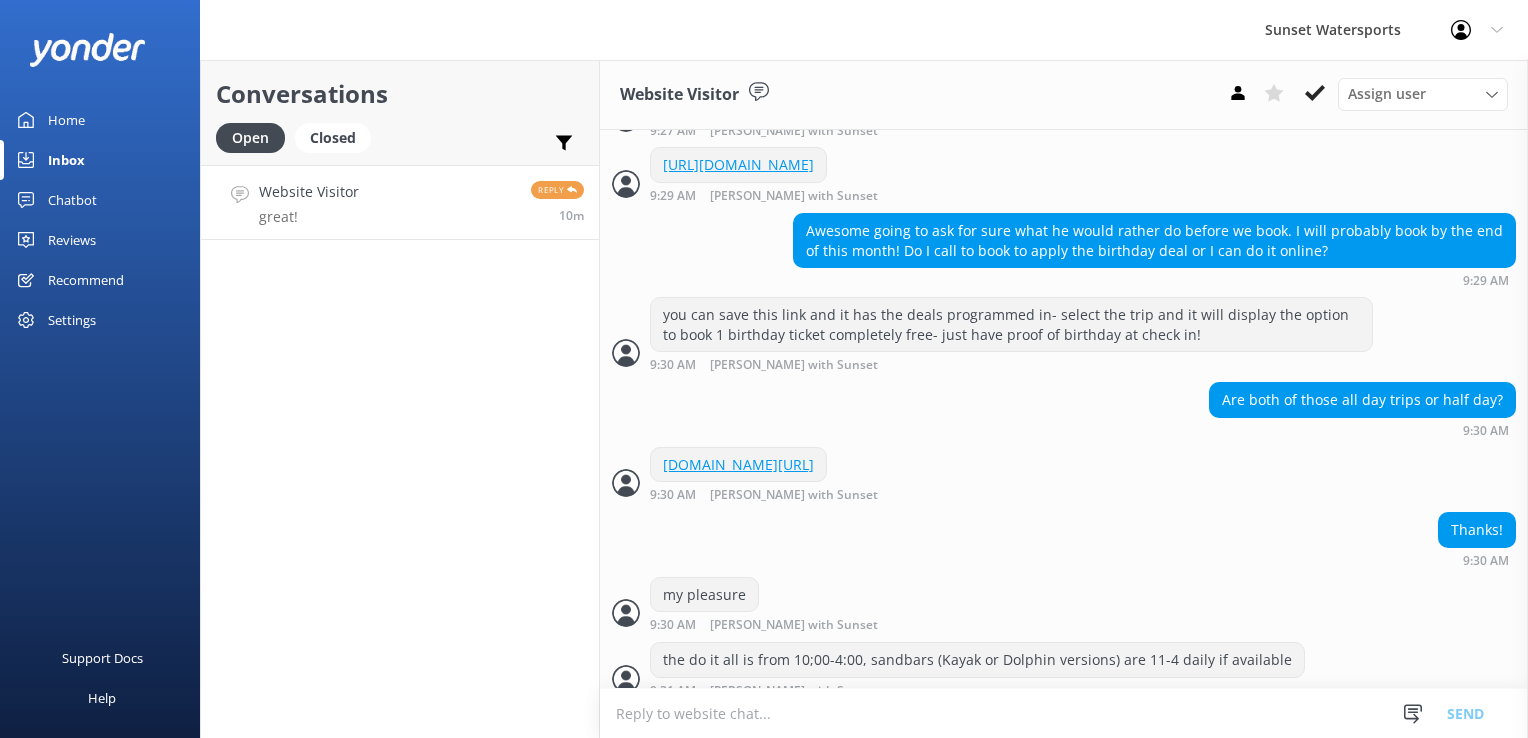 scroll, scrollTop: 2000, scrollLeft: 0, axis: vertical 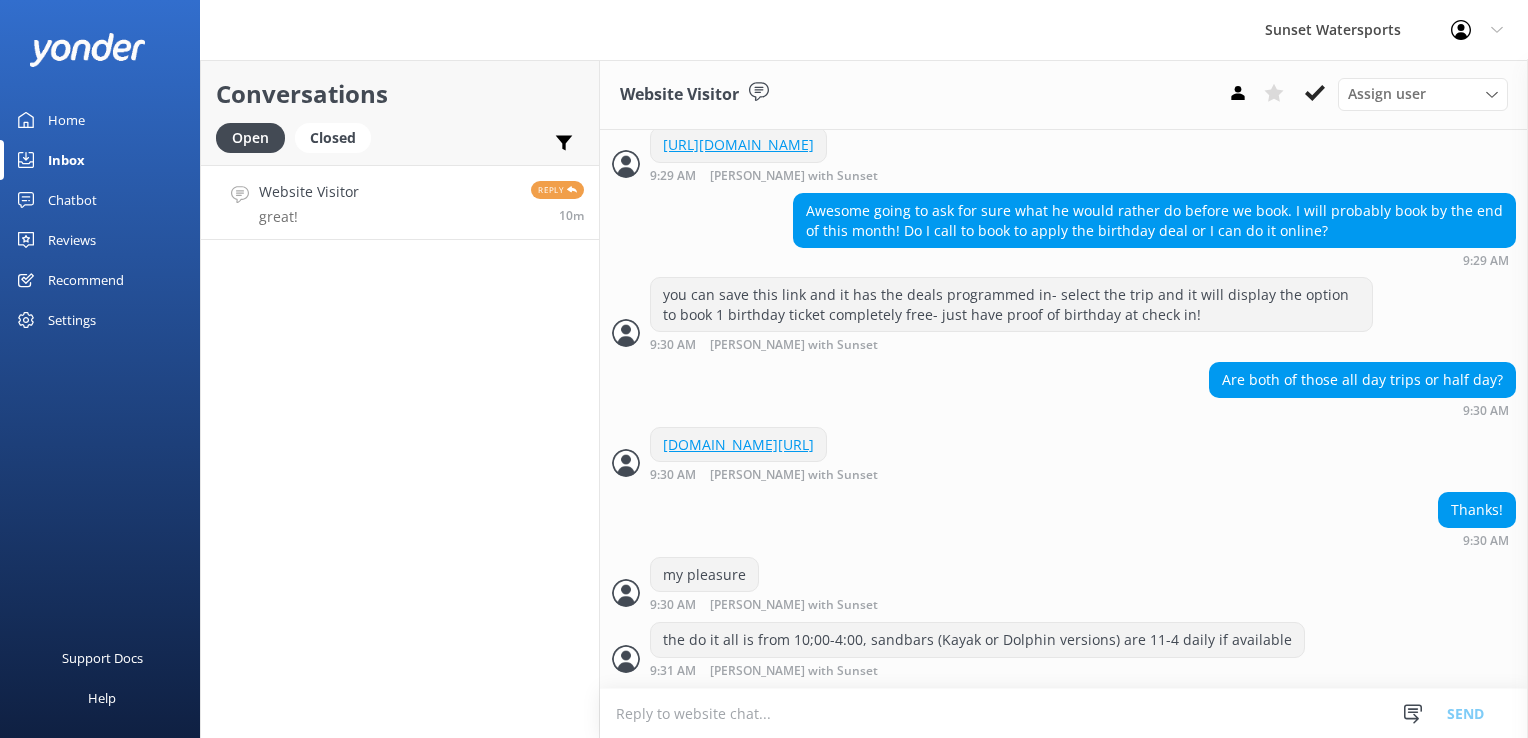 click at bounding box center [1064, 713] 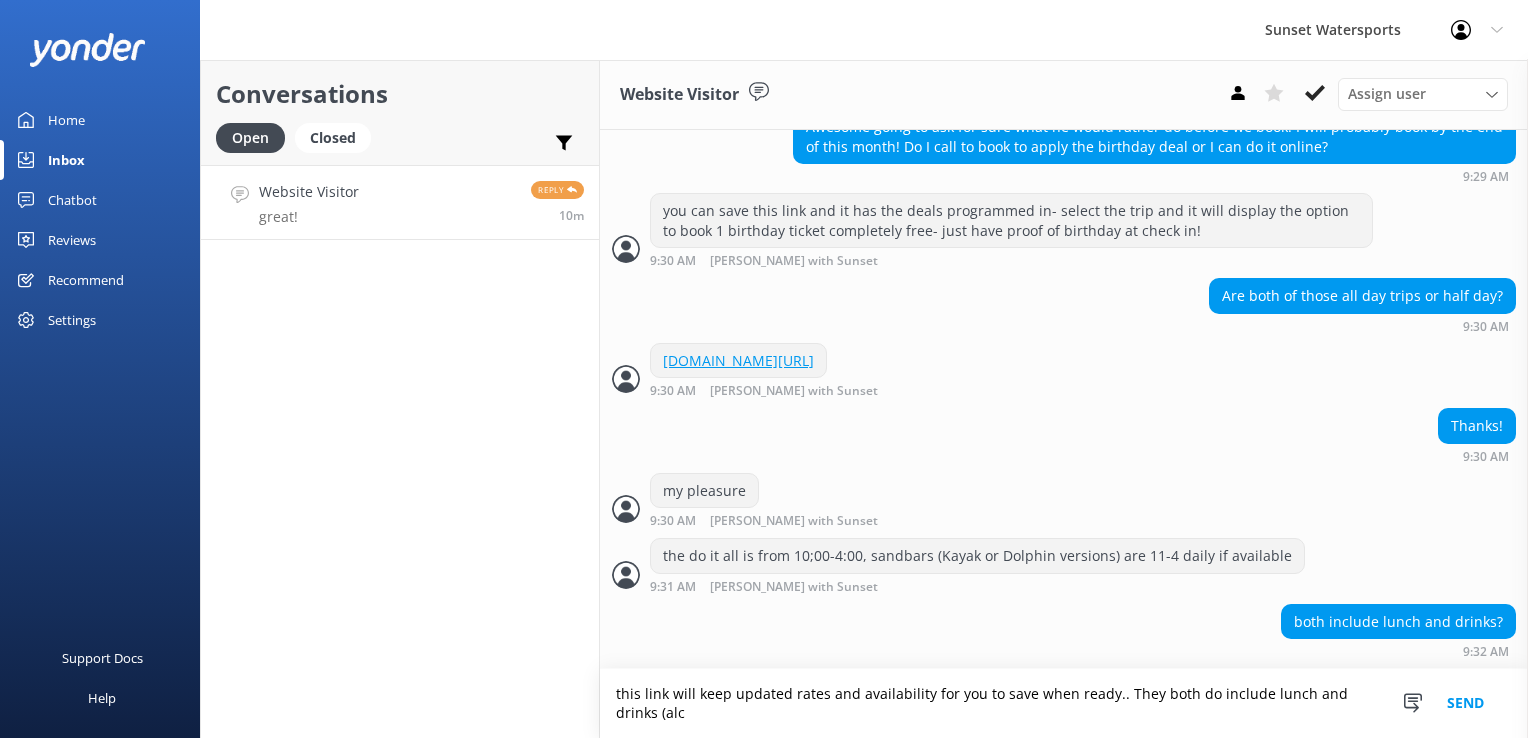 scroll, scrollTop: 2084, scrollLeft: 0, axis: vertical 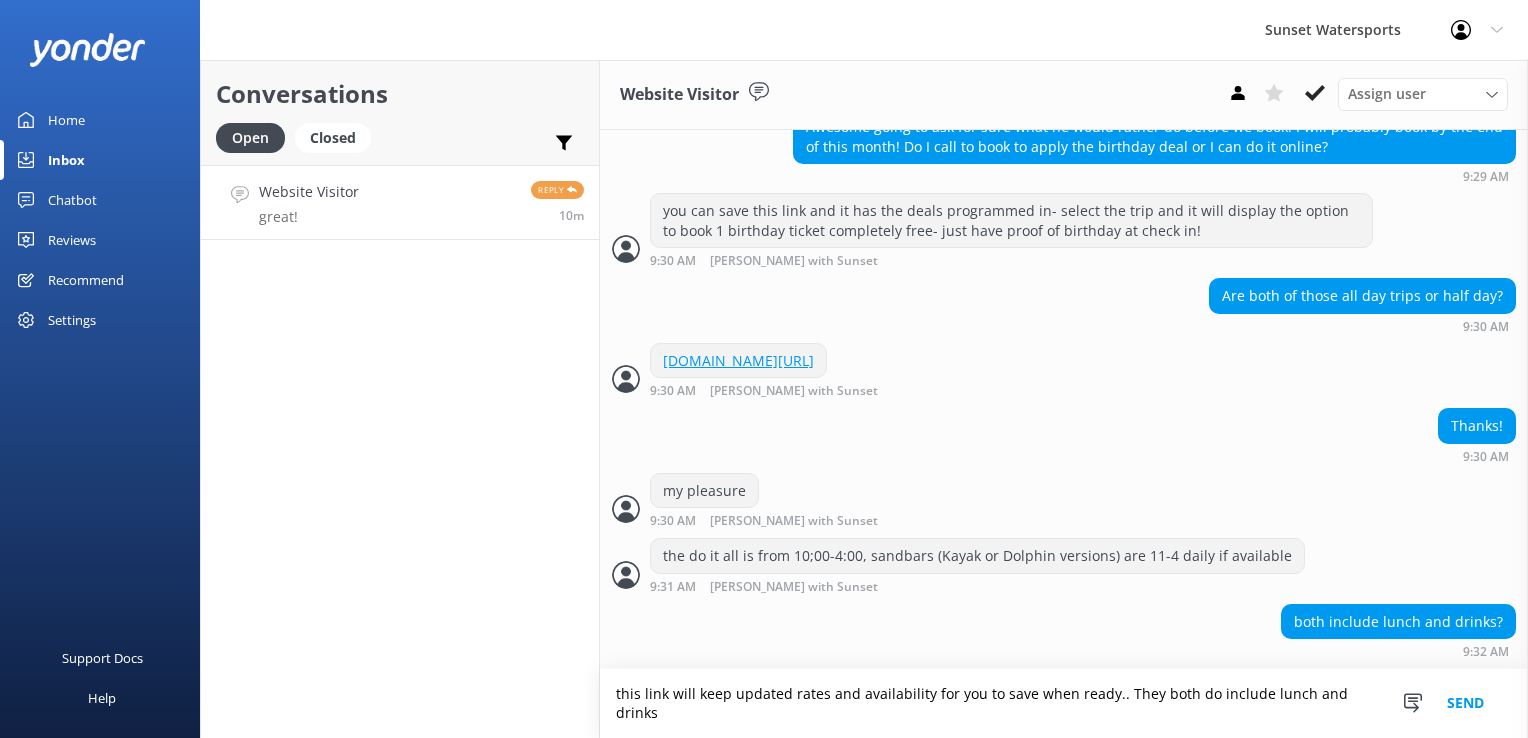 paste on "[URL][DOMAIN_NAME]" 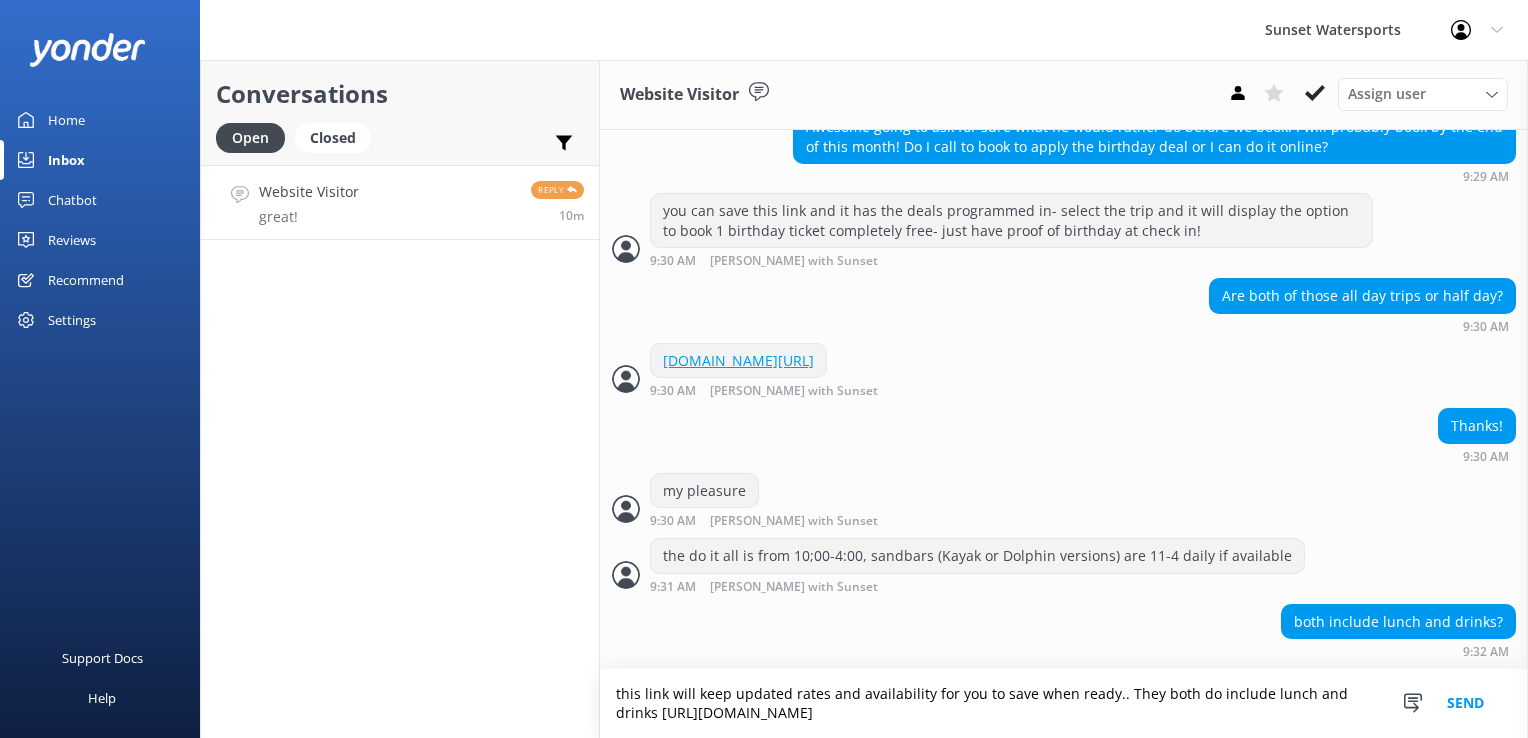 type on "this link will keep updated rates and availability for you to save when ready.. They both do include lunch and drinks [URL][DOMAIN_NAME]" 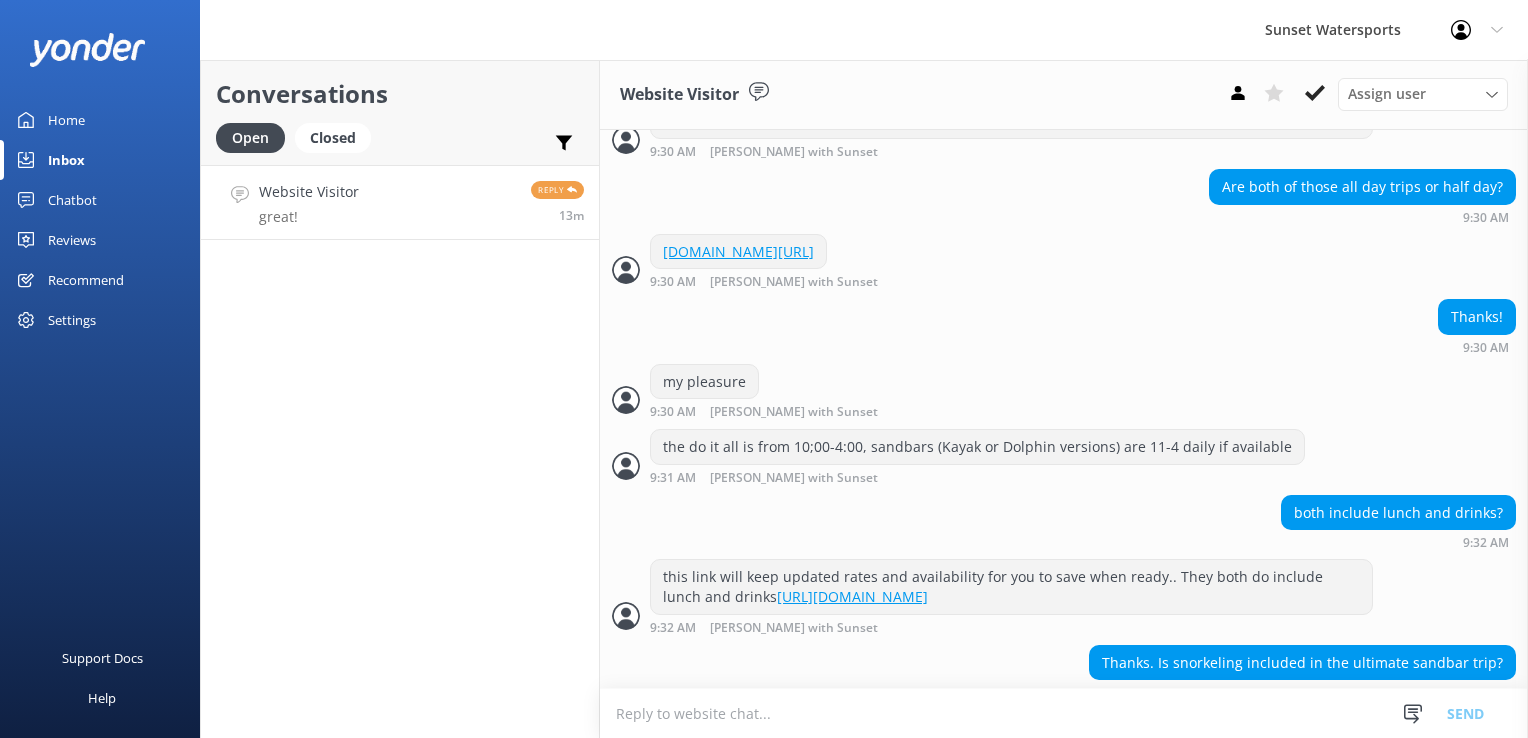 scroll, scrollTop: 2212, scrollLeft: 0, axis: vertical 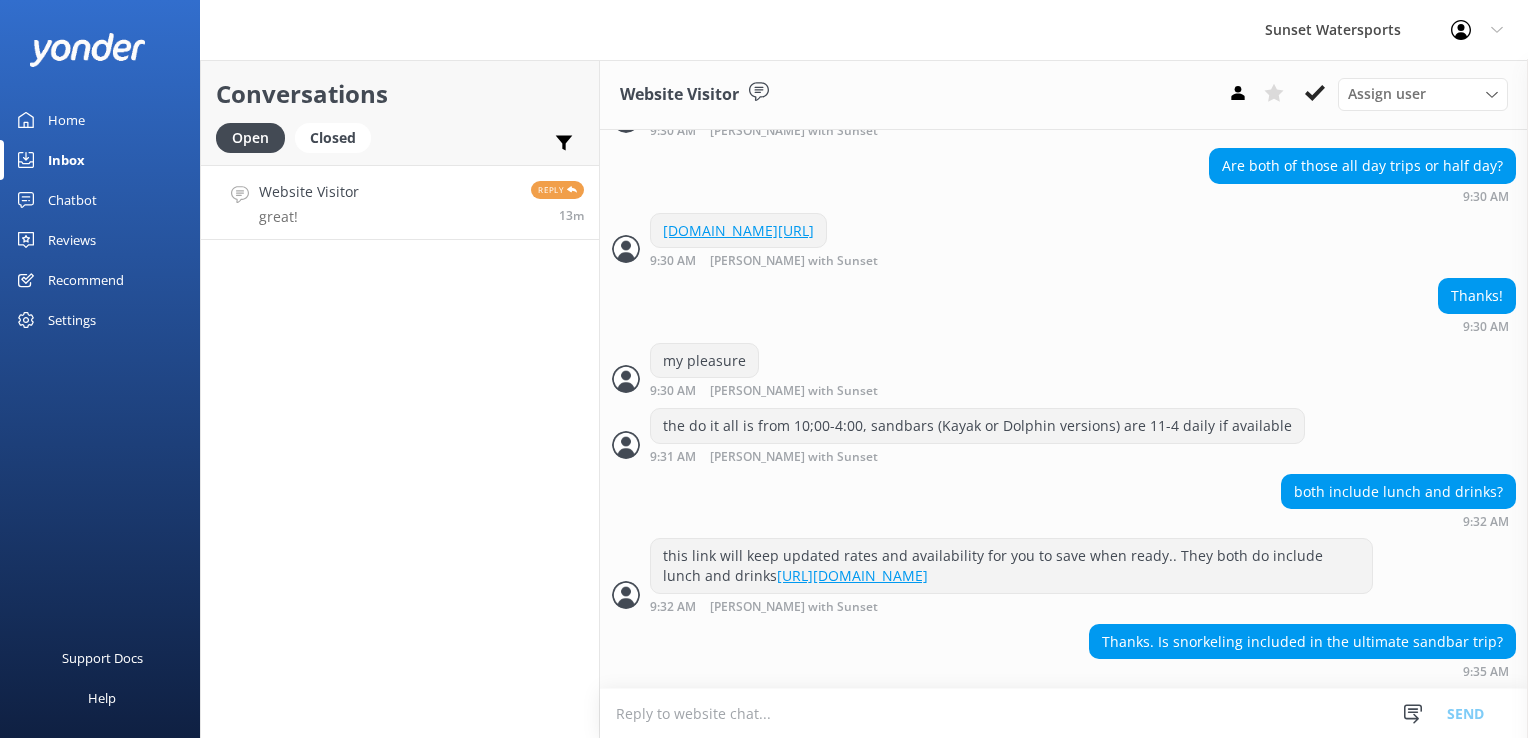 click at bounding box center (1064, 713) 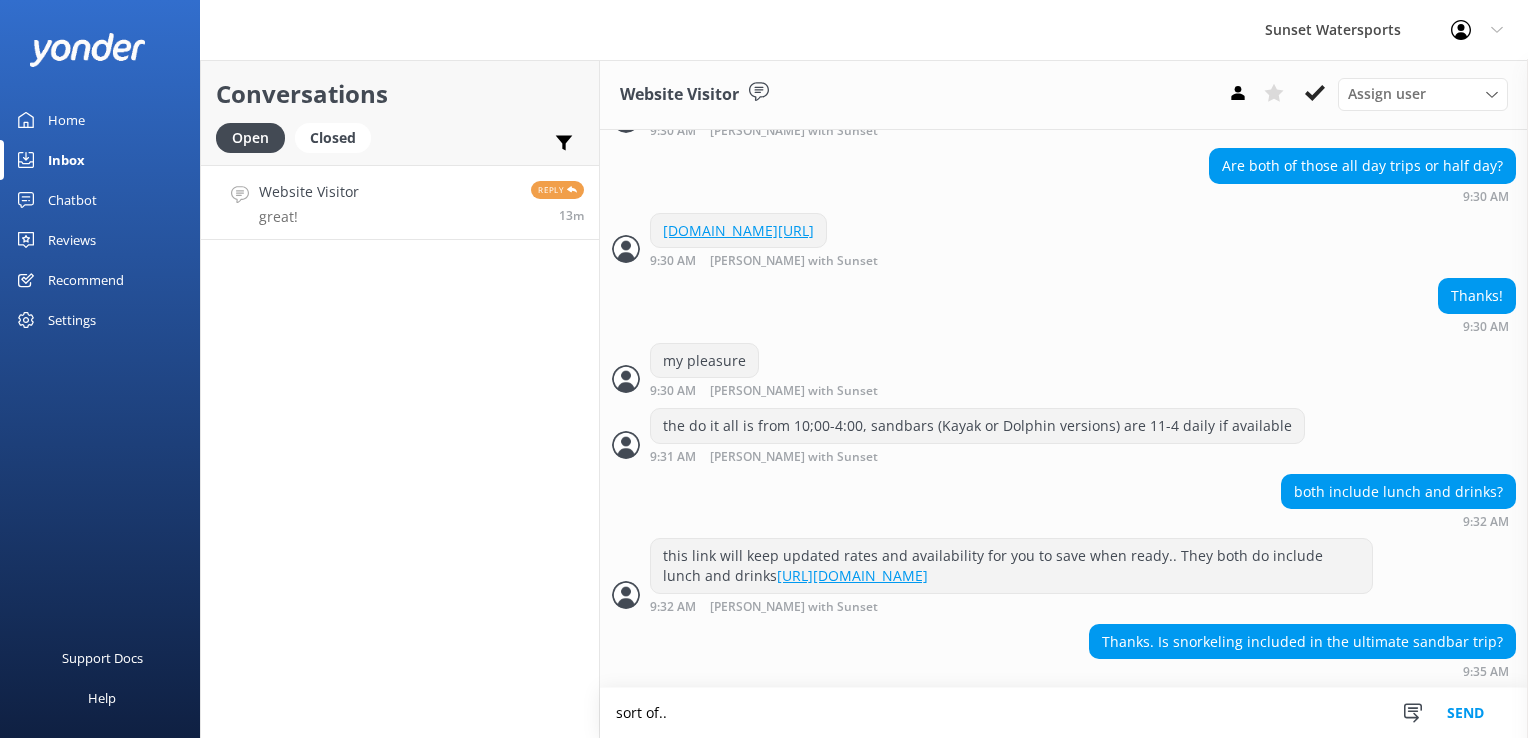 type on "sort of.." 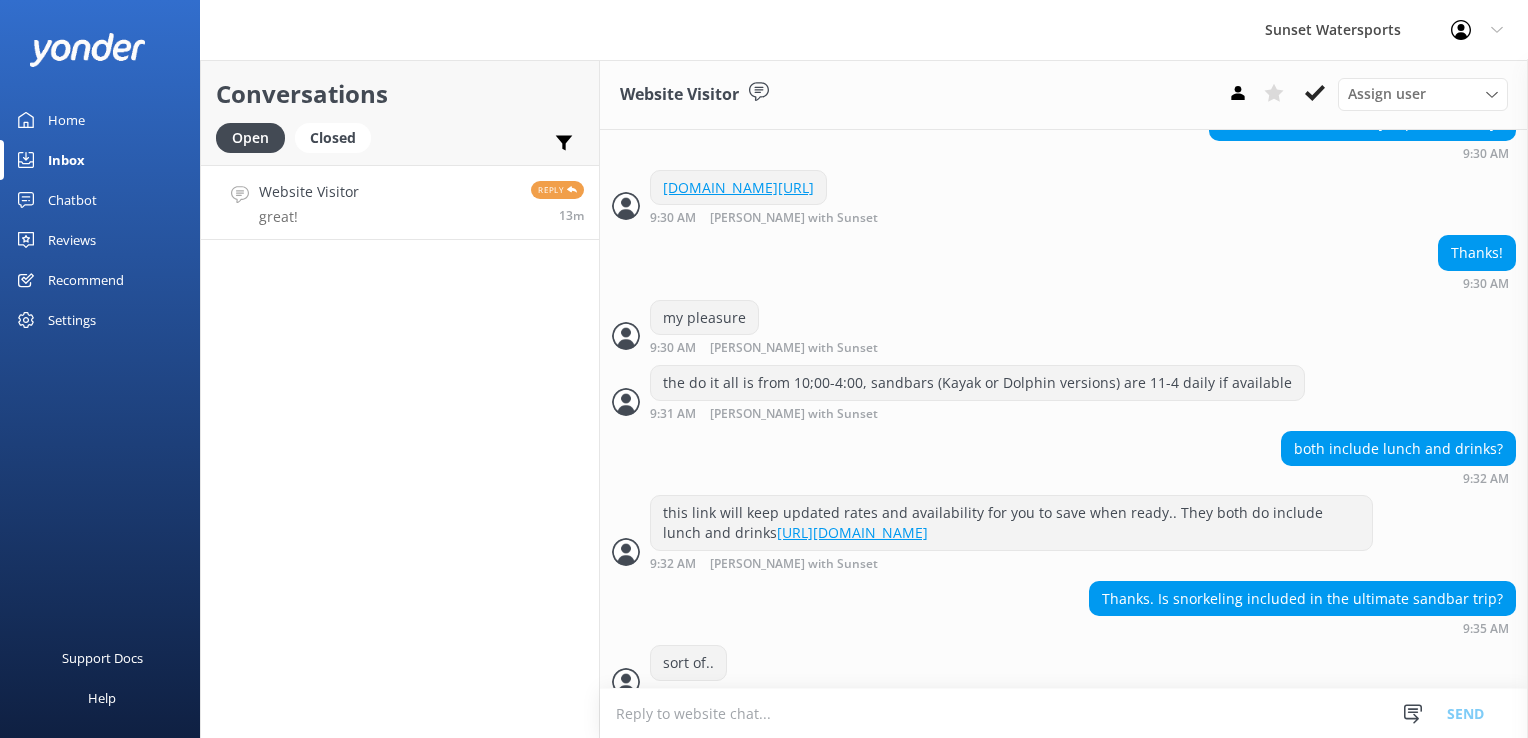 click at bounding box center (1064, 713) 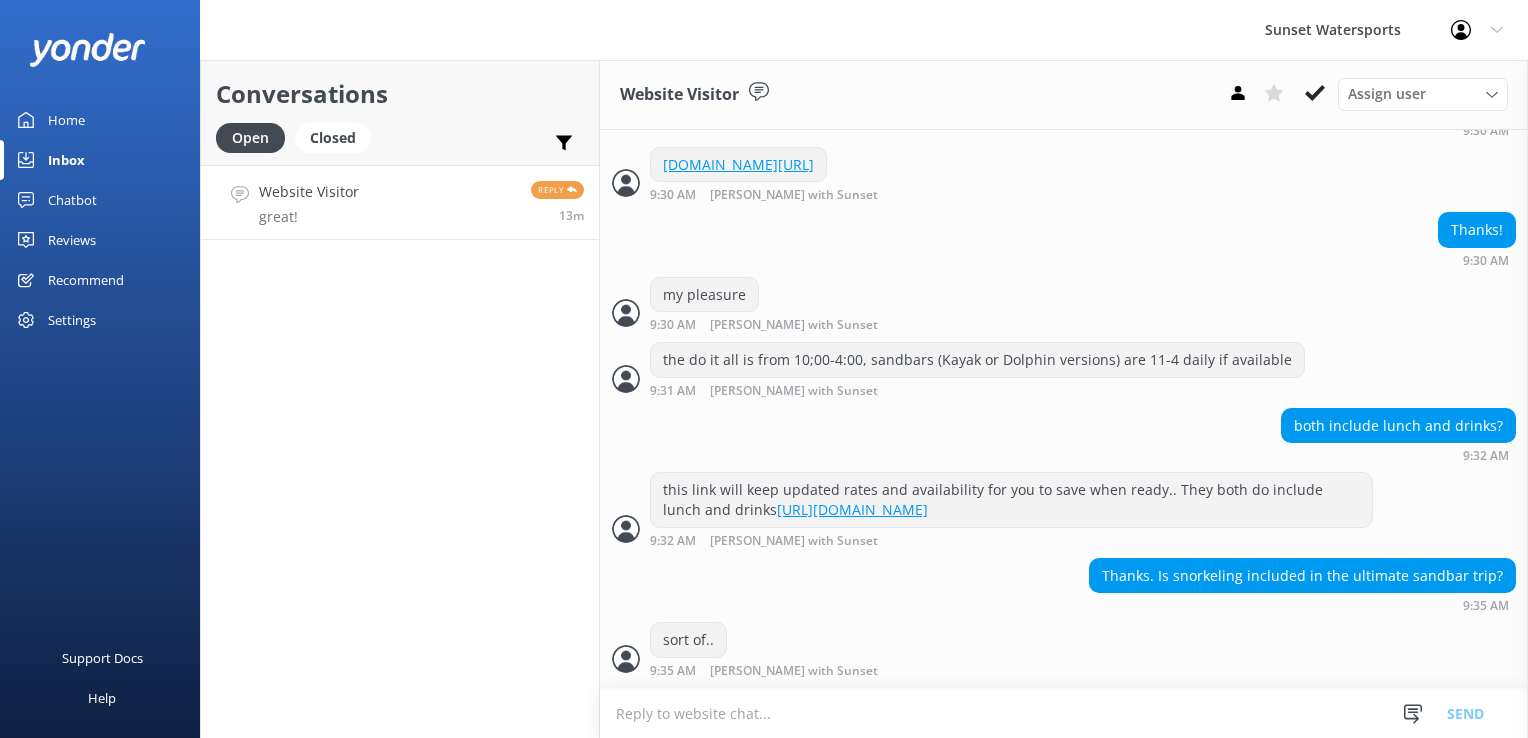 scroll, scrollTop: 2277, scrollLeft: 0, axis: vertical 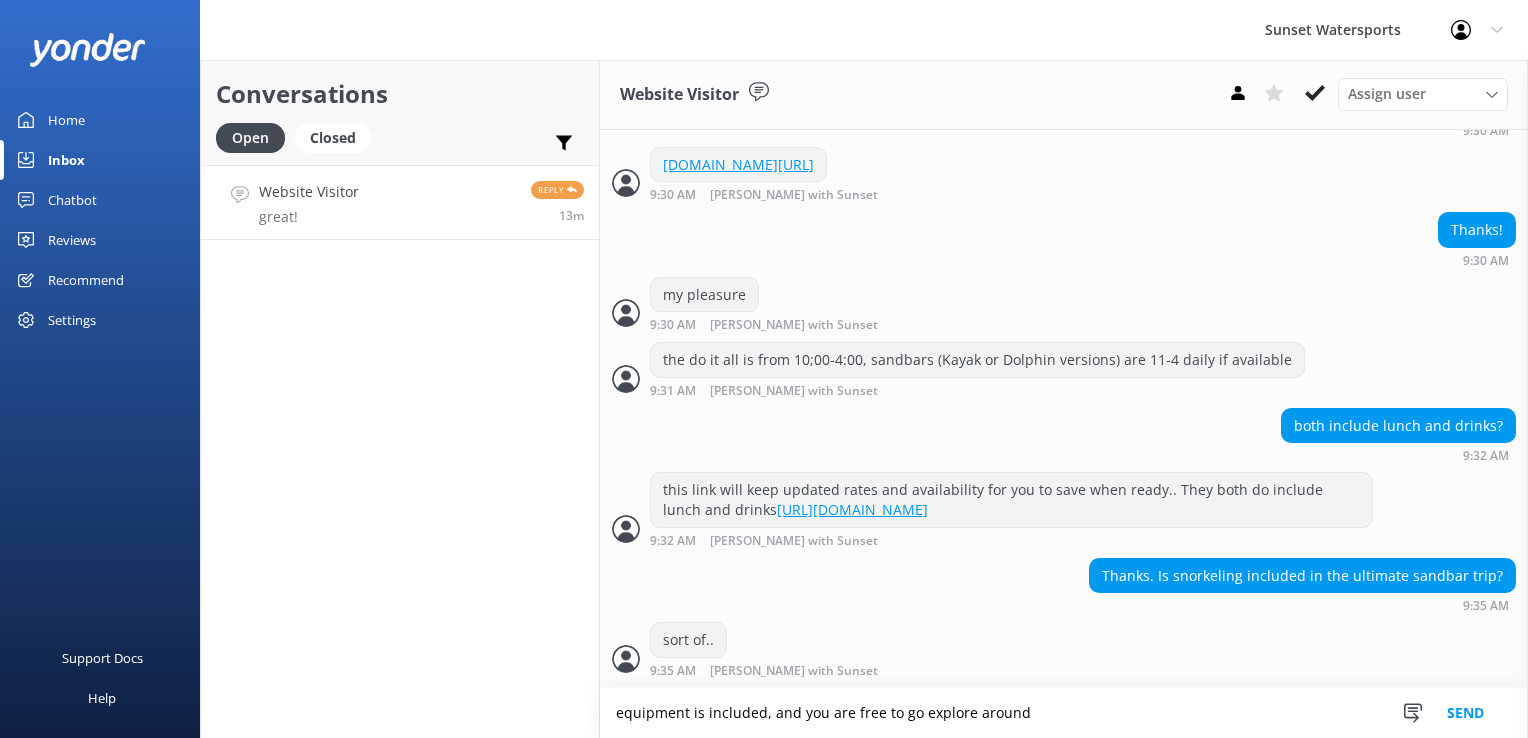type on "equipment is included, and you are free to go explore around" 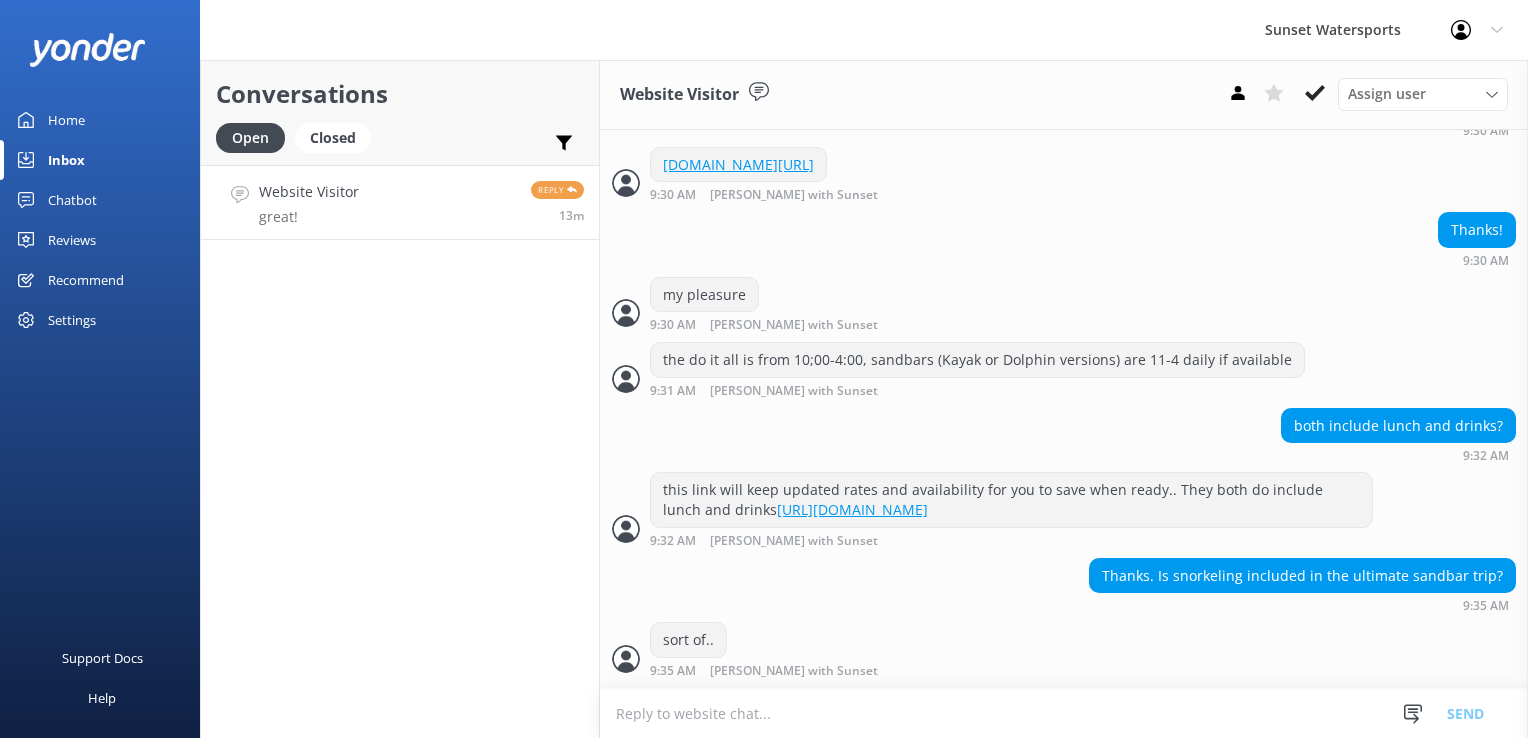 click at bounding box center [1064, 713] 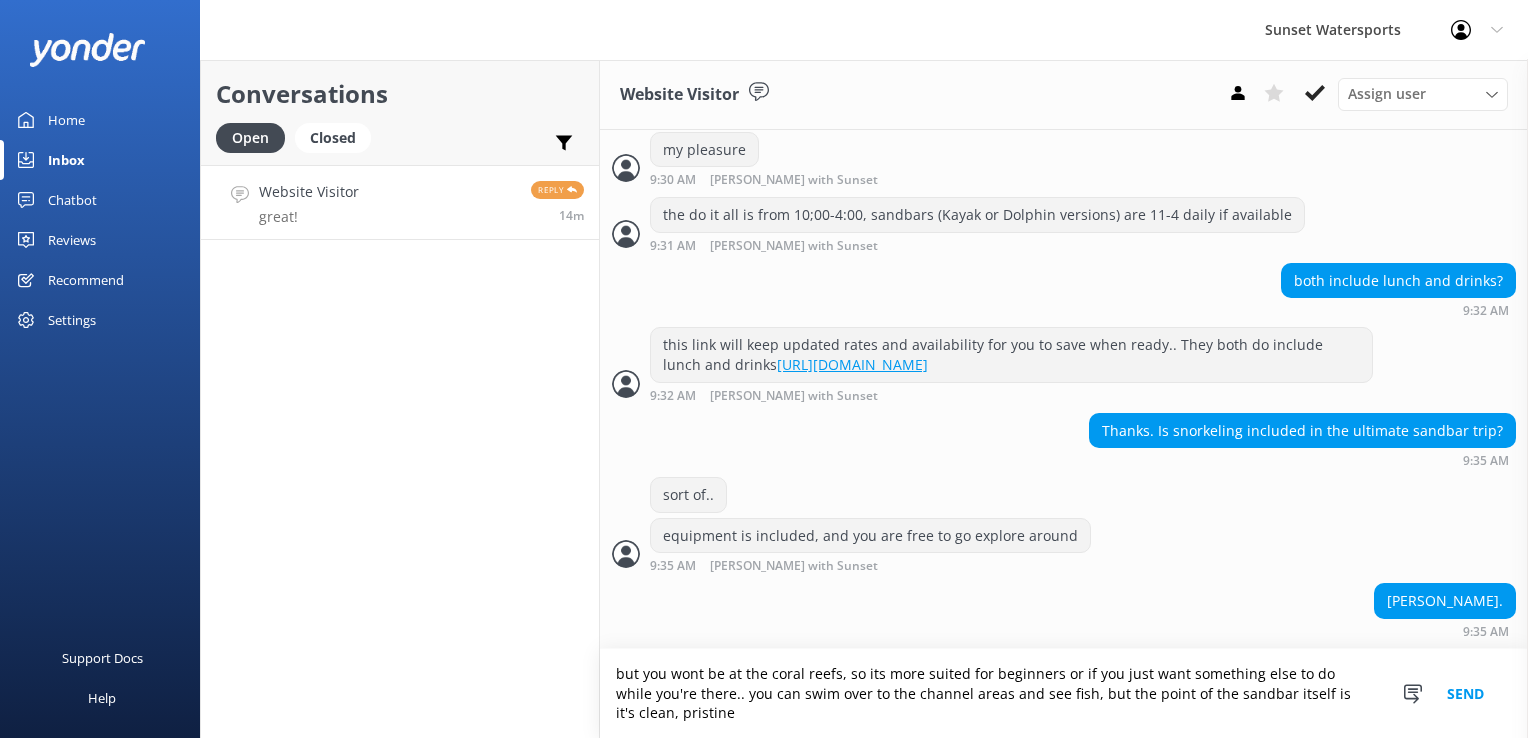 scroll, scrollTop: 2422, scrollLeft: 0, axis: vertical 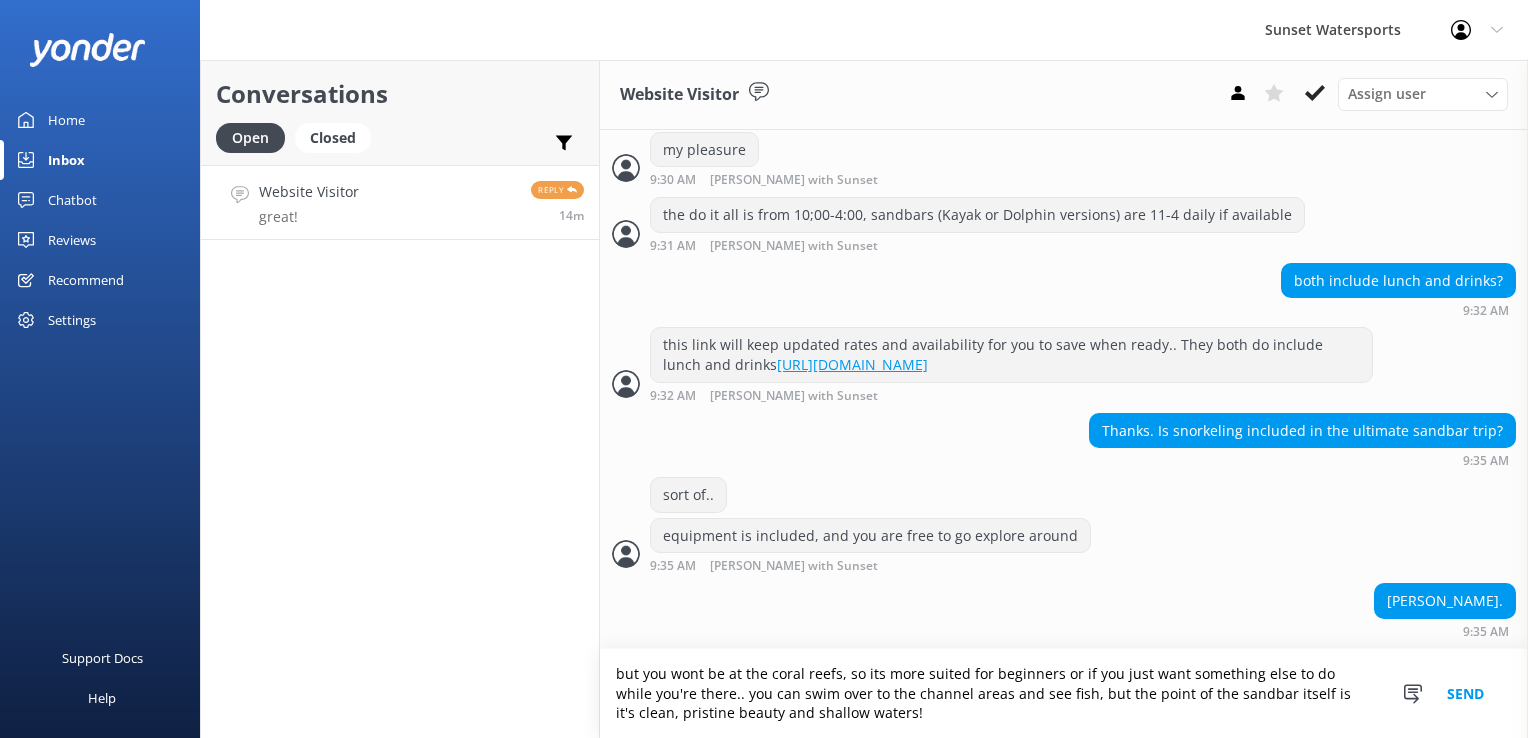 type on "but you wont be at the coral reefs, so its more suited for beginners or if you just want something else to do while you're there.. you can swim over to the channel areas and see fish, but the point of the sandbar itself is it's clean, pristine beauty and shallow waters!" 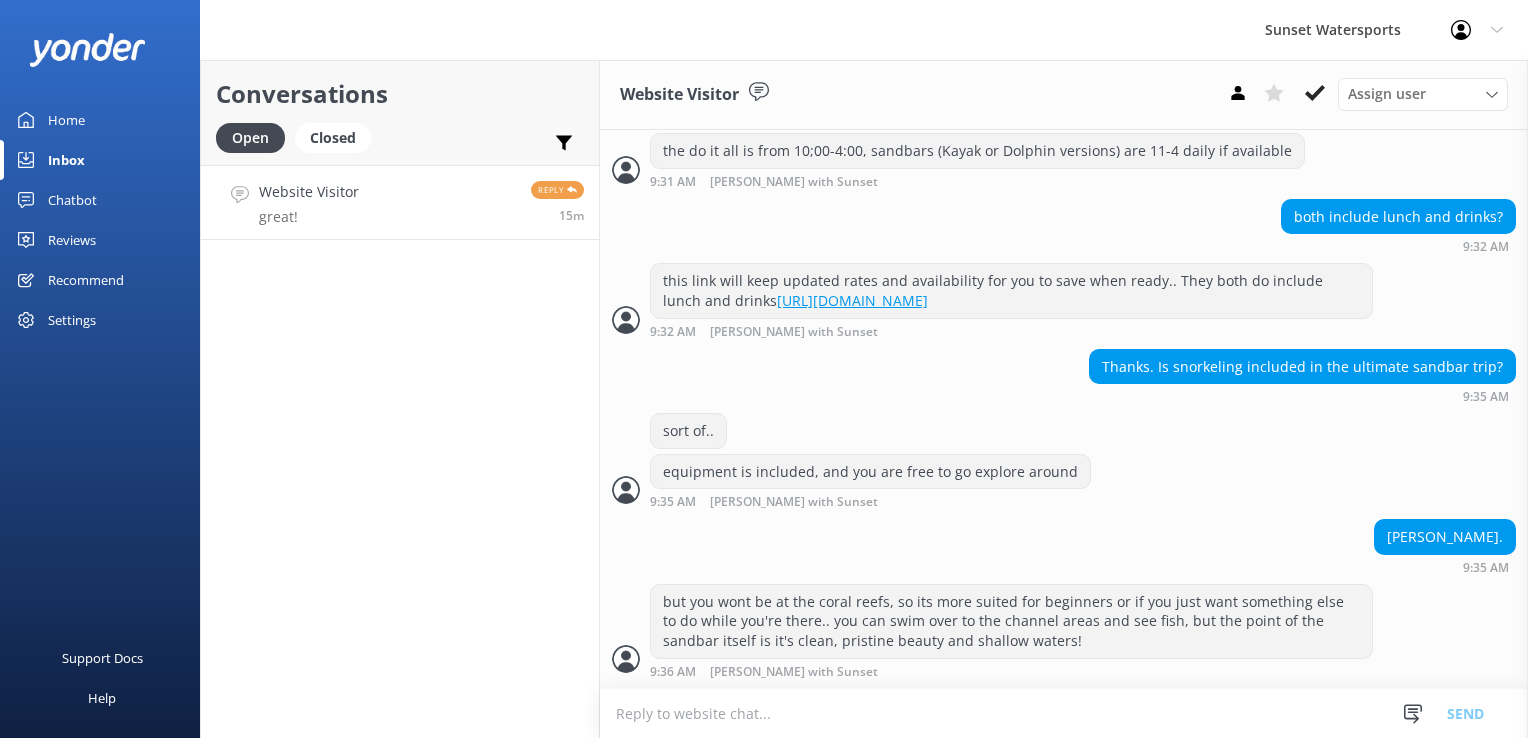 scroll, scrollTop: 2551, scrollLeft: 0, axis: vertical 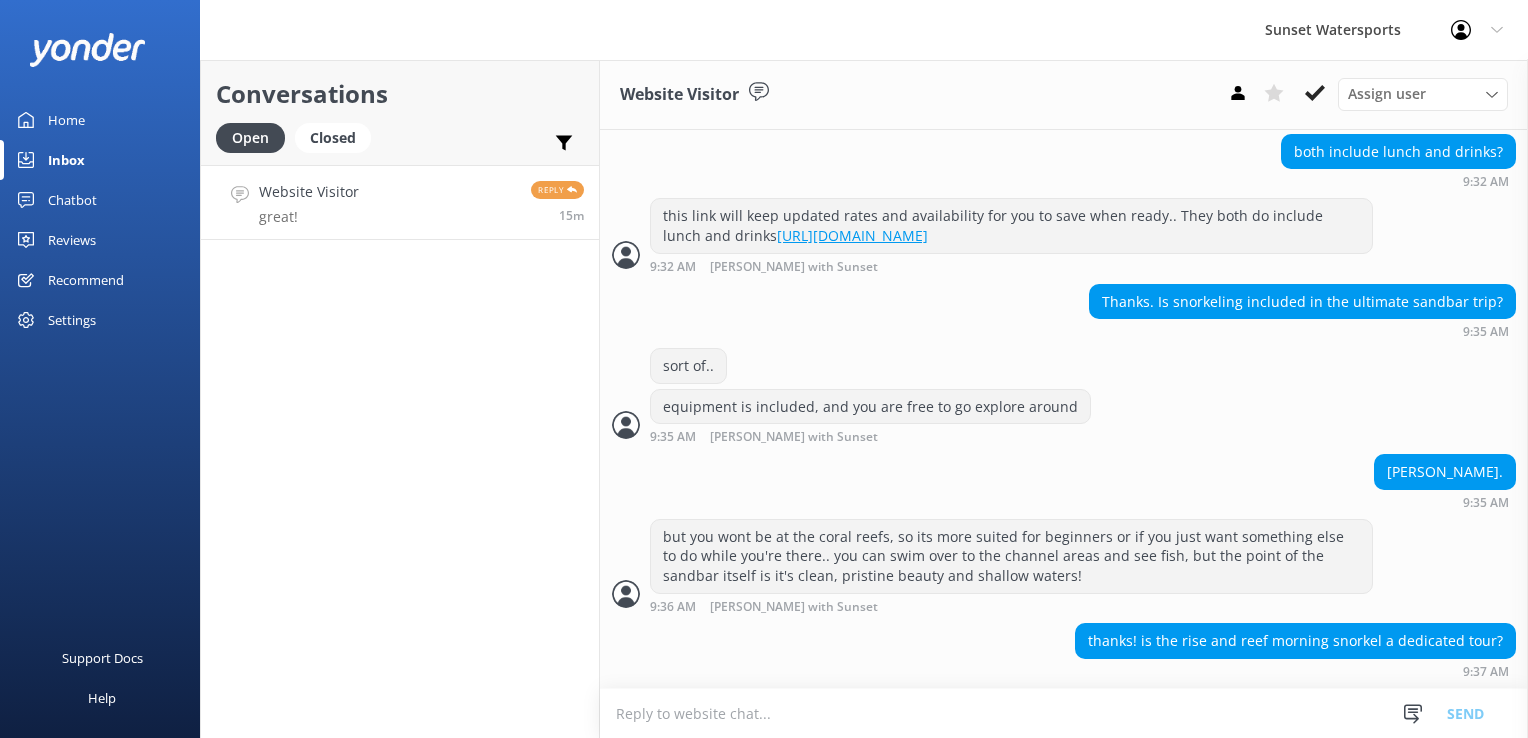 click at bounding box center (1064, 713) 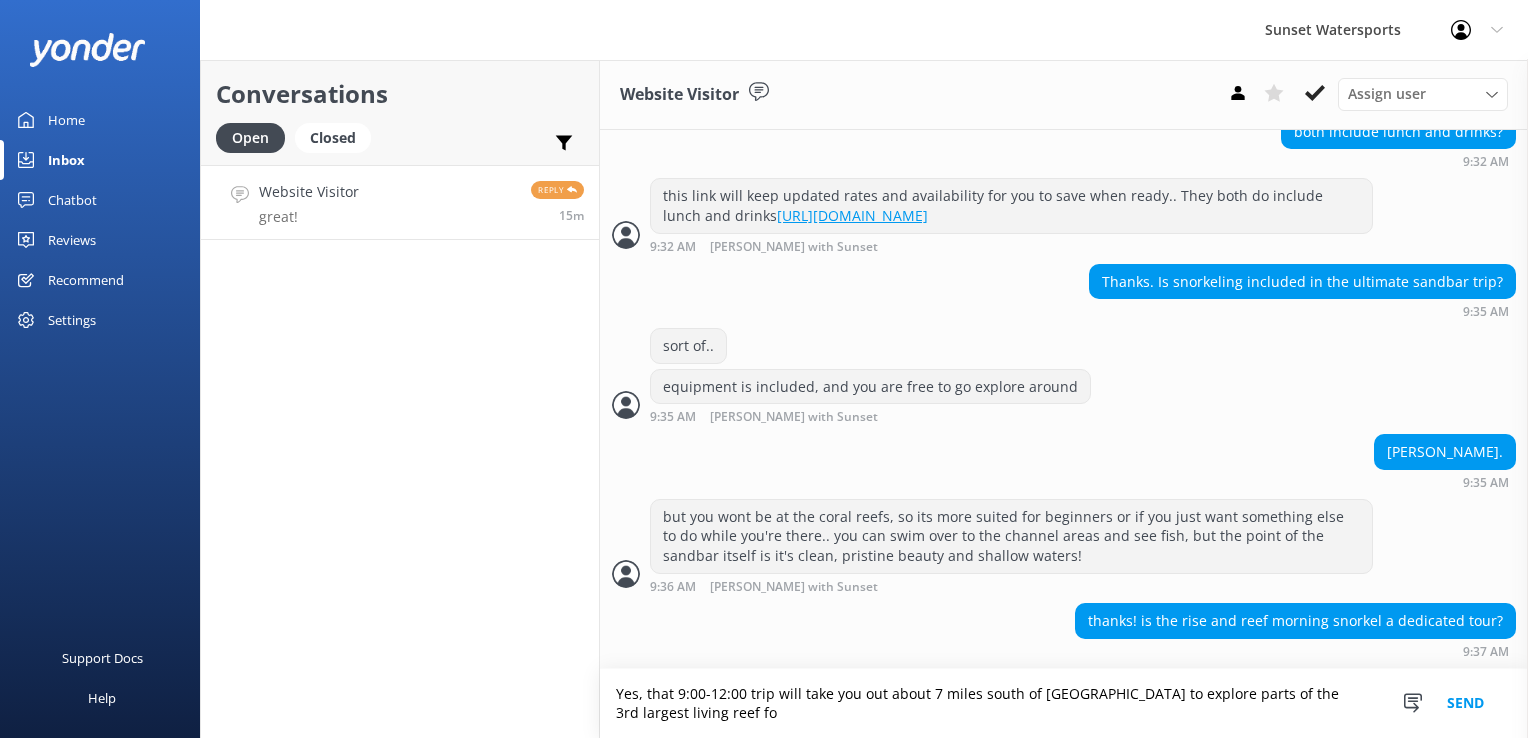 scroll, scrollTop: 2571, scrollLeft: 0, axis: vertical 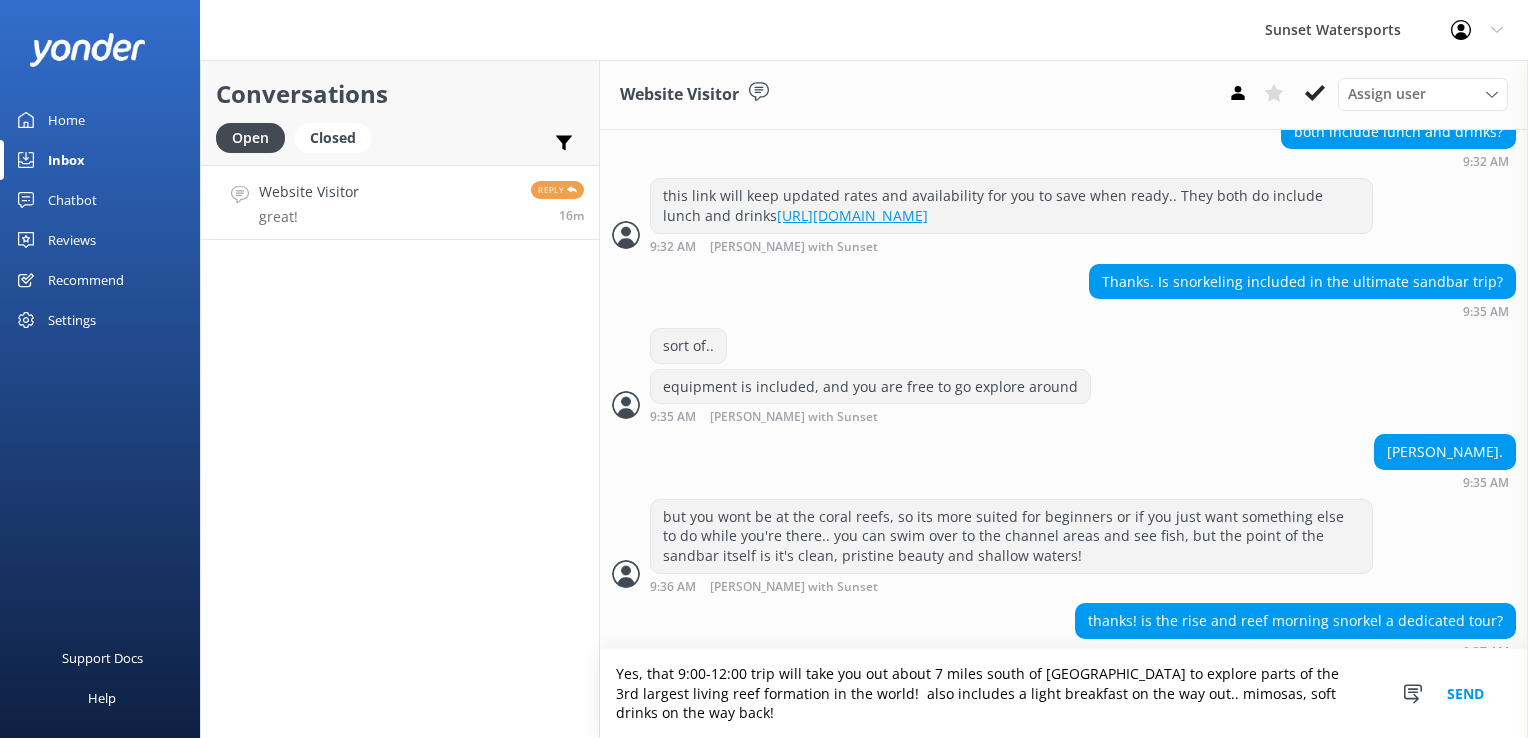 type on "Yes, that 9:00-12:00 trip will take you out about 7 miles south of [GEOGRAPHIC_DATA] to explore parts of the 3rd largest living reef formation in the world!  also includes a light breakfast on the way out.. mimosas, soft drinks on the way back!" 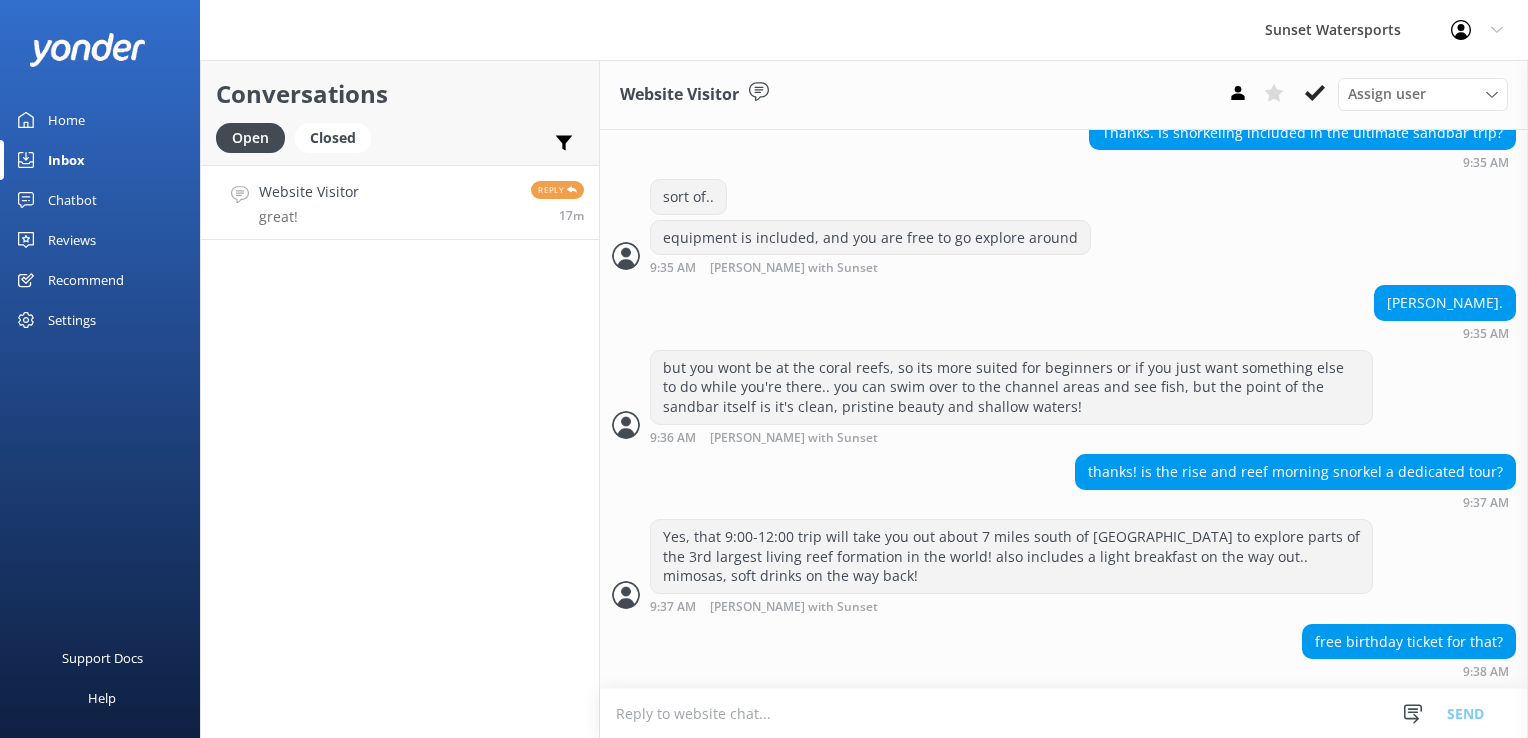 scroll, scrollTop: 2719, scrollLeft: 0, axis: vertical 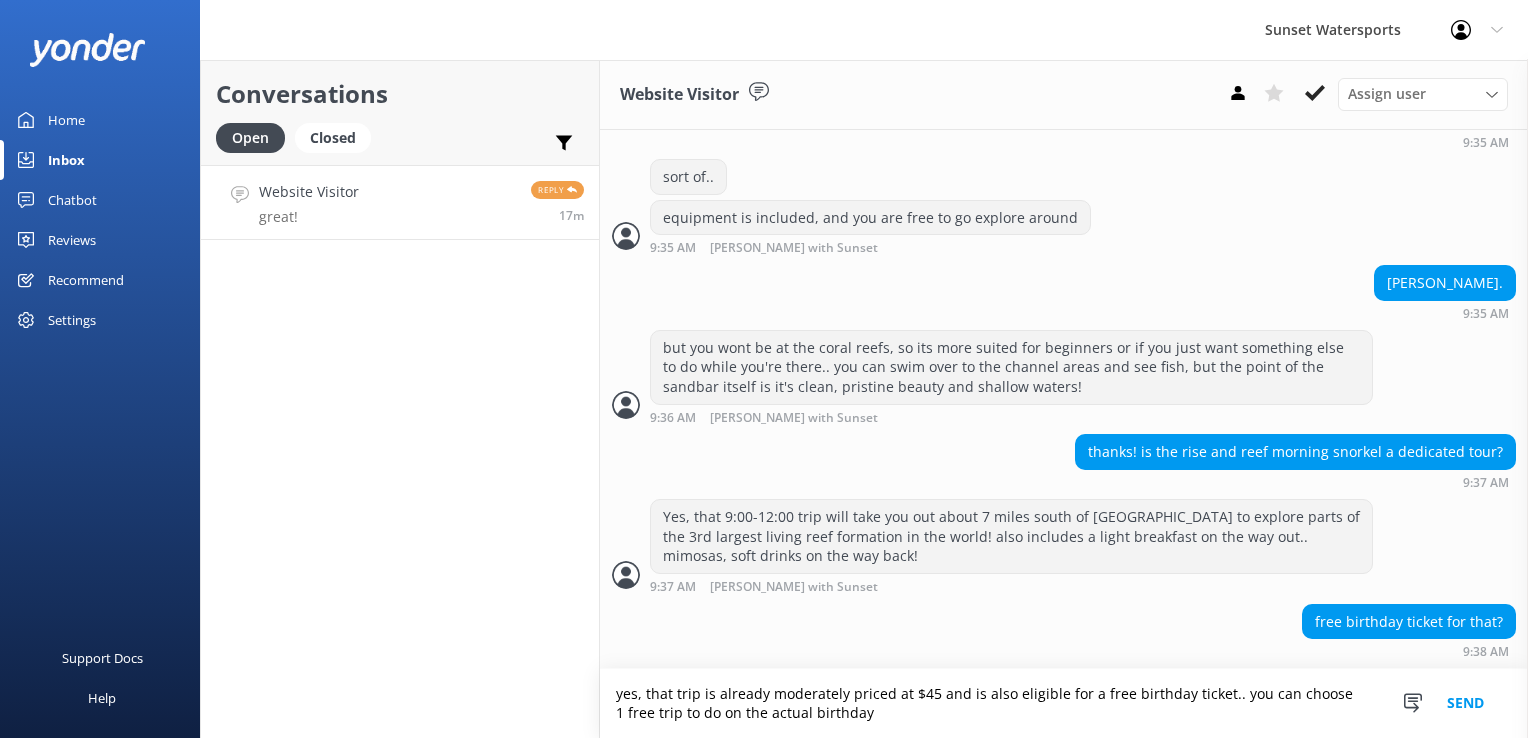 type on "yes, that trip is already moderately priced at $45 and is also eligible for a free birthday ticket.. you can choose 1 free trip to do on the actual birthday" 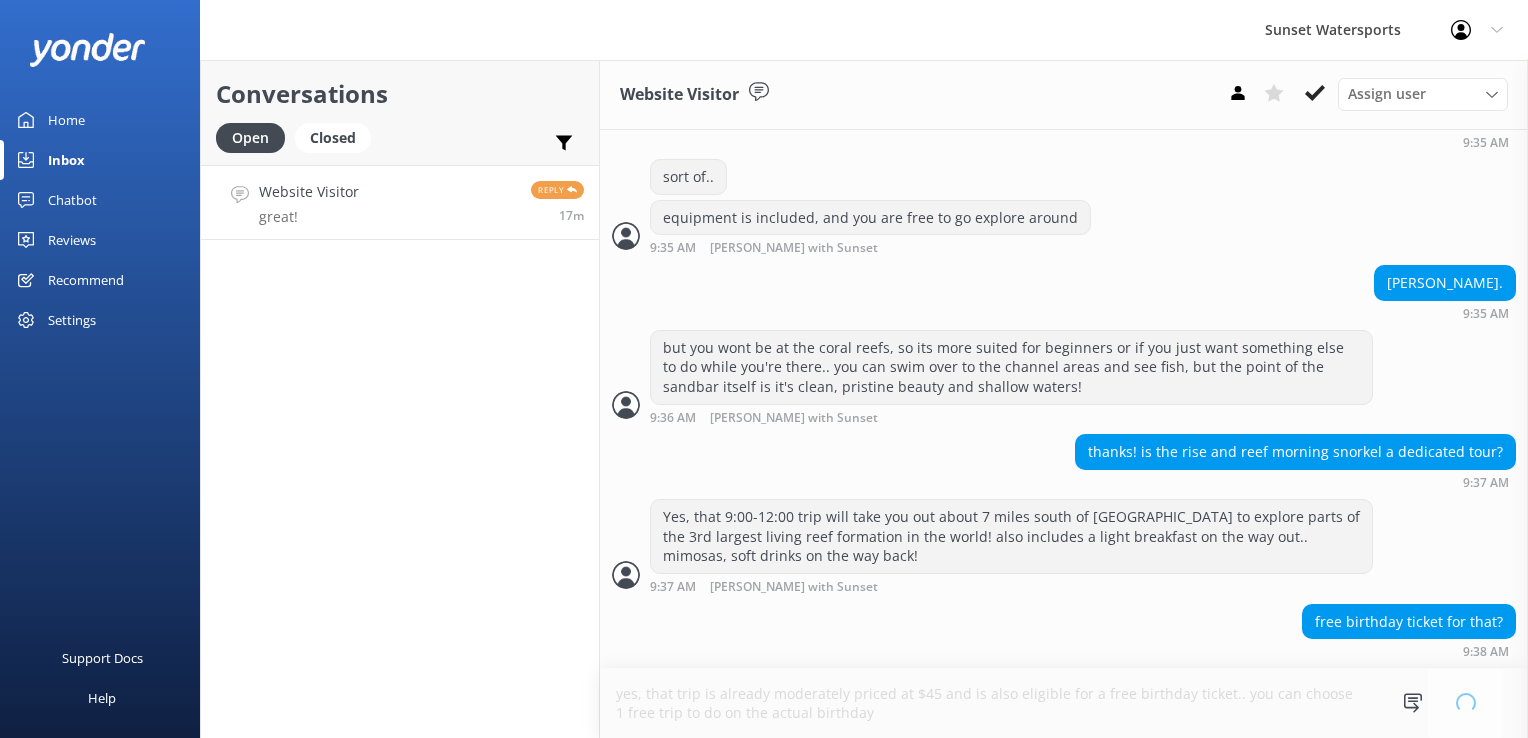 type 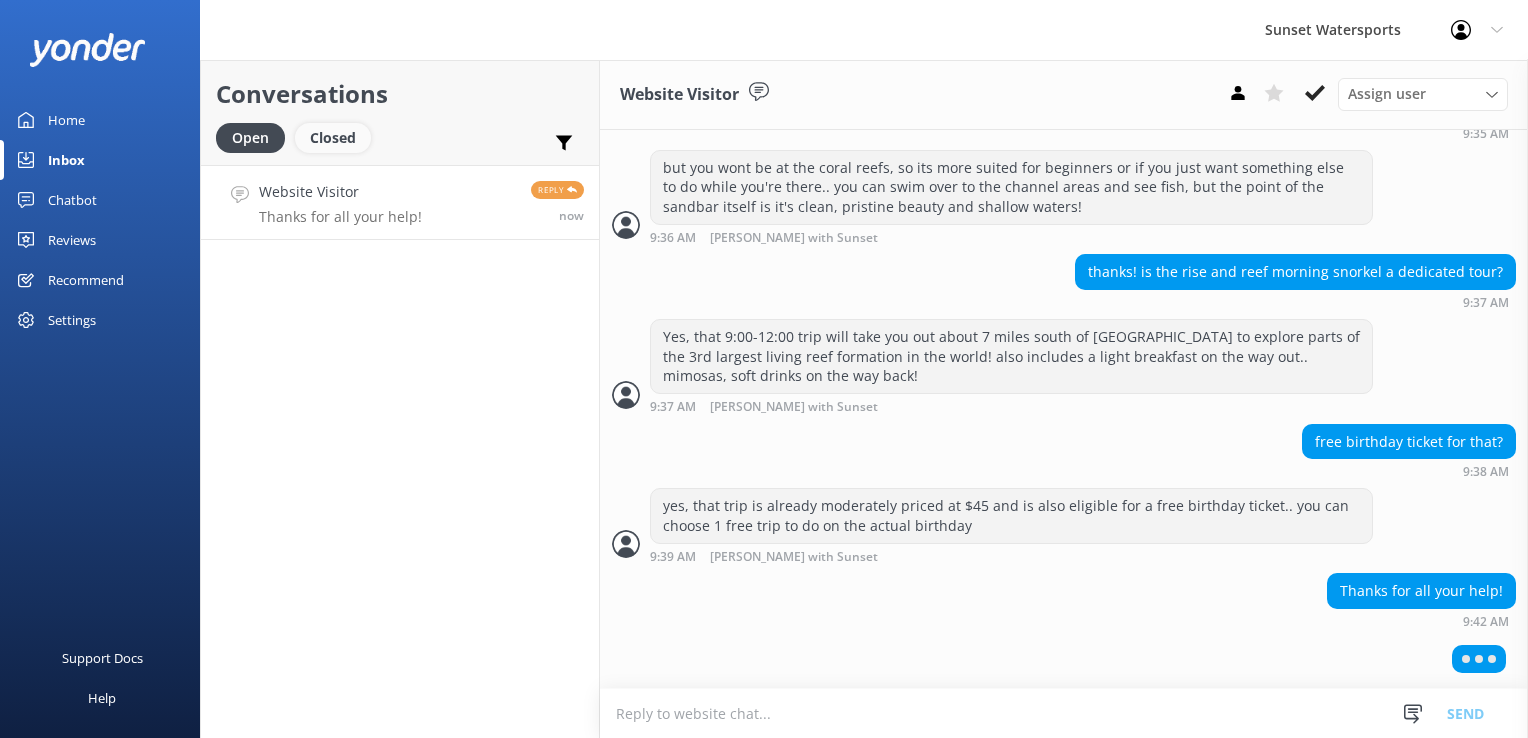 scroll, scrollTop: 2868, scrollLeft: 0, axis: vertical 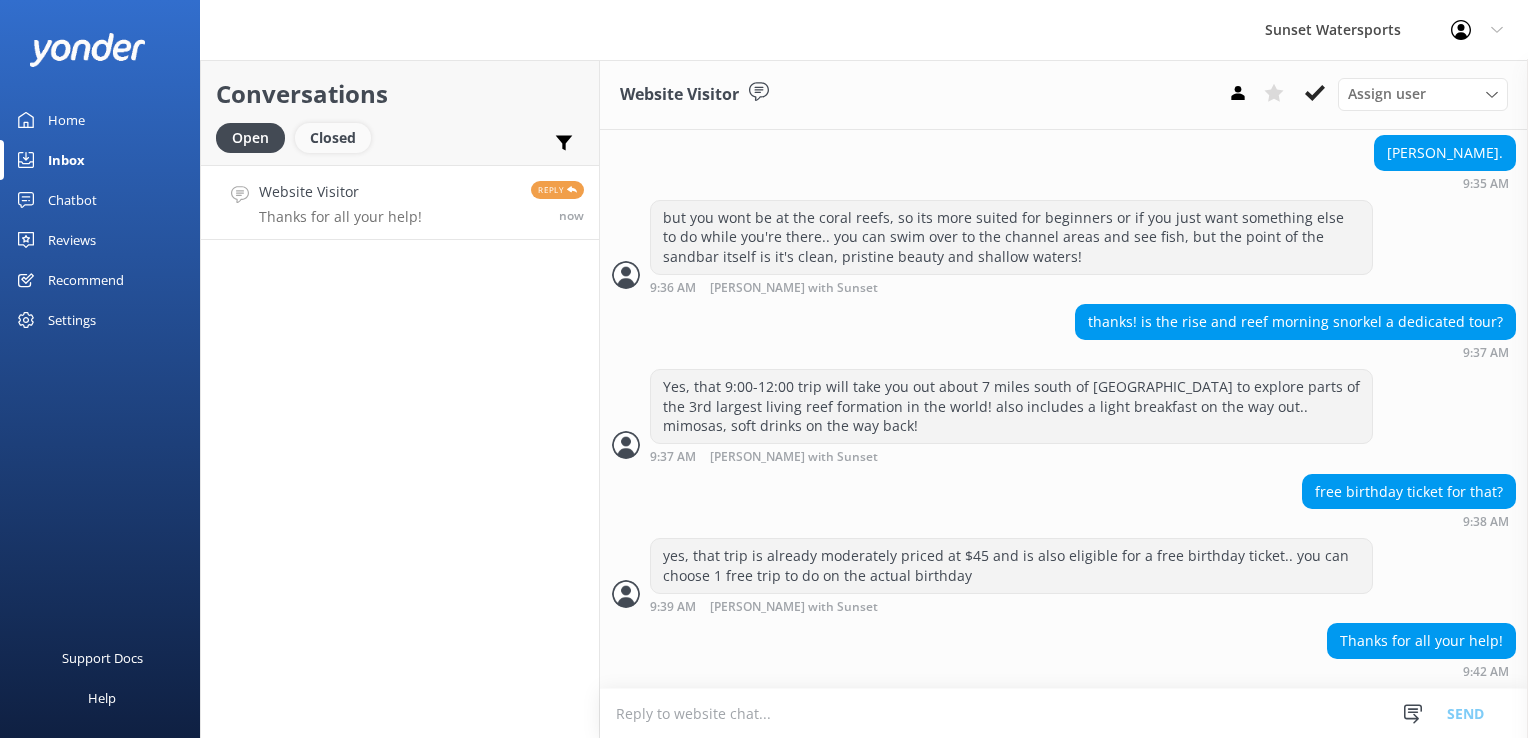 click on "Closed" at bounding box center [333, 138] 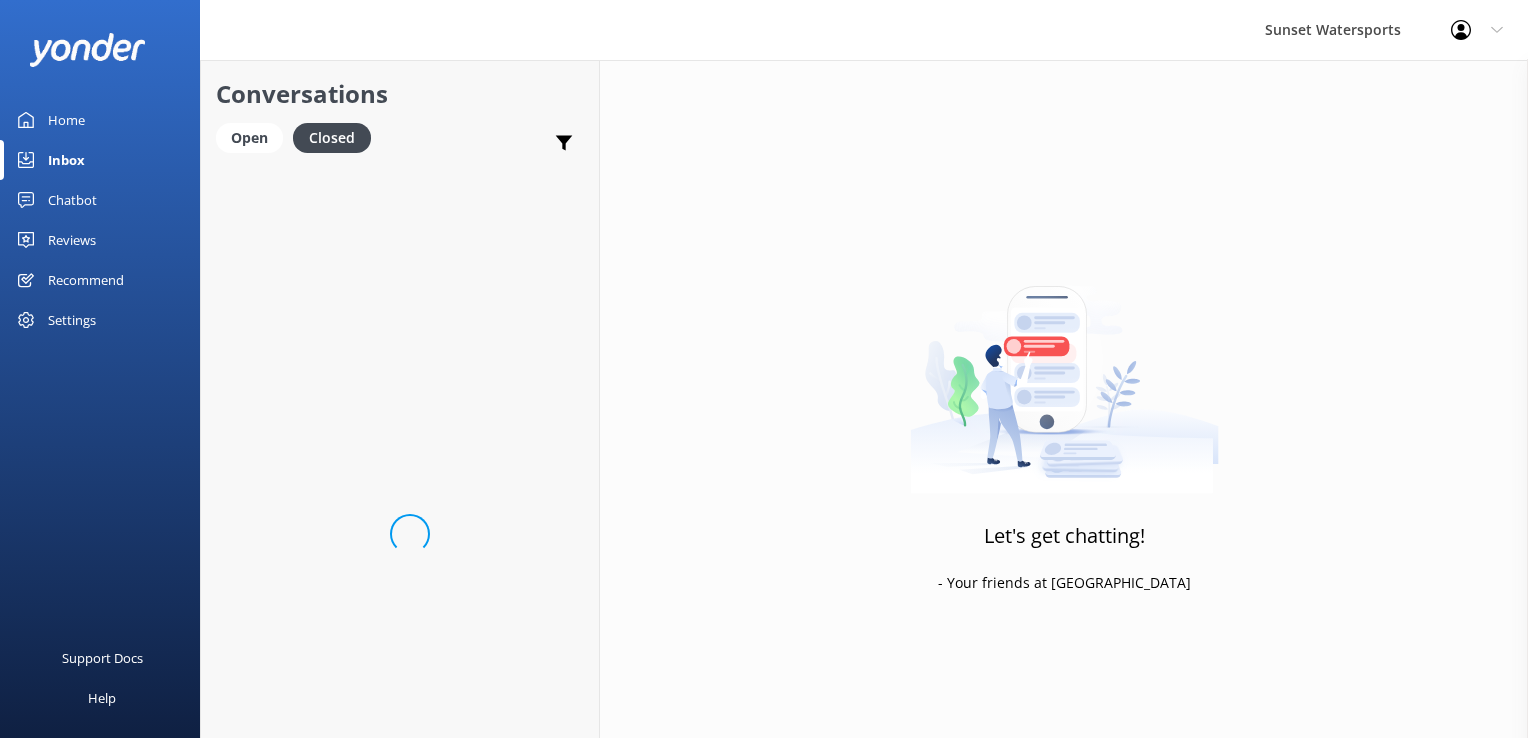 click on "Open Closed" at bounding box center [298, 147] 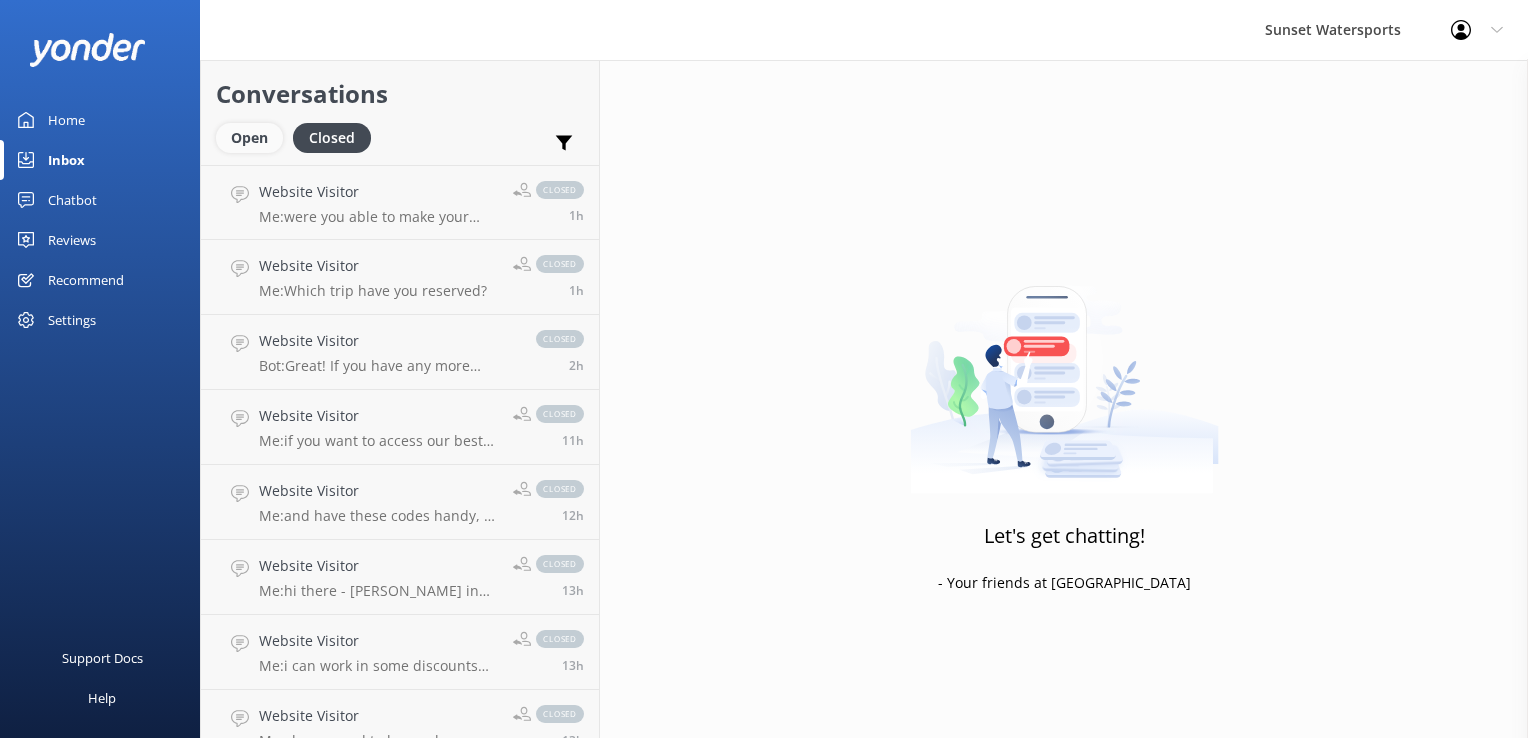 click on "Open" at bounding box center (249, 138) 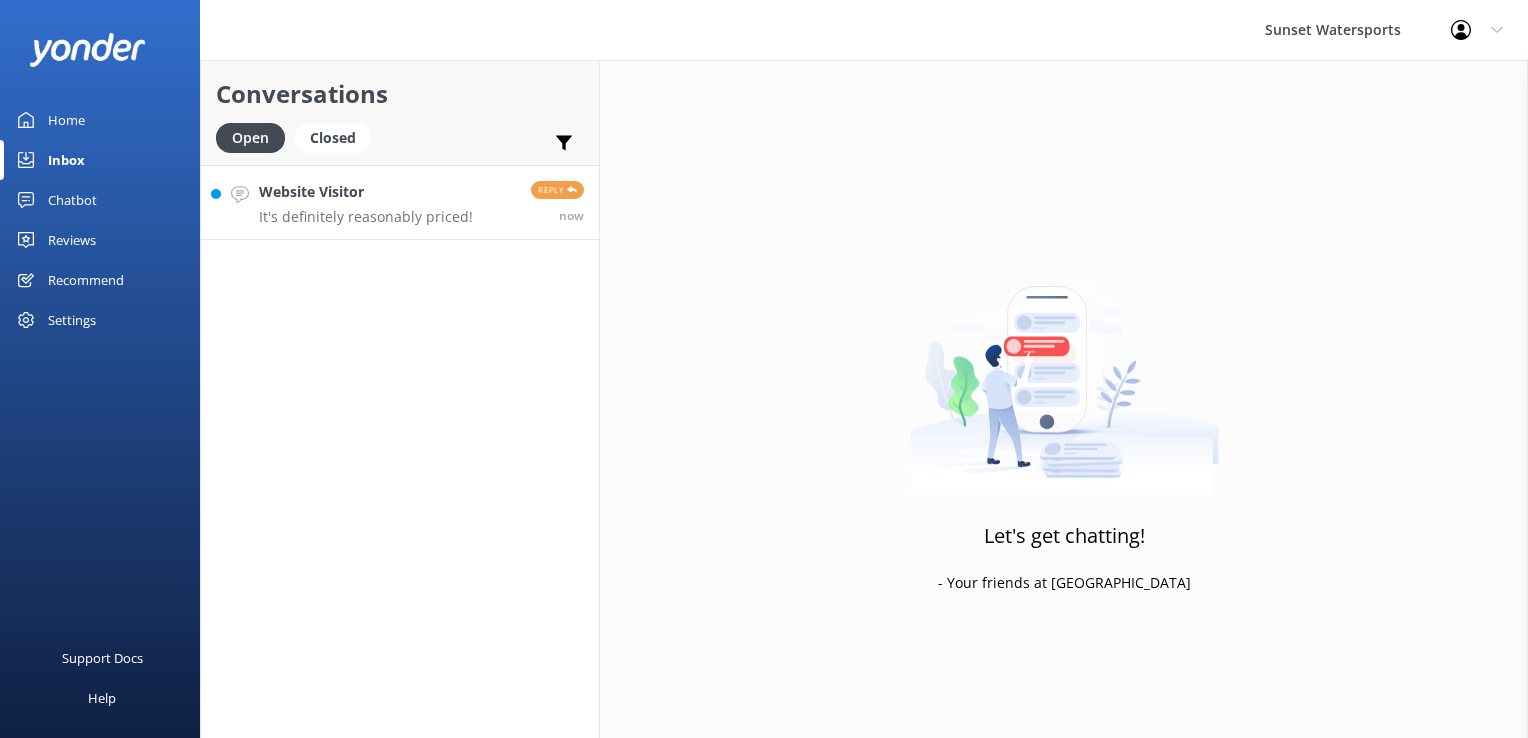 click on "It's definitely reasonably priced!" at bounding box center (366, 217) 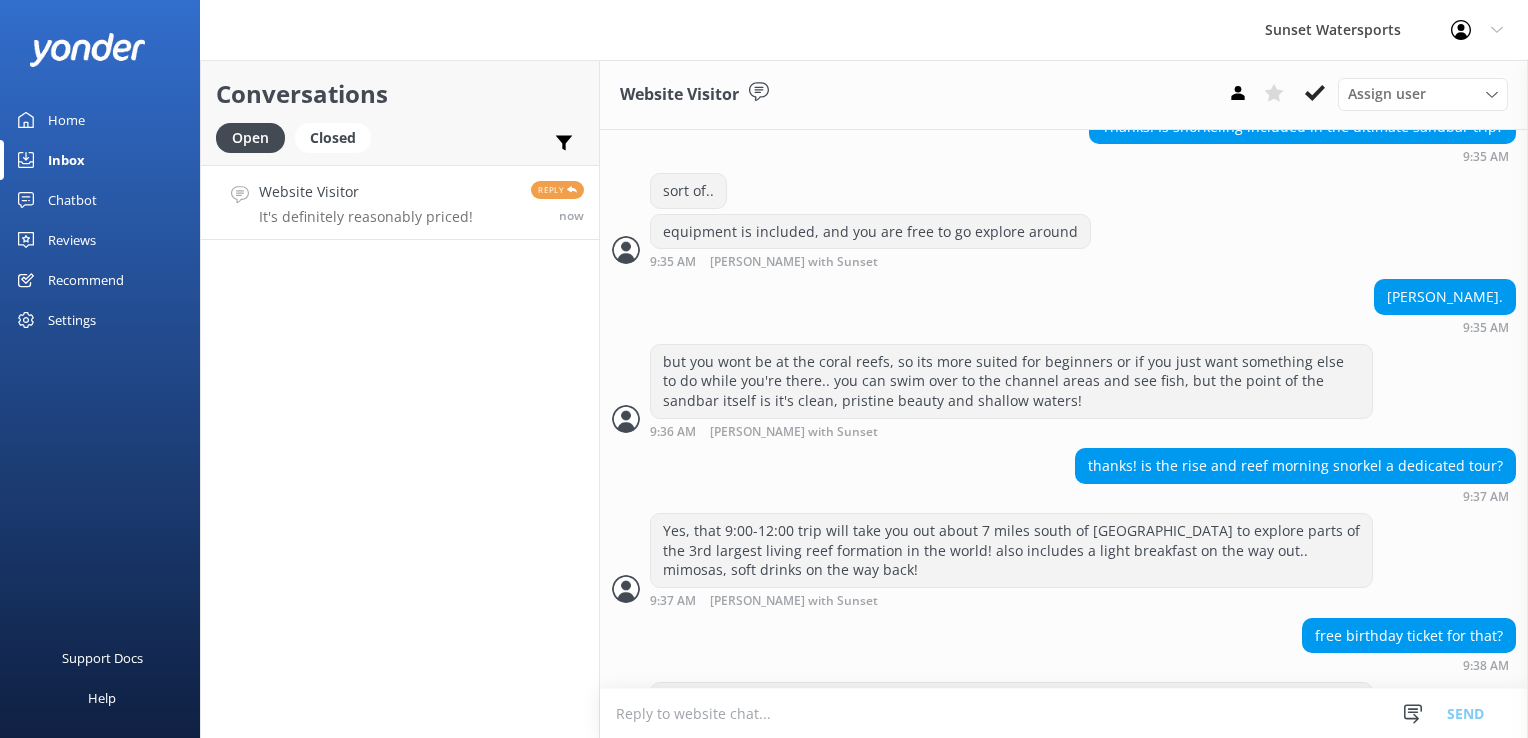 scroll, scrollTop: 2908, scrollLeft: 0, axis: vertical 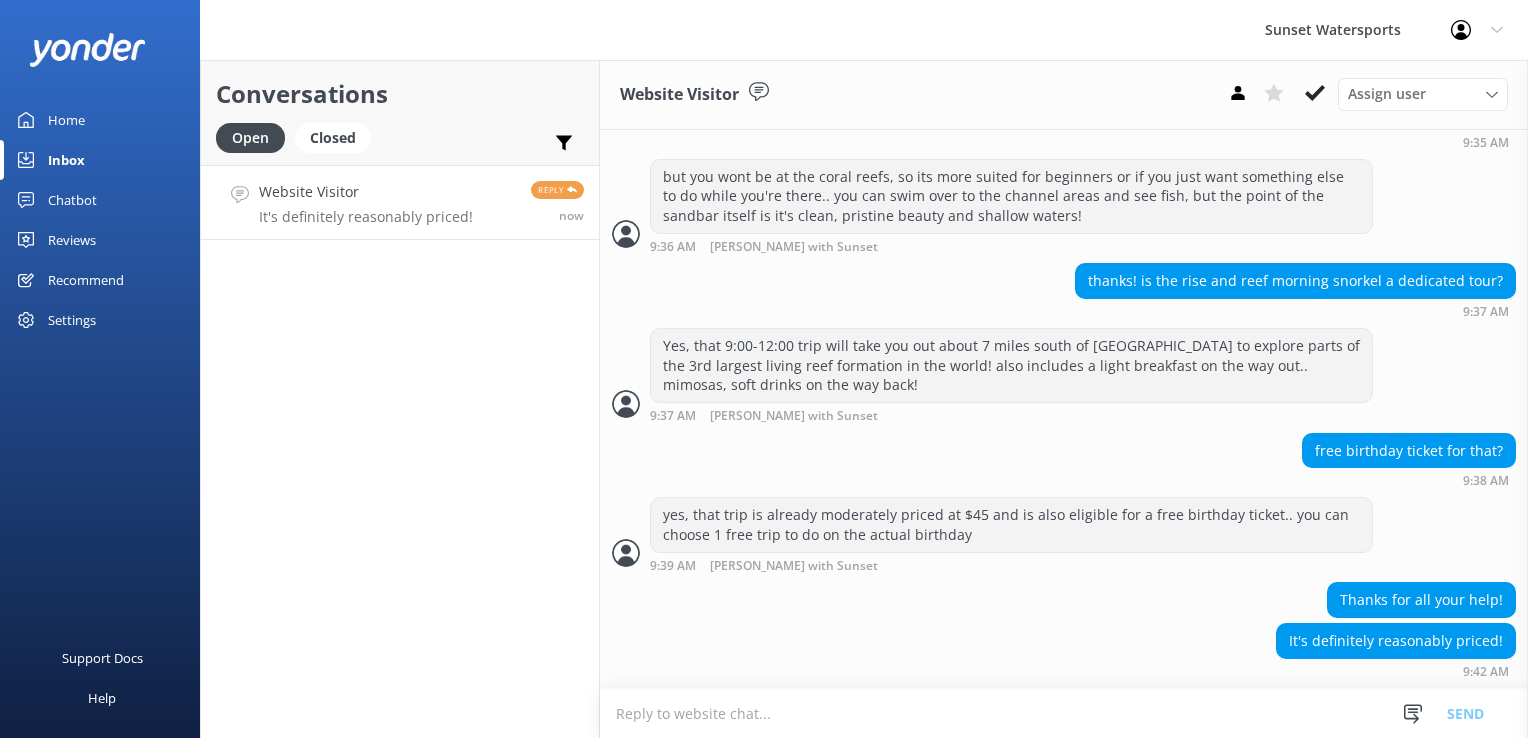 click at bounding box center [1064, 713] 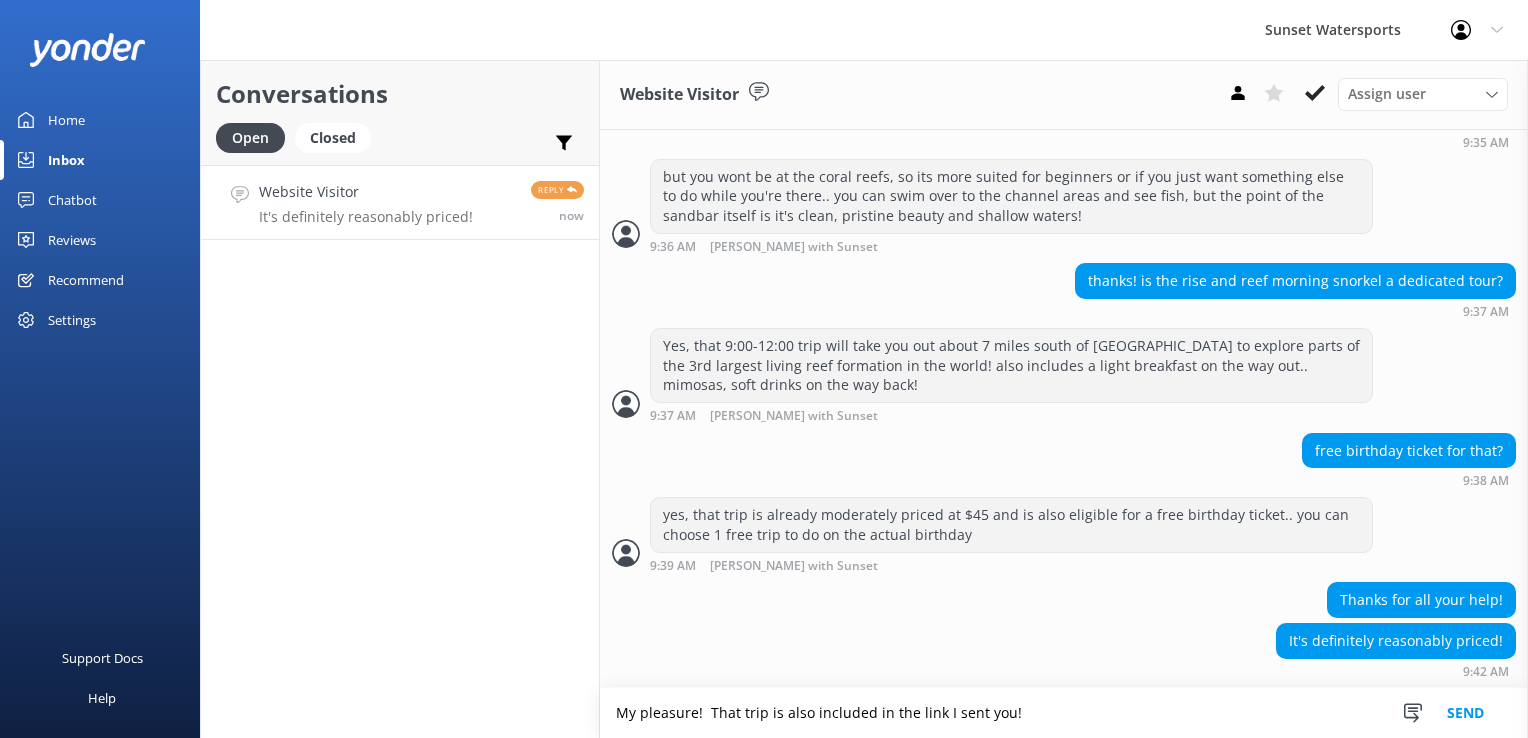 type on "My pleasure!  That trip is also included in the link I sent you!" 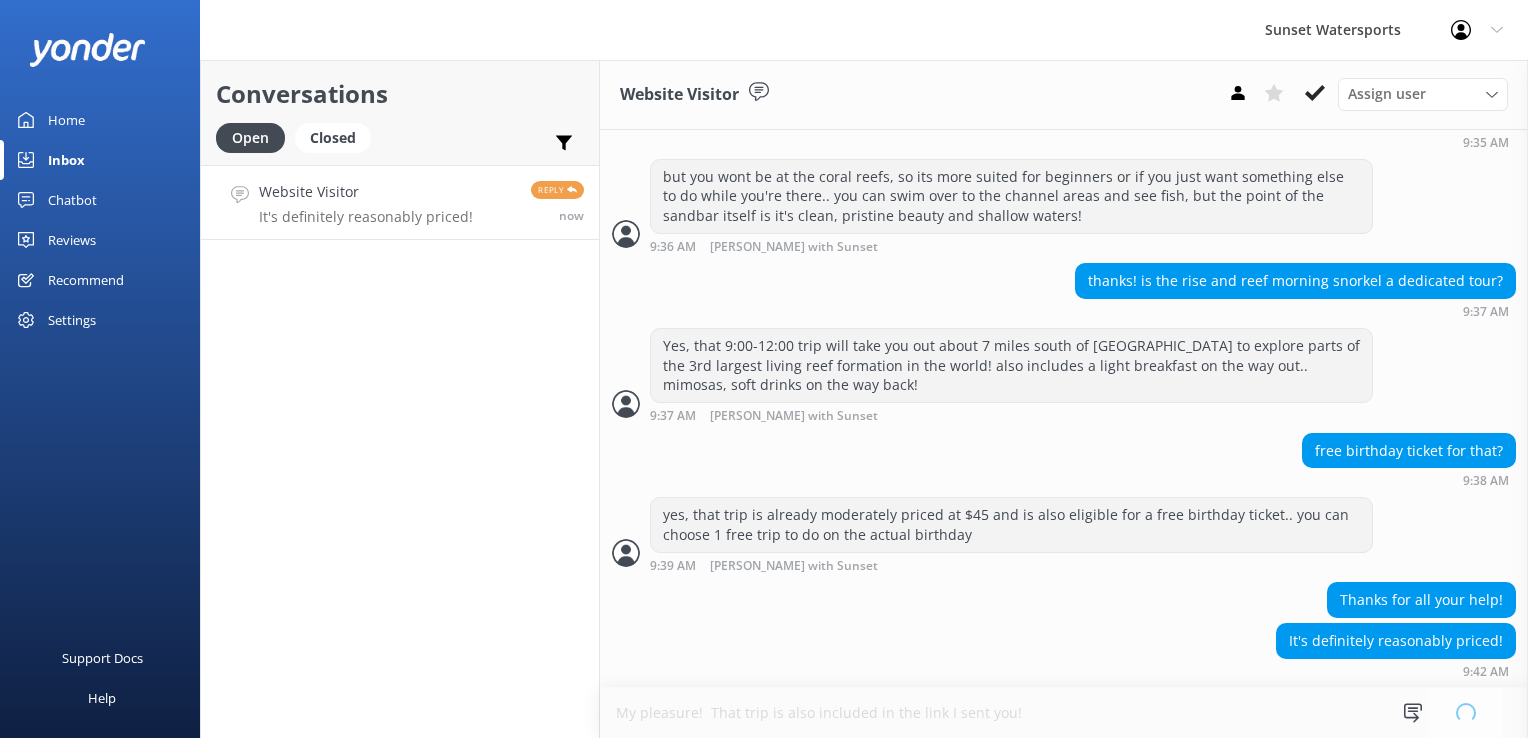 type 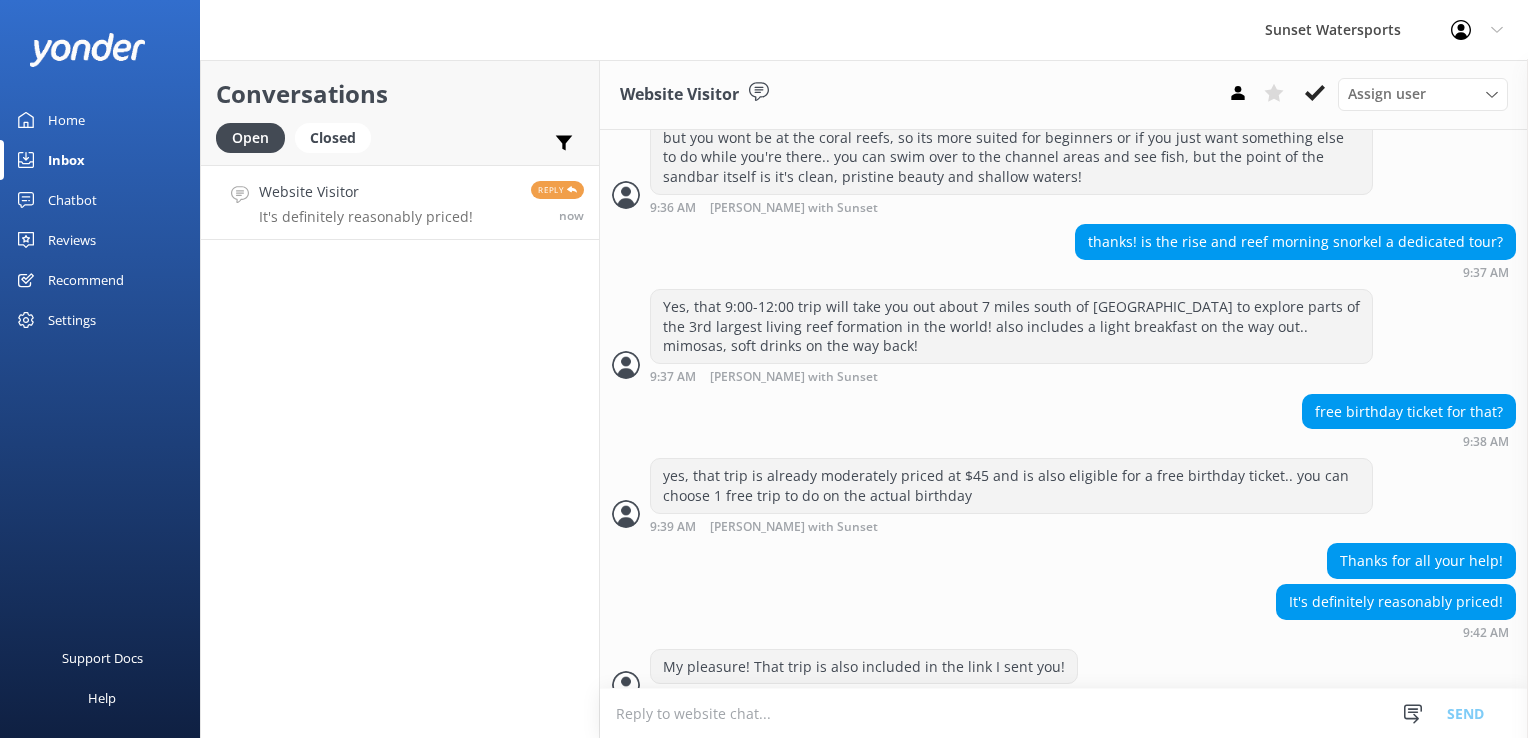scroll, scrollTop: 2973, scrollLeft: 0, axis: vertical 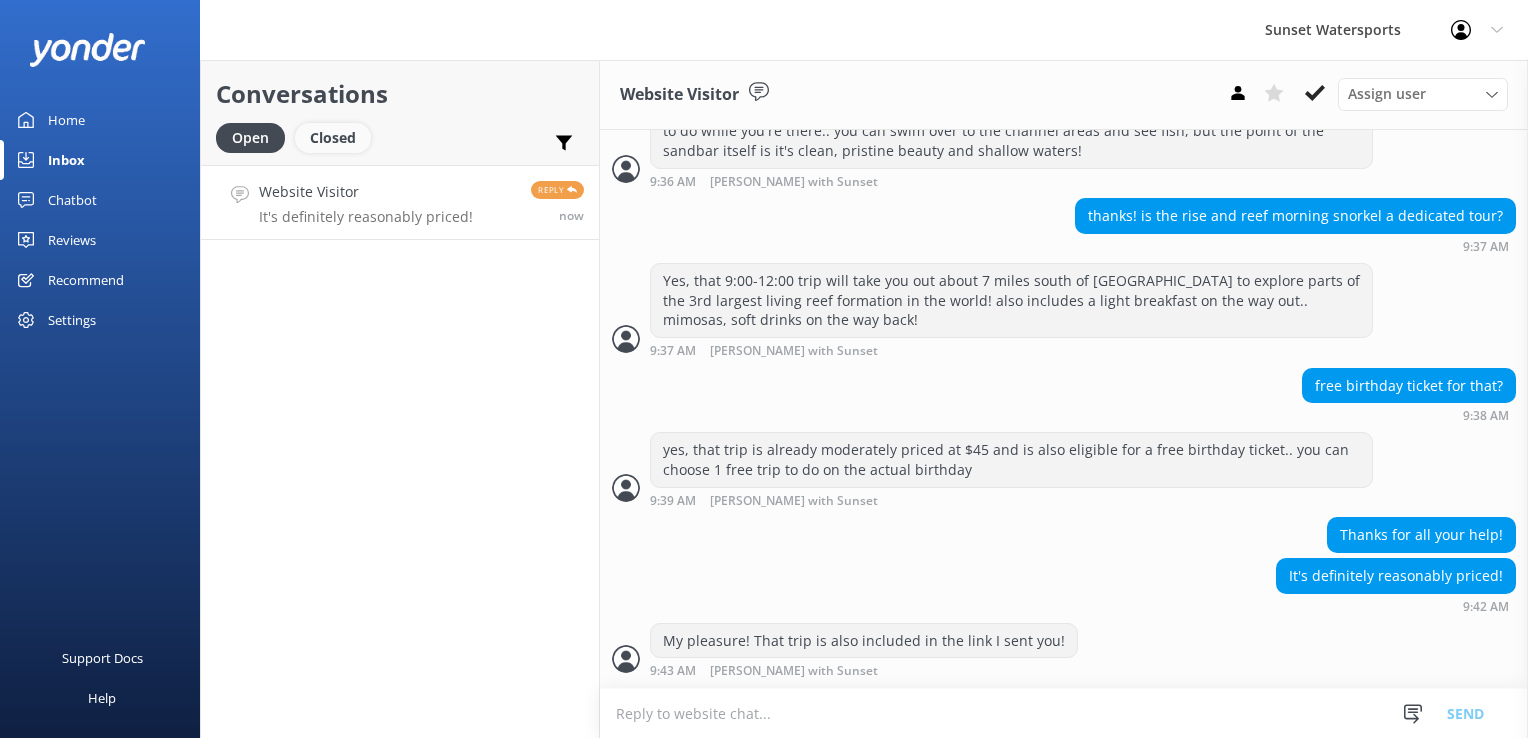 click on "Closed" at bounding box center (333, 138) 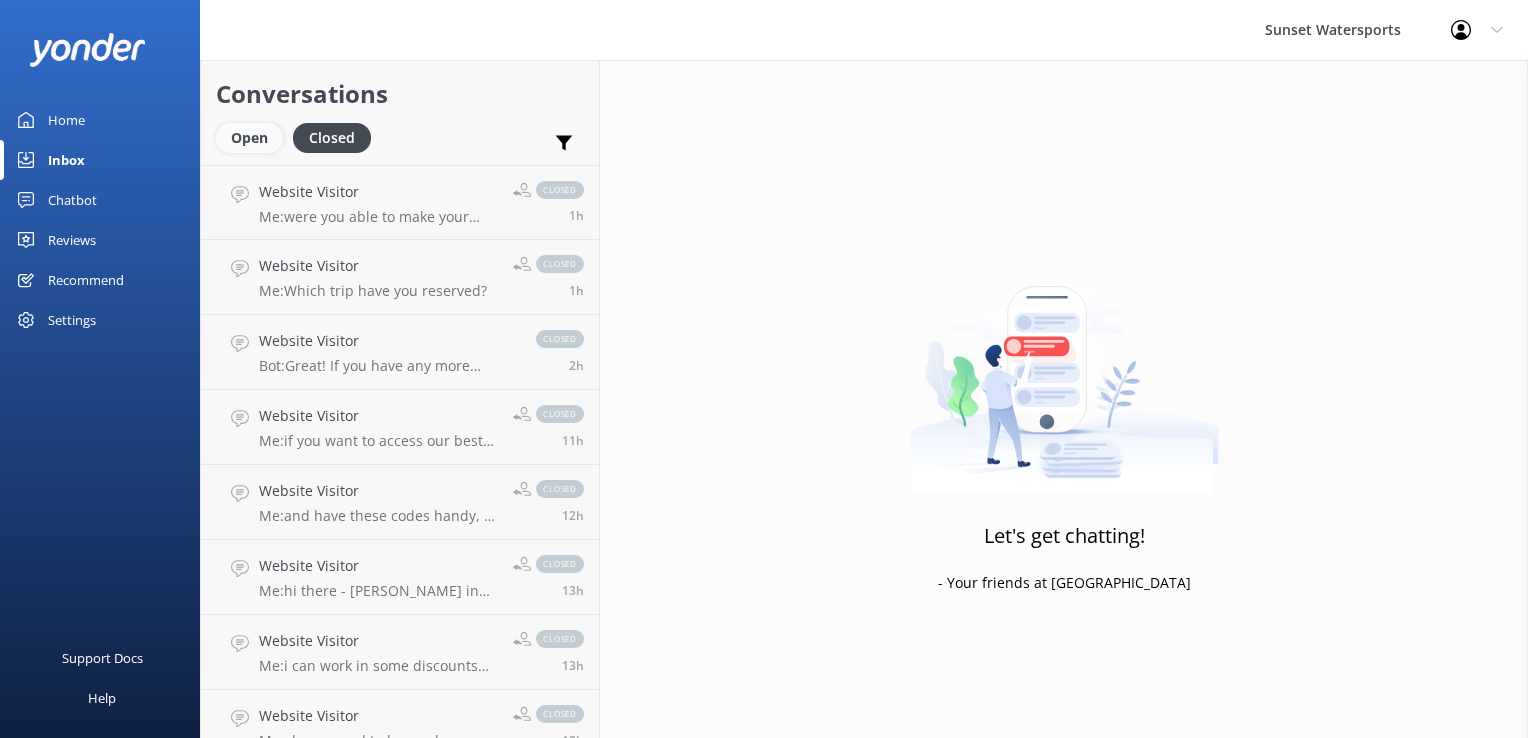 click on "Open" at bounding box center (249, 138) 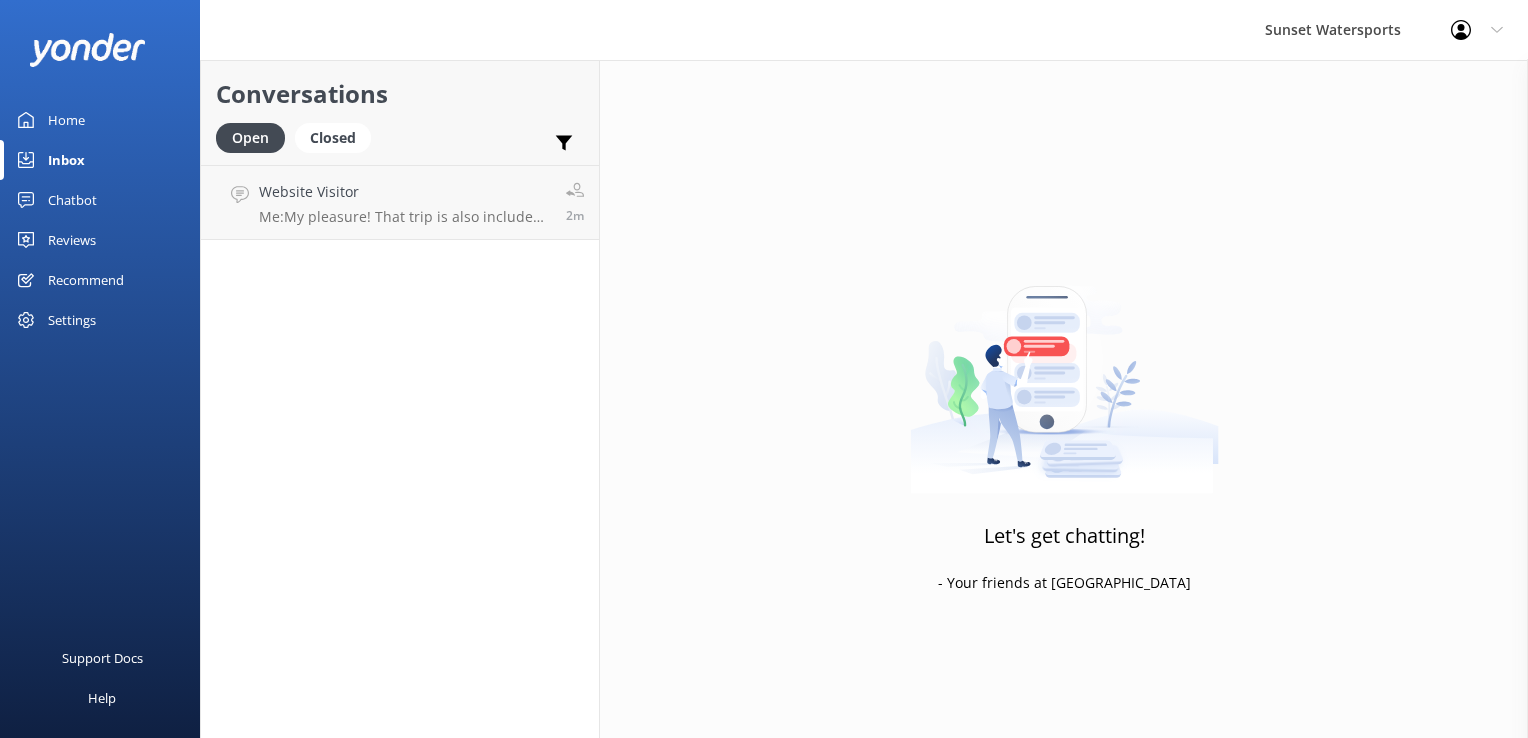 click on "Open Closed" at bounding box center [298, 147] 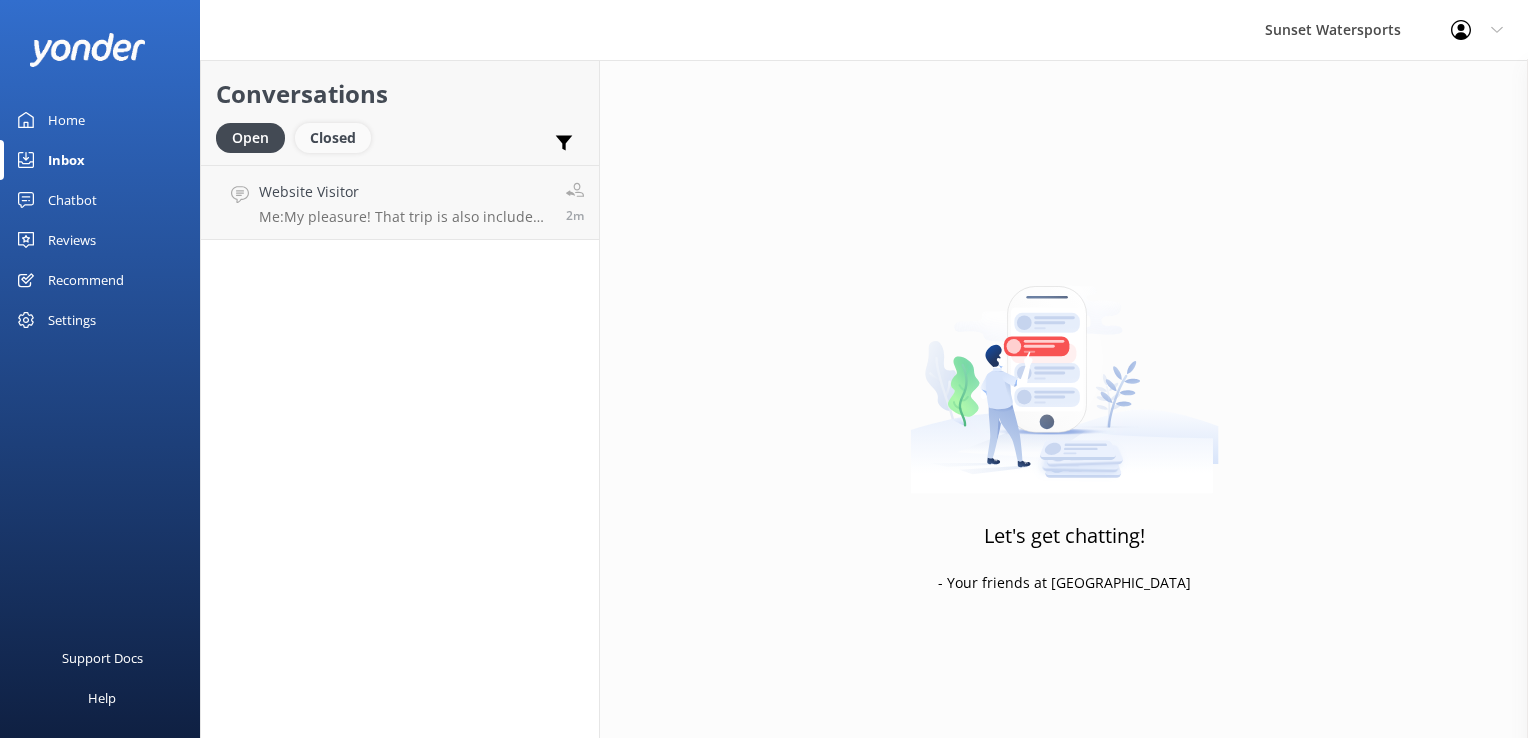 click on "Closed" at bounding box center (333, 138) 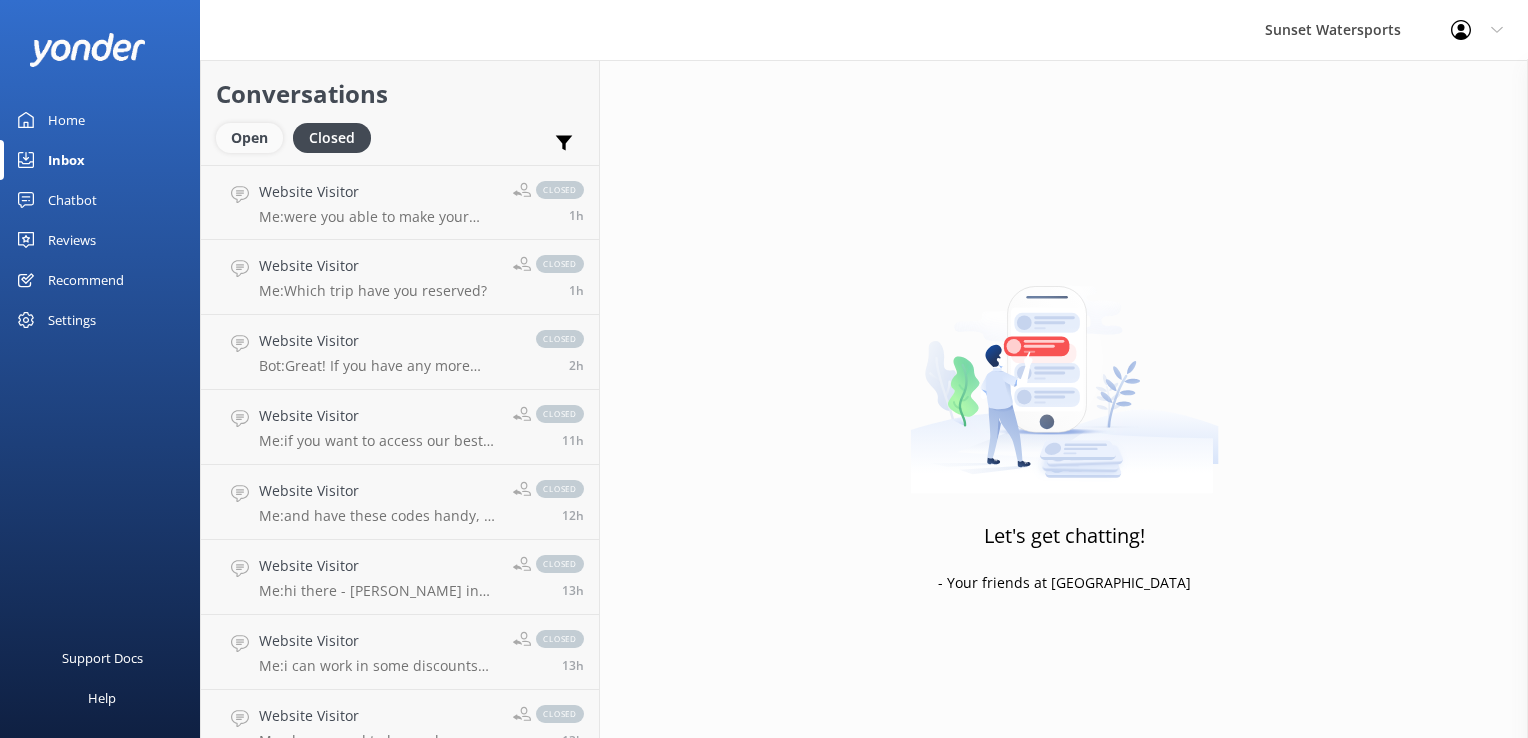 click on "Open" at bounding box center [249, 138] 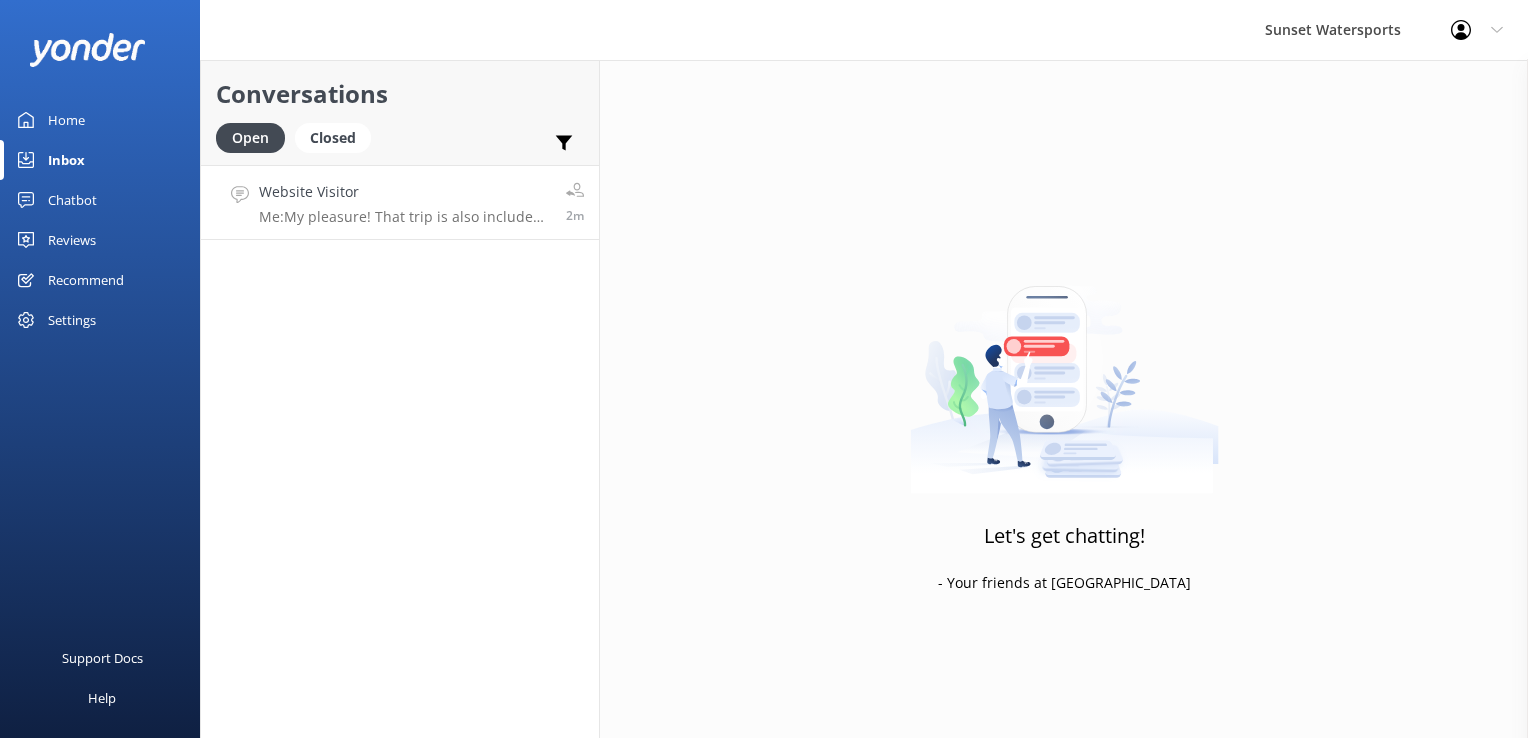 click on "Website Visitor Me:  My pleasure!  That trip is also included in the link I sent you!" at bounding box center (405, 202) 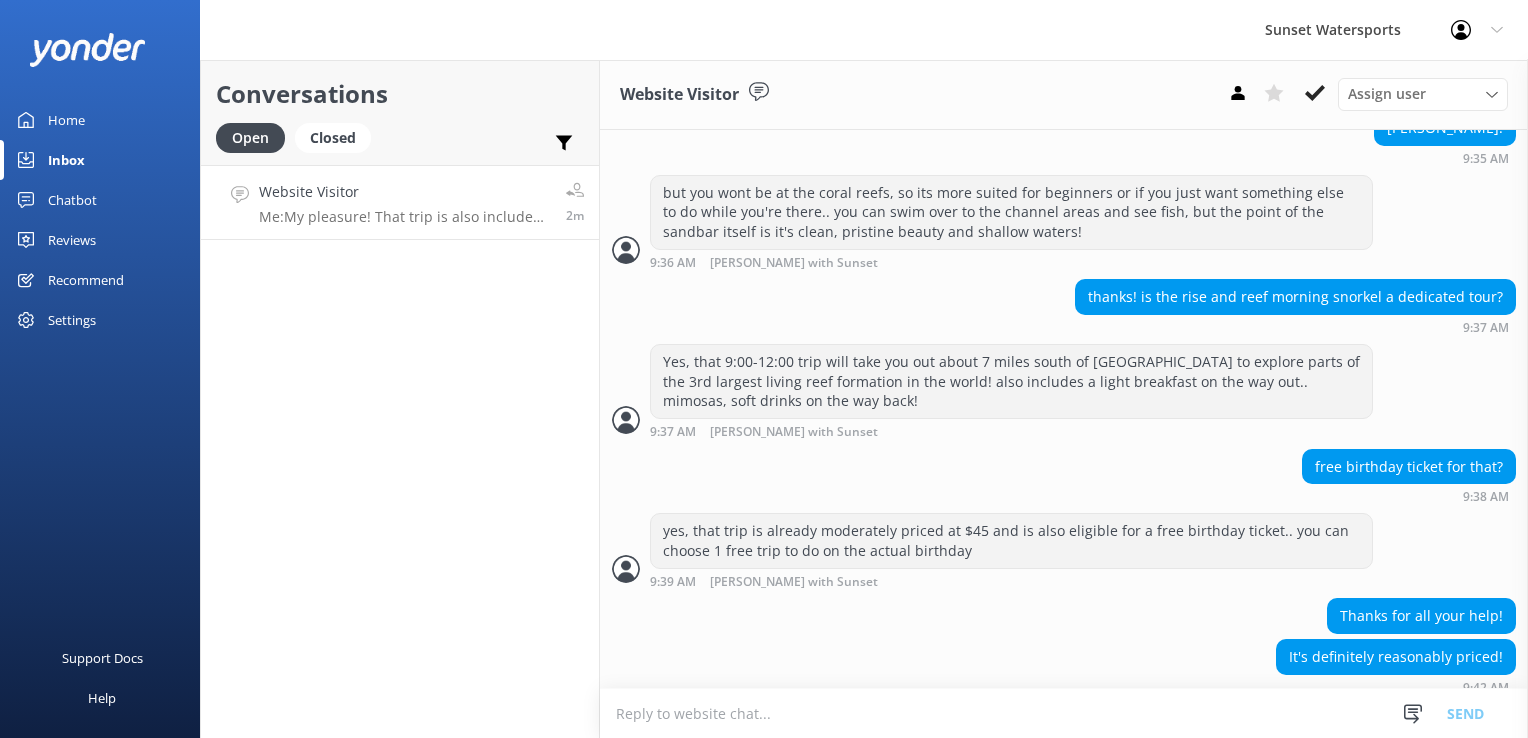 scroll, scrollTop: 2973, scrollLeft: 0, axis: vertical 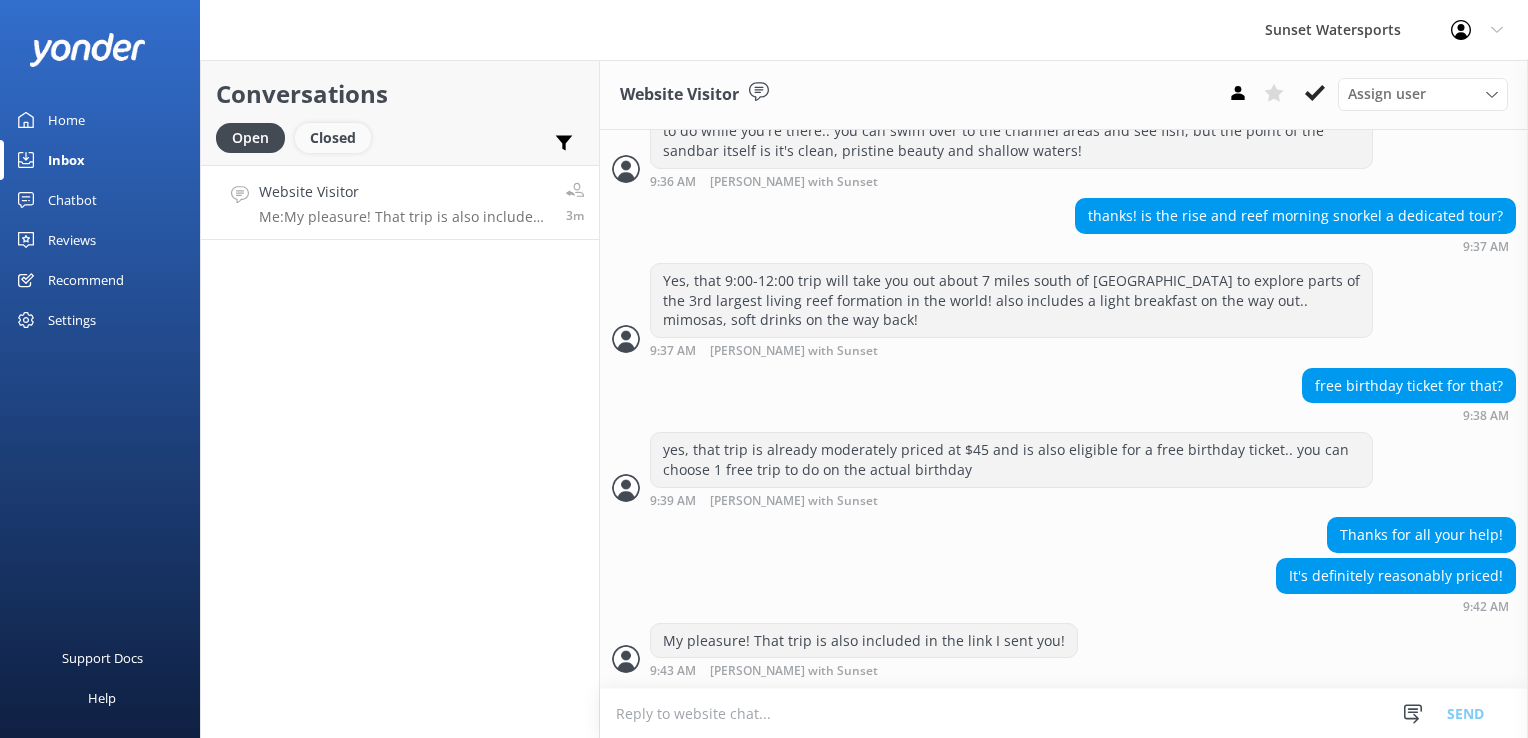 click on "Closed" at bounding box center [333, 138] 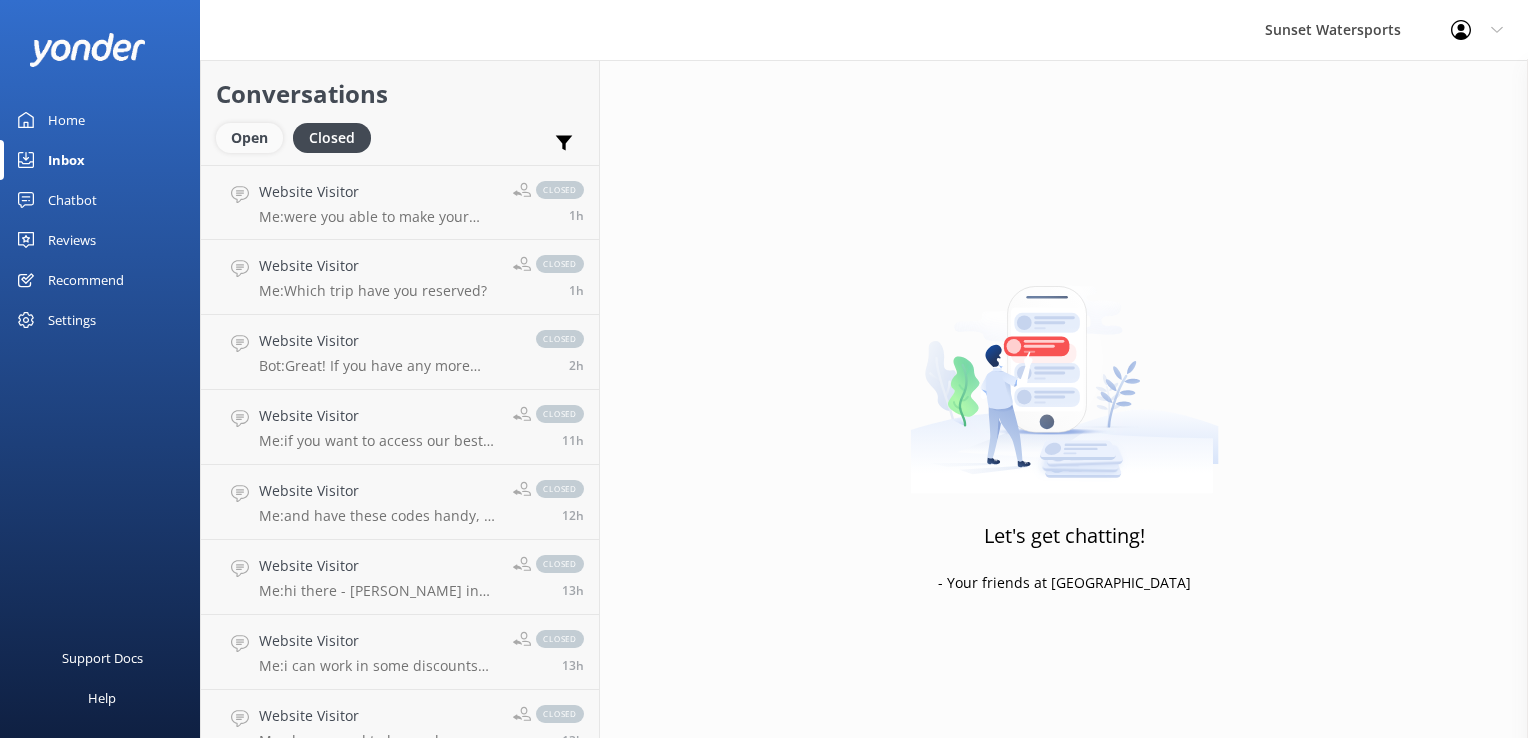 click on "Open" at bounding box center (249, 138) 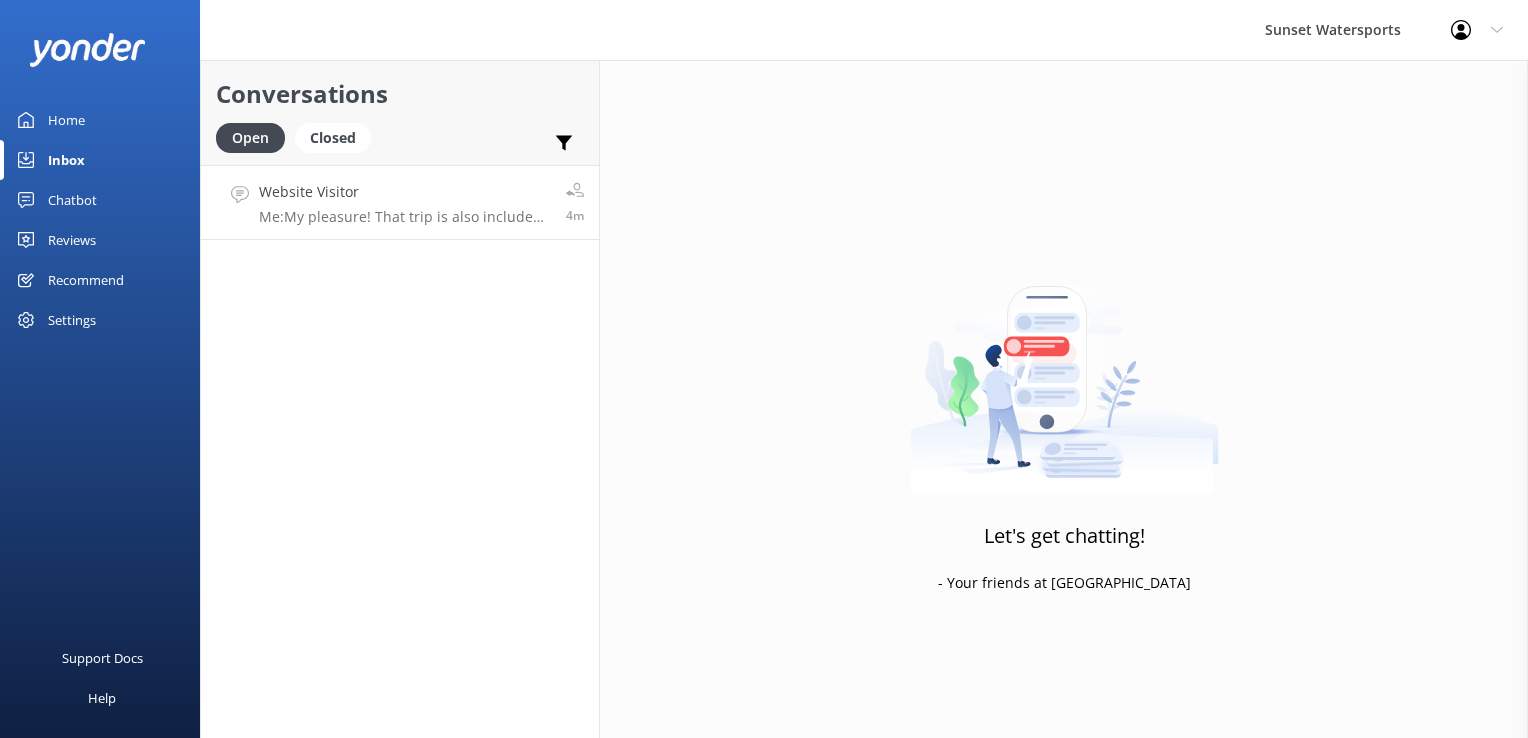 click on "Website Visitor Me:  My pleasure!  That trip is also included in the link I sent you! 4m" at bounding box center [400, 202] 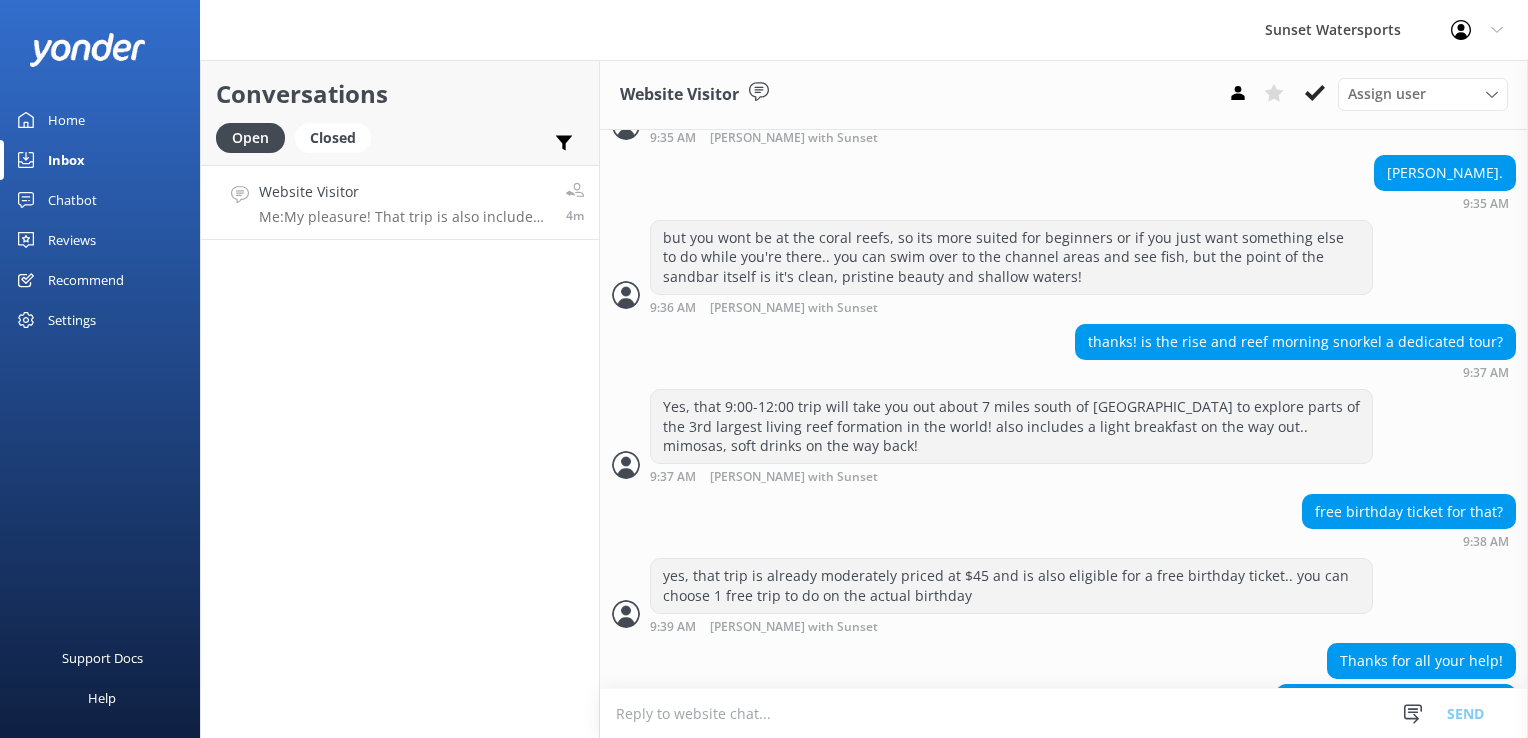 scroll, scrollTop: 2973, scrollLeft: 0, axis: vertical 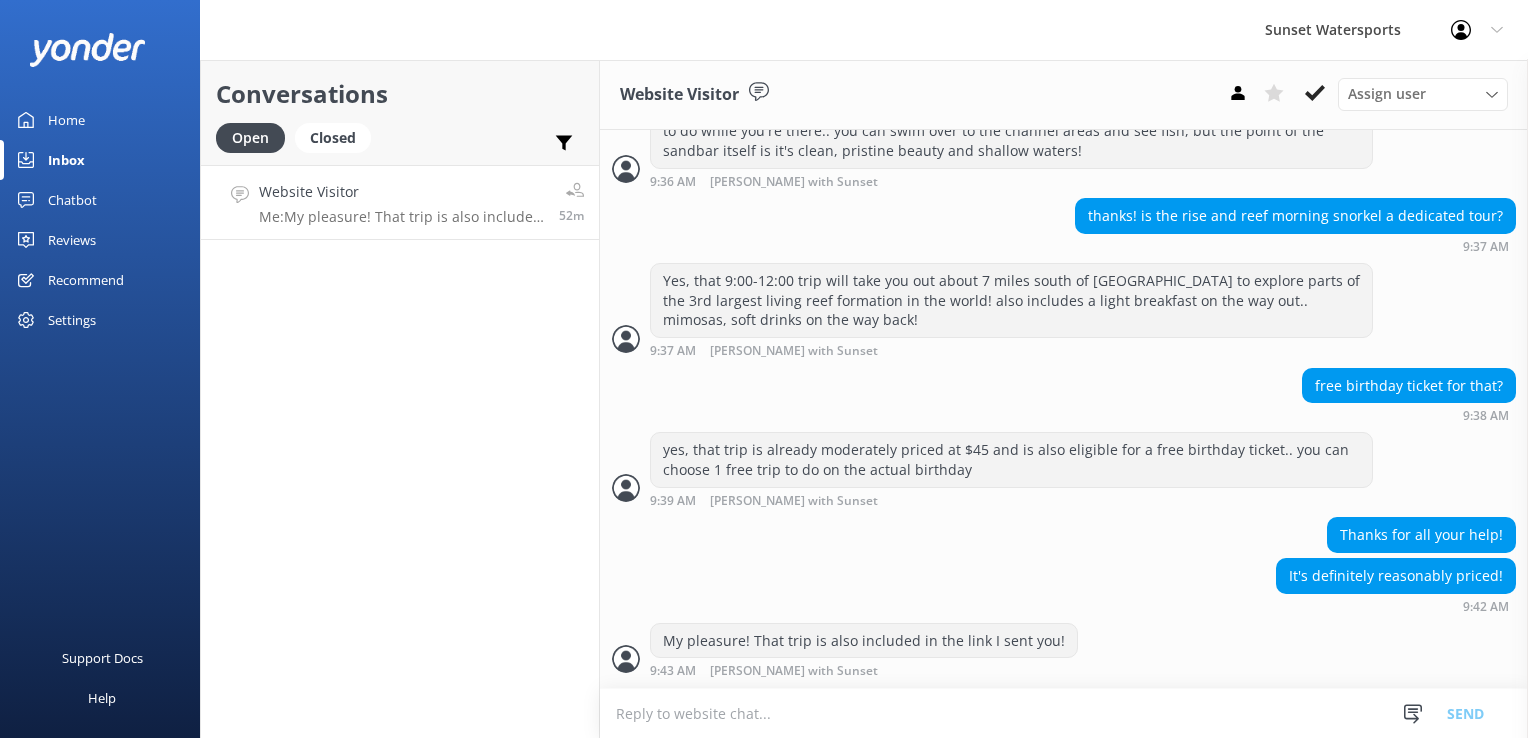 click on "Conversations Open Closed Important Assigned to me Unassigned Website Visitor Me:  My pleasure!  That trip is also included in the link I sent you! 52m" at bounding box center (400, 399) 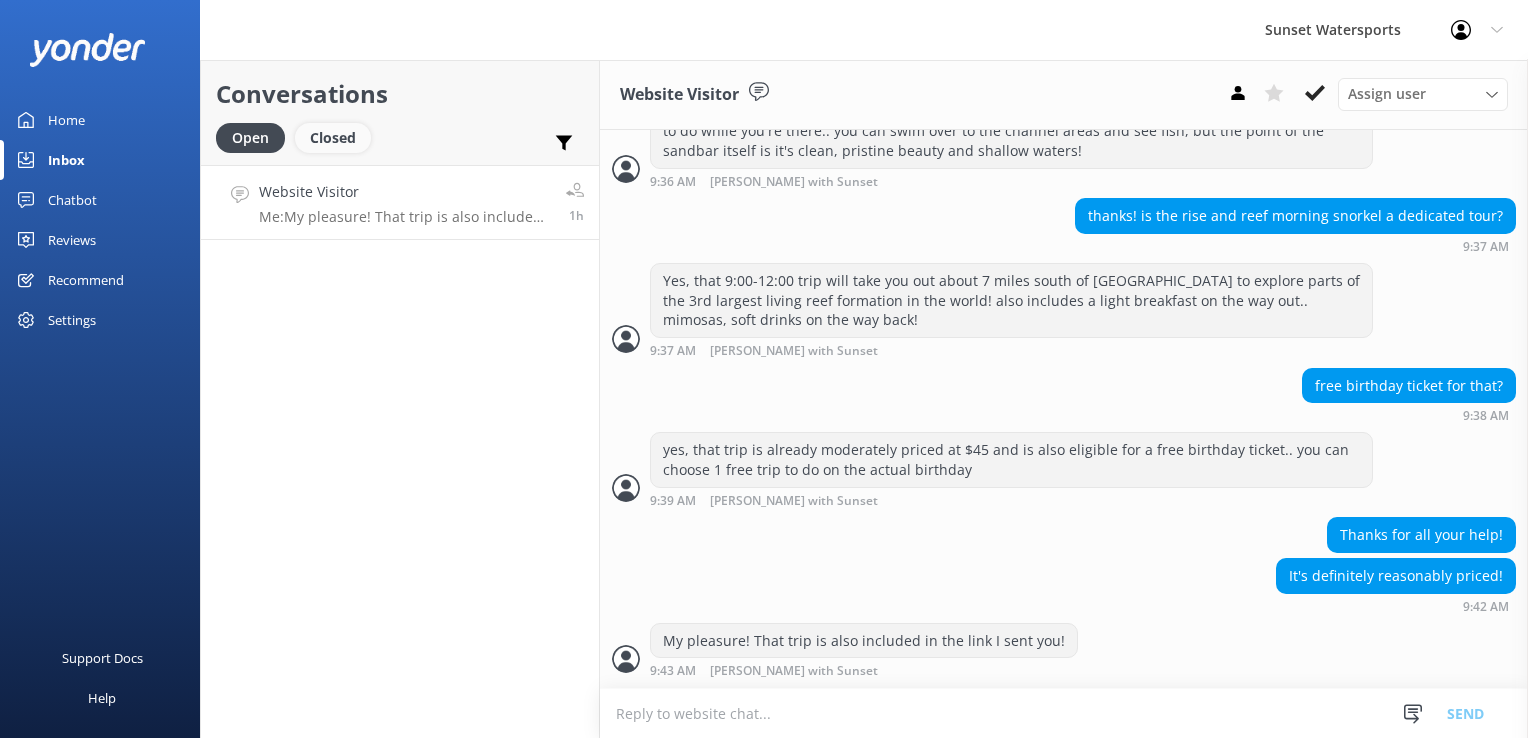 click on "Closed" at bounding box center (333, 138) 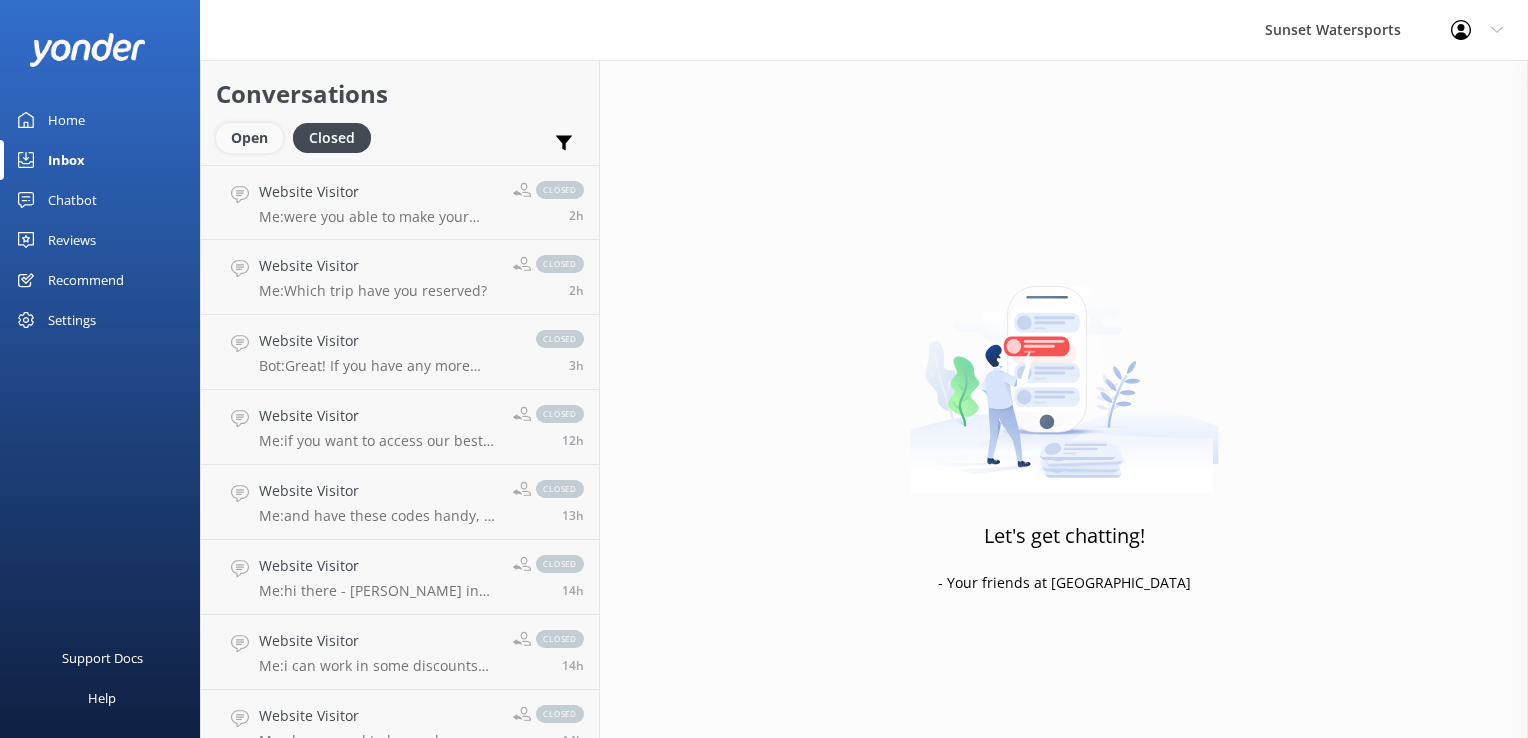 click on "Open" at bounding box center (249, 138) 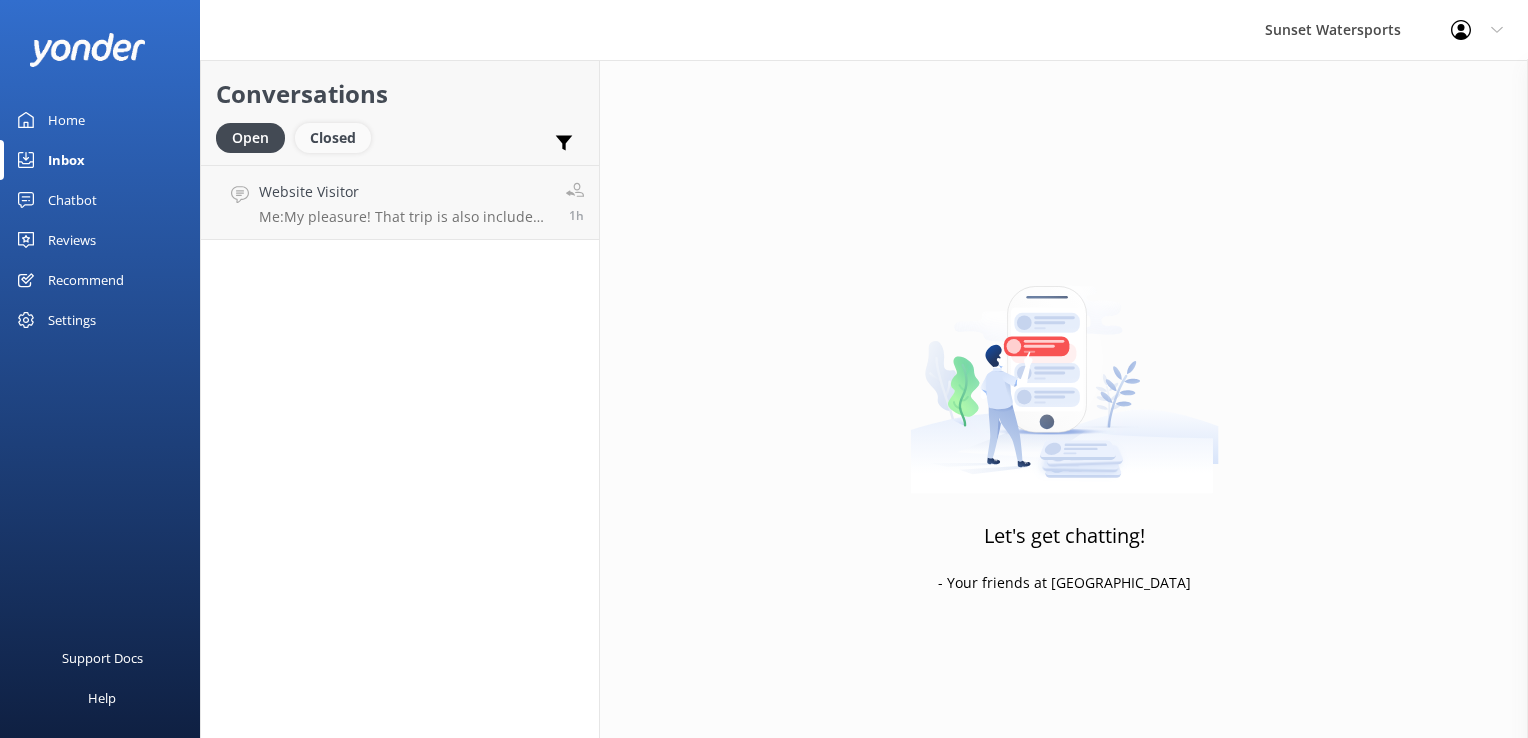 click on "Closed" at bounding box center (333, 138) 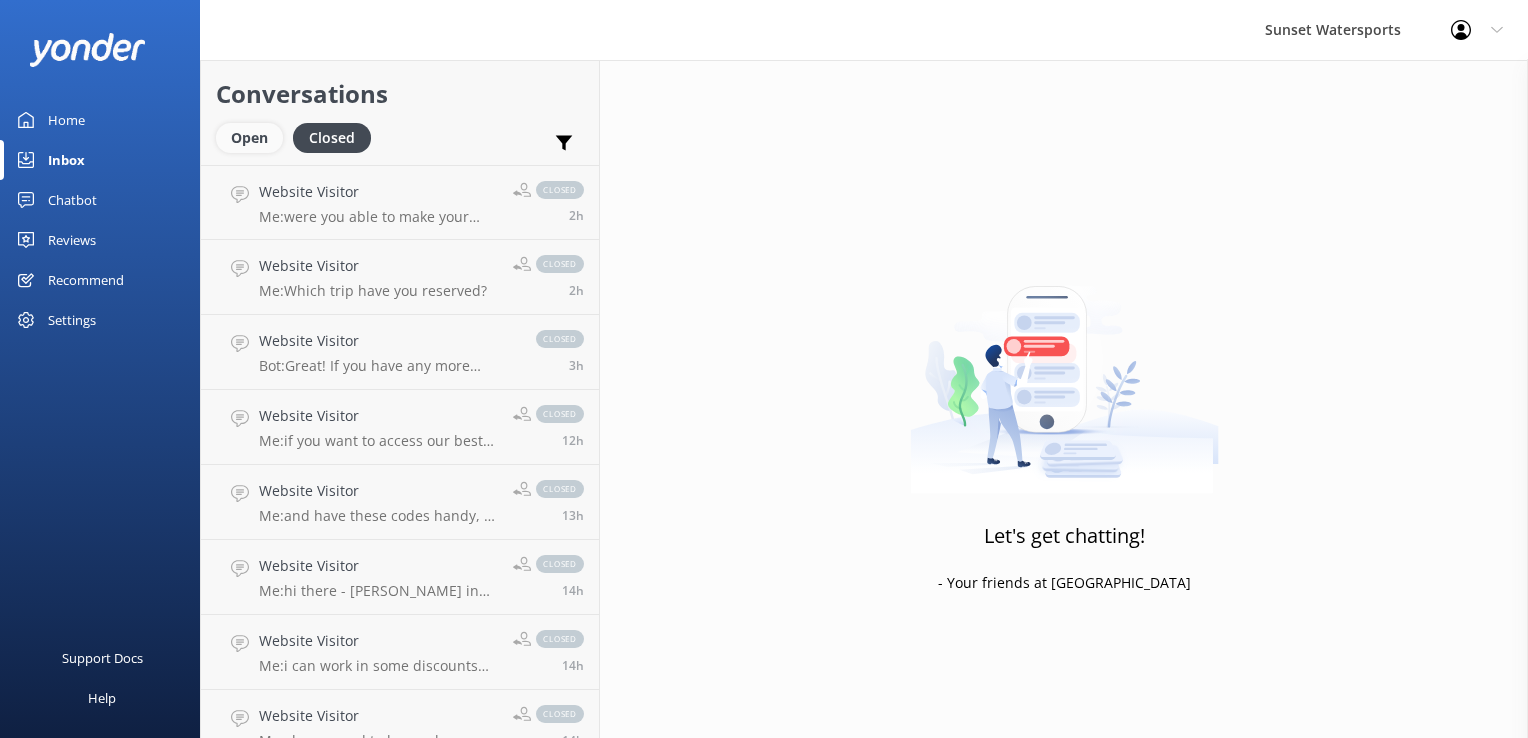 click on "Open" at bounding box center (249, 138) 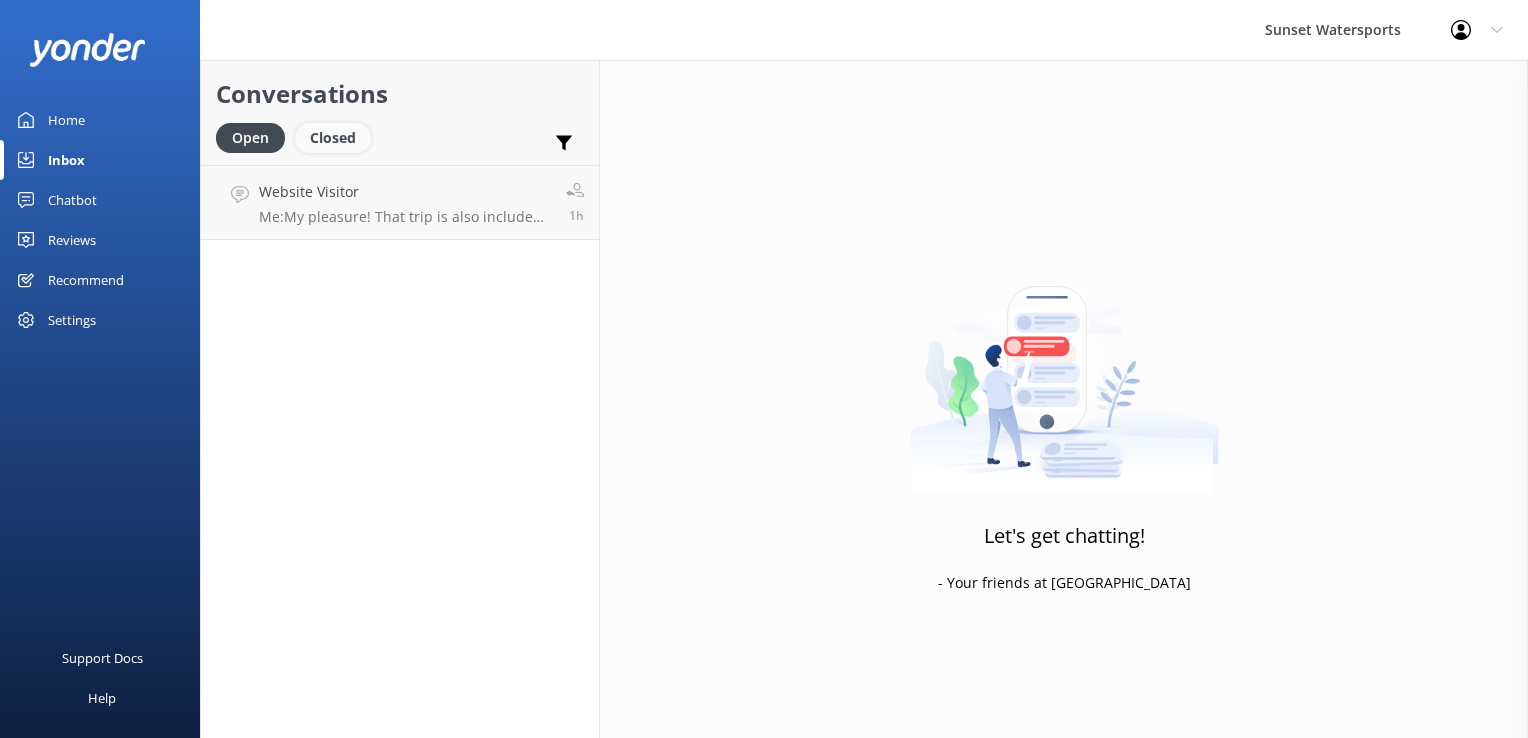 click on "Closed" at bounding box center (333, 138) 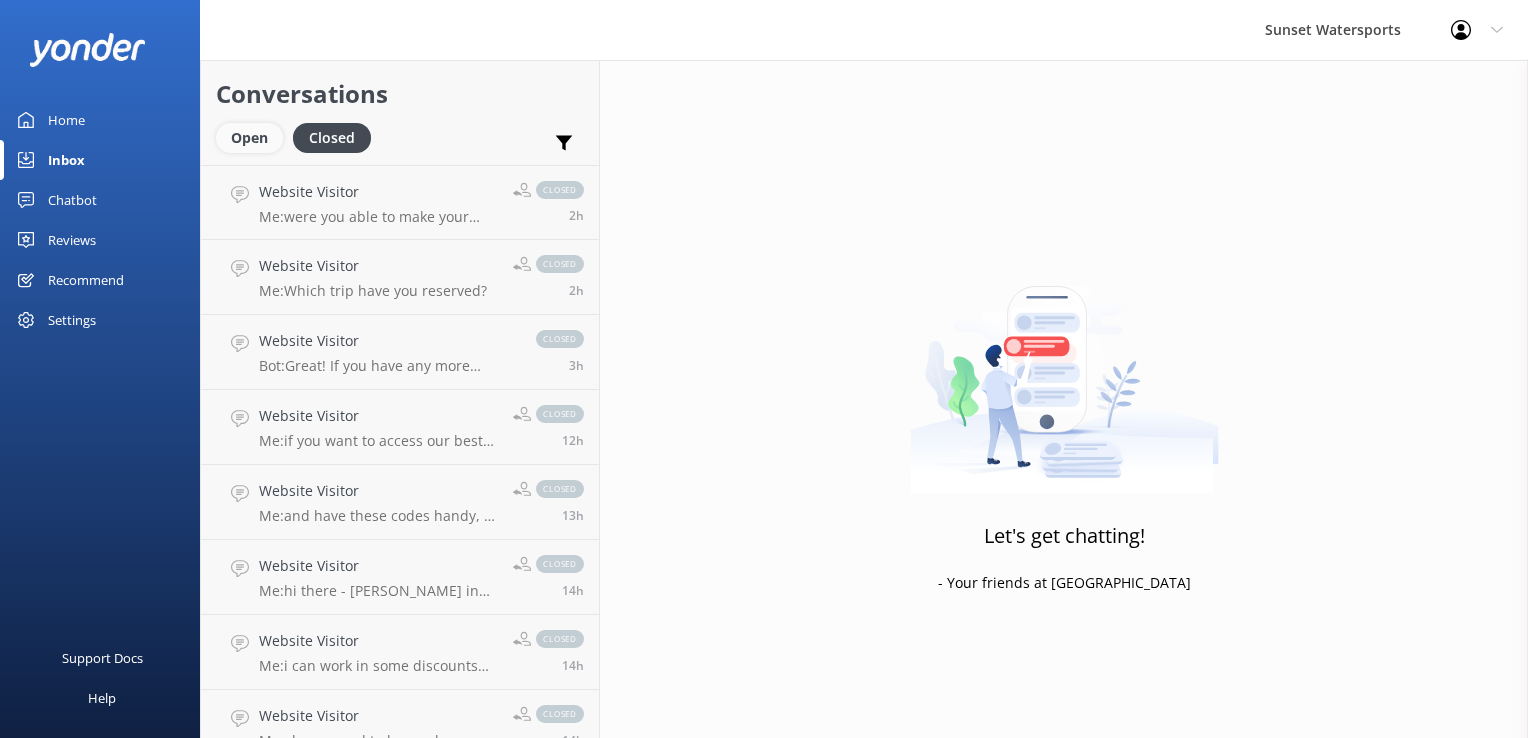 click on "Open" at bounding box center (249, 138) 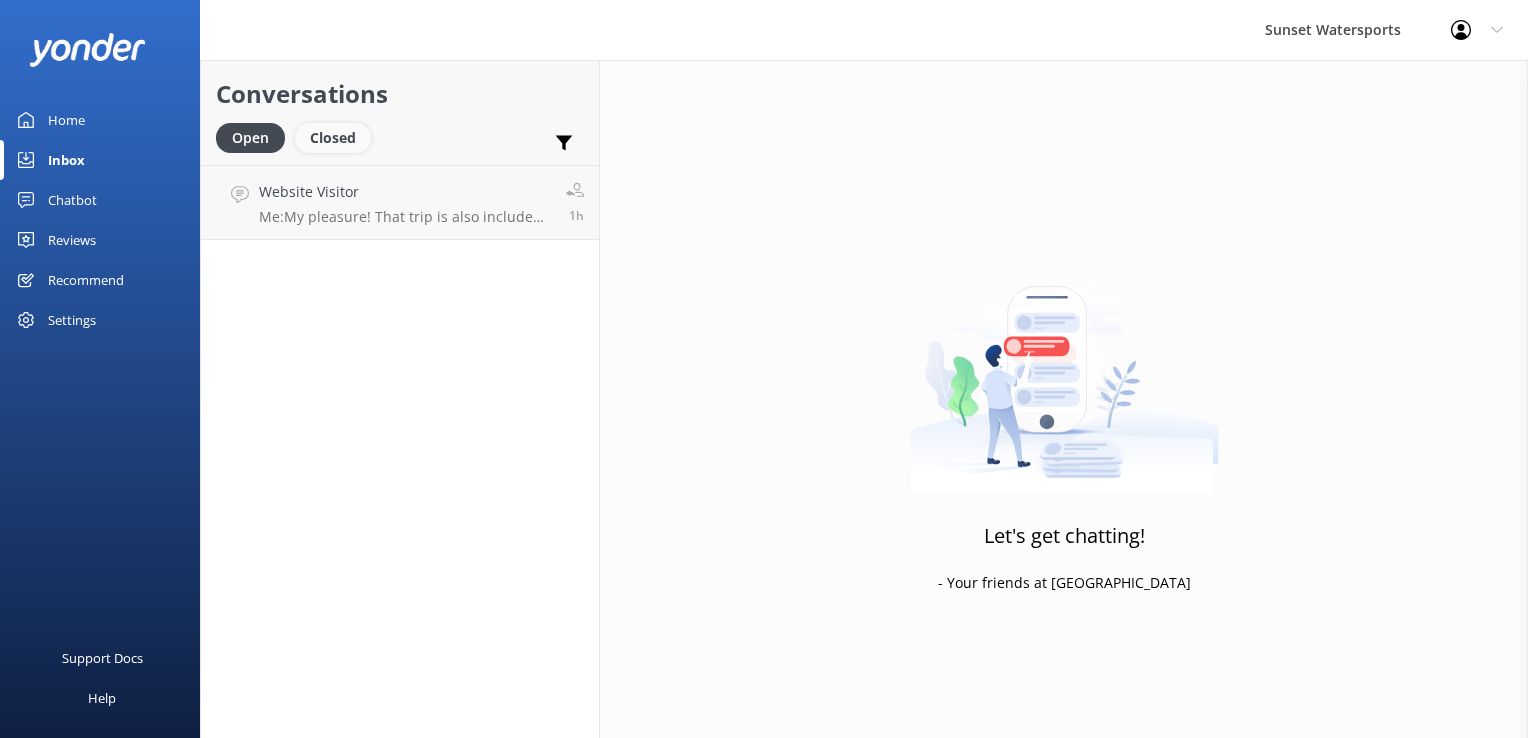 drag, startPoint x: 336, startPoint y: 139, endPoint x: 323, endPoint y: 144, distance: 13.928389 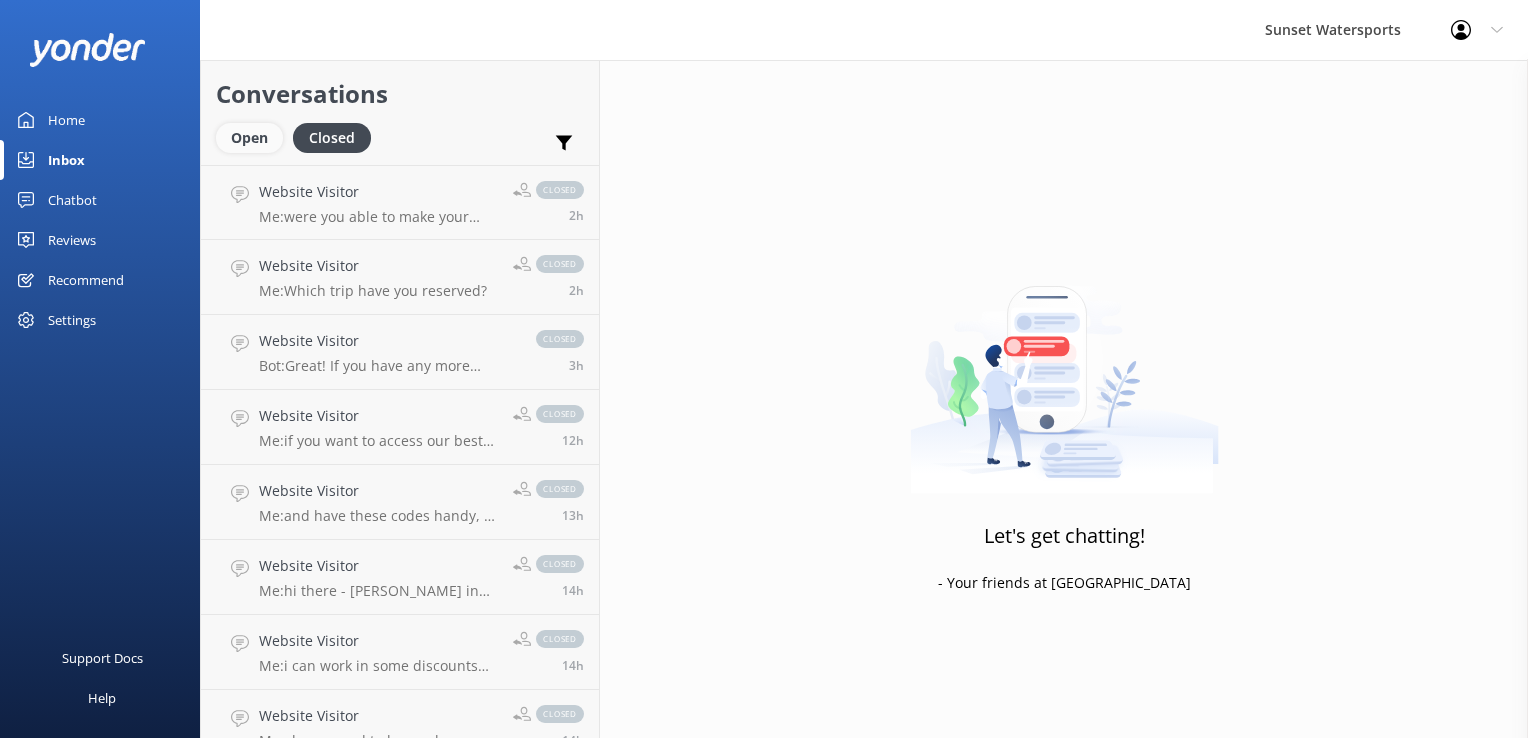 click on "Open" at bounding box center (249, 138) 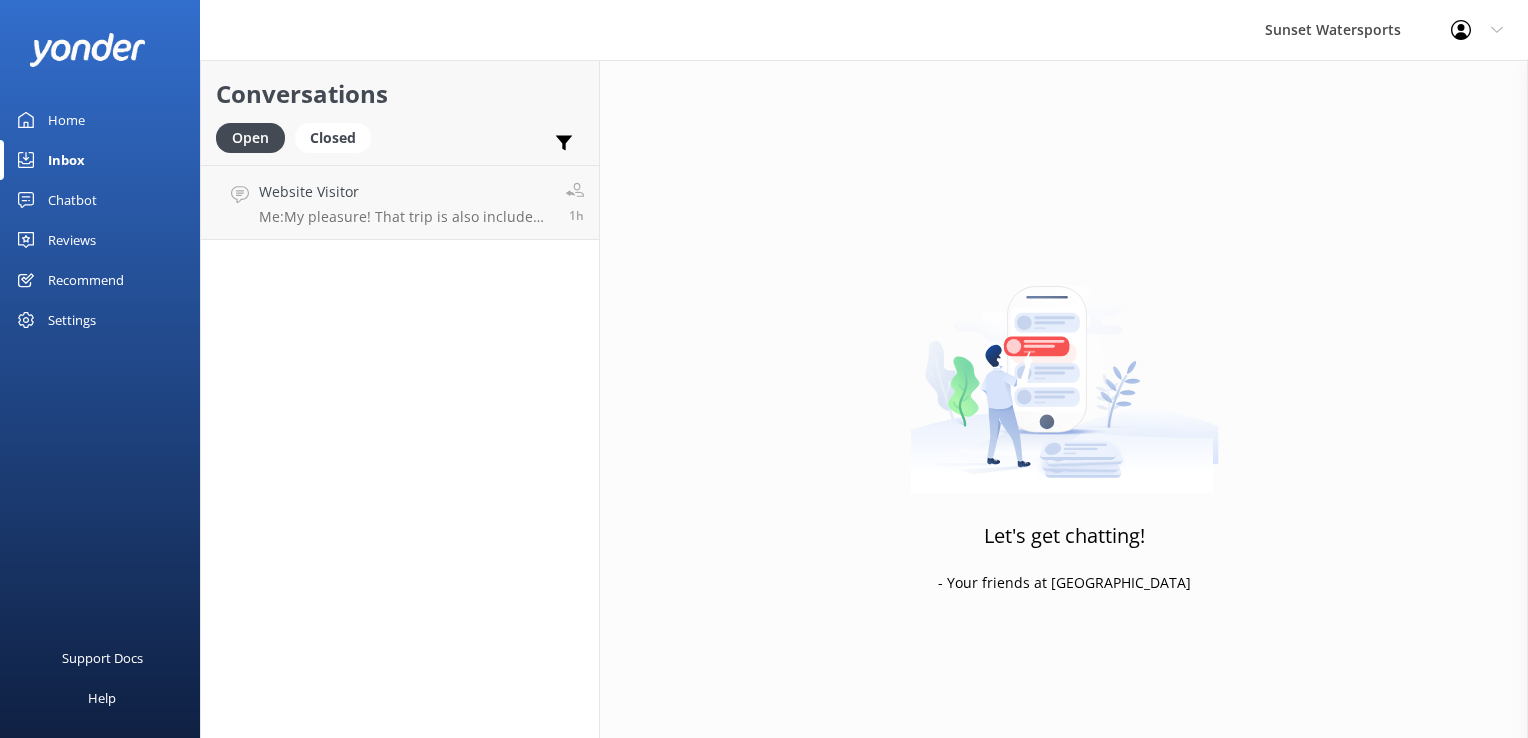 click on "Open Closed" at bounding box center [298, 147] 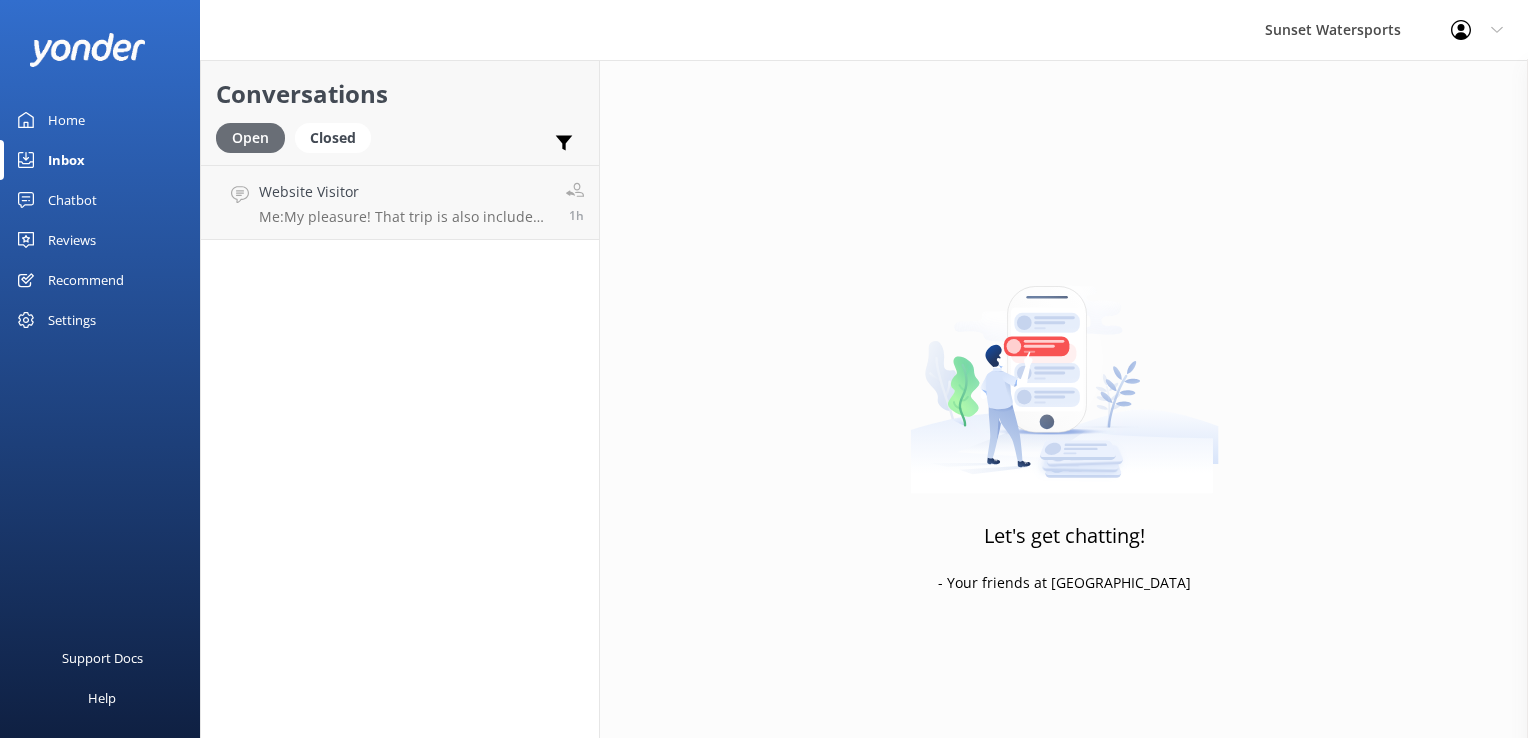 drag, startPoint x: 332, startPoint y: 138, endPoint x: 234, endPoint y: 134, distance: 98.0816 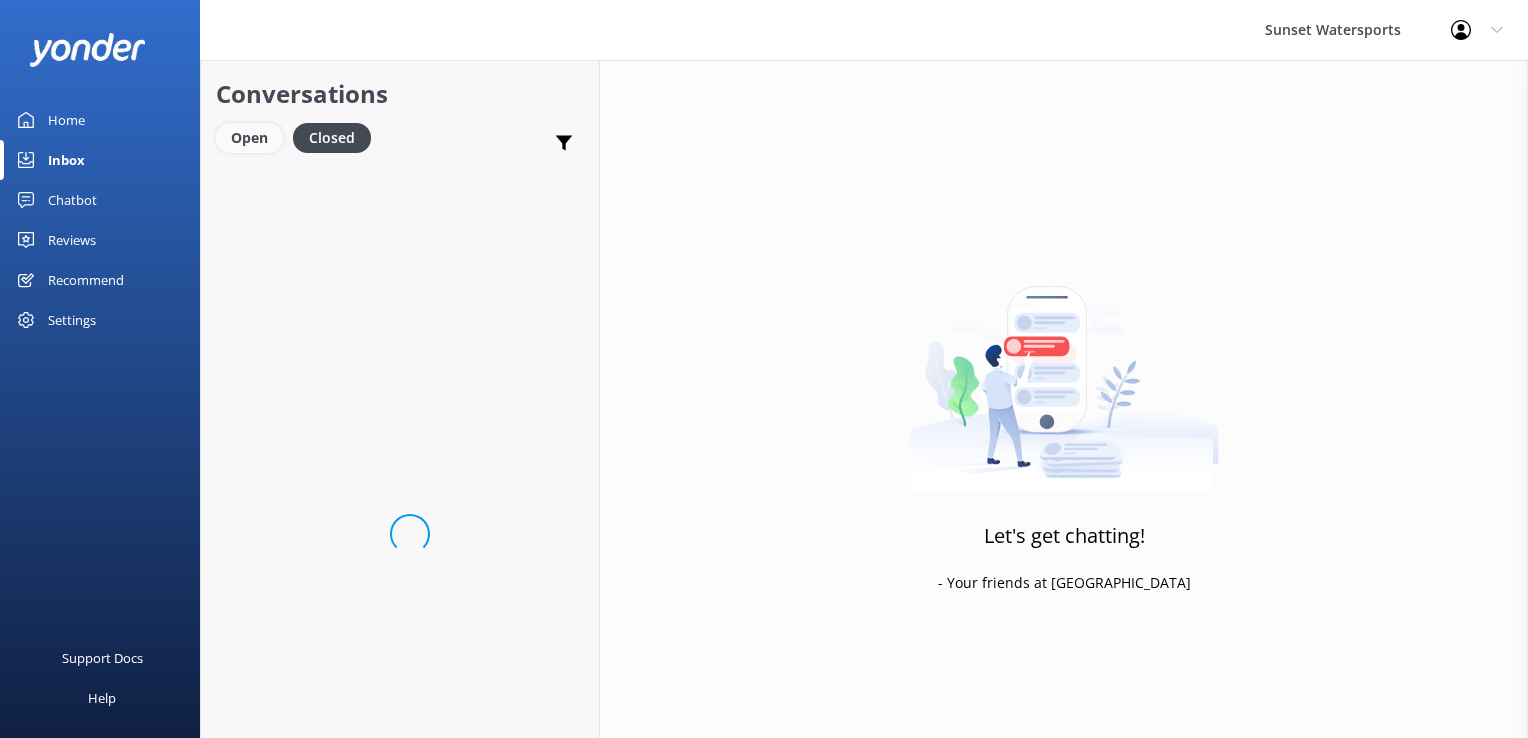 click on "Open" at bounding box center (249, 138) 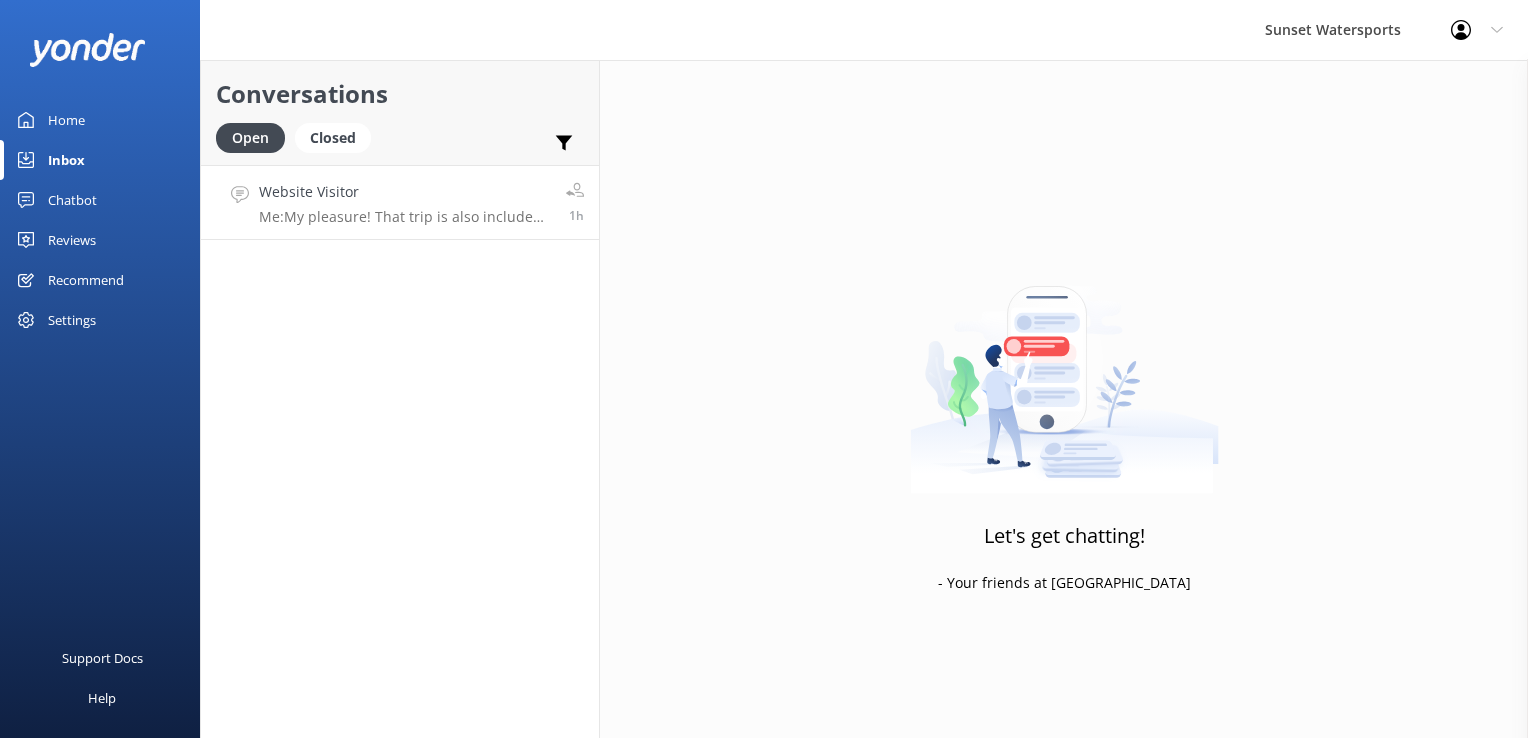click on "Me:  My pleasure!  That trip is also included in the link I sent you!" at bounding box center (405, 217) 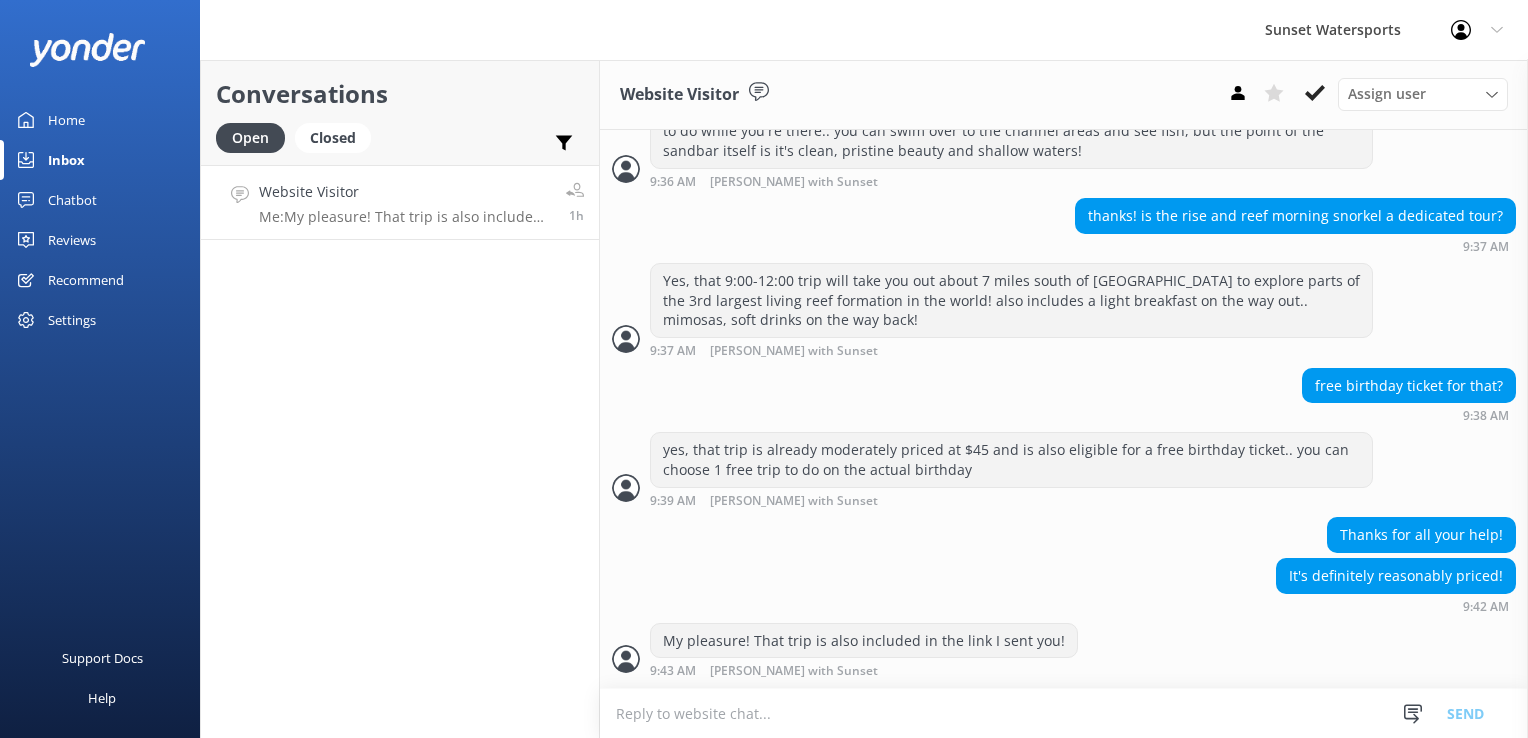 scroll, scrollTop: 2973, scrollLeft: 0, axis: vertical 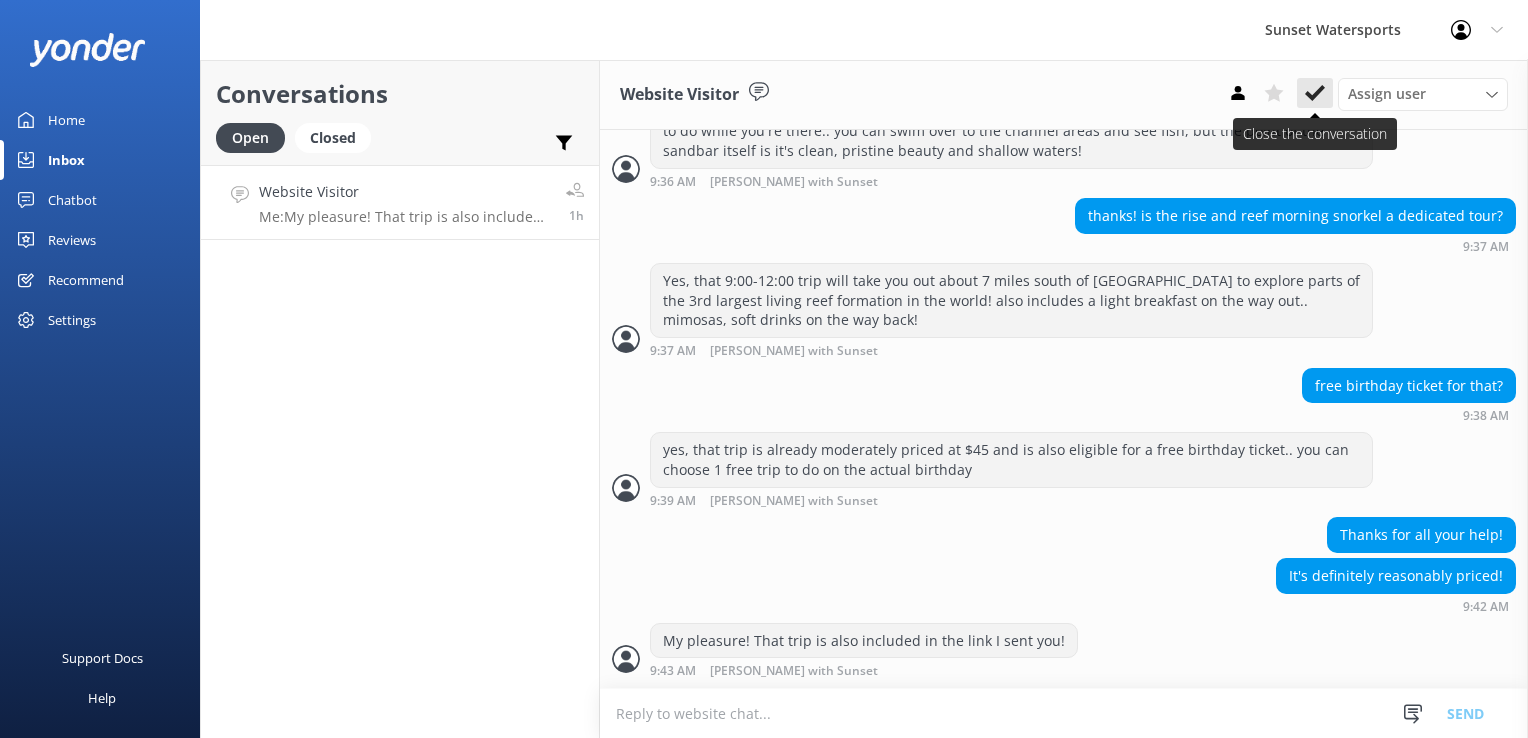 click 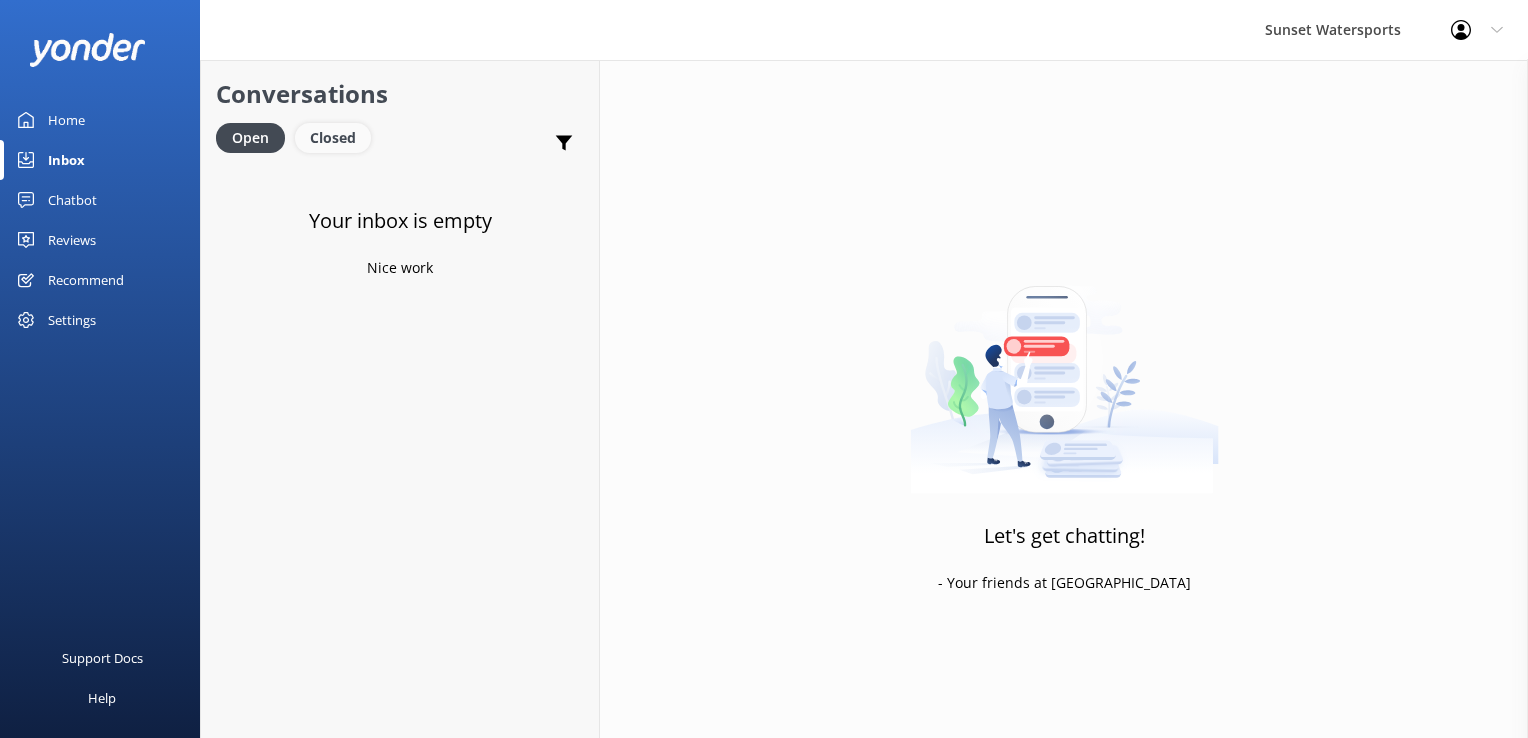 click on "Closed" at bounding box center [333, 138] 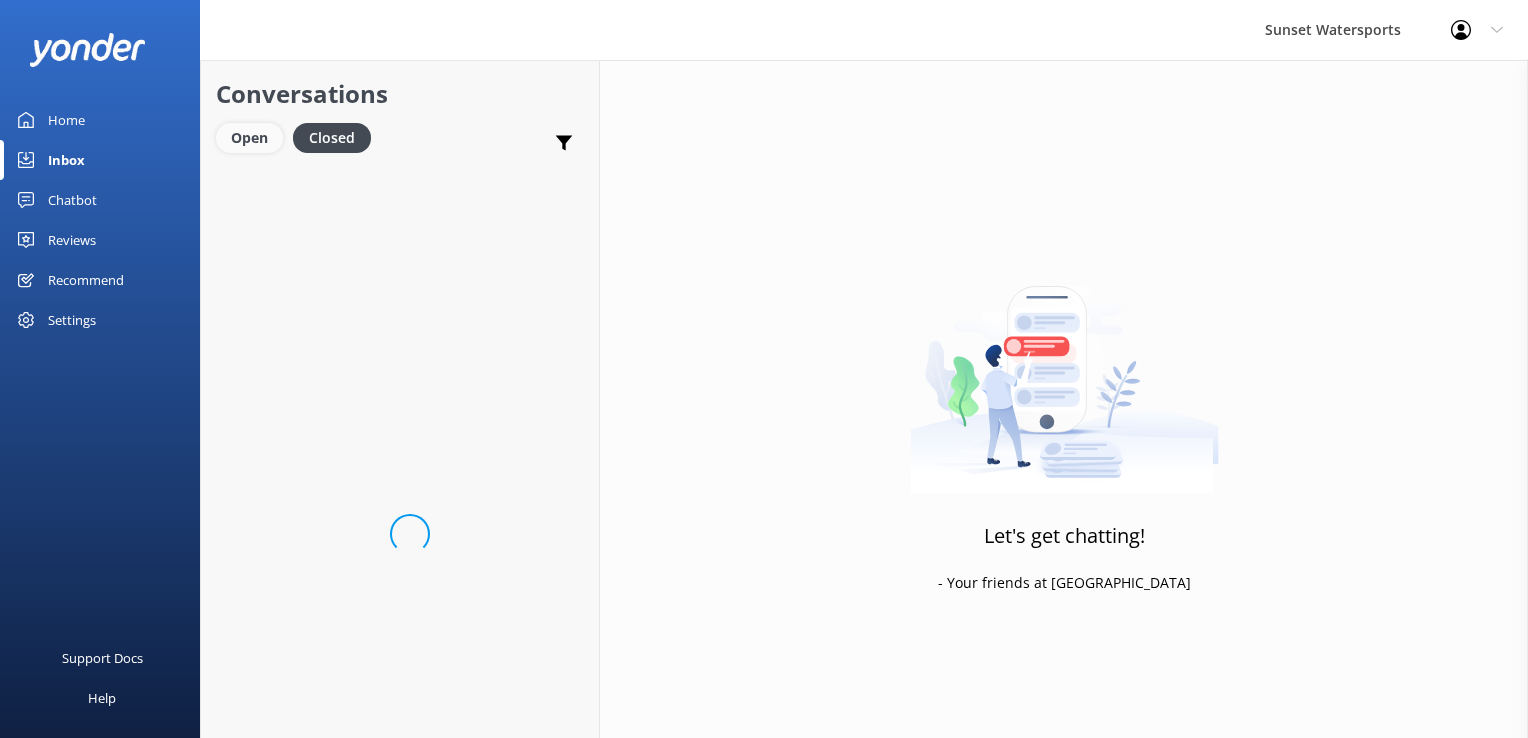 click on "Open" at bounding box center [249, 138] 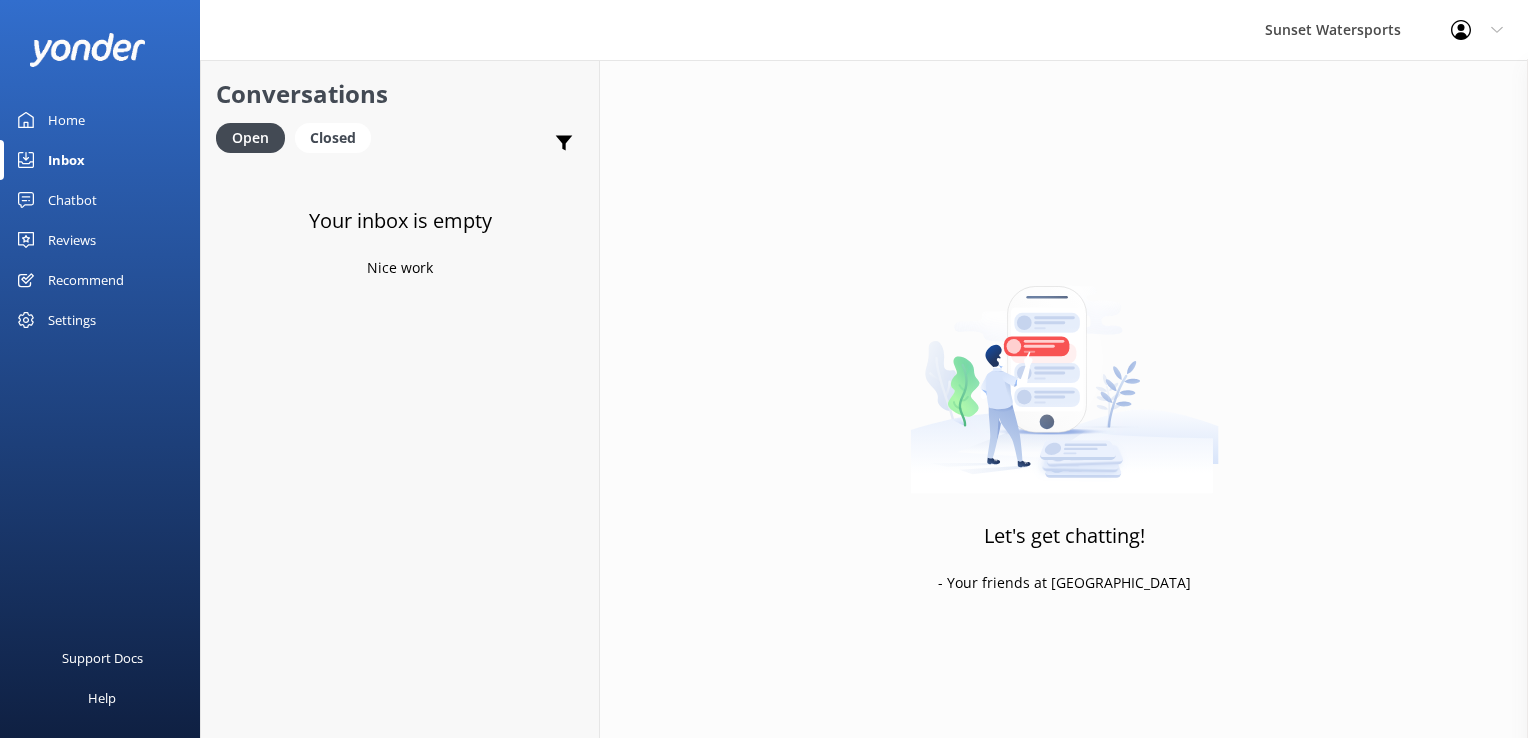 click on "Open Closed" at bounding box center (298, 147) 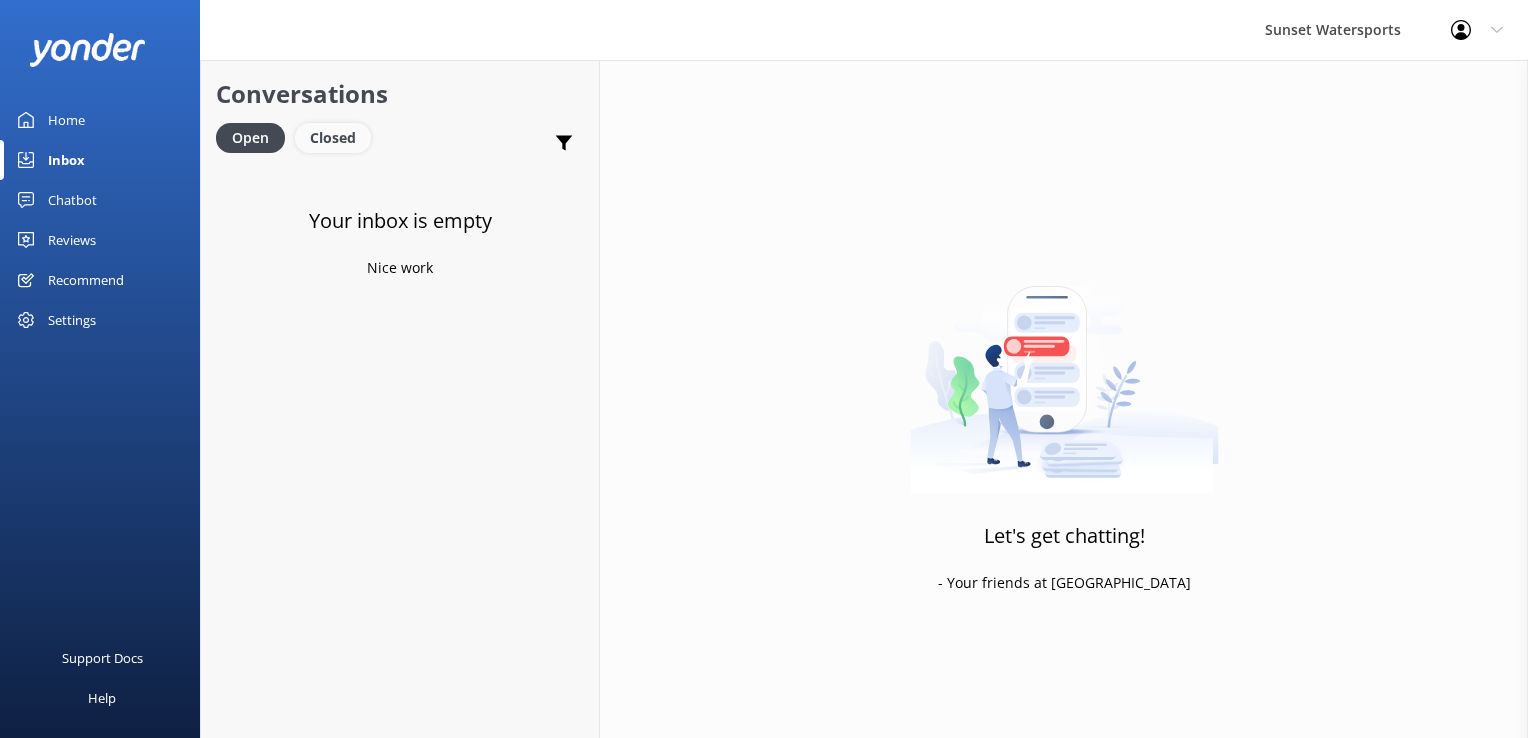 click on "Closed" at bounding box center [333, 138] 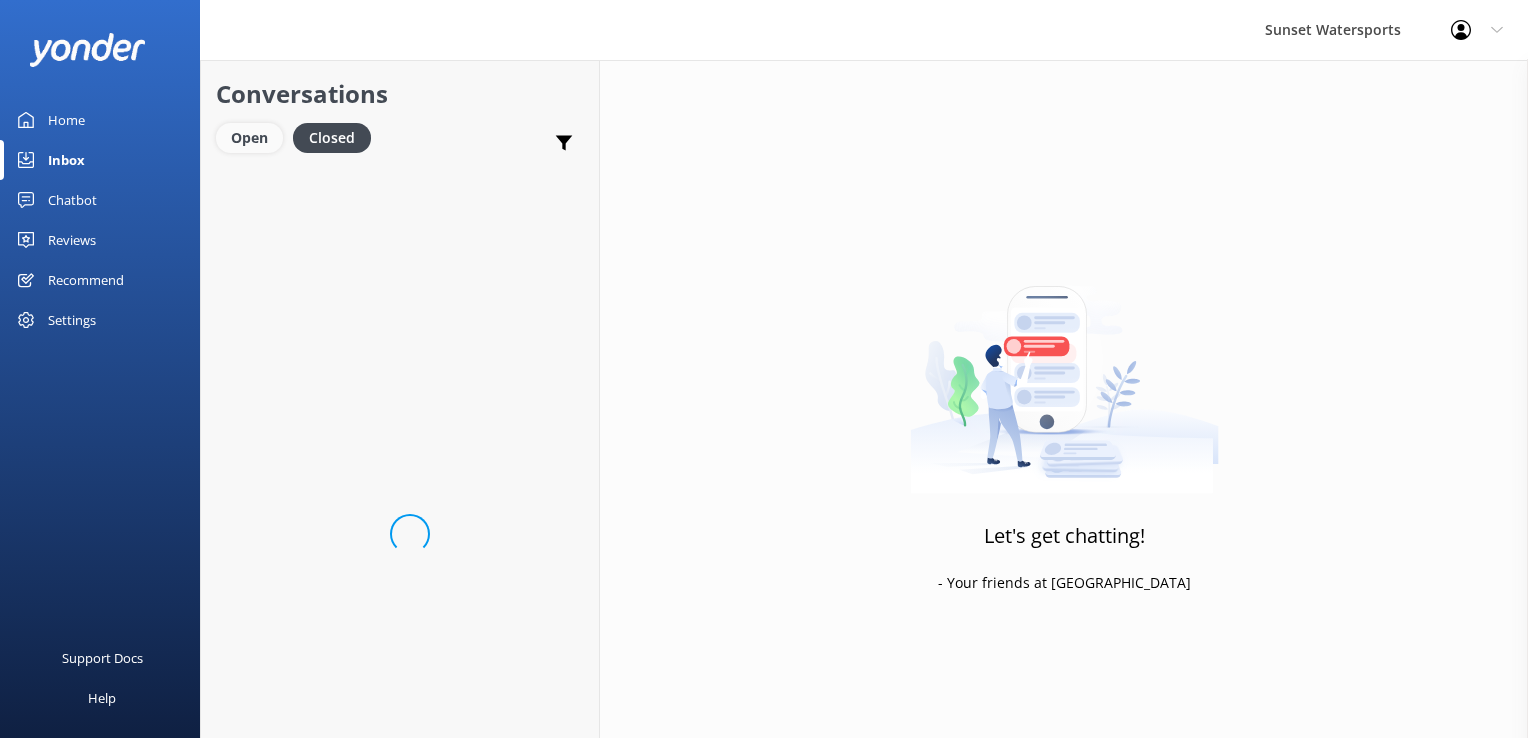 click on "Open" at bounding box center [249, 138] 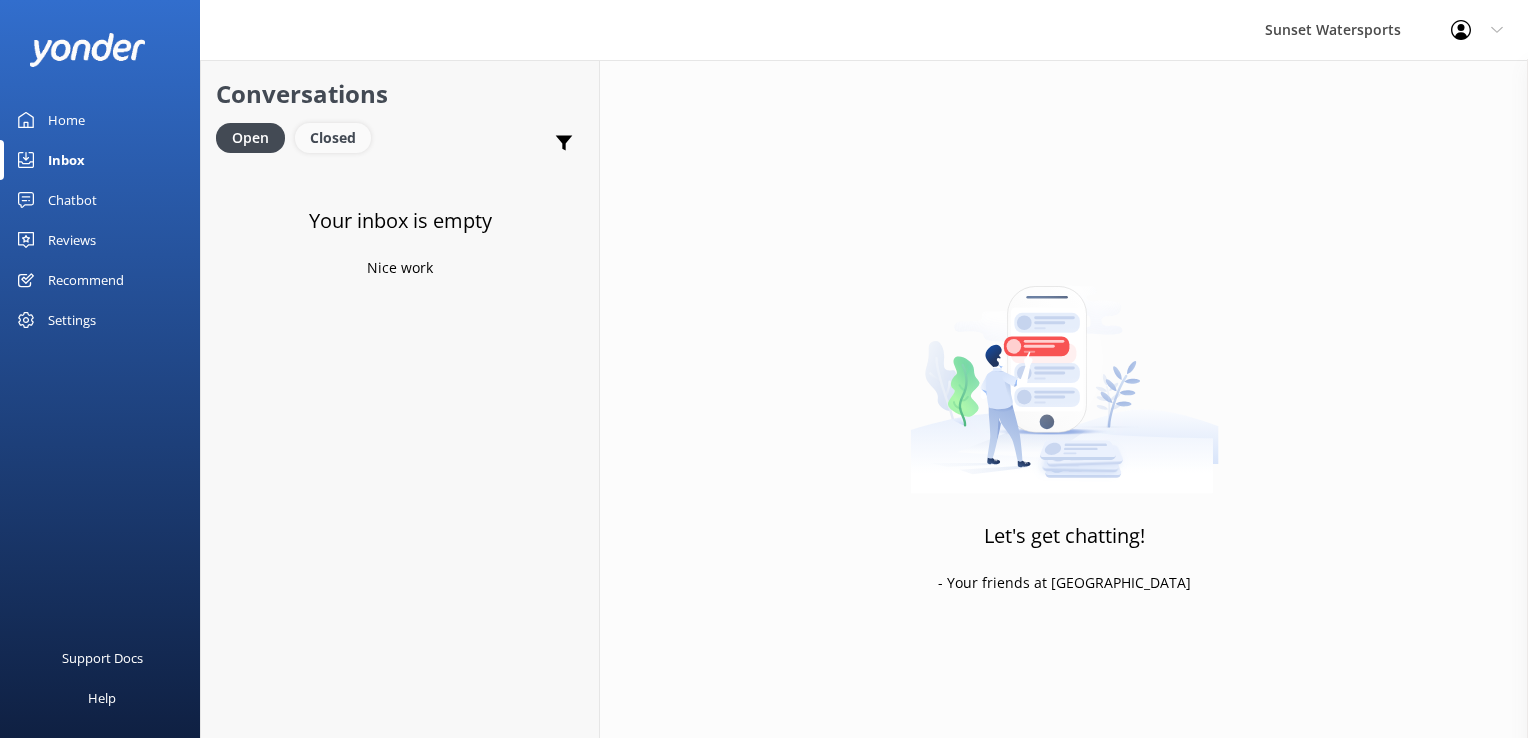 click on "Closed" at bounding box center (333, 138) 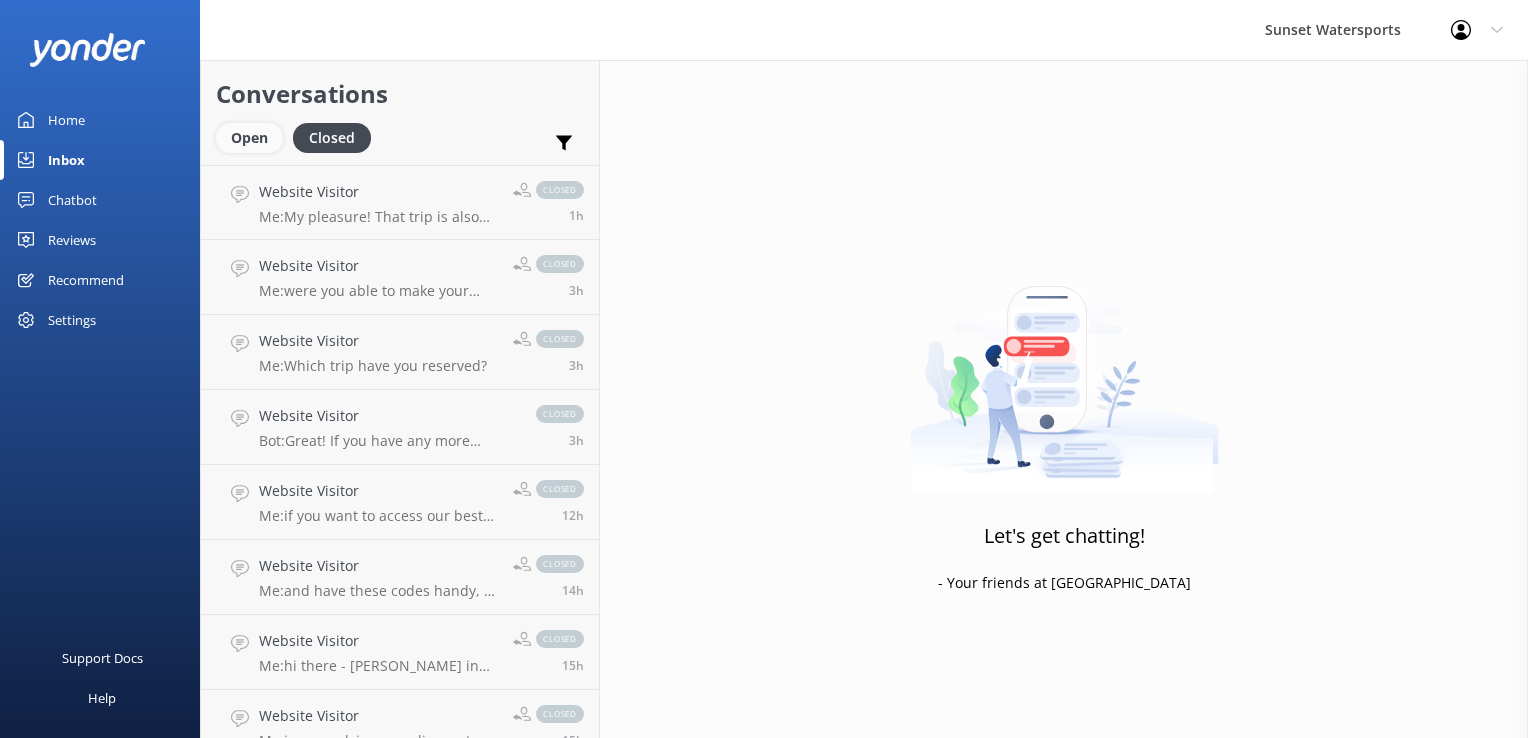 click on "Open" at bounding box center (249, 138) 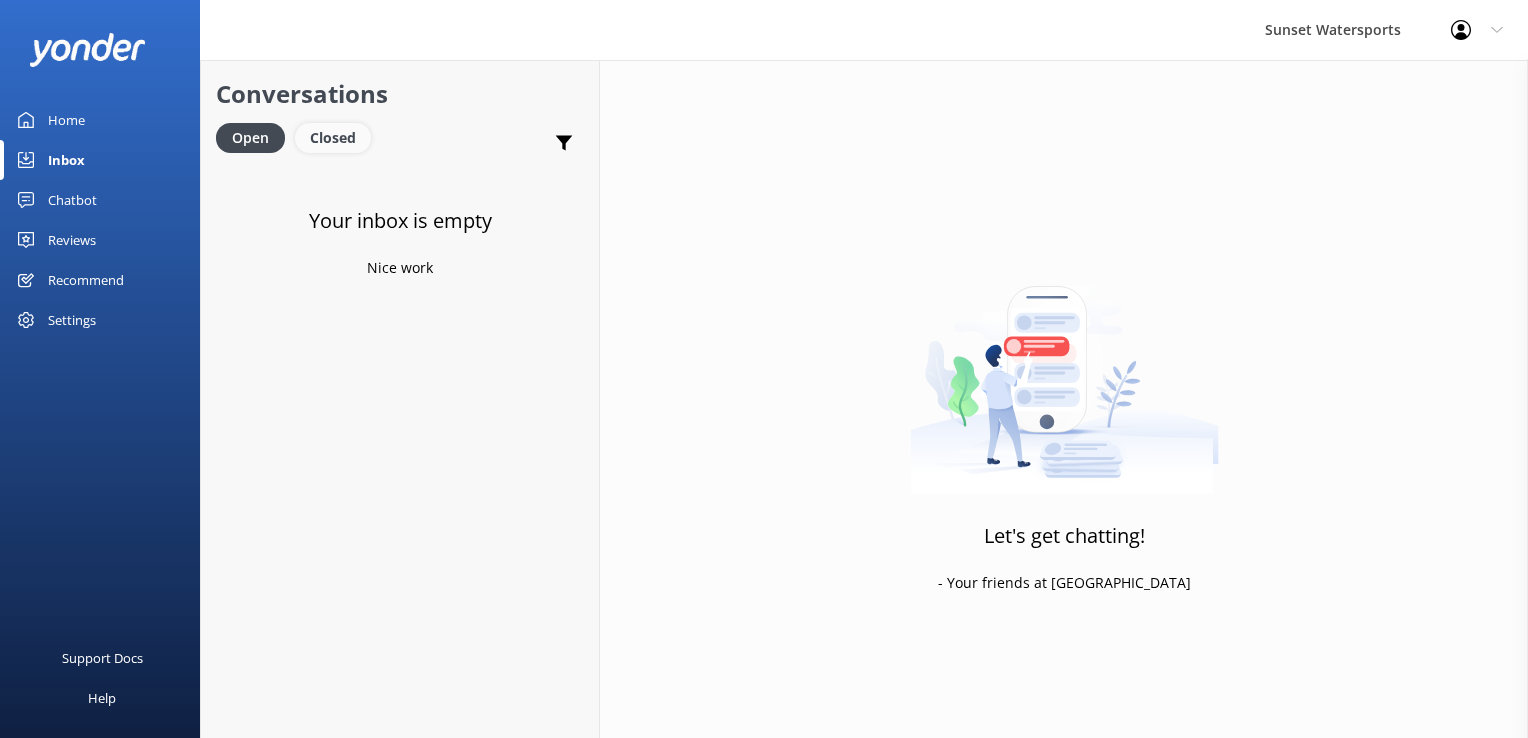 click on "Closed" at bounding box center [333, 138] 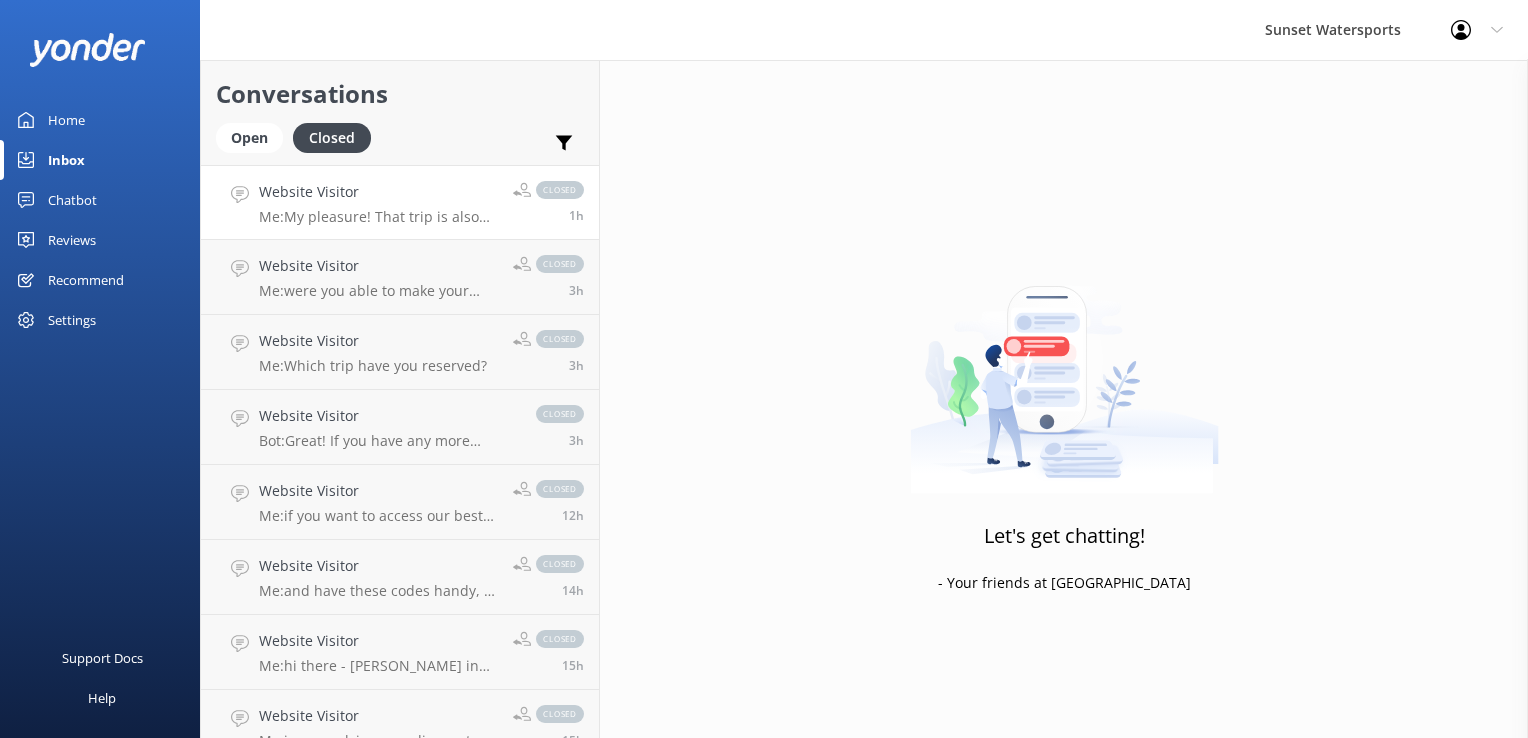 click on "Website Visitor" at bounding box center (378, 192) 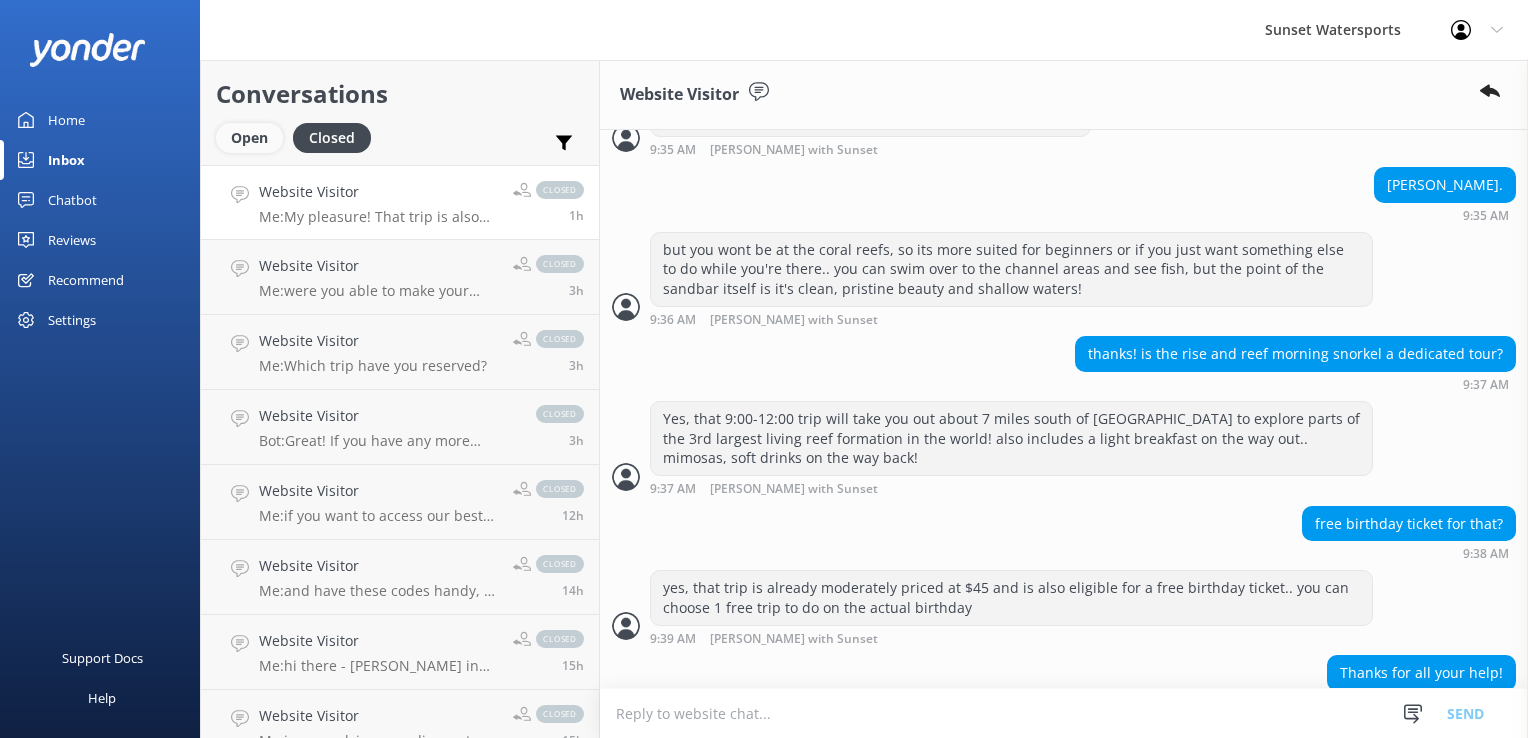 scroll, scrollTop: 3016, scrollLeft: 0, axis: vertical 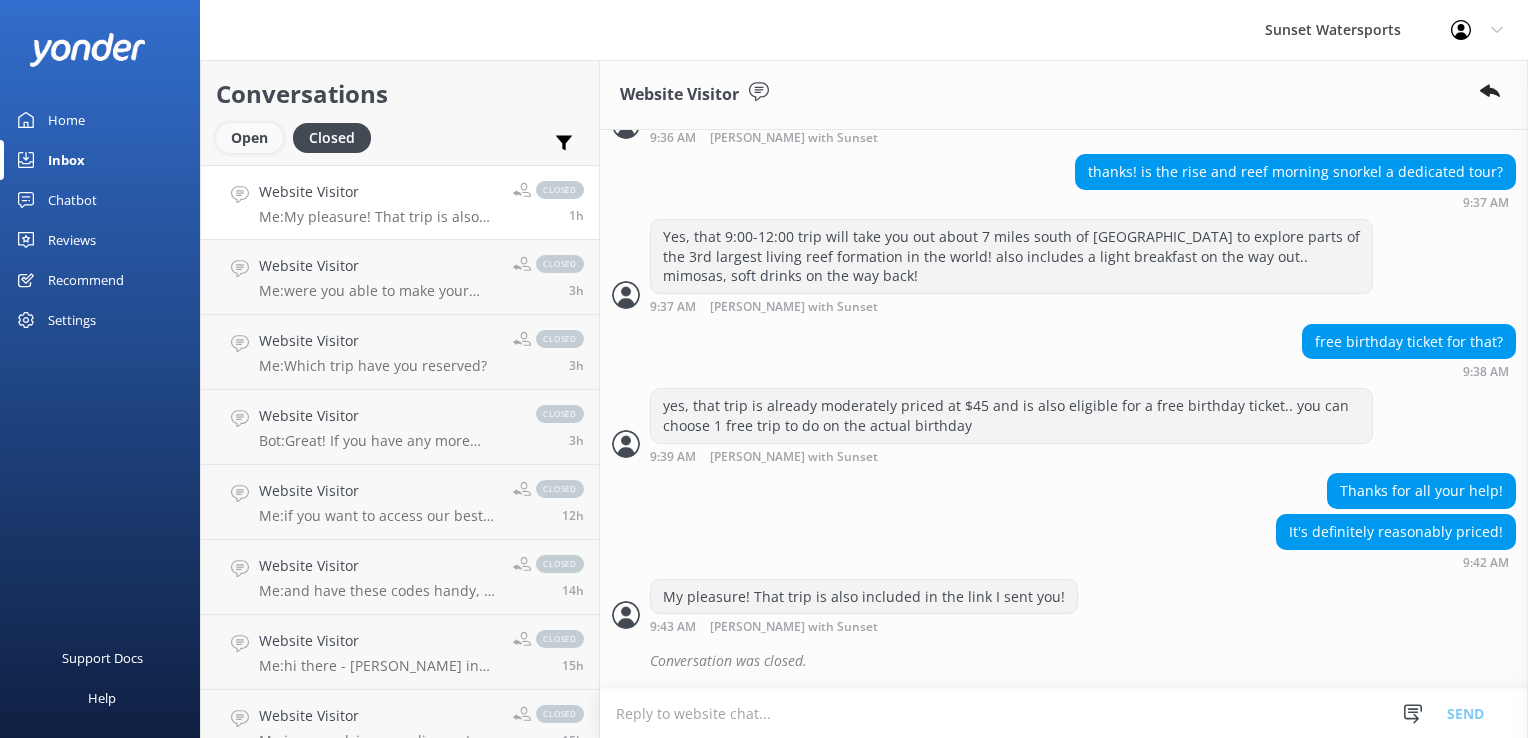 click on "Open" at bounding box center [249, 138] 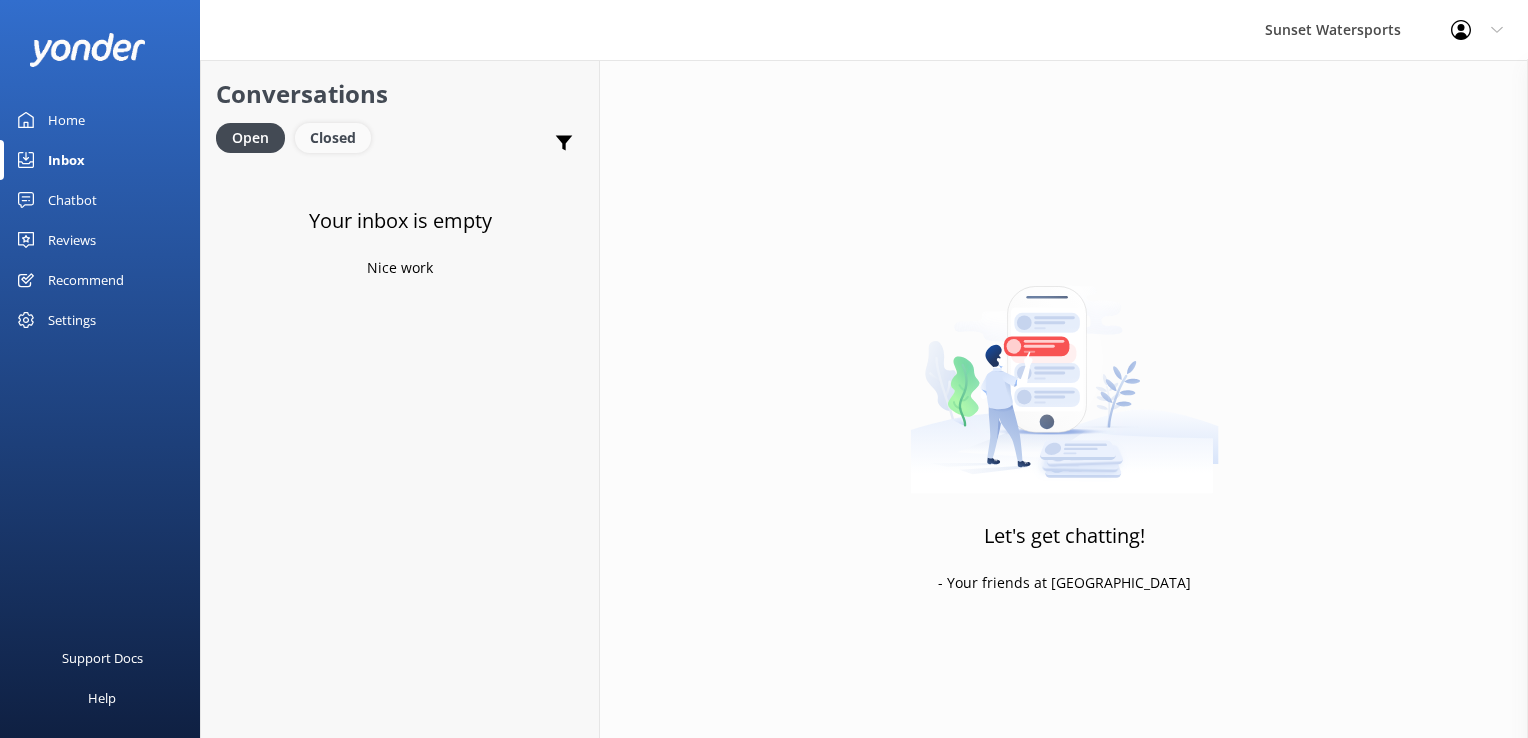 click on "Closed" at bounding box center (333, 138) 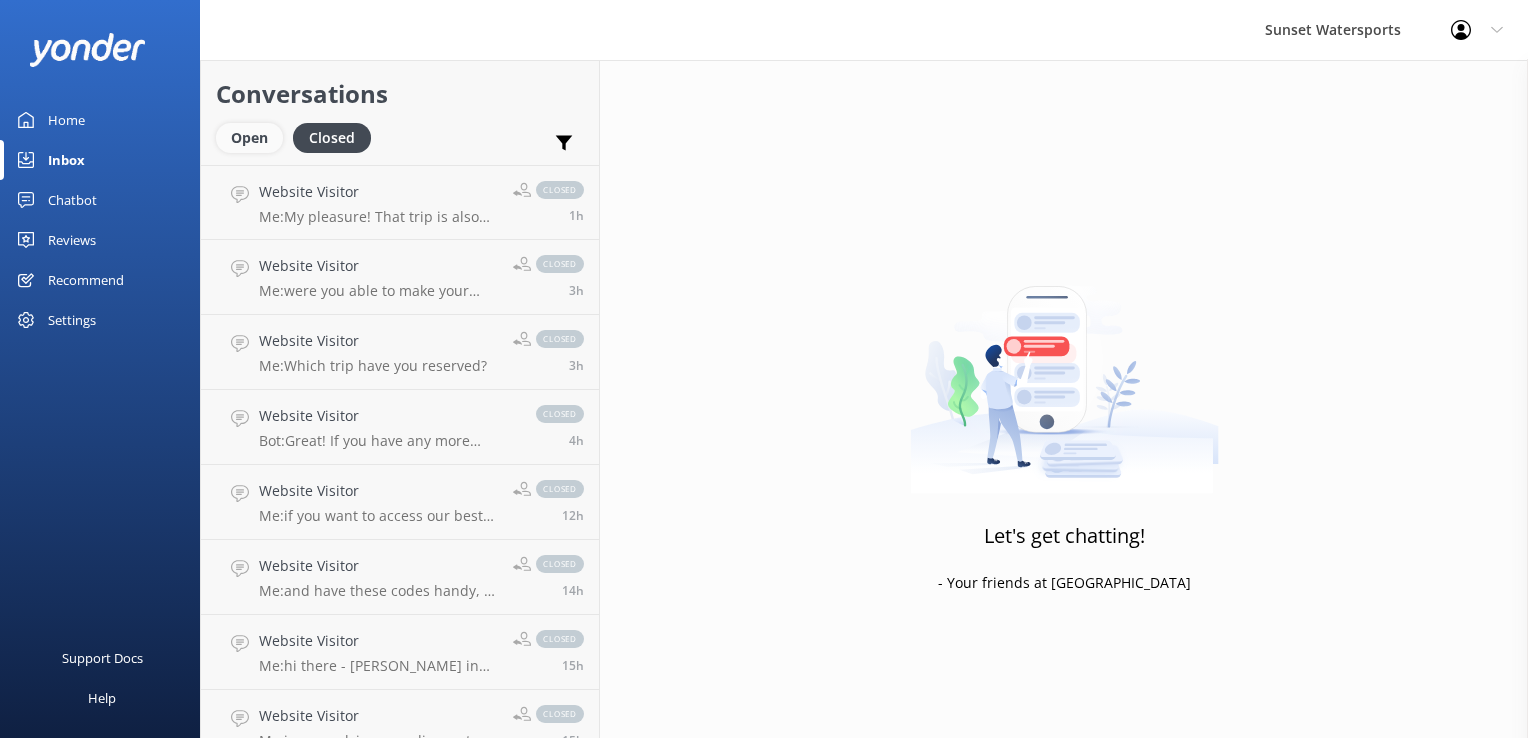 click on "Open" at bounding box center [249, 138] 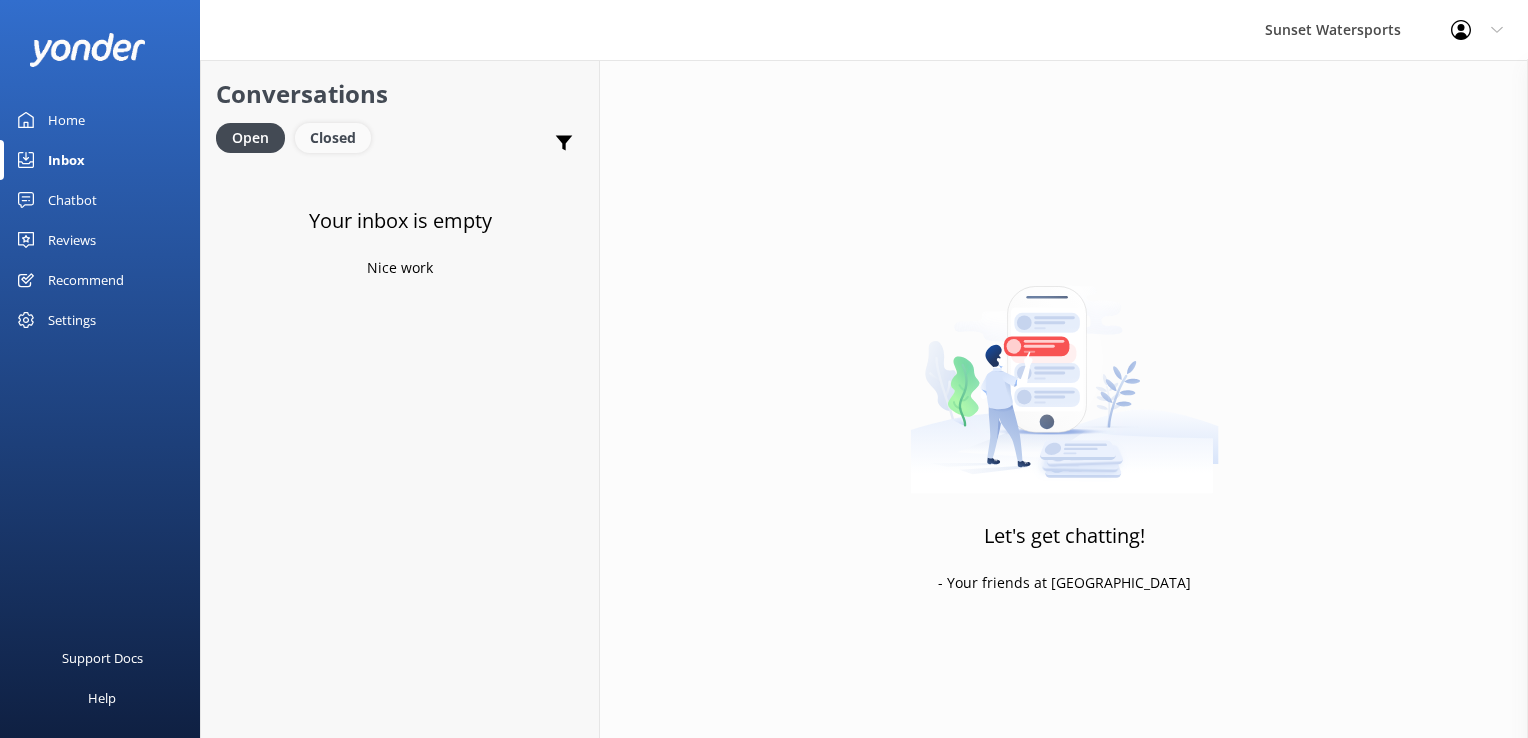click on "Closed" at bounding box center [333, 138] 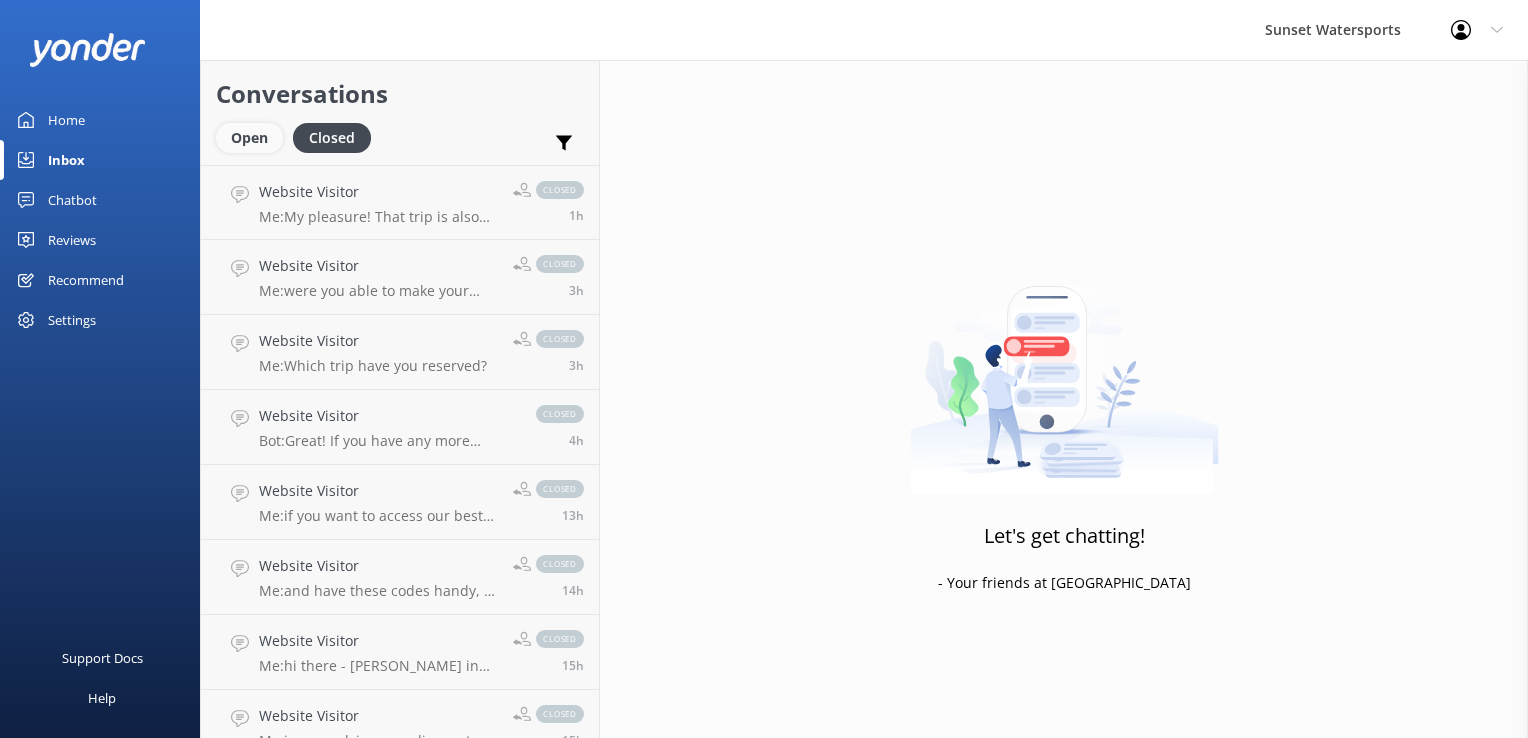 click on "Open" at bounding box center (249, 138) 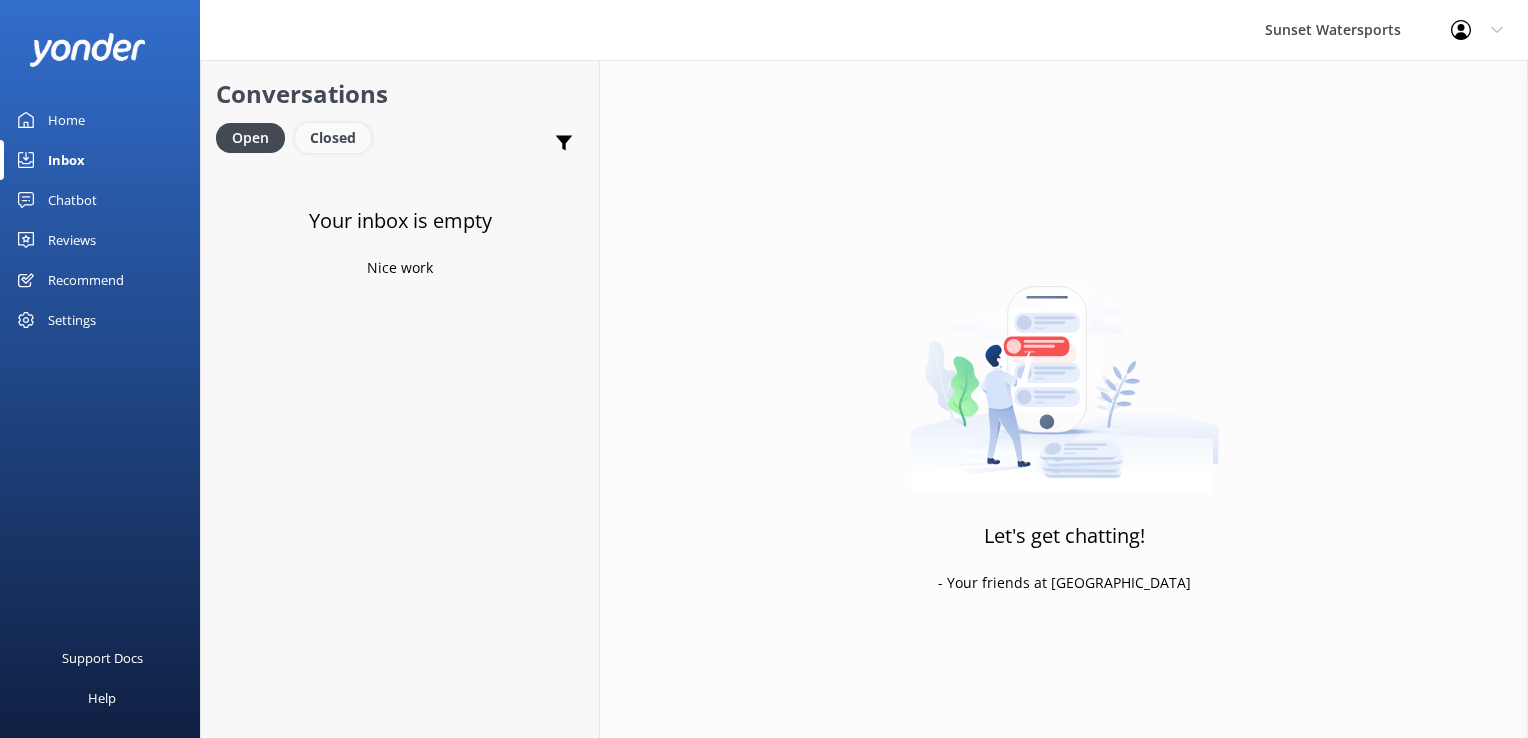 click on "Closed" at bounding box center (333, 138) 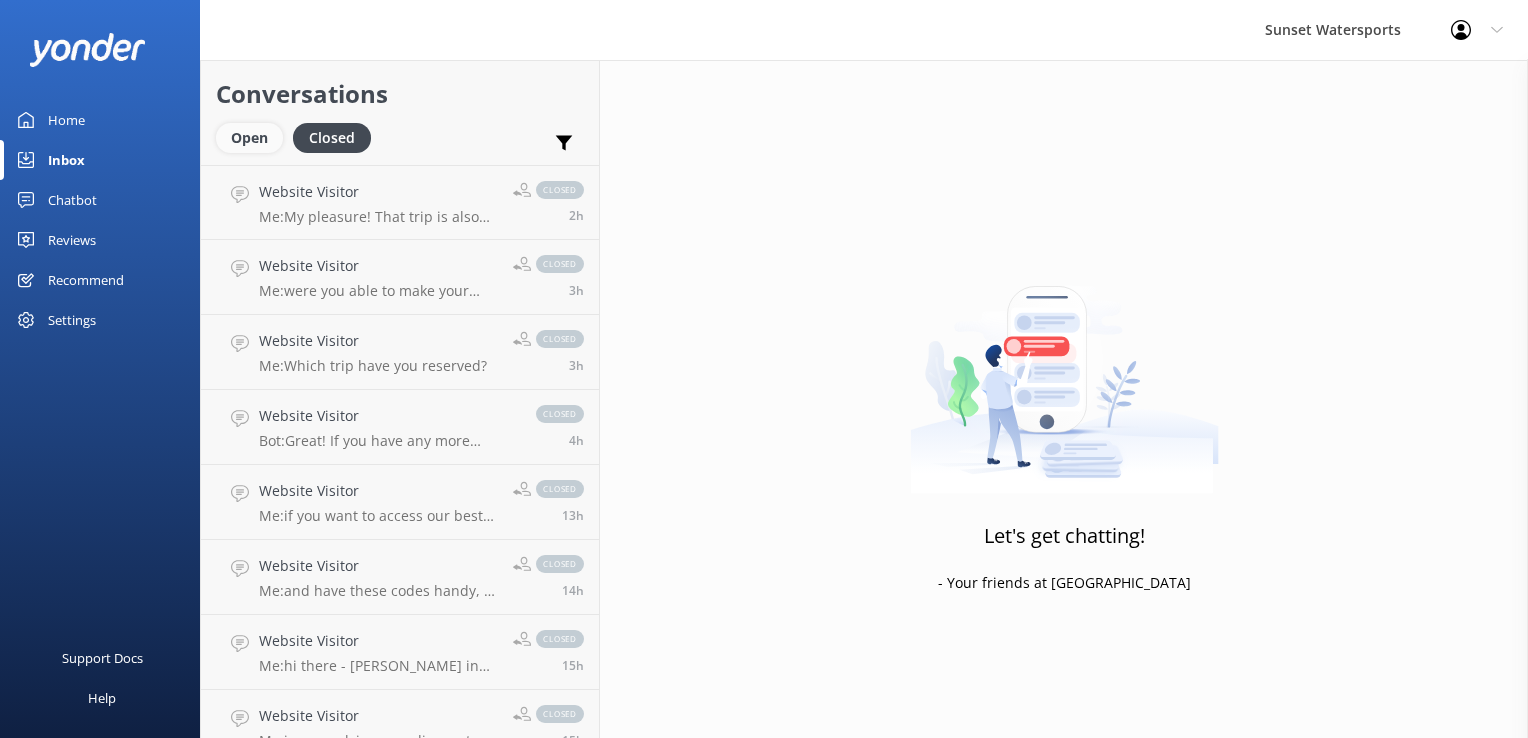 click on "Open" at bounding box center [249, 138] 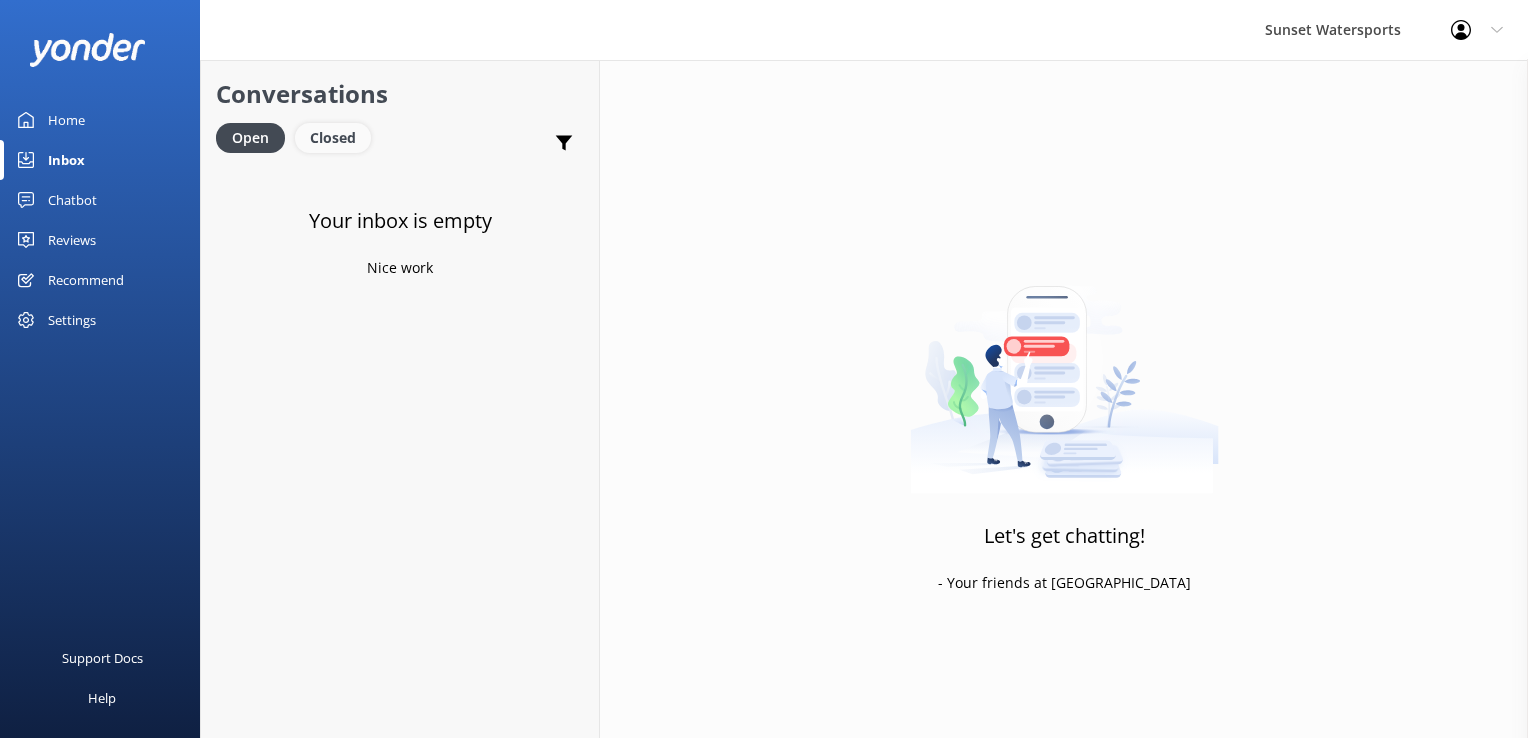 click on "Closed" at bounding box center (333, 138) 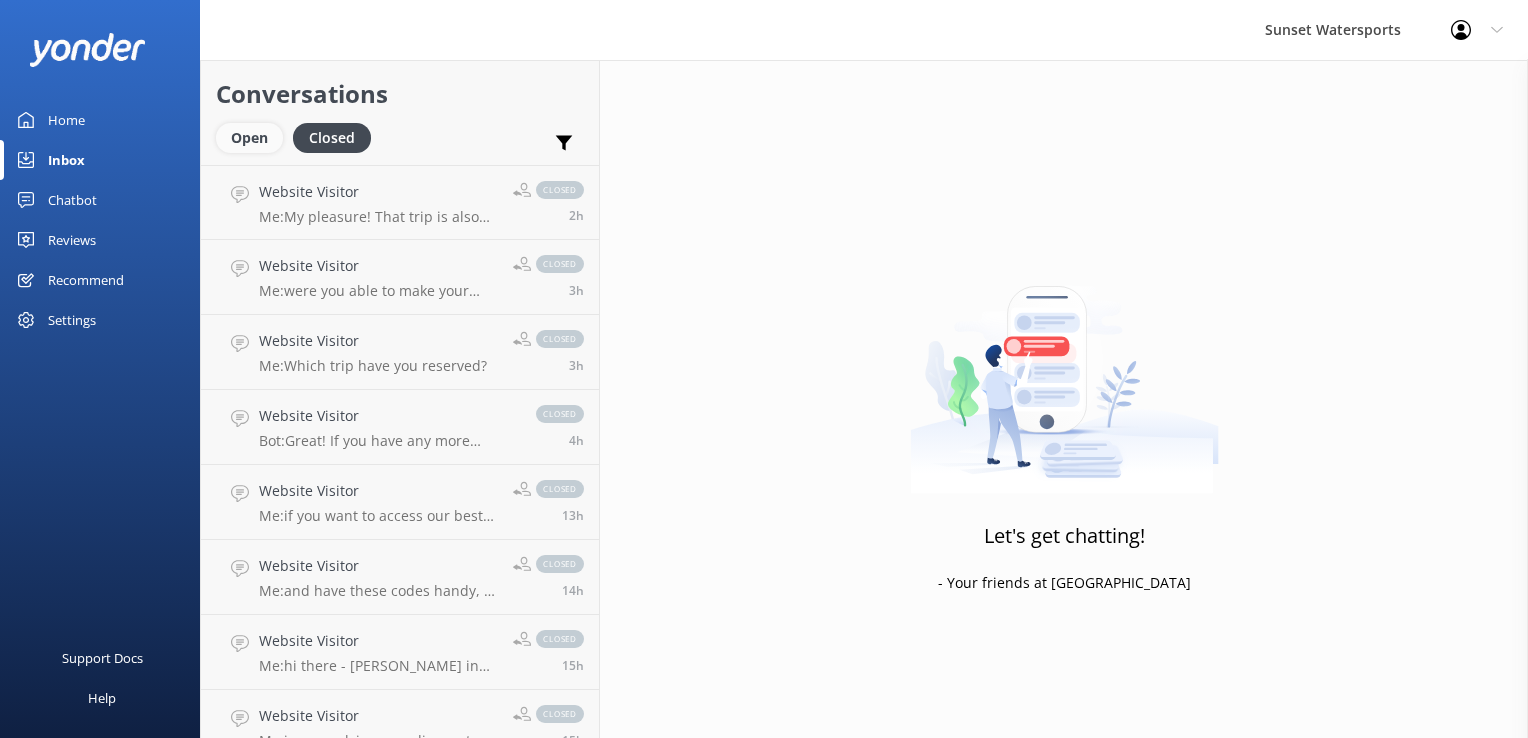 click on "Open" at bounding box center [249, 138] 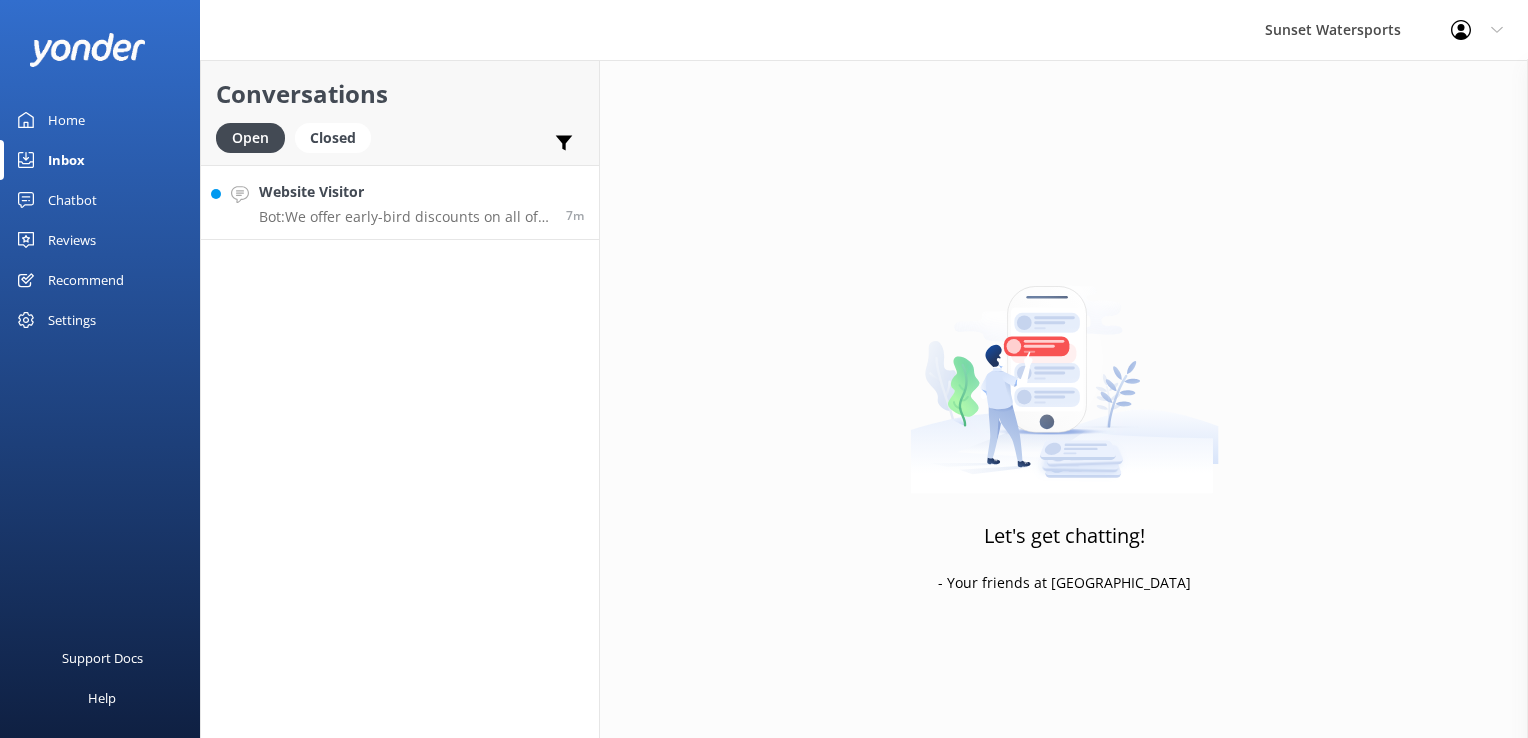 click on "Website Visitor Bot:  We offer early-bird discounts on all of our morning trips. When you book direct, we guarantee the lowest prices! You can find more information and book at [URL][DOMAIN_NAME]. 7m" at bounding box center (400, 202) 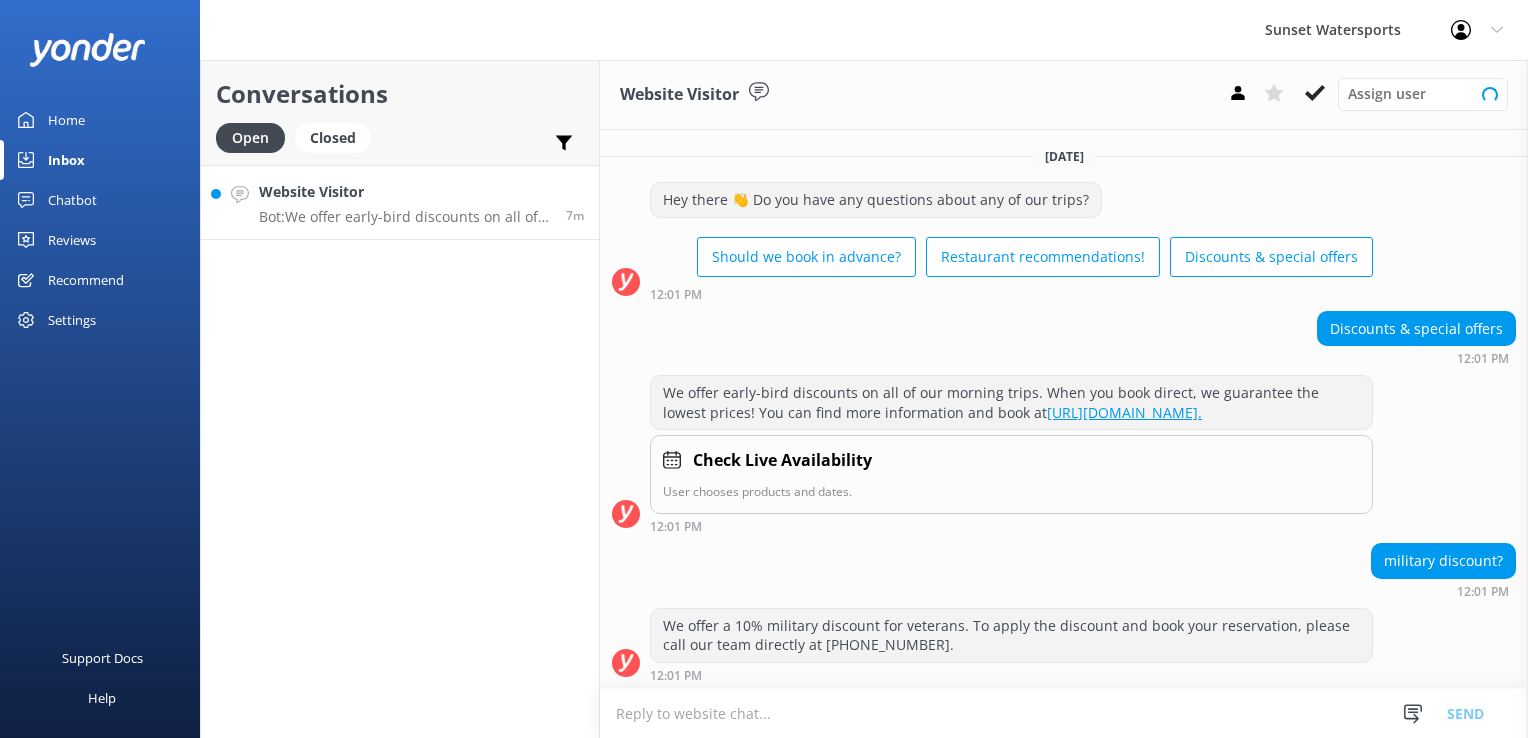 scroll, scrollTop: 20, scrollLeft: 0, axis: vertical 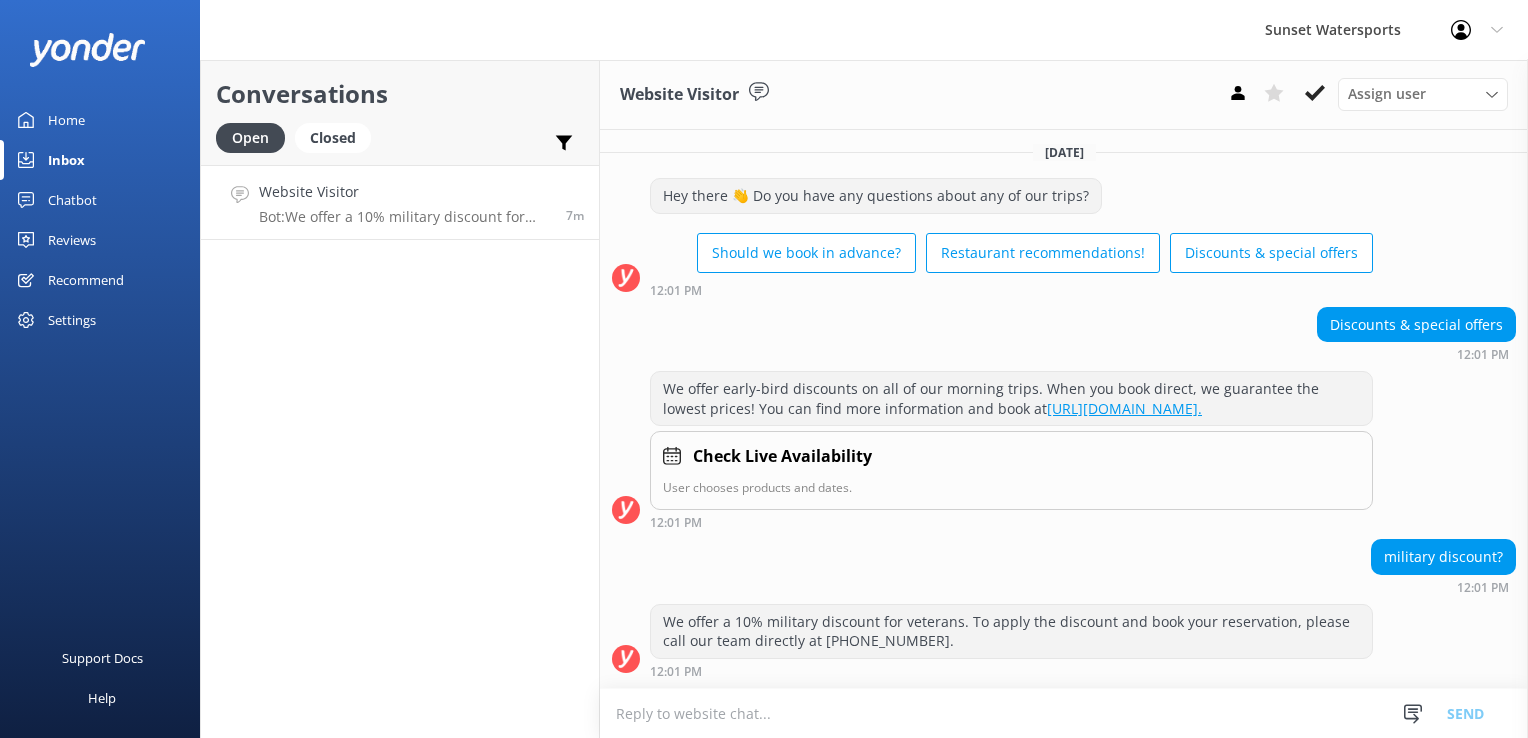 click on "Sunset Watersports Profile Settings Logout Home Inbox Chatbot Content Products Chat Logs Website Widget Pop-up messages Reports Reviews All Reviews Setup Send Requests Record Feedback Showcase Requests Sent Reports Recommend Settings General Settings Business details Templates Integrations Booking system Review sites Inbox Channels Other Chat Widget Inbox Settings Support Docs Help Conversations Open Closed Important Assigned to me Unassigned Website Visitor Bot:  We offer a 10% military discount for veterans. To apply the discount and book your reservation, please call our team directly at [PHONE_NUMBER]. 7m Website Visitor Assign user [PERSON_NAME] at [GEOGRAPHIC_DATA][PERSON_NAME] with [PERSON_NAME] with [PERSON_NAME] with Sunset [PERSON_NAME] with [PERSON_NAME] [PERSON_NAME] at [GEOGRAPHIC_DATA][PERSON_NAME] at Sunset [PERSON_NAME] at Sunset [PERSON_NAME] at [GEOGRAPHIC_DATA] at [GEOGRAPHIC_DATA] at Sunset [PERSON_NAME] at [GEOGRAPHIC_DATA][PERSON_NAME] at [GEOGRAPHIC_DATA][PERSON_NAME] at [GEOGRAPHIC_DATA] at [GEOGRAPHIC_DATA] at [GEOGRAPHIC_DATA] at [GEOGRAPHIC_DATA][PERSON_NAME] at [GEOGRAPHIC_DATA][PERSON_NAME] with Sunset [DATE] 12:01 PM" at bounding box center (764, 369) 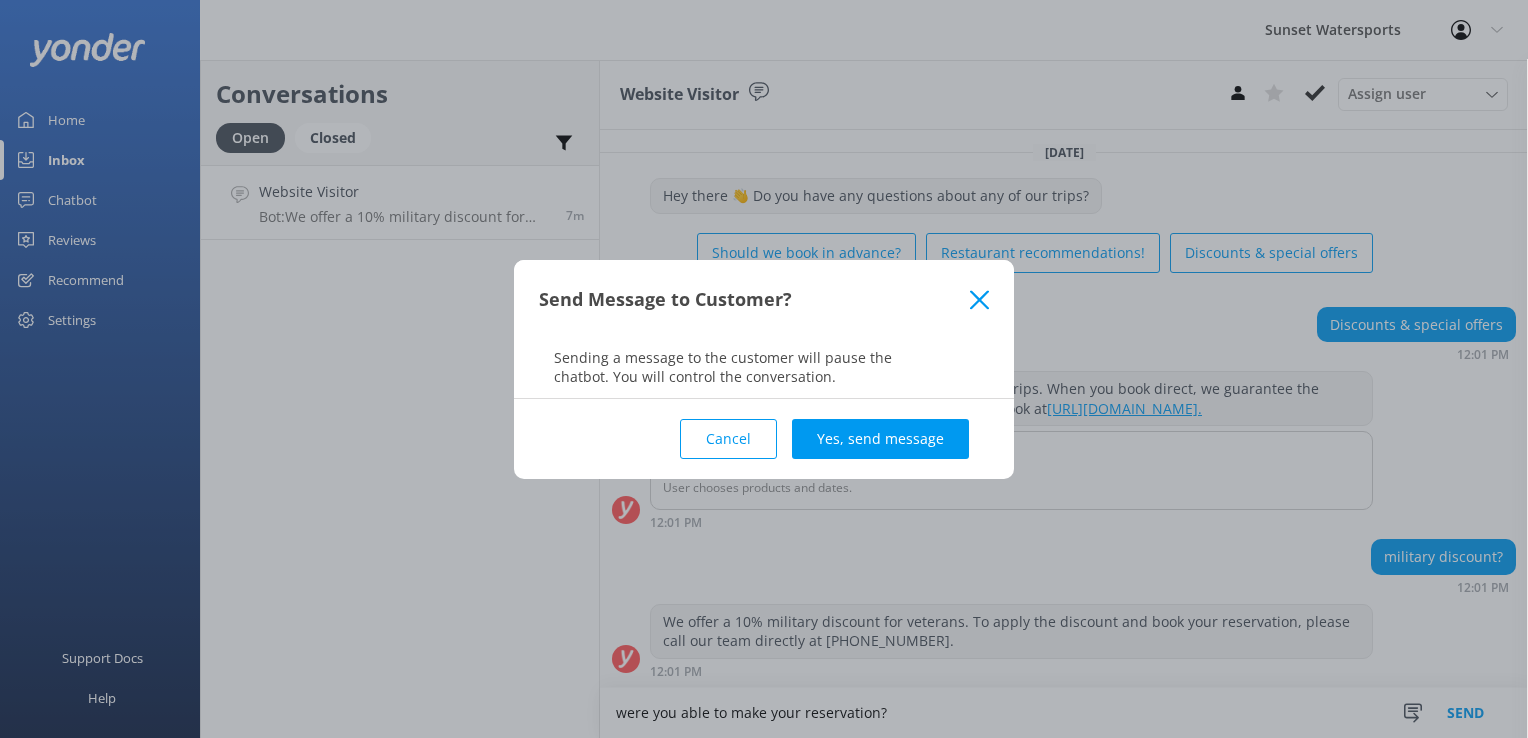 type on "were you able to make your reservation?" 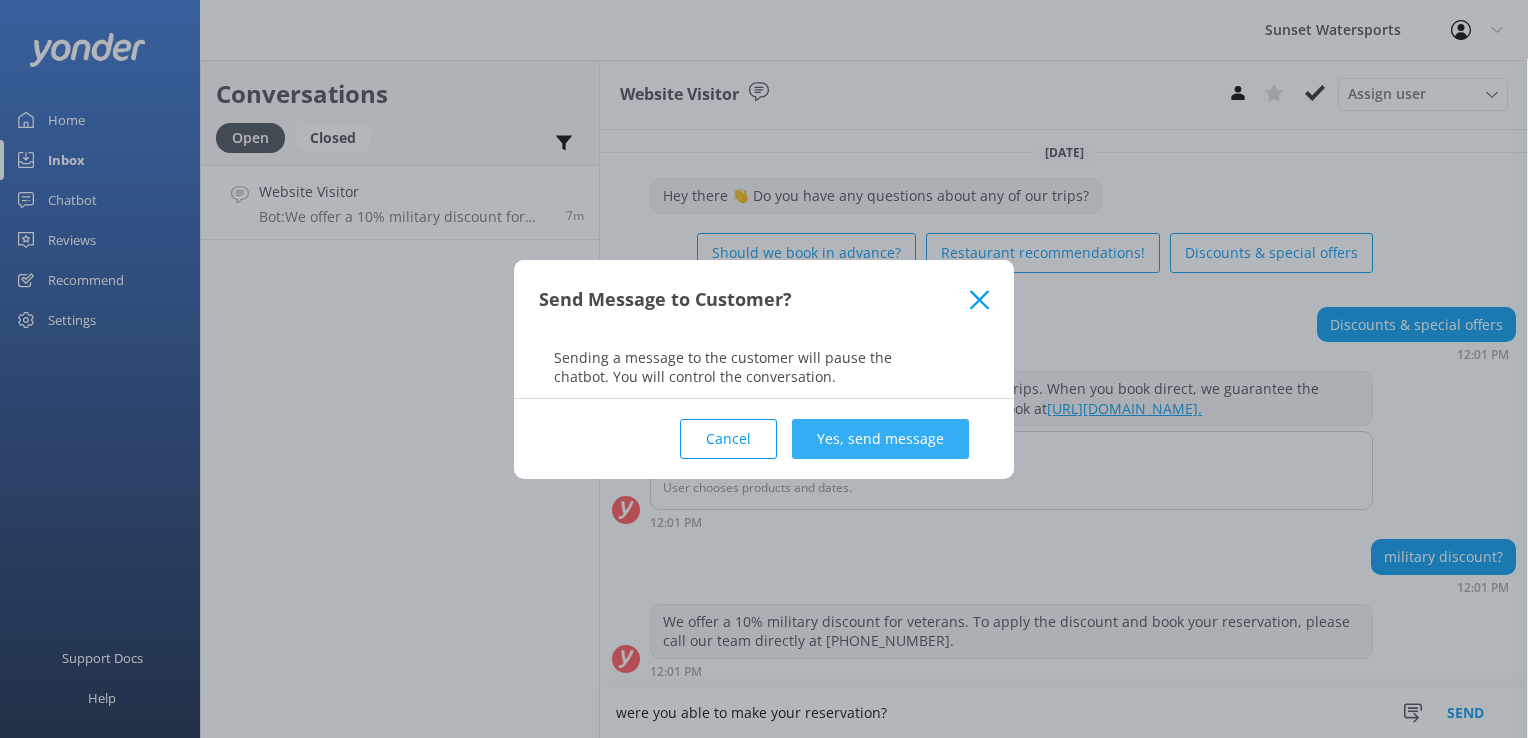 click on "Yes, send message" at bounding box center (880, 439) 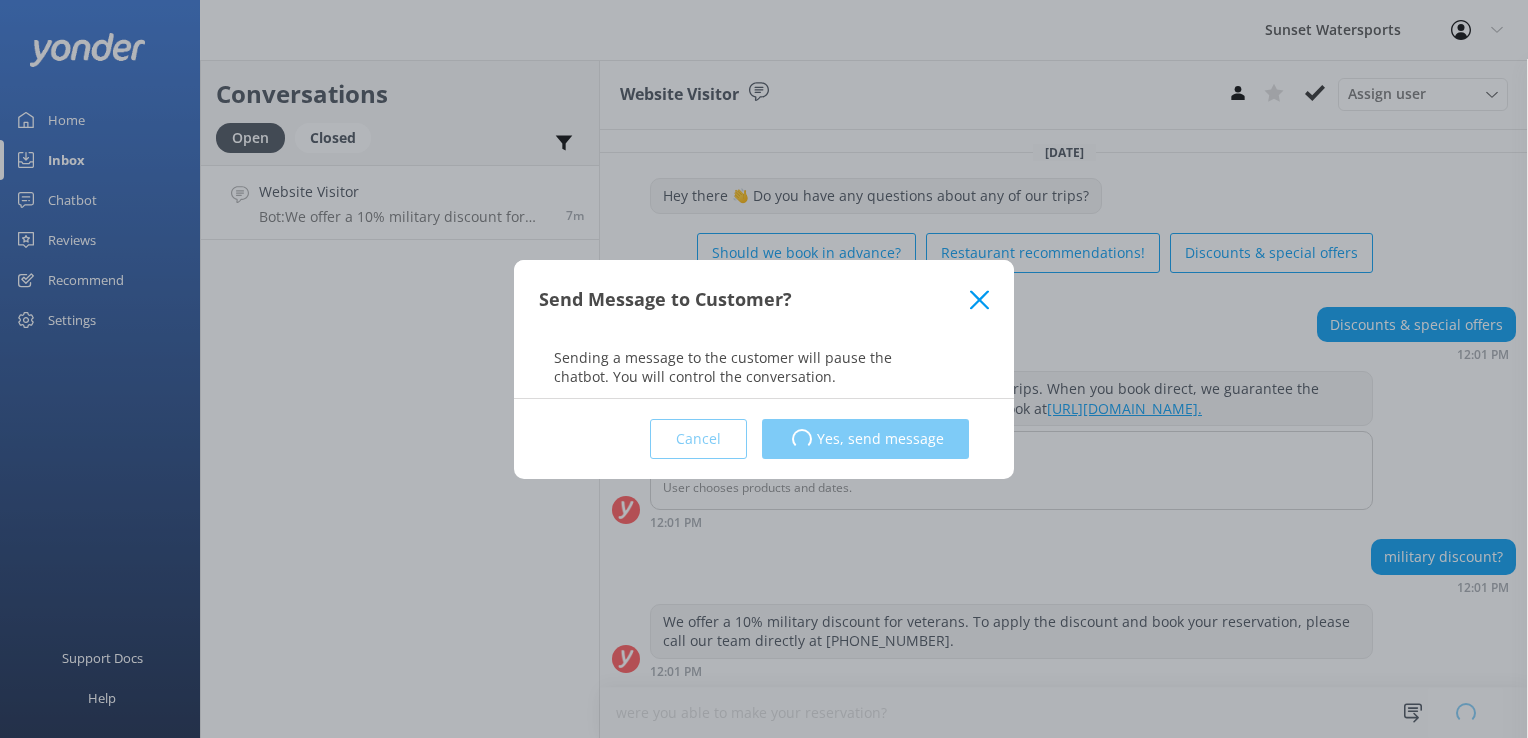 type 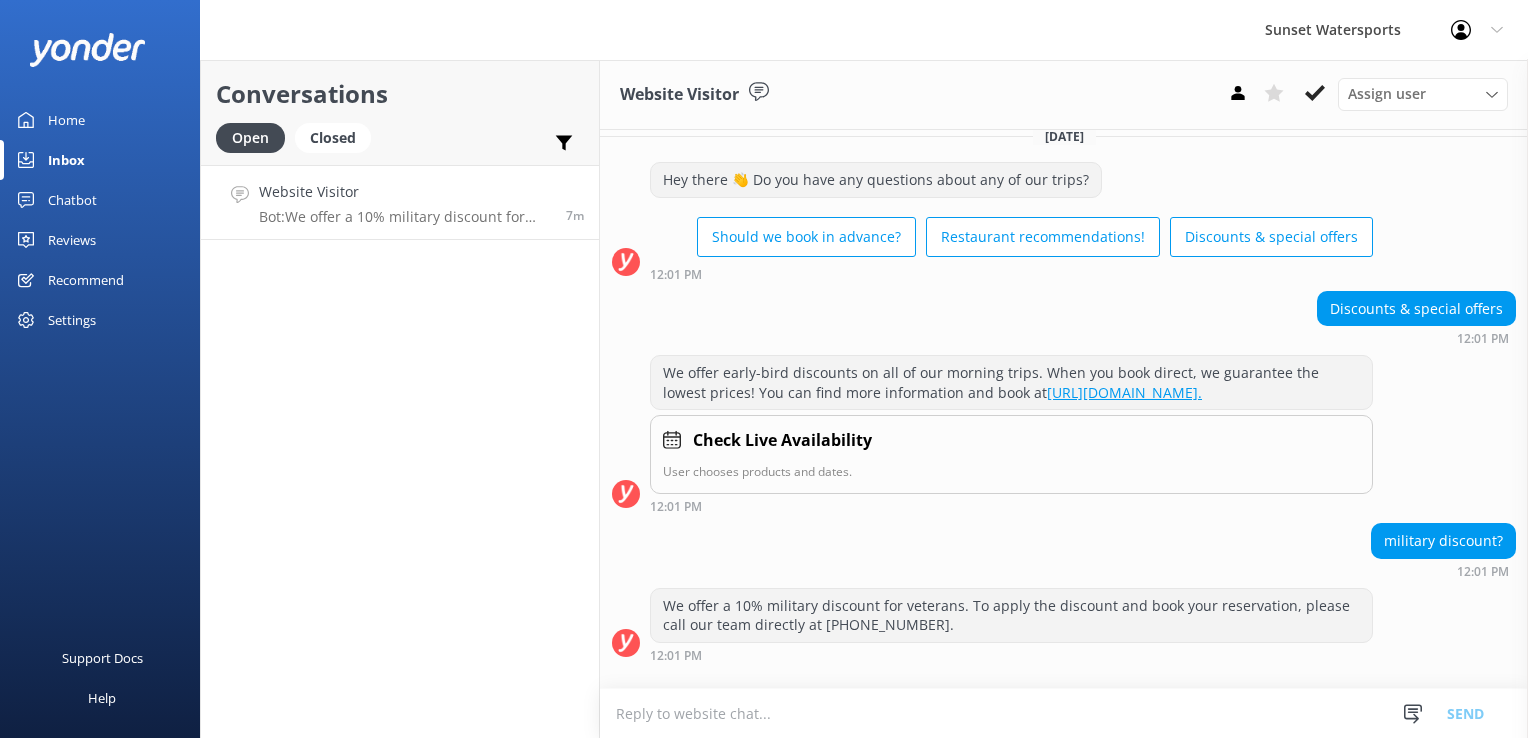 scroll, scrollTop: 149, scrollLeft: 0, axis: vertical 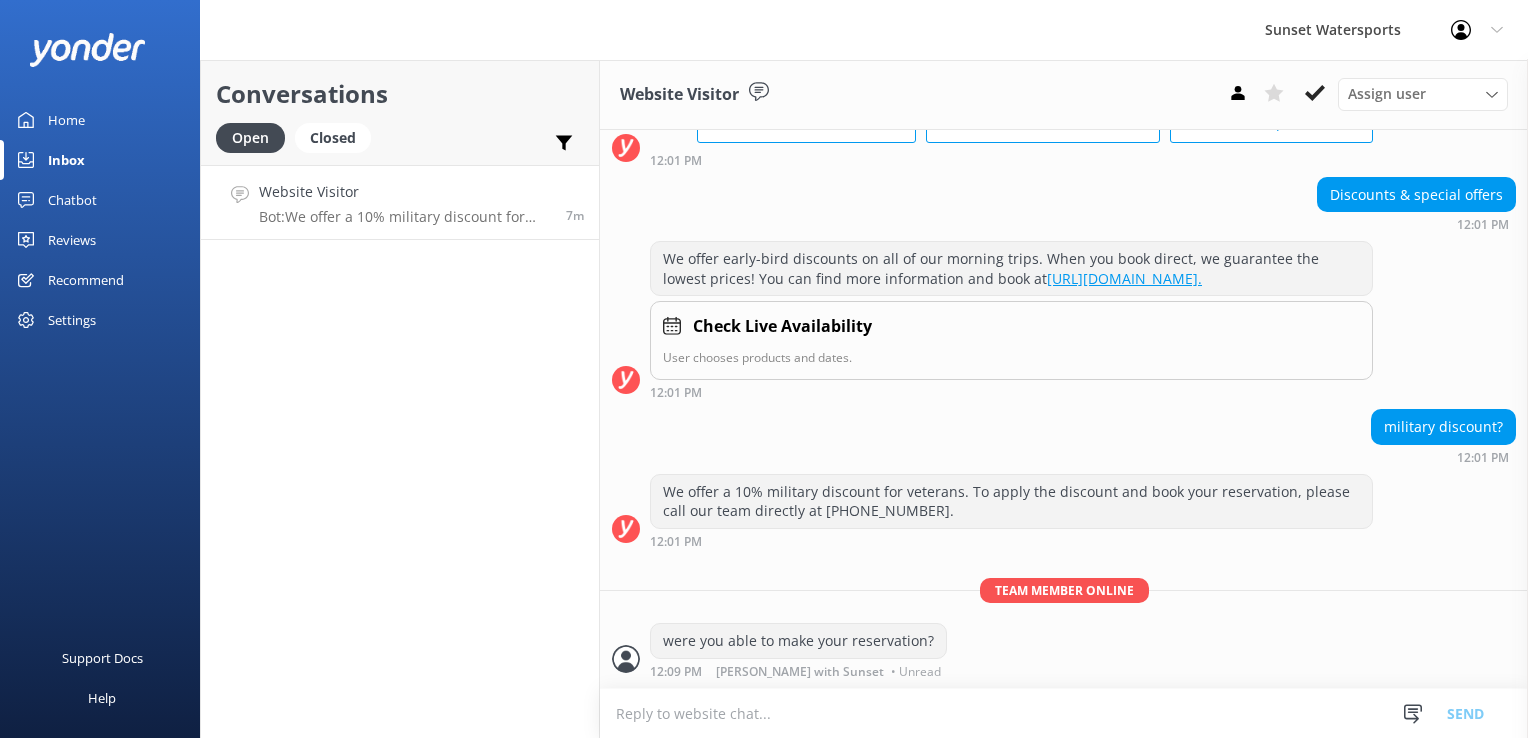 click at bounding box center (1064, 713) 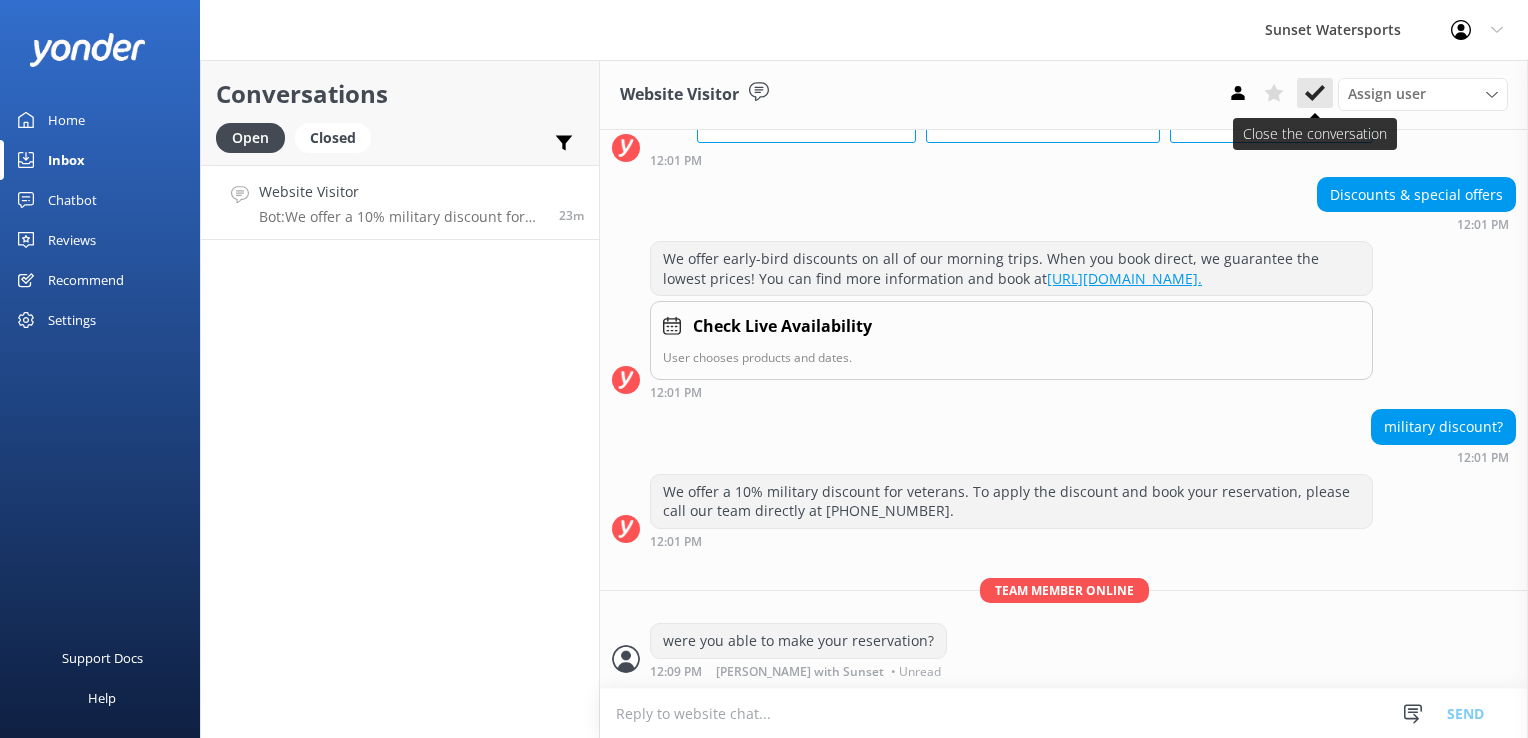 click 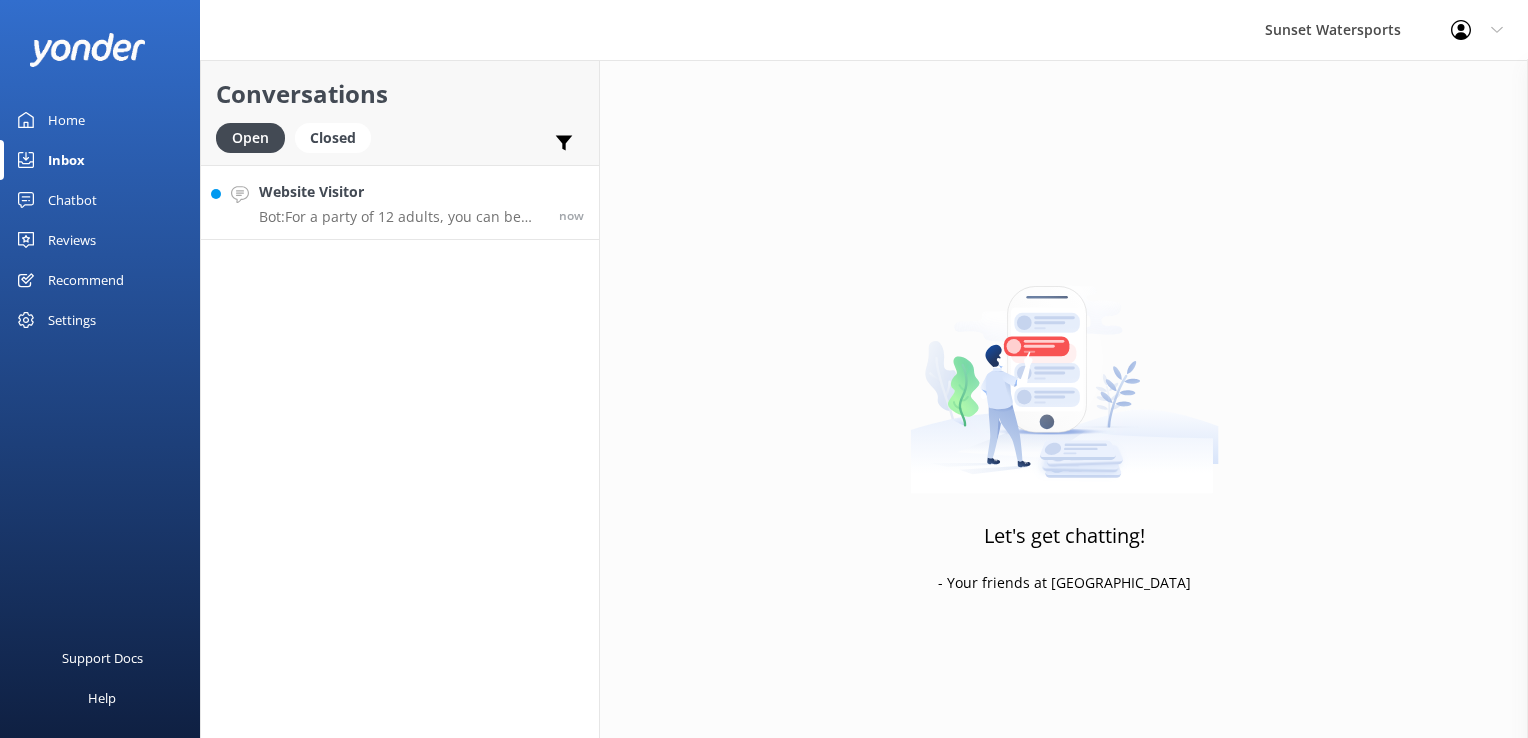 click on "Website Visitor Bot:  For a party of 12 adults, you can be accommodated on one boat. Our private charters, such as the Sandbar & Kayak Eco Adventure, can host up to 80 guests on the Miss [PERSON_NAME]. You can book your trip online at [URL][DOMAIN_NAME]. now" at bounding box center (400, 202) 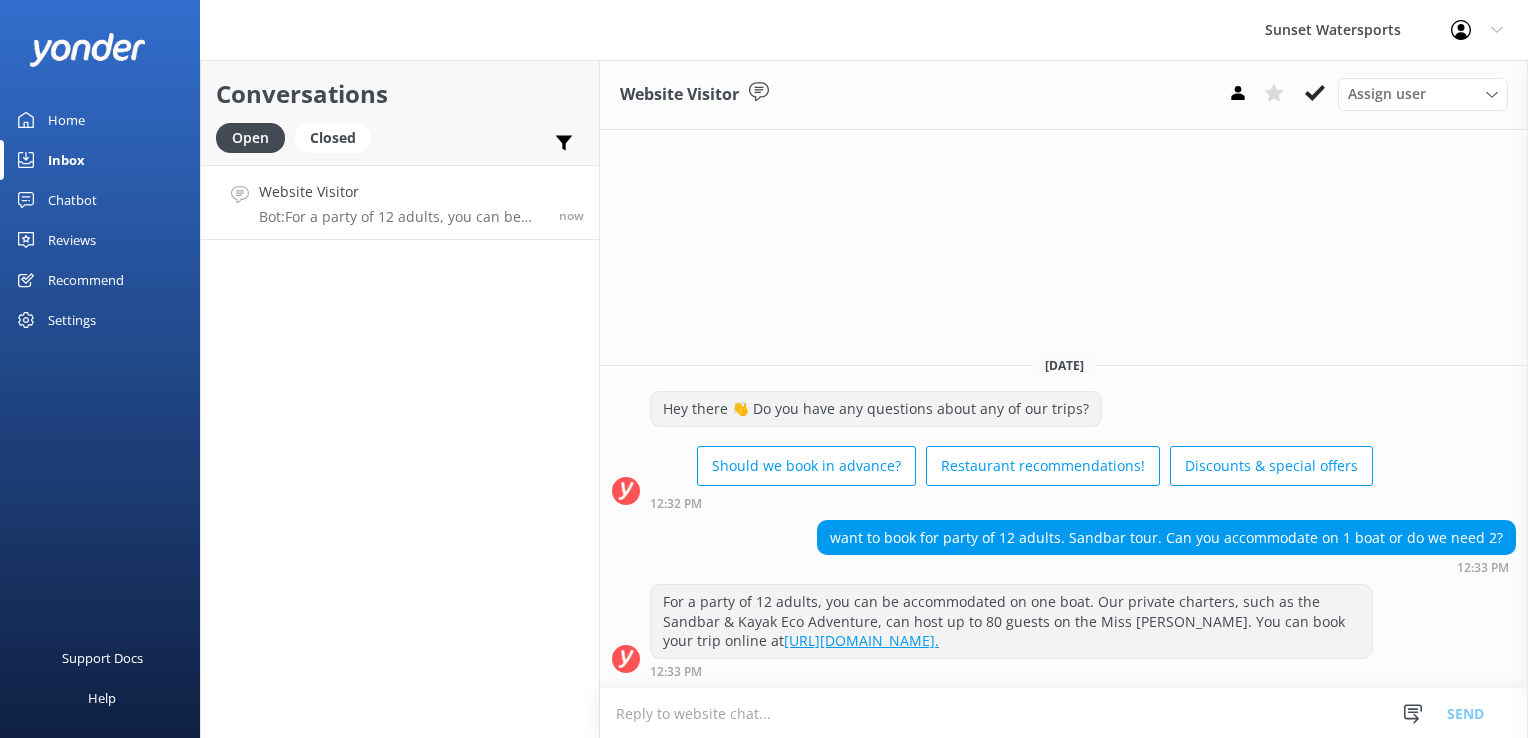 click at bounding box center (1064, 713) 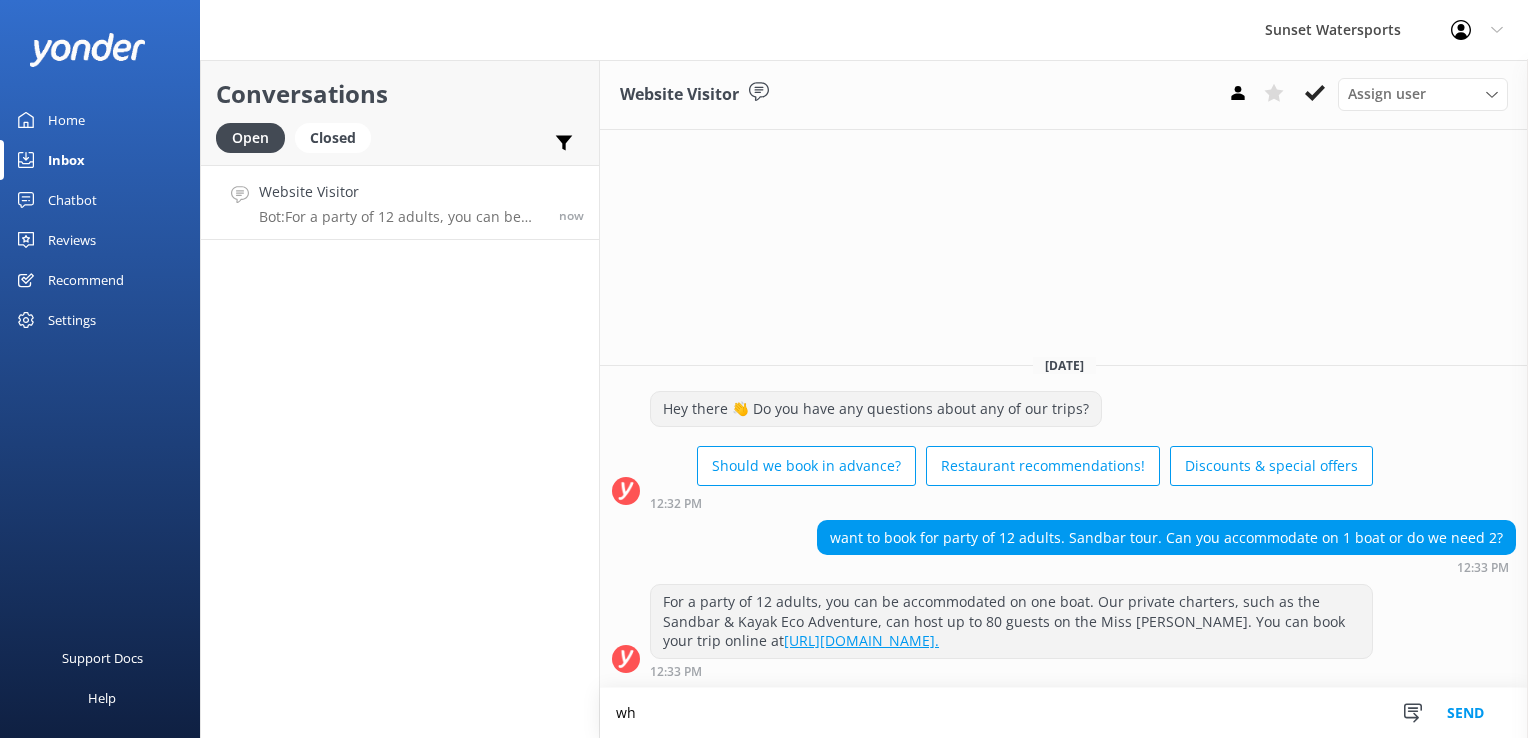 type on "w" 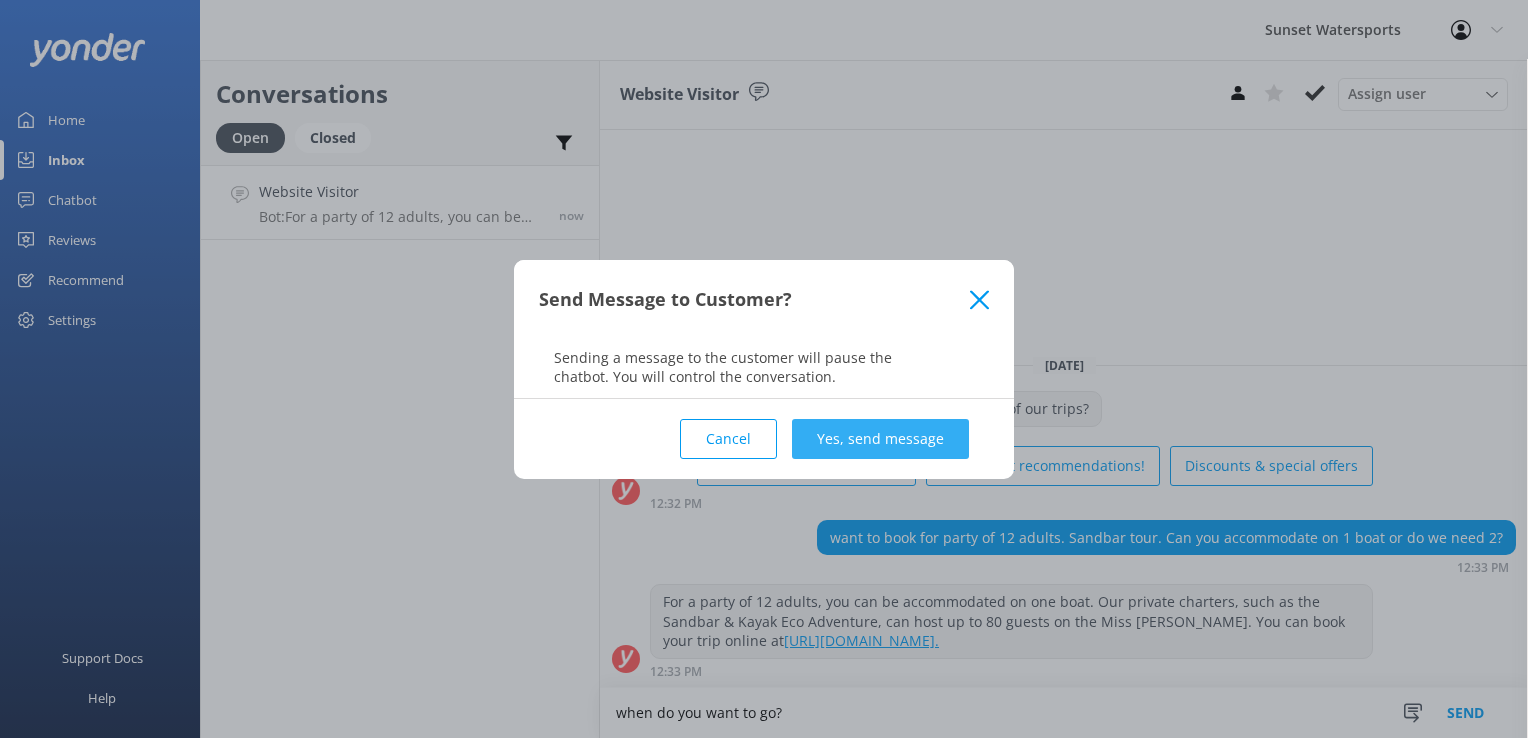 type on "when do you want to go?" 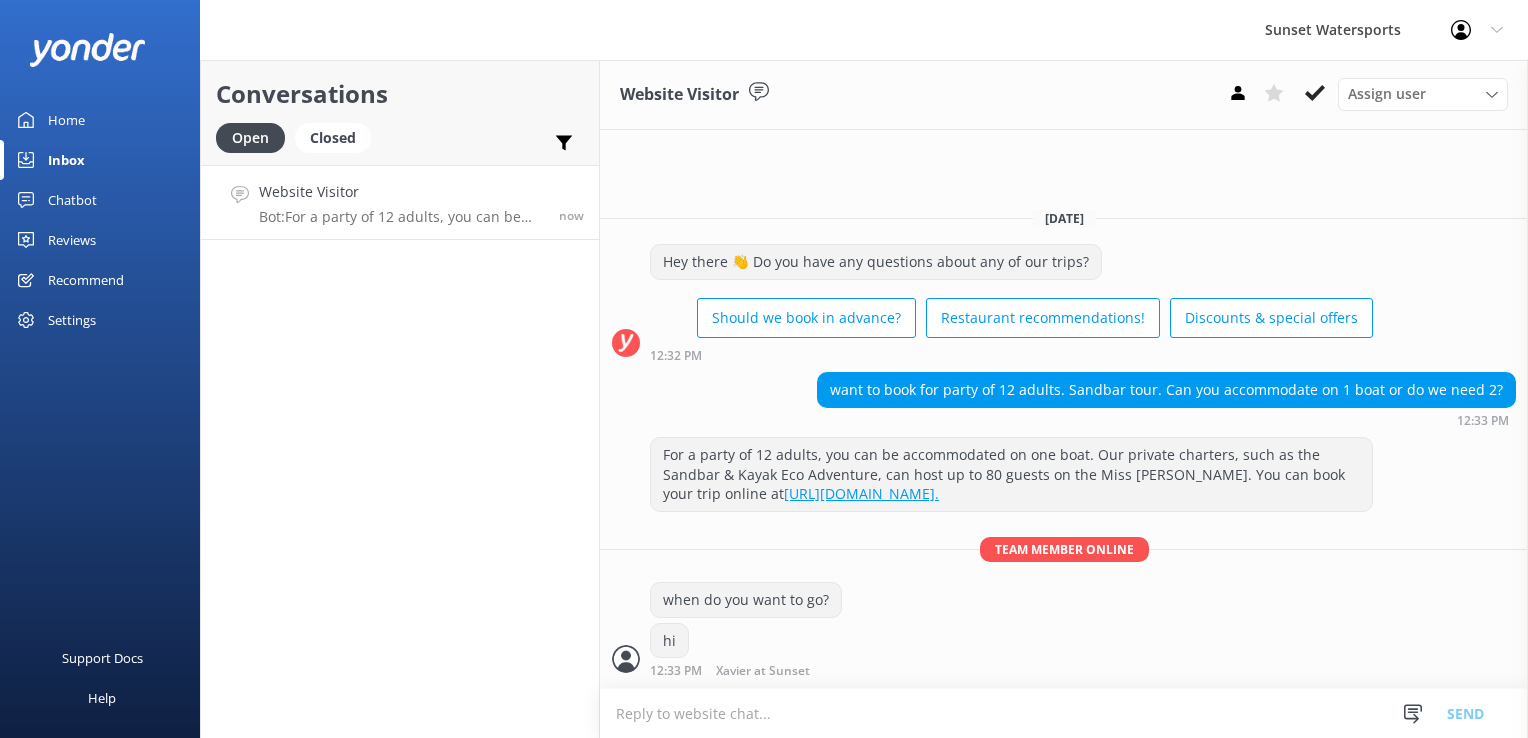 click at bounding box center [1064, 713] 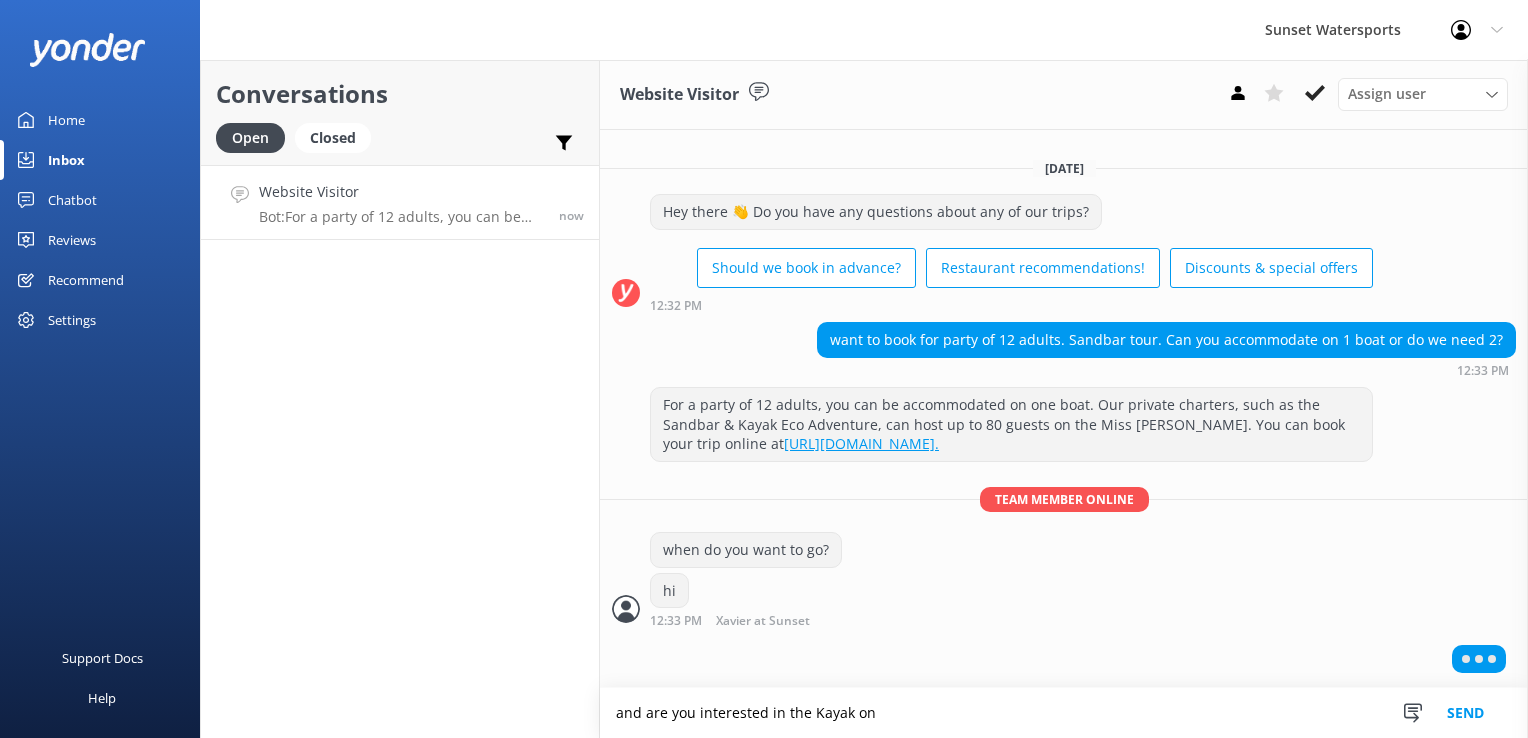 scroll, scrollTop: 2, scrollLeft: 0, axis: vertical 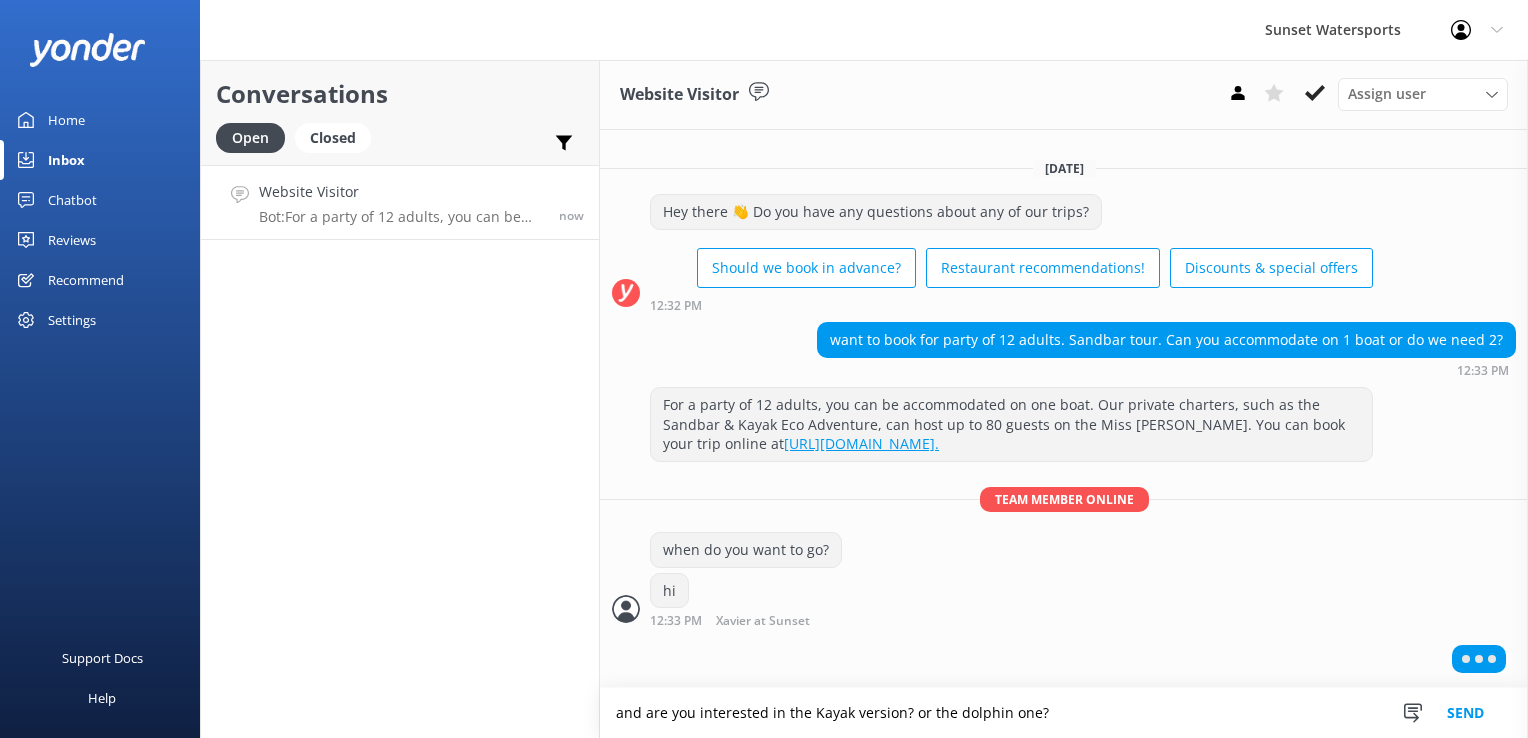 type on "and are you interested in the Kayak version? or the dolphin one?" 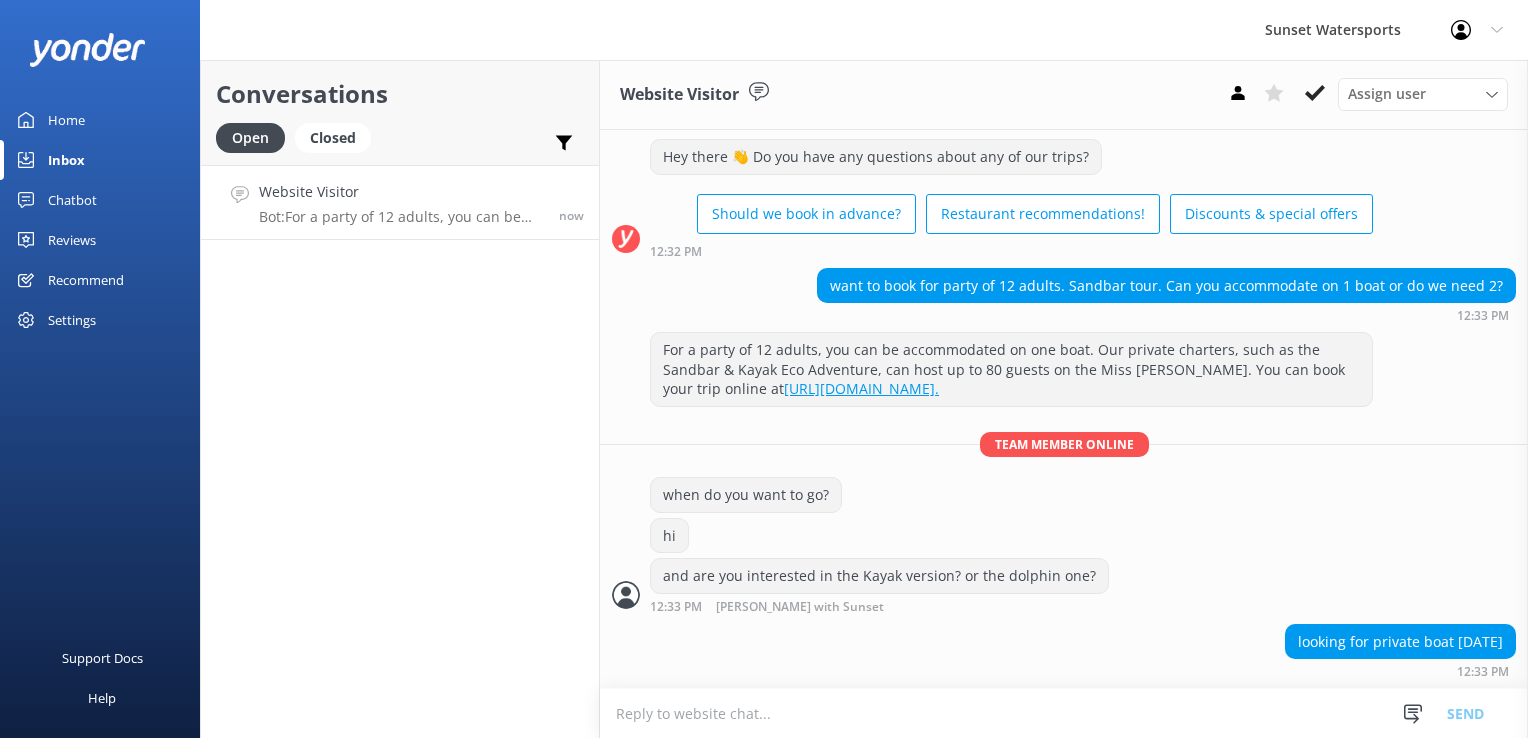 scroll, scrollTop: 59, scrollLeft: 0, axis: vertical 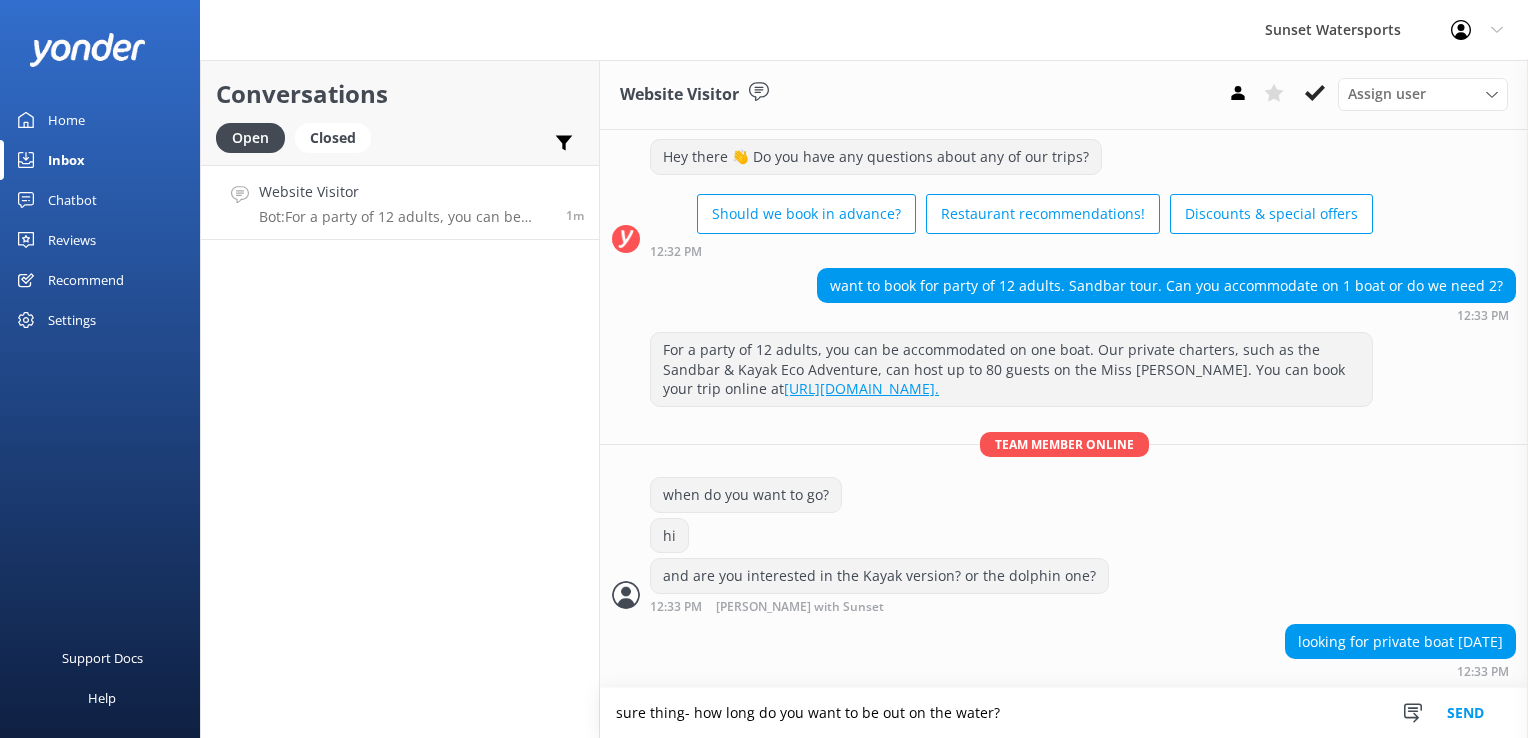 type on "sure thing- how long do you want to be out on the water?" 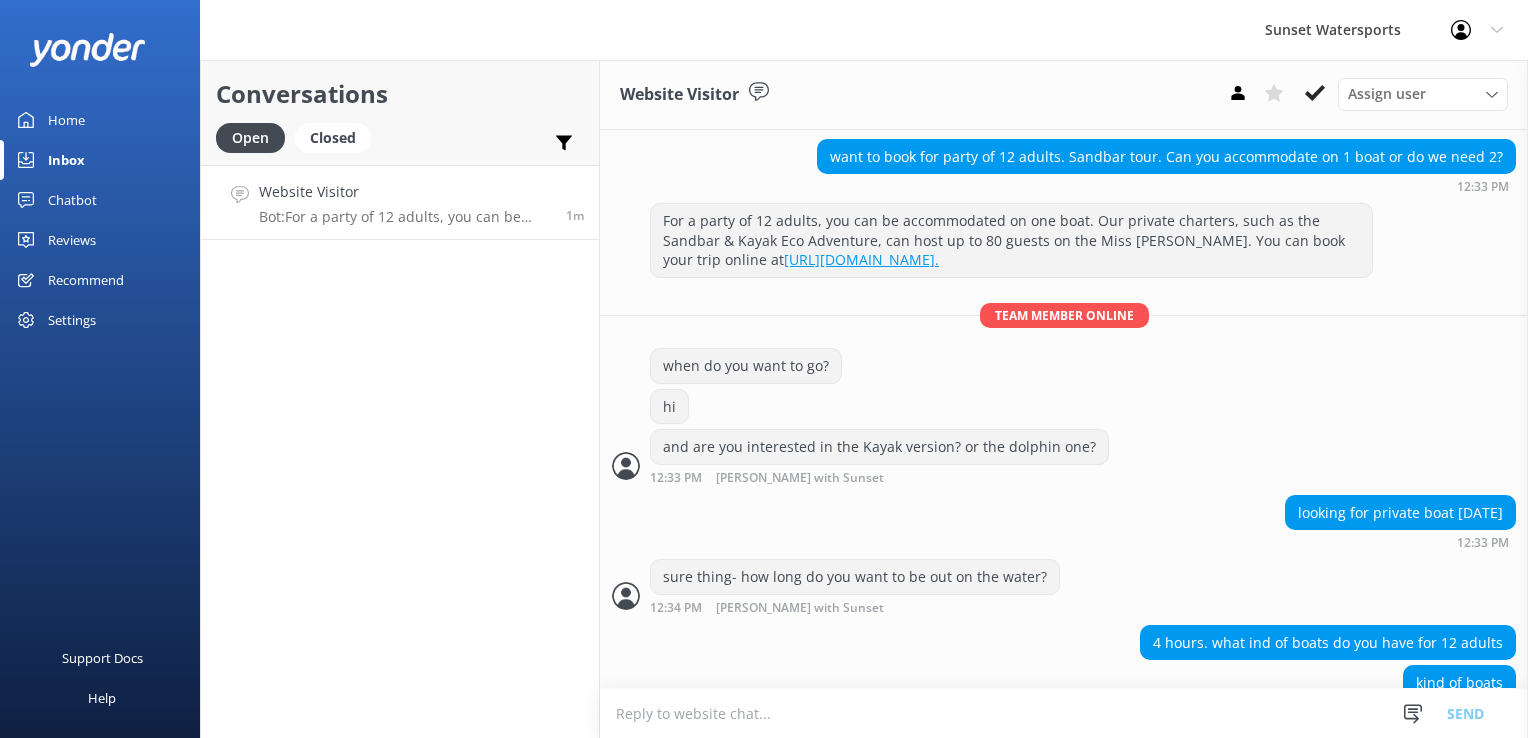 scroll, scrollTop: 228, scrollLeft: 0, axis: vertical 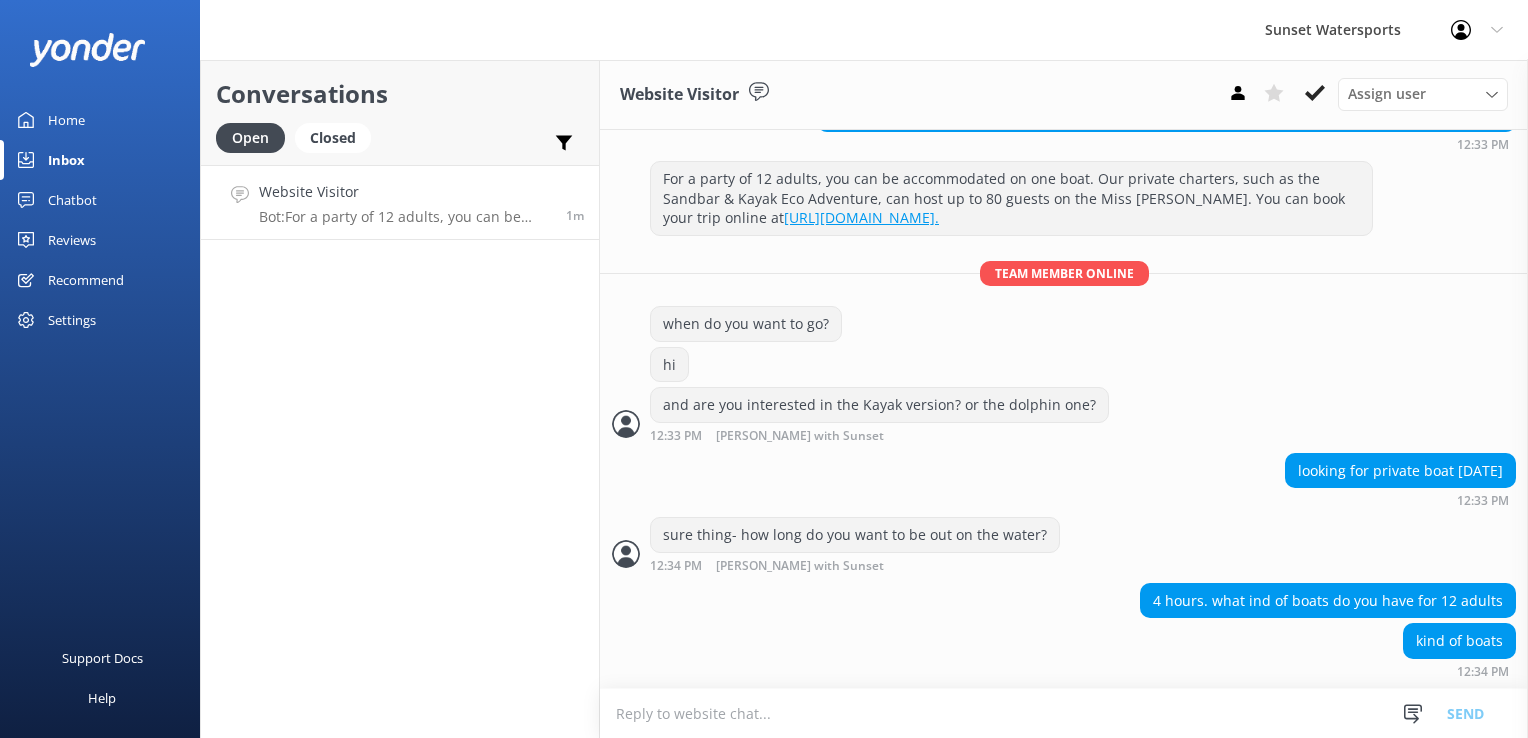 click at bounding box center (1064, 713) 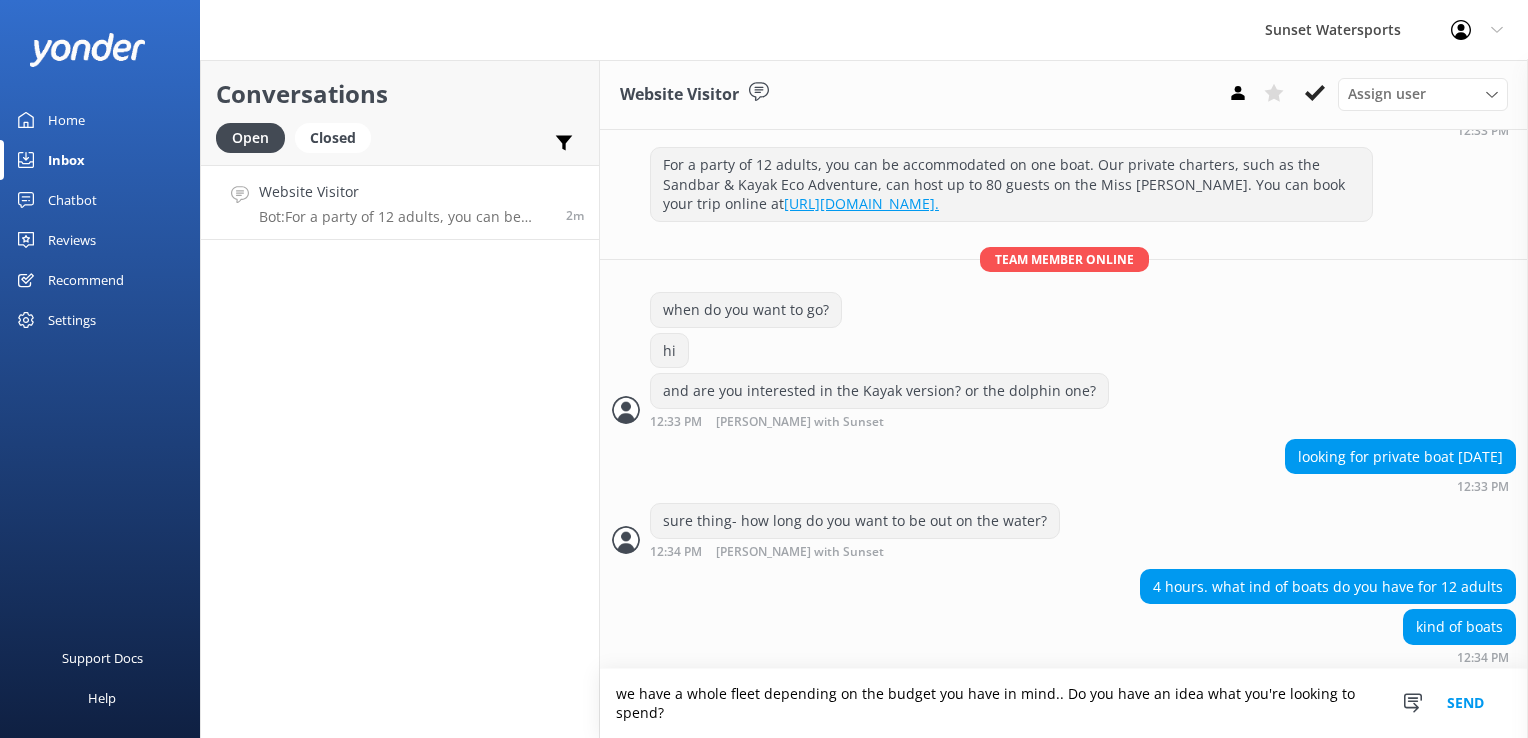 type on "we have a whole fleet depending on the budget you have in mind.. Do you have an idea what you're looking to spend?" 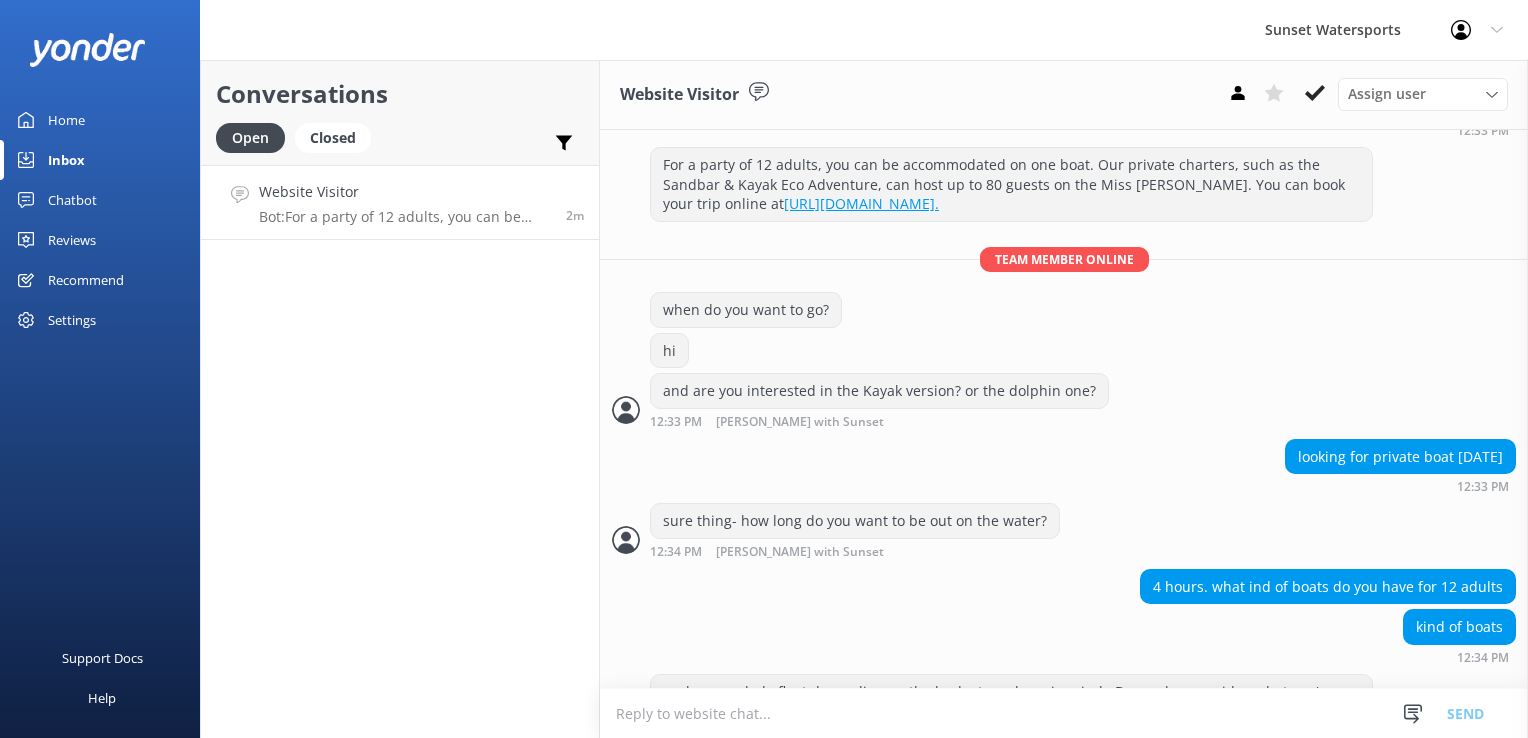 scroll, scrollTop: 313, scrollLeft: 0, axis: vertical 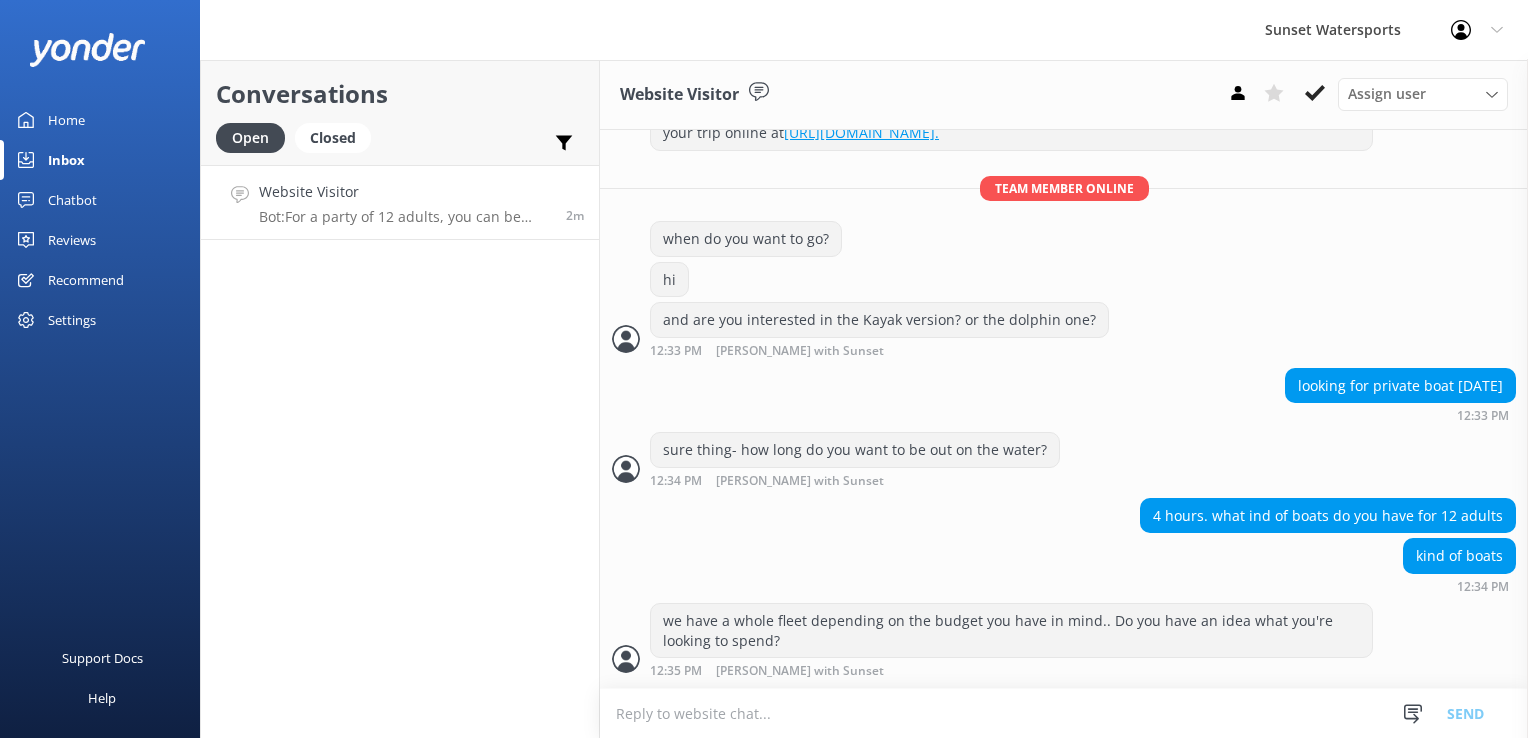 click at bounding box center [1064, 713] 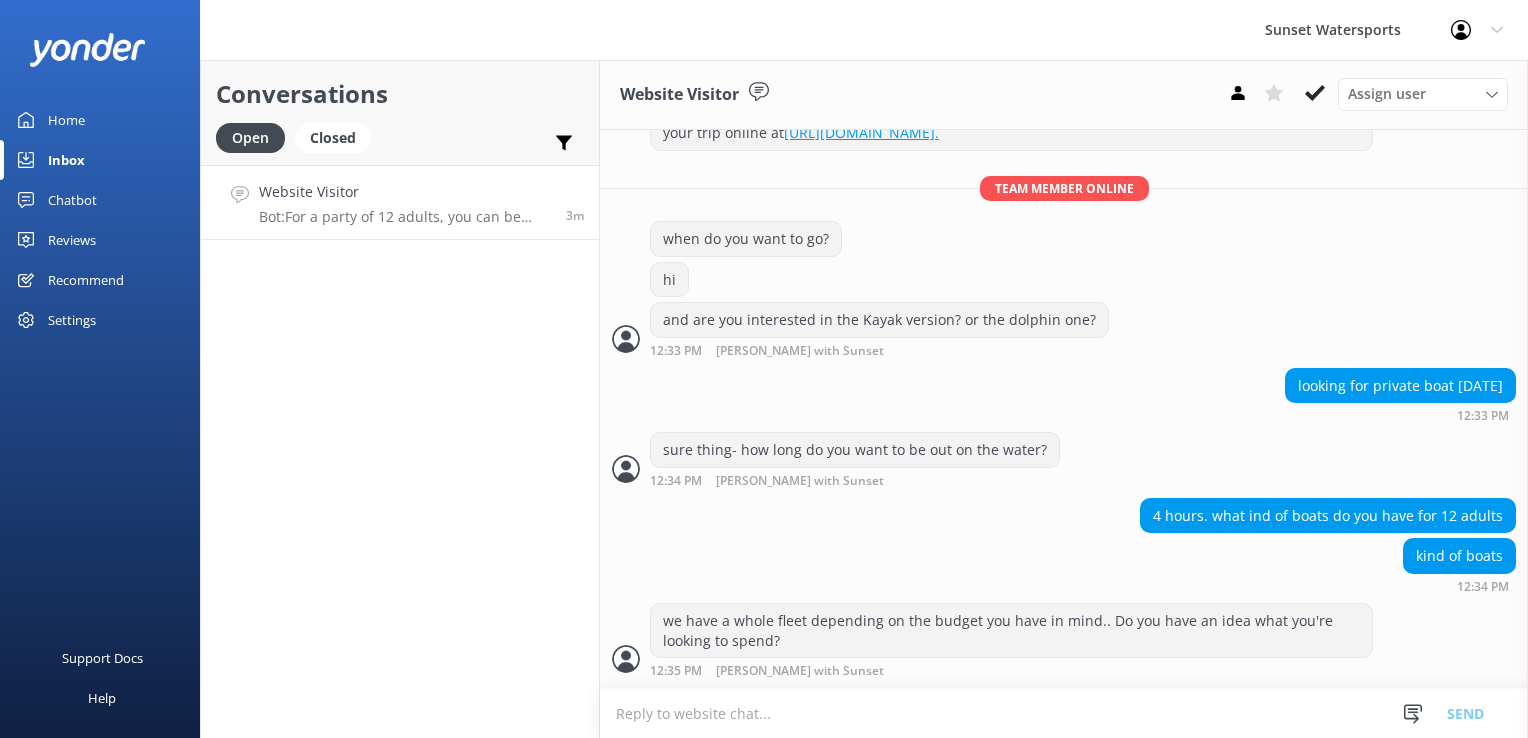 click at bounding box center (1064, 713) 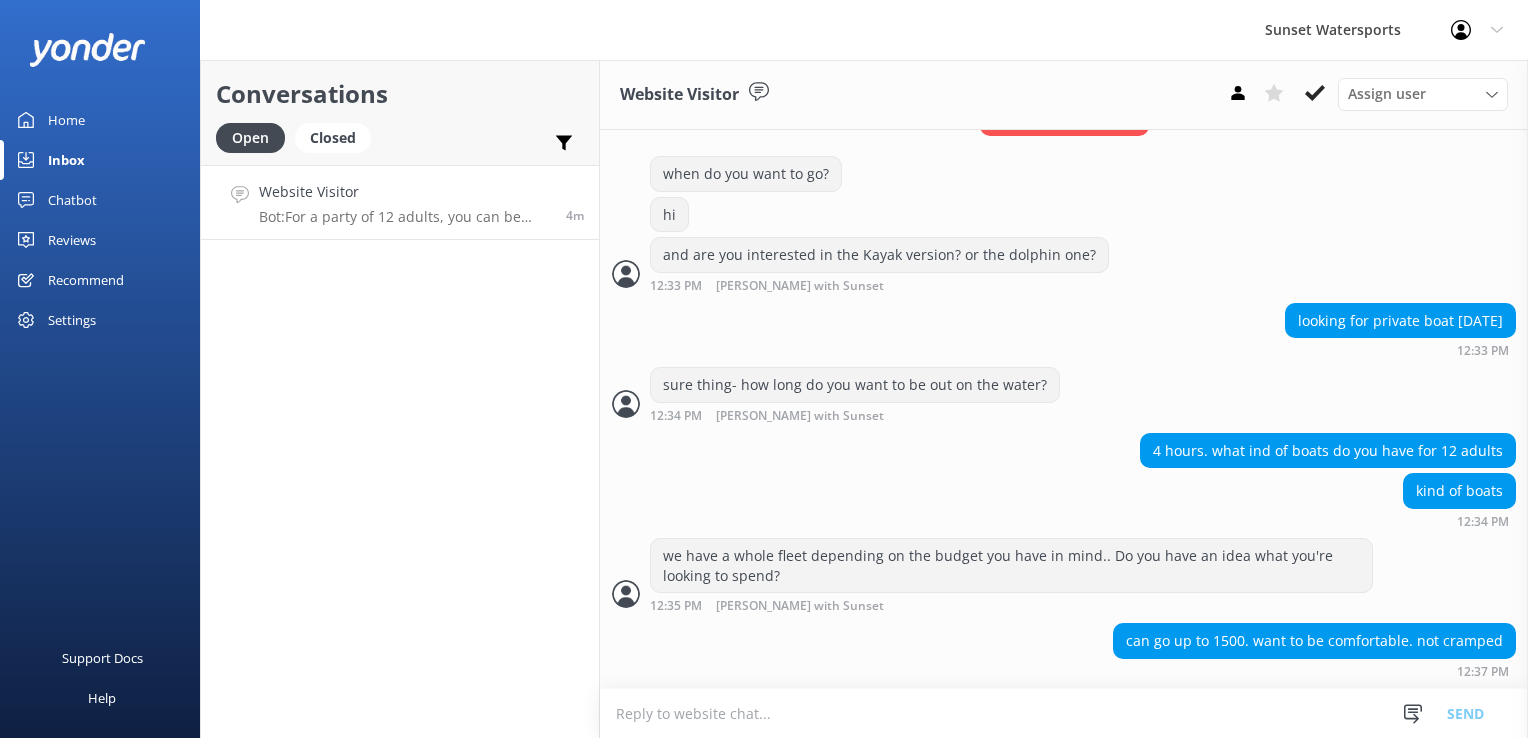 scroll, scrollTop: 377, scrollLeft: 0, axis: vertical 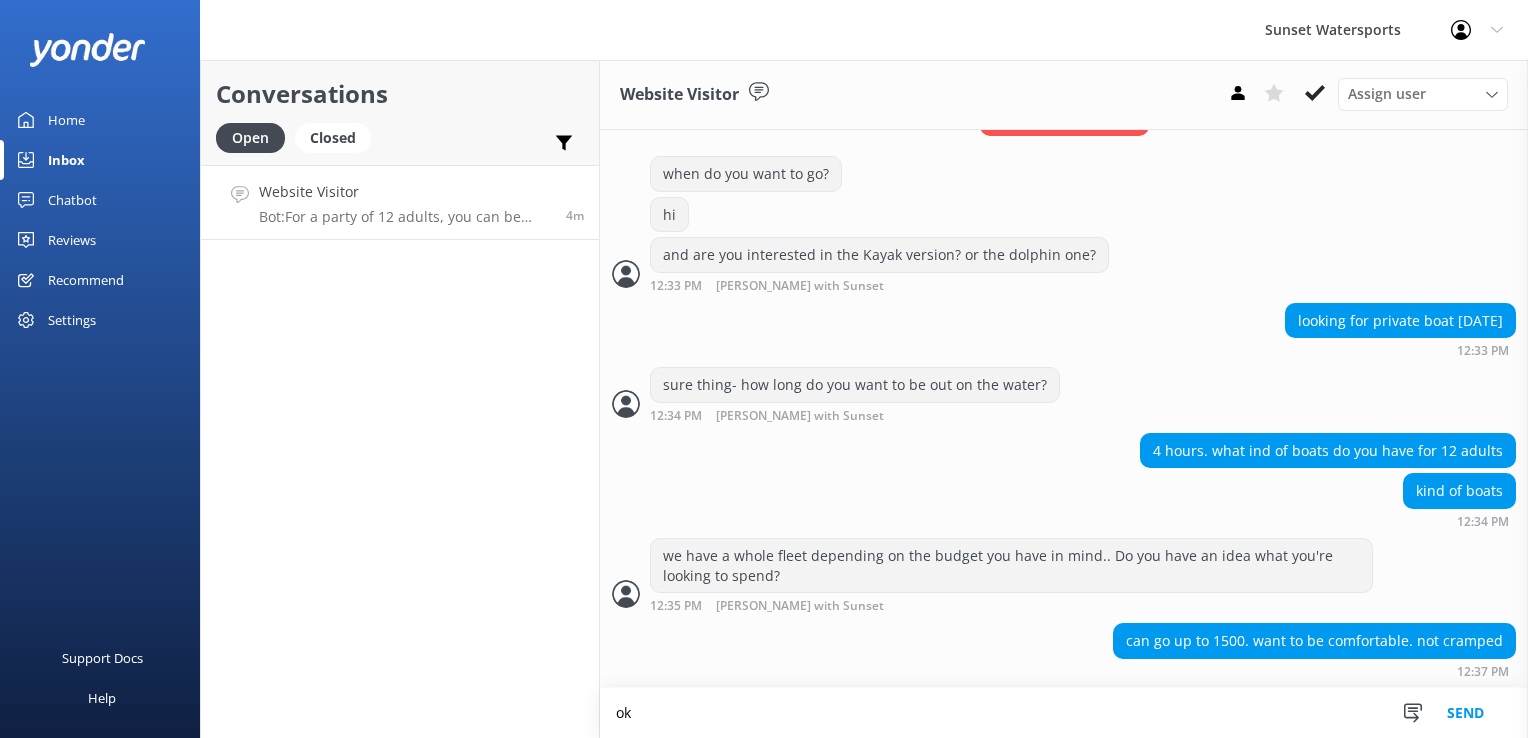 type on "o" 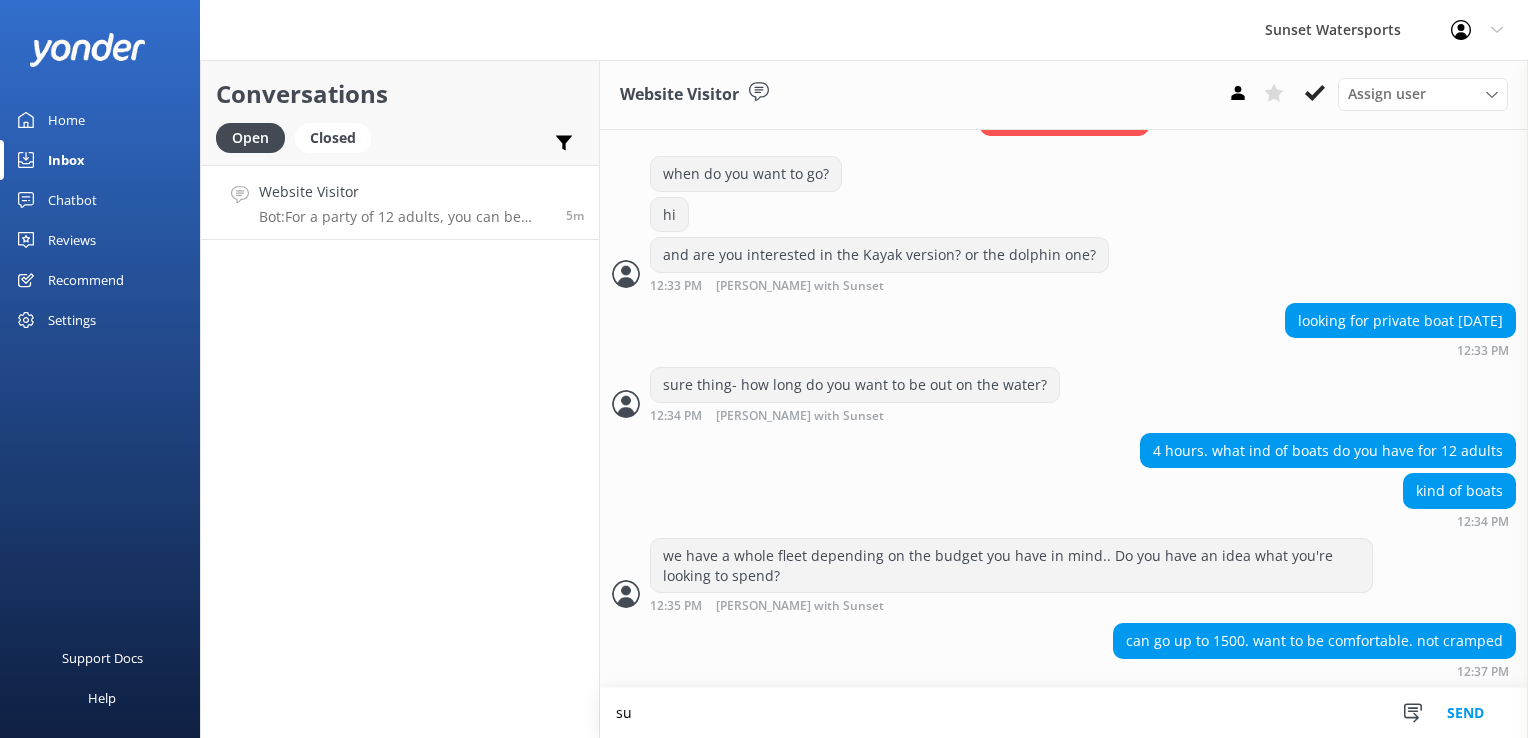 type on "s" 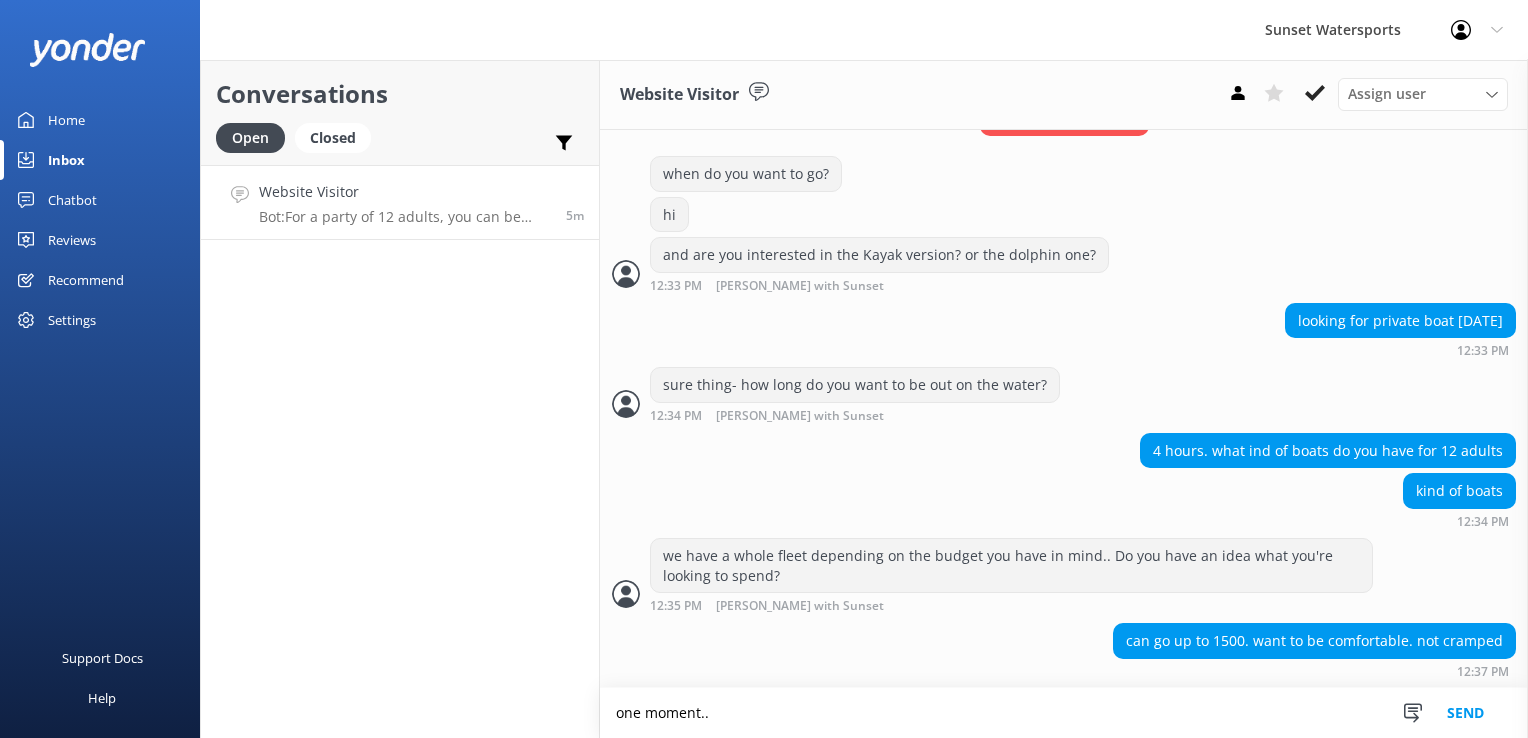 type on "one moment.." 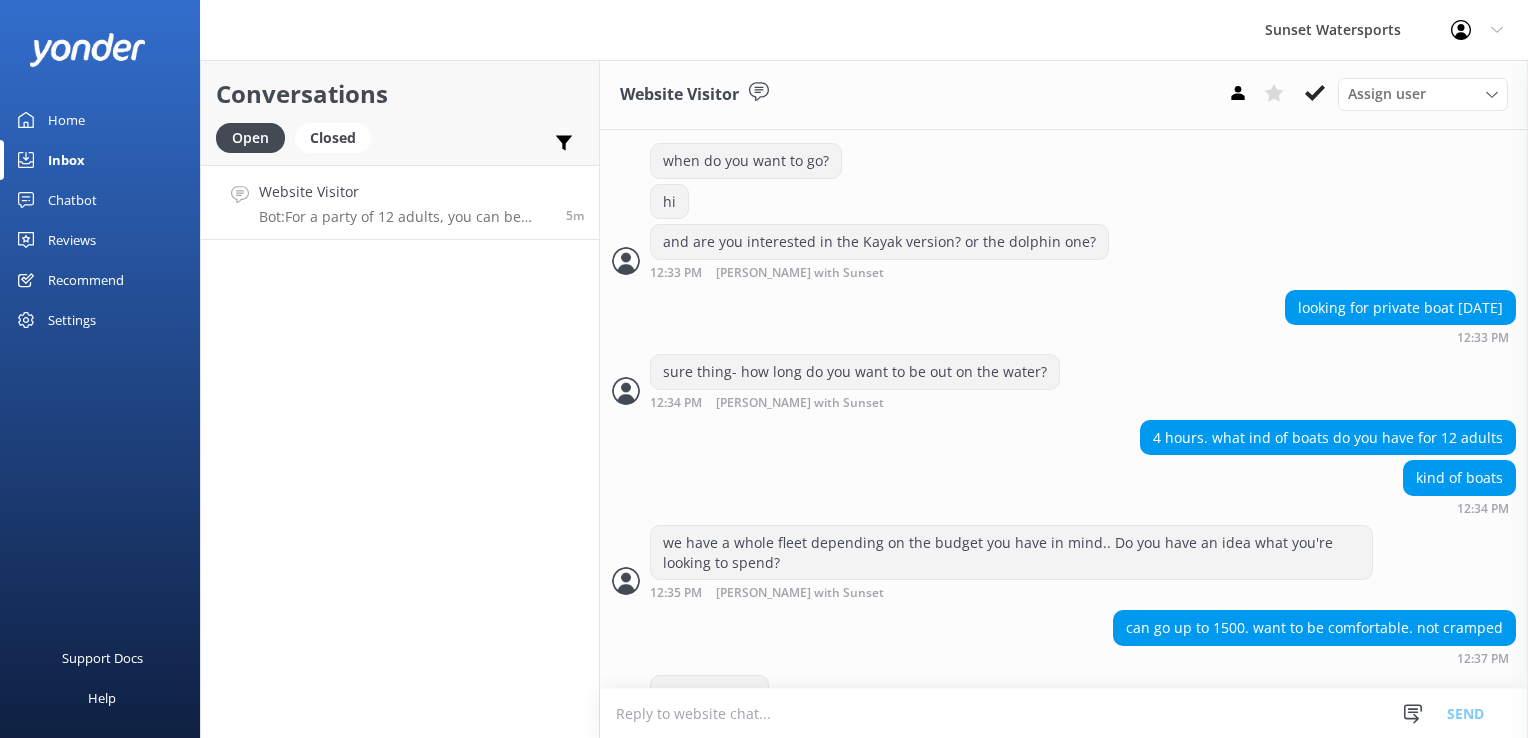 scroll, scrollTop: 442, scrollLeft: 0, axis: vertical 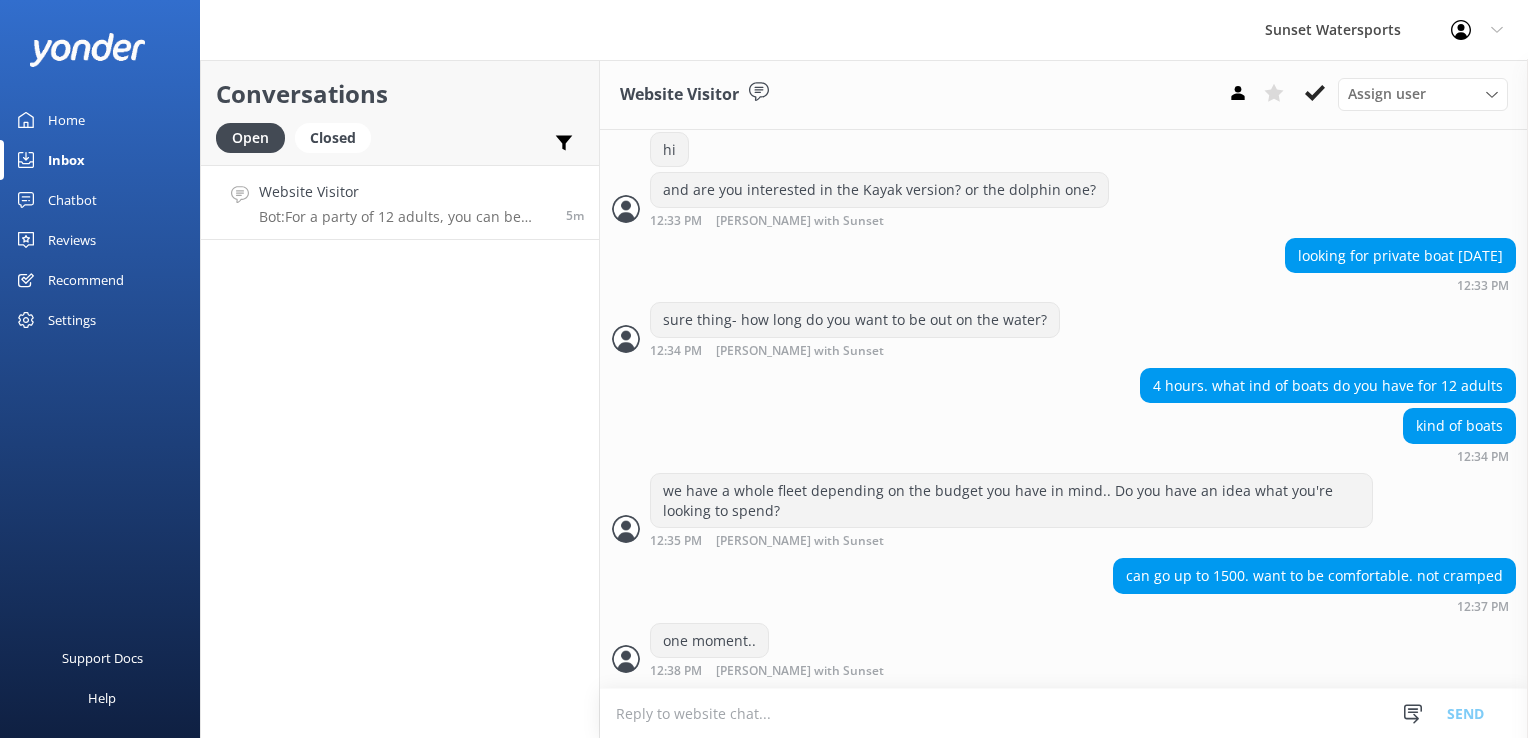click at bounding box center (1064, 713) 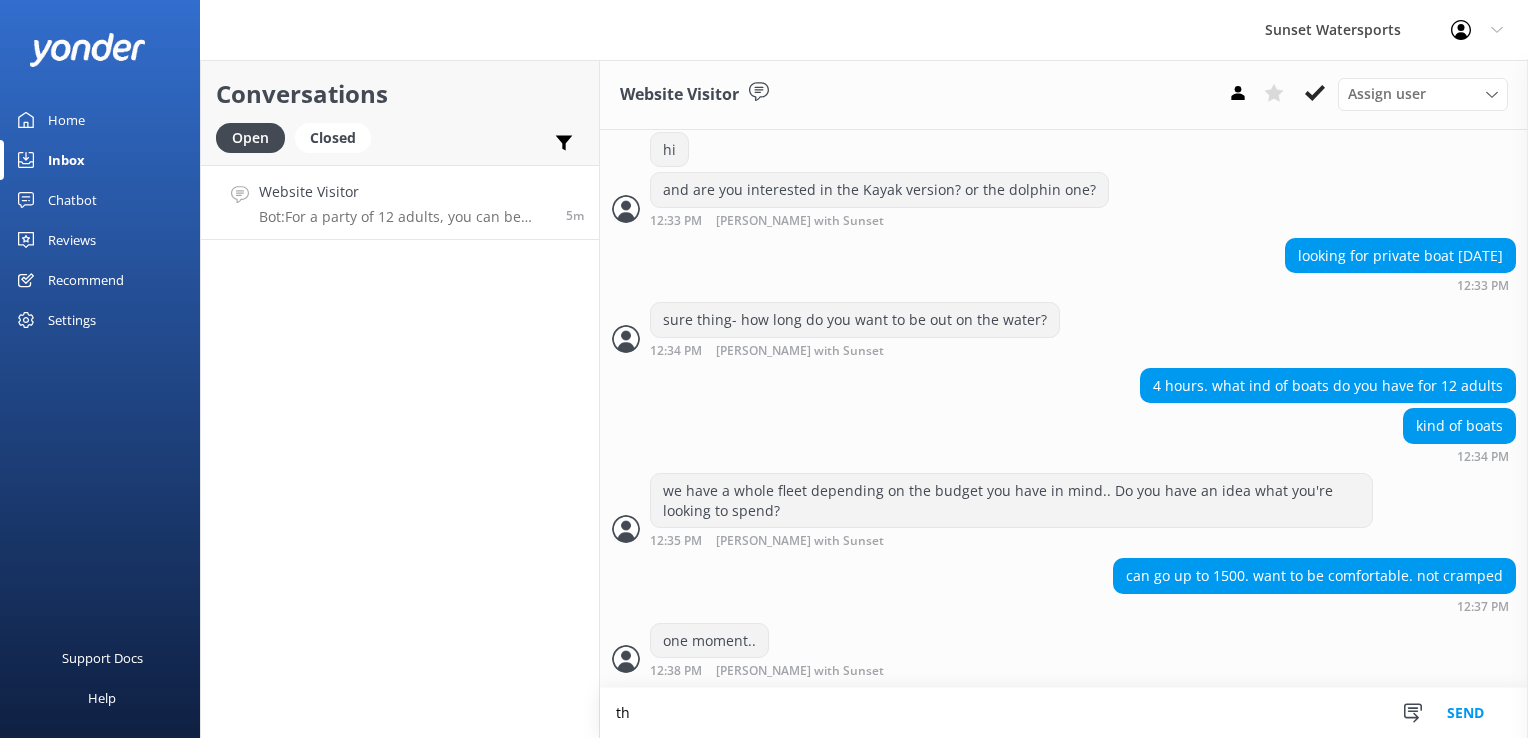 type on "t" 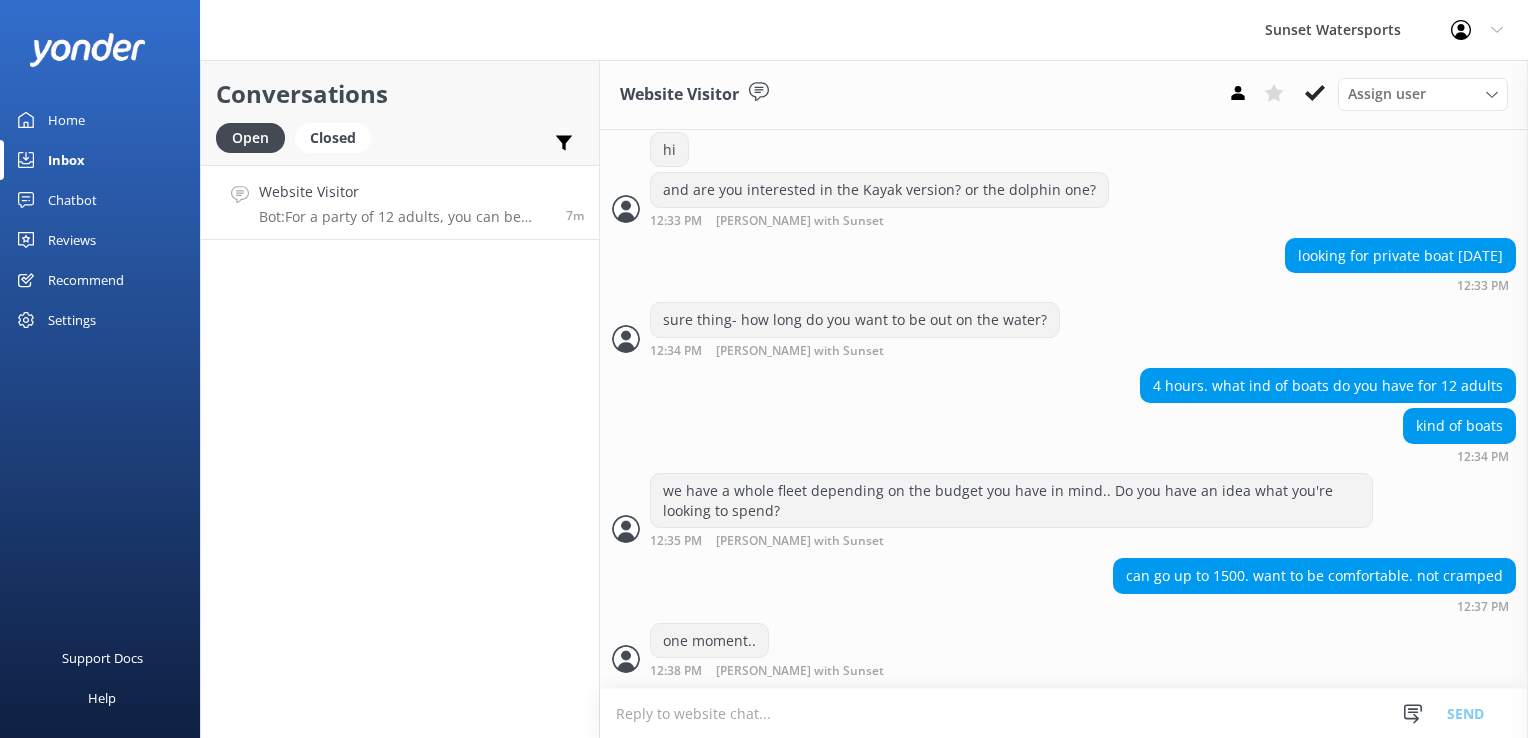 click at bounding box center (1064, 713) 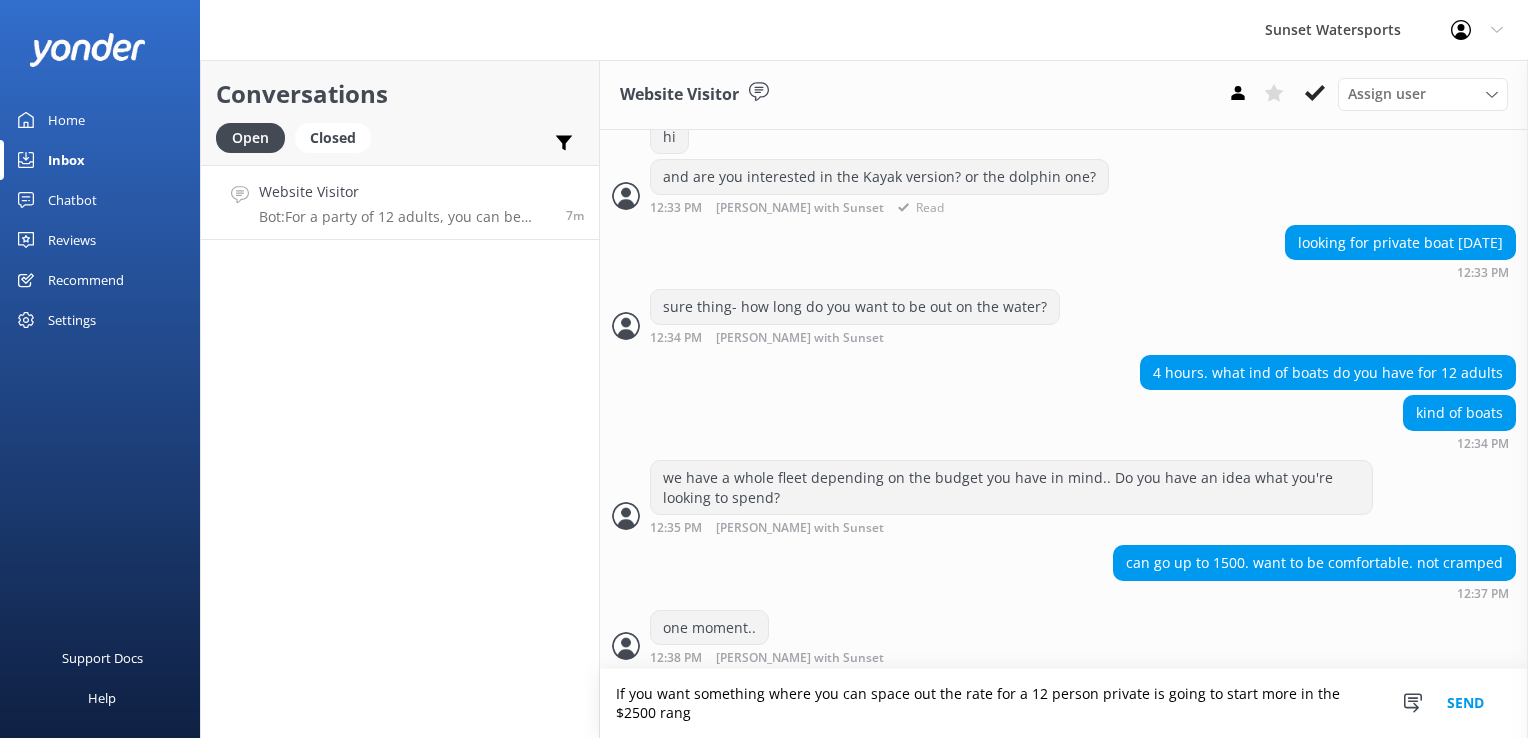 scroll, scrollTop: 462, scrollLeft: 0, axis: vertical 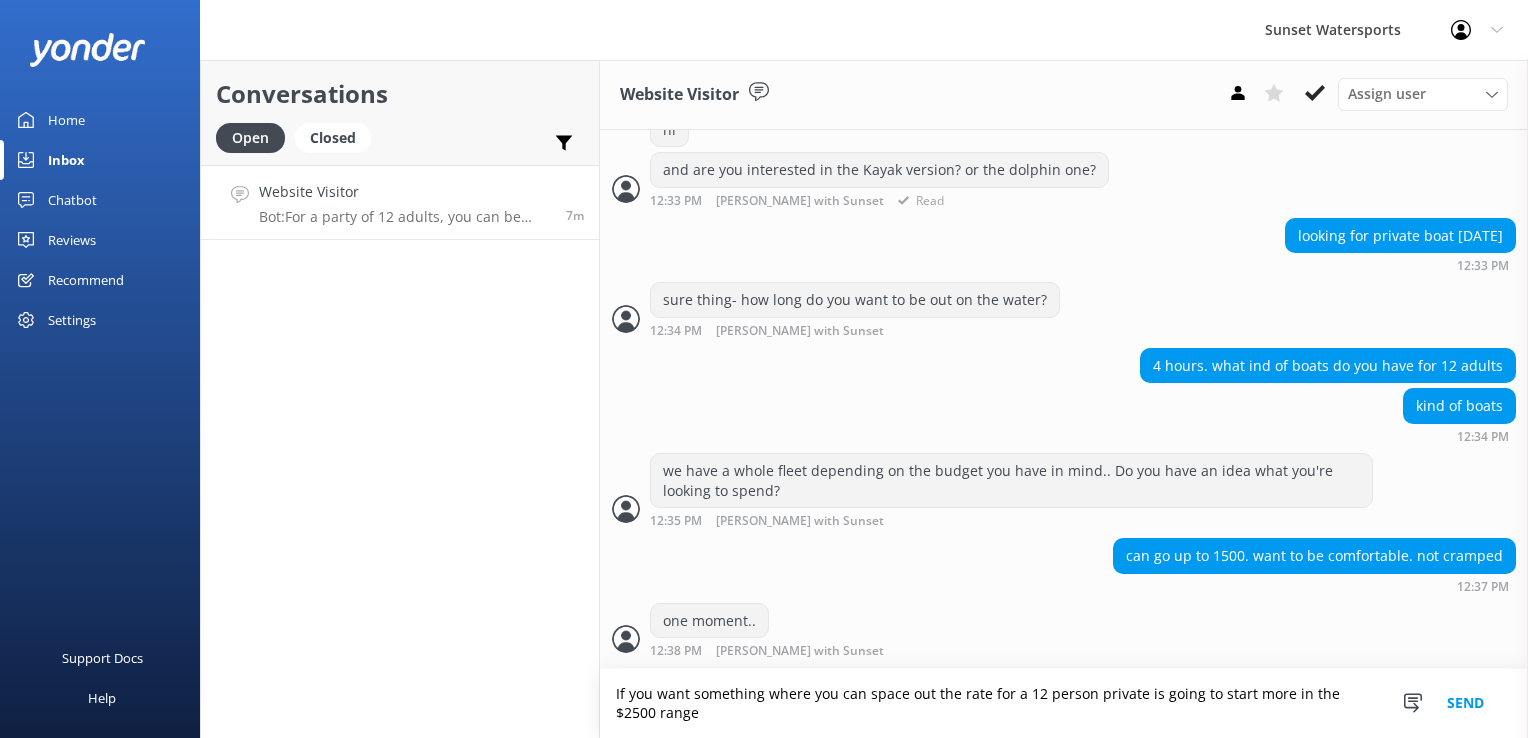 type on "If you want something where you can space out the rate for a 12 person private is going to start more in the $2500 range" 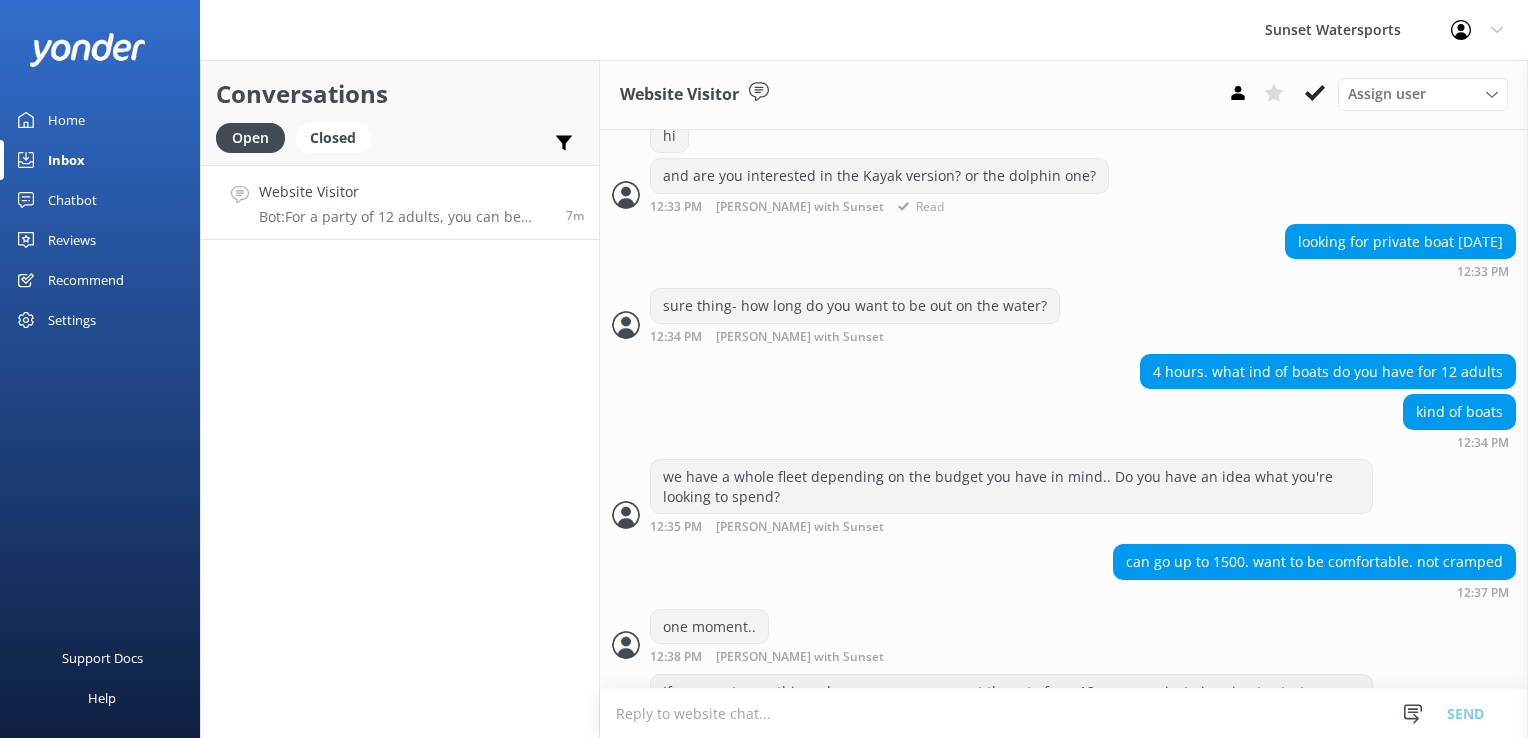 scroll, scrollTop: 526, scrollLeft: 0, axis: vertical 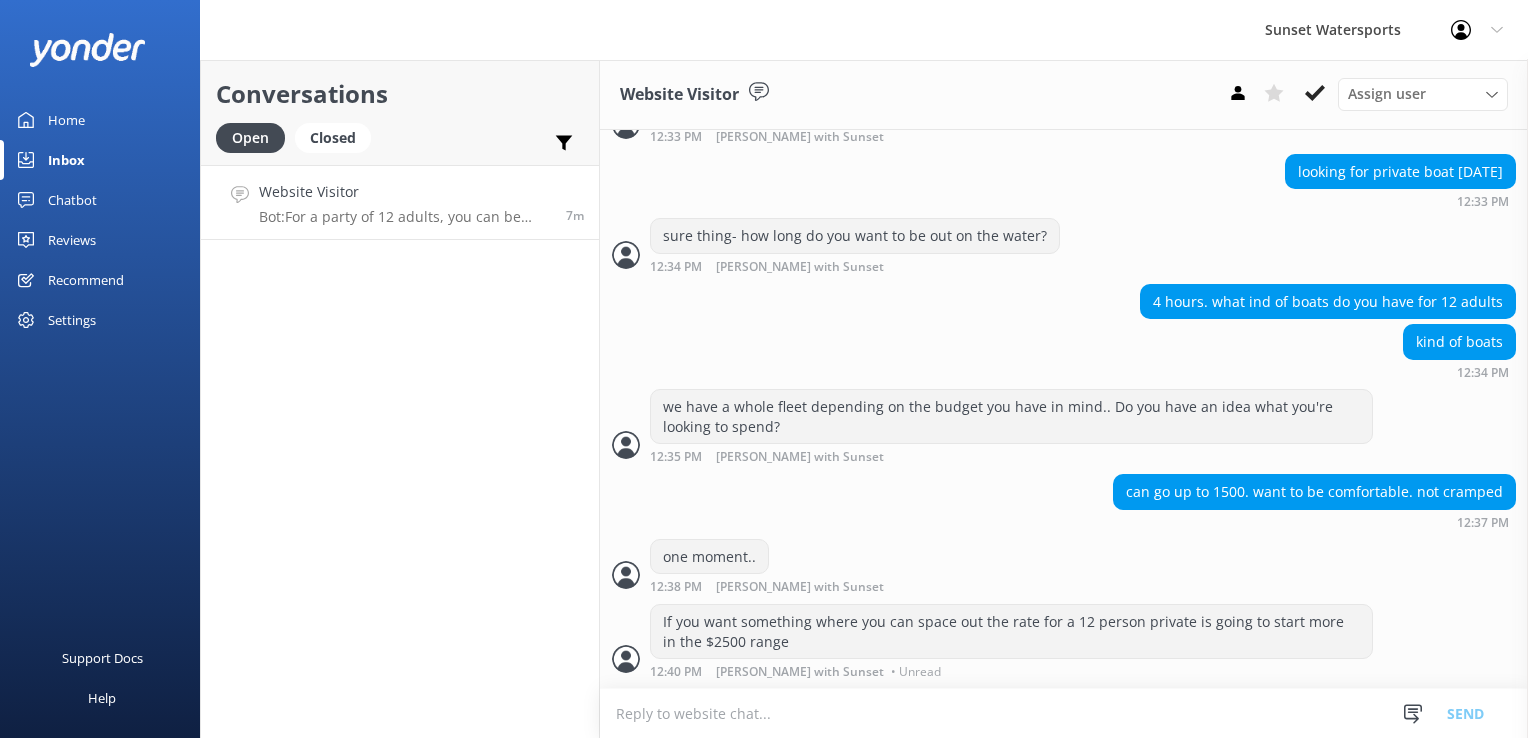 click at bounding box center [1064, 713] 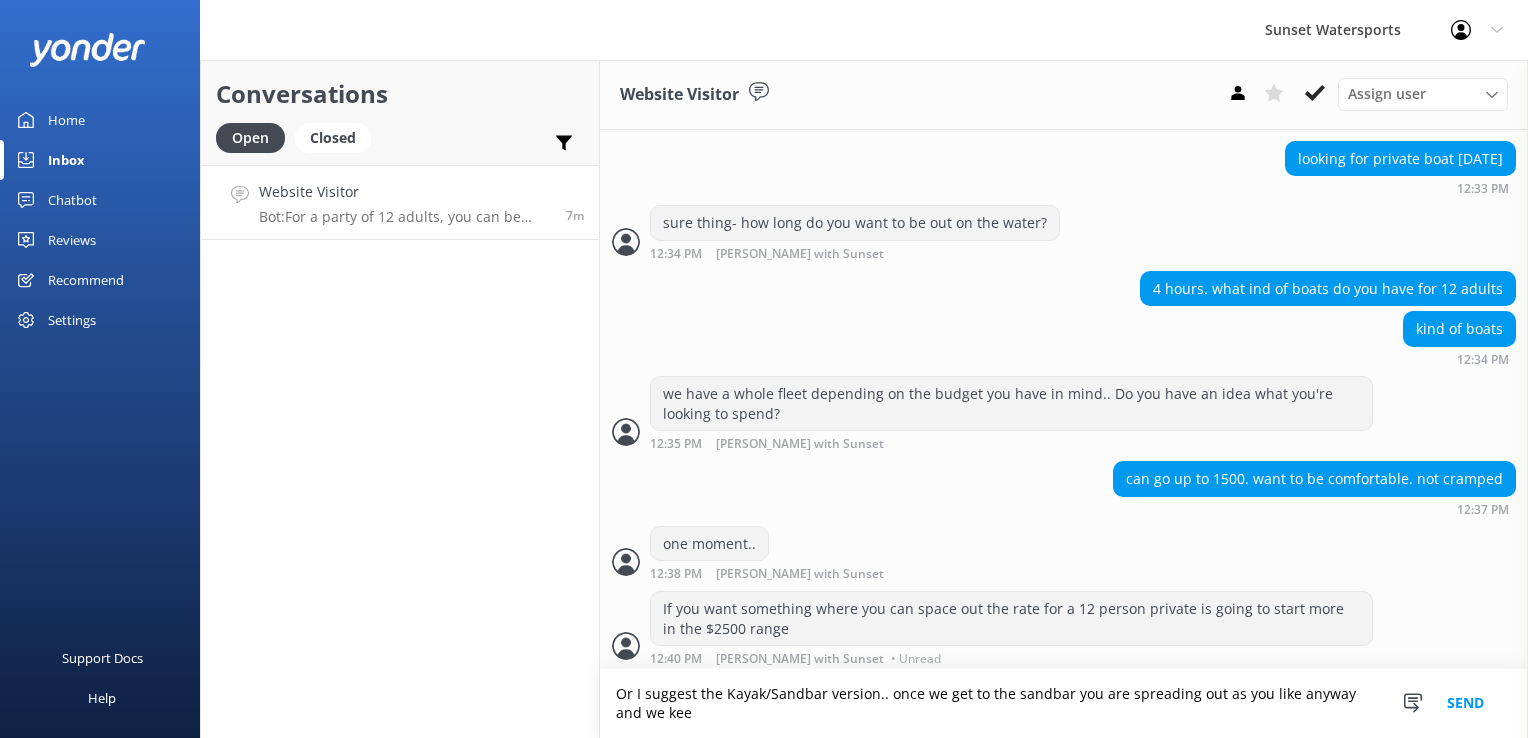 scroll, scrollTop: 546, scrollLeft: 0, axis: vertical 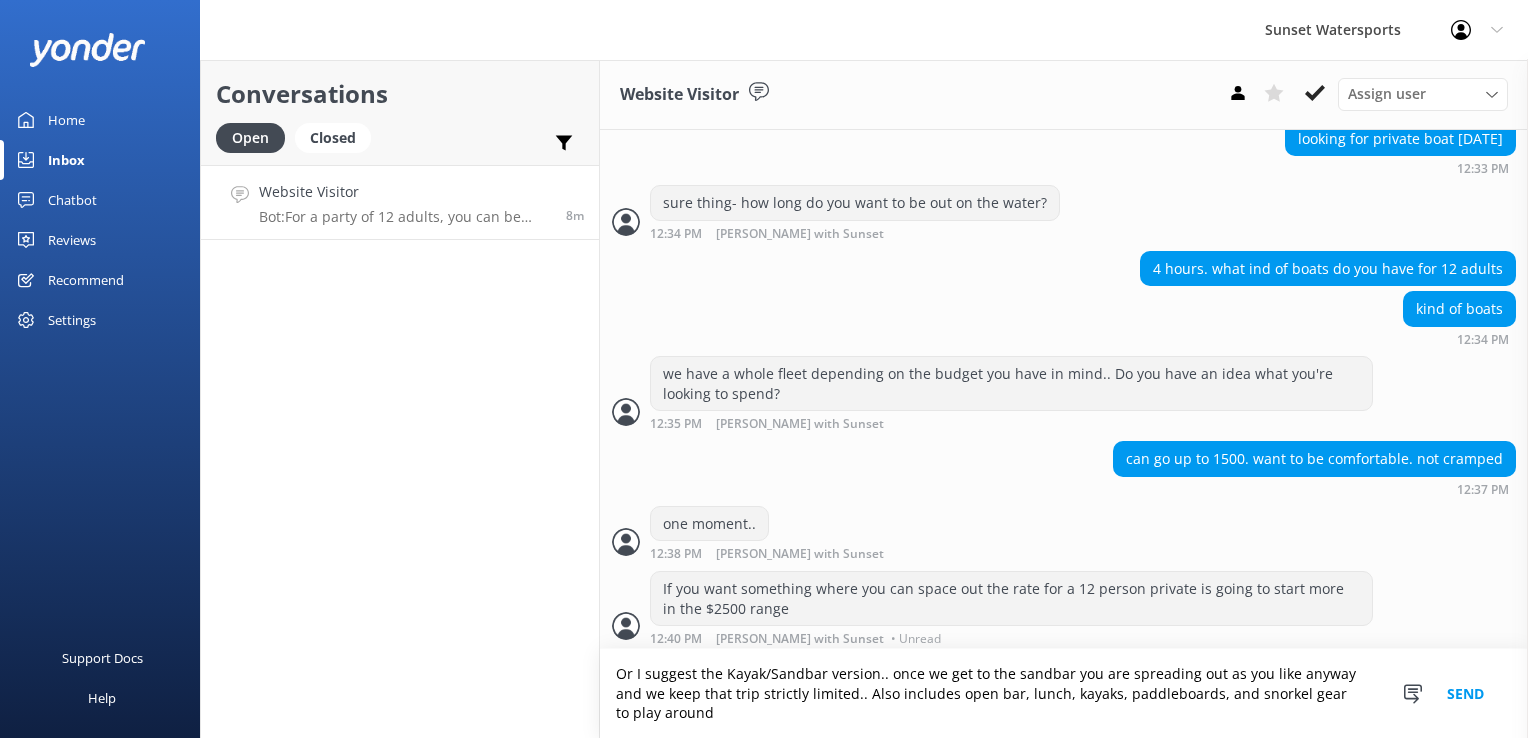 type on "Or I suggest the Kayak/Sandbar version.. once we get to the sandbar you are spreading out as you like anyway and we keep that trip strictly limited.. Also includes open bar, lunch, kayaks, paddleboards, and snorkel gear to play around" 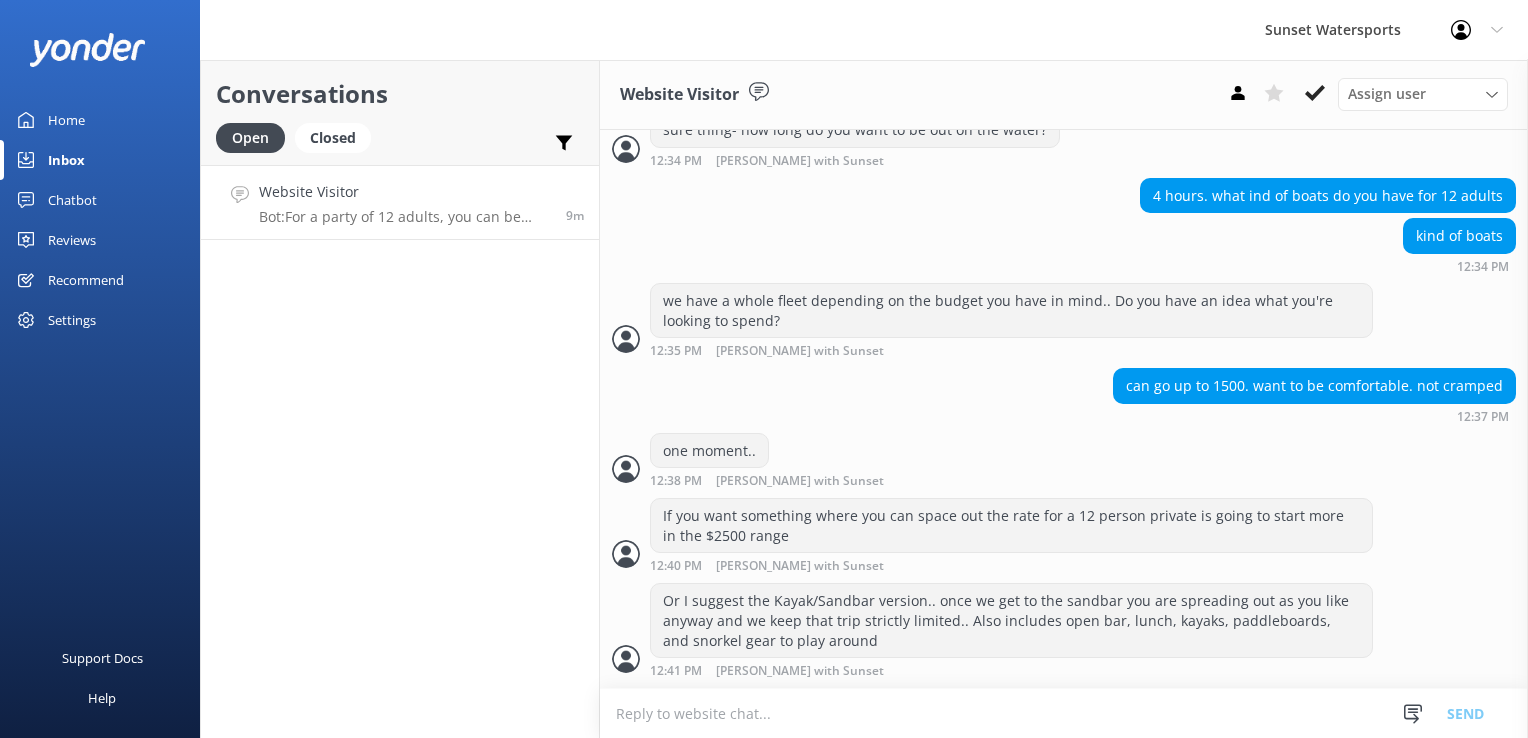 scroll, scrollTop: 632, scrollLeft: 0, axis: vertical 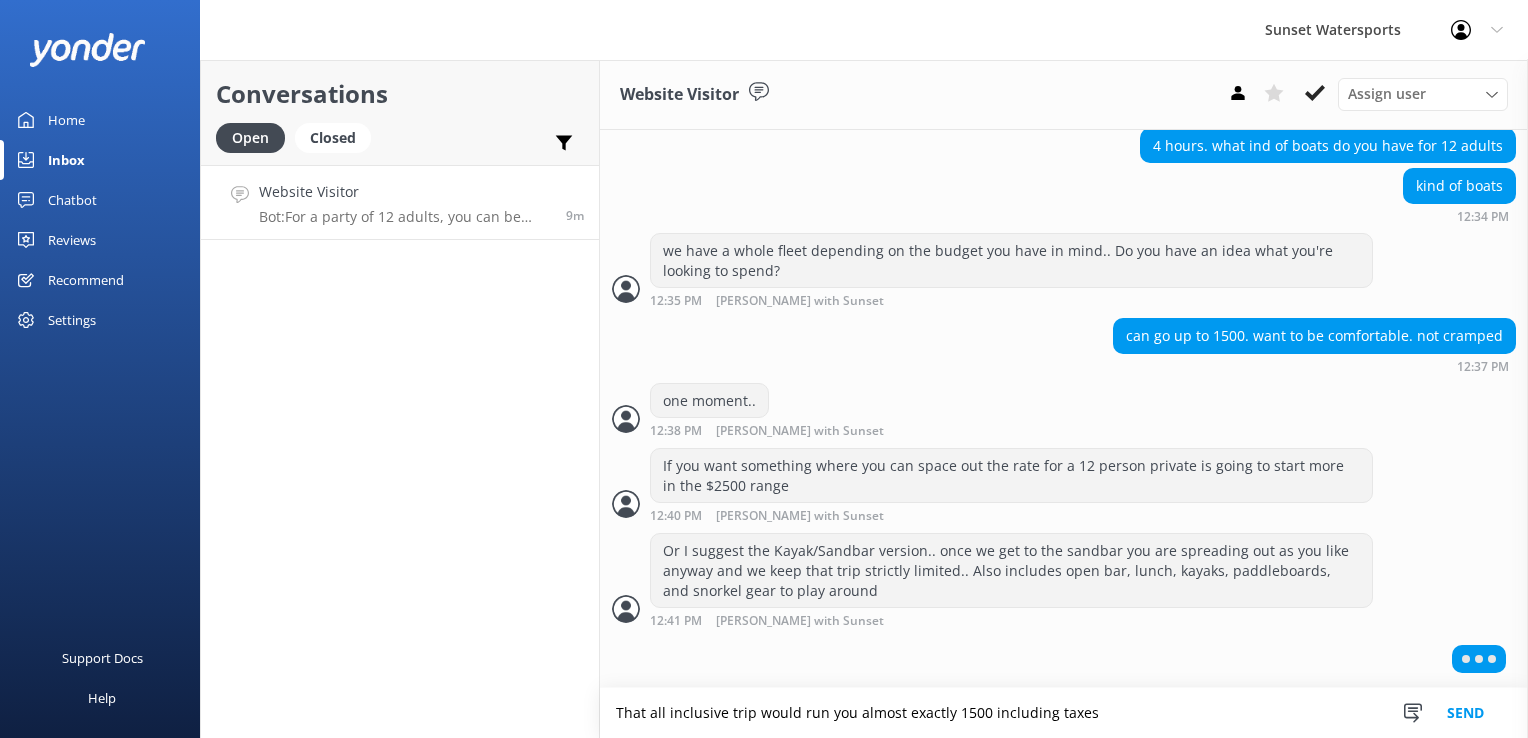type on "That all inclusive trip would run you almost exactly 1500 including taxes" 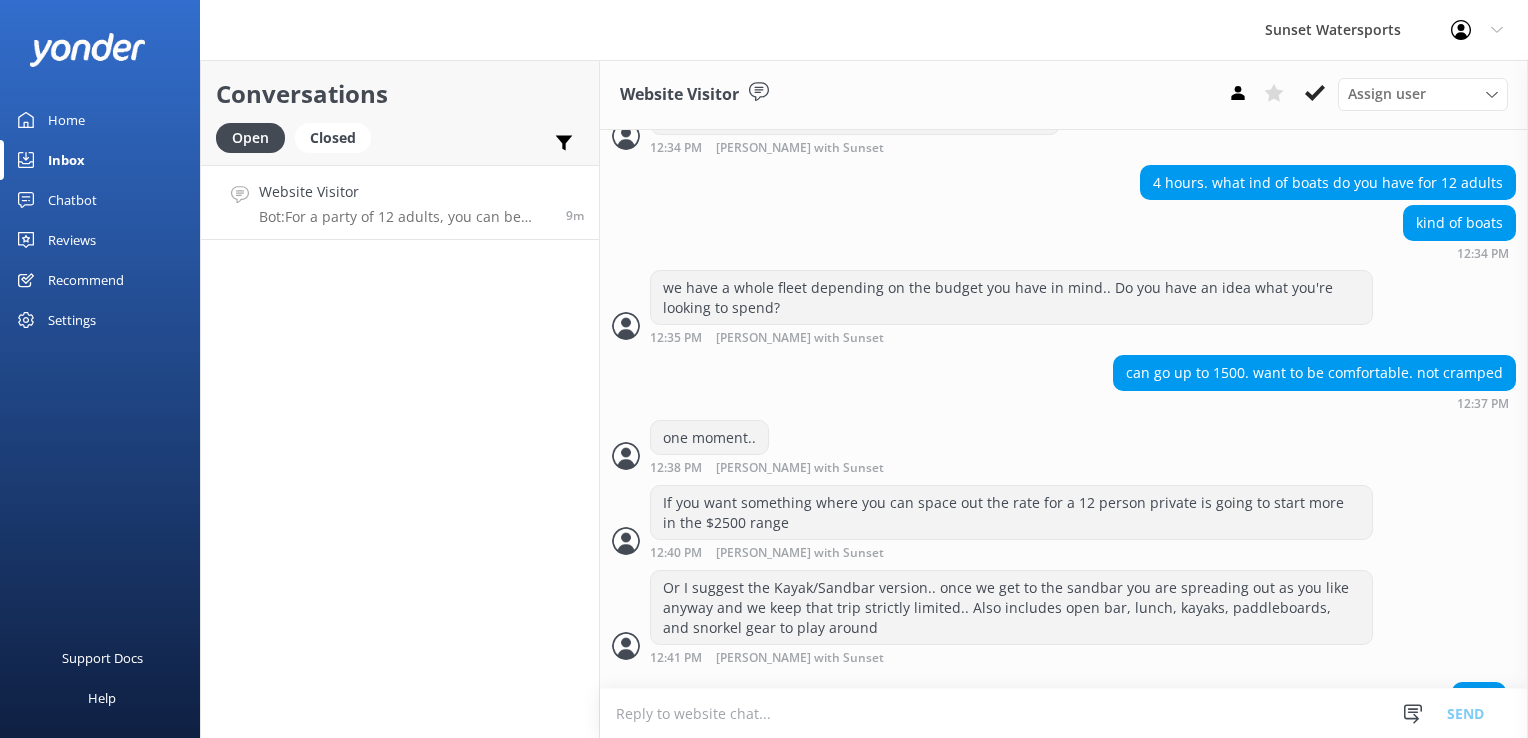 scroll, scrollTop: 679, scrollLeft: 0, axis: vertical 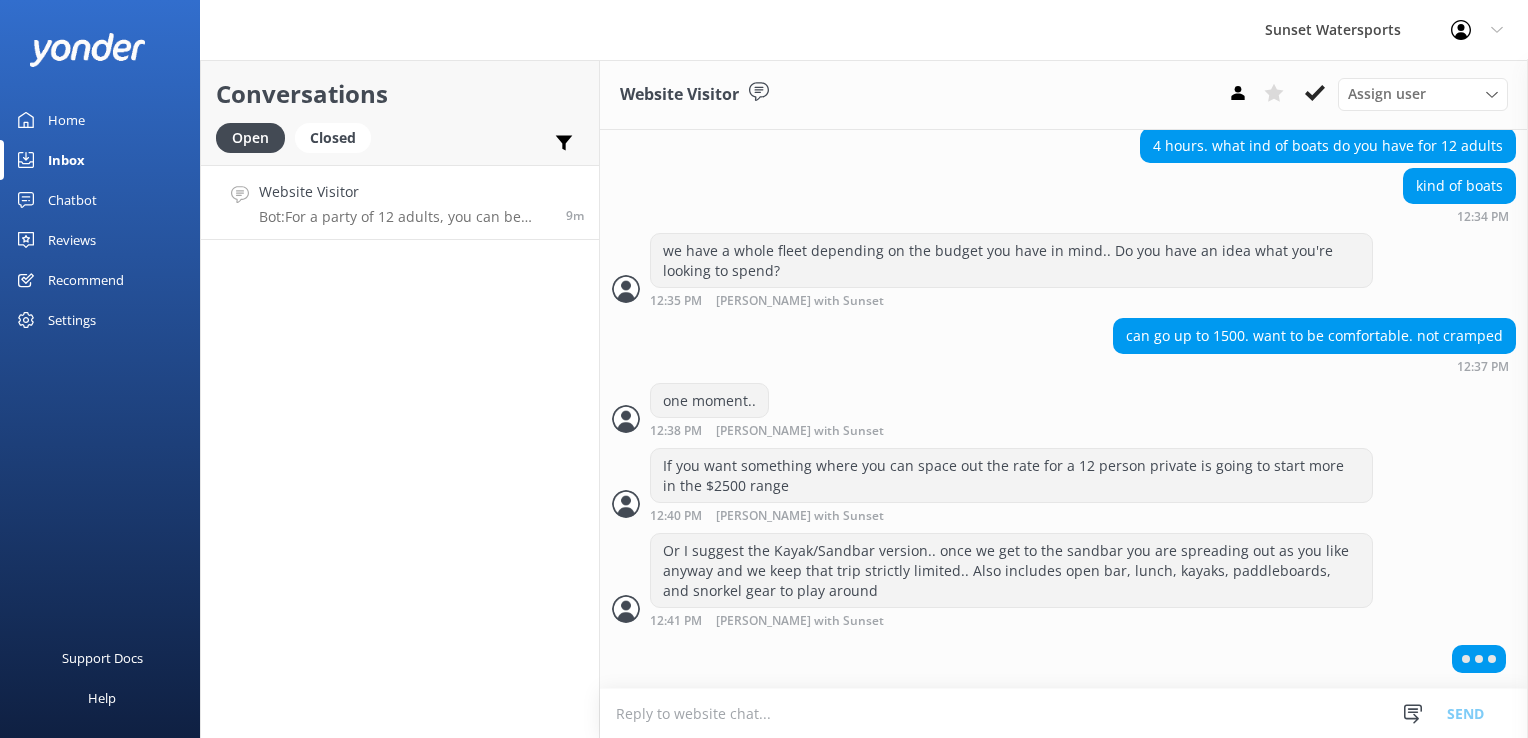 click at bounding box center (1064, 713) 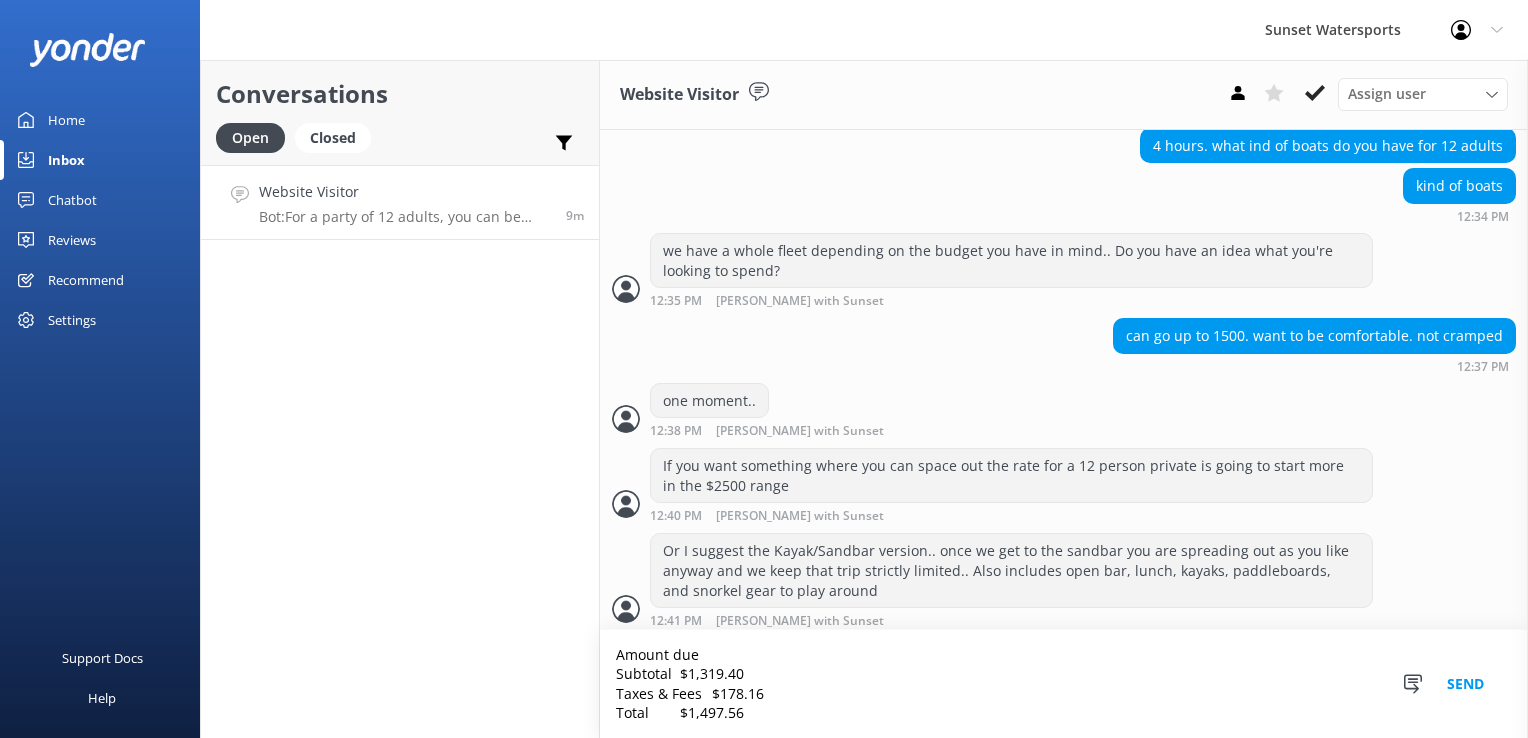 scroll, scrollTop: 4, scrollLeft: 0, axis: vertical 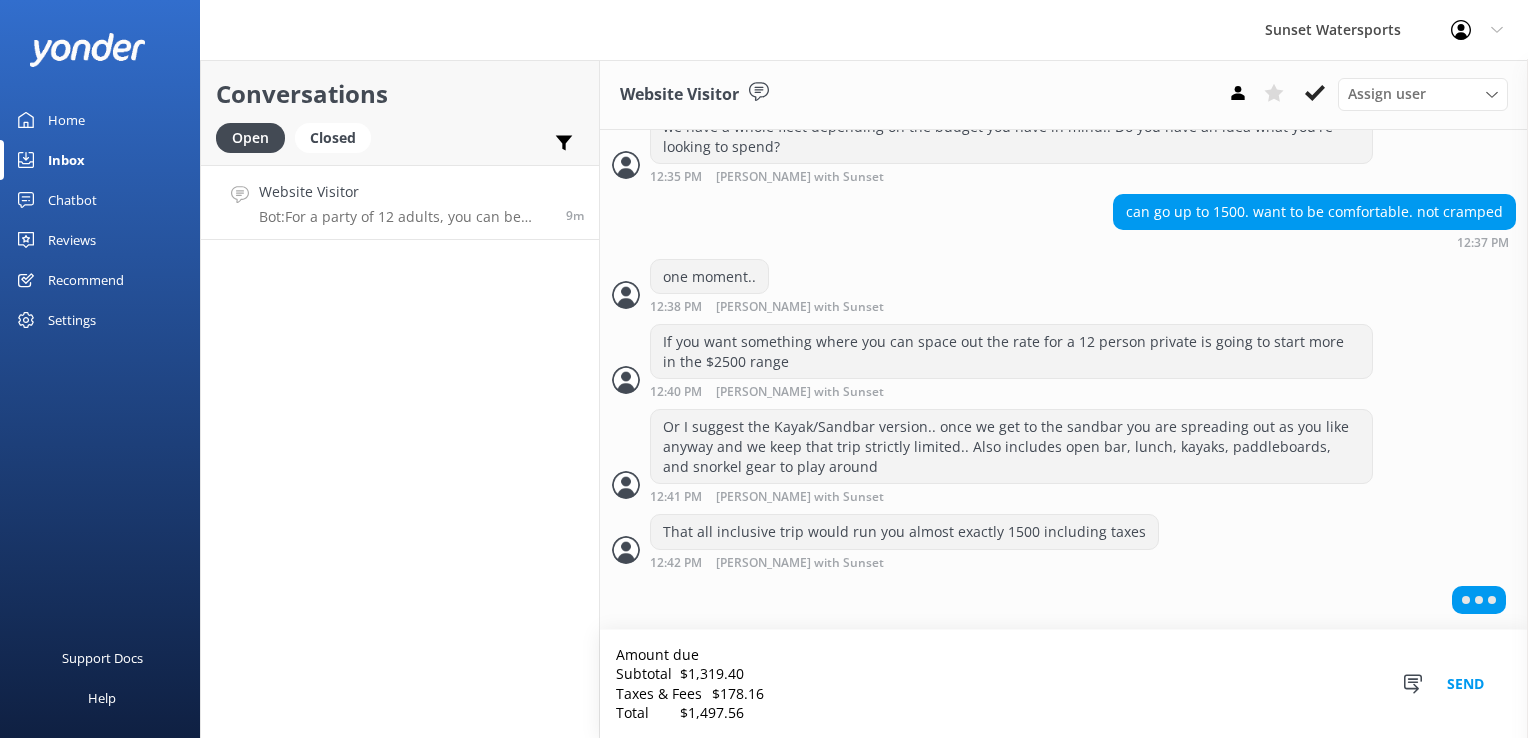 type on "Amount due
Subtotal	$1,319.40
Taxes & Fees 	$178.16
Total	$1,497.56" 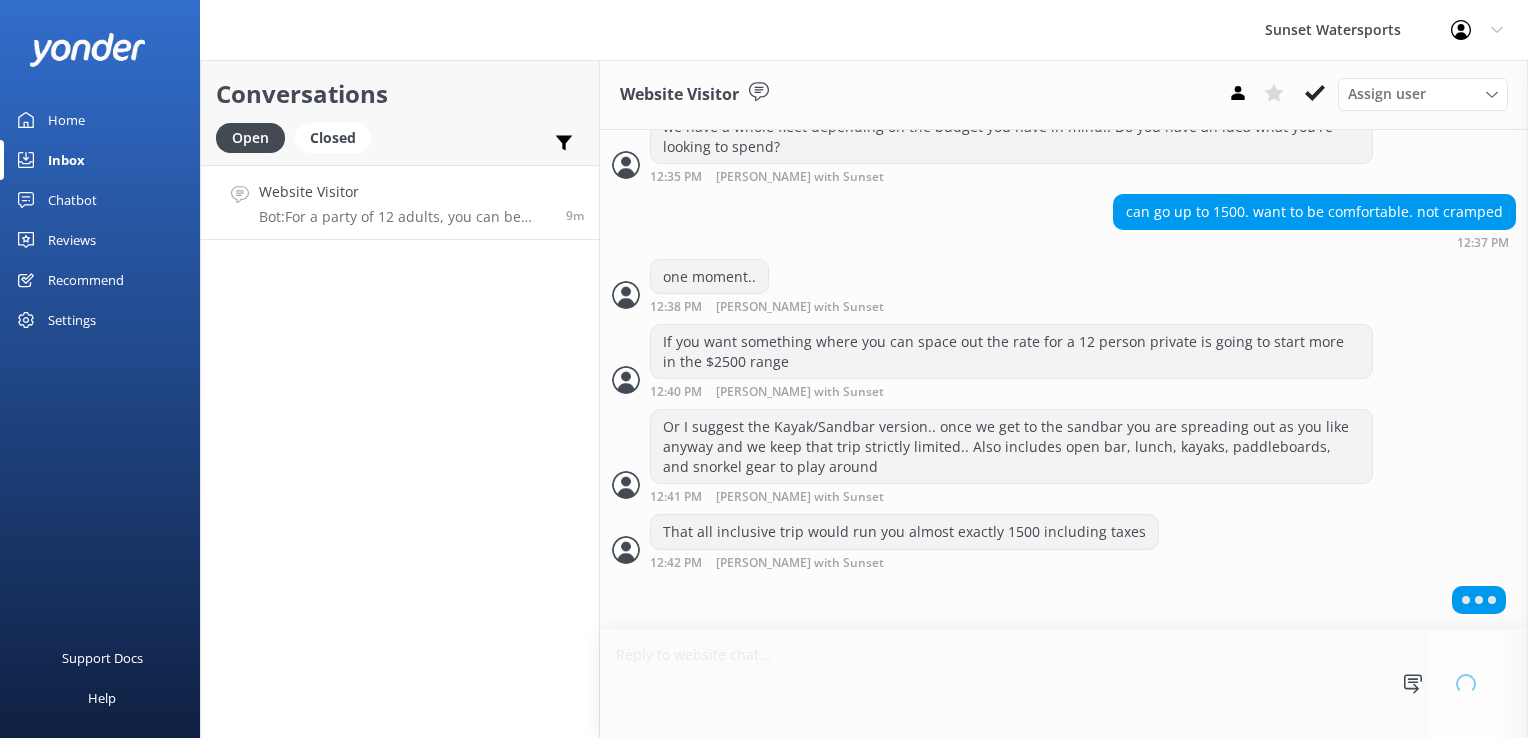 scroll, scrollTop: 696, scrollLeft: 0, axis: vertical 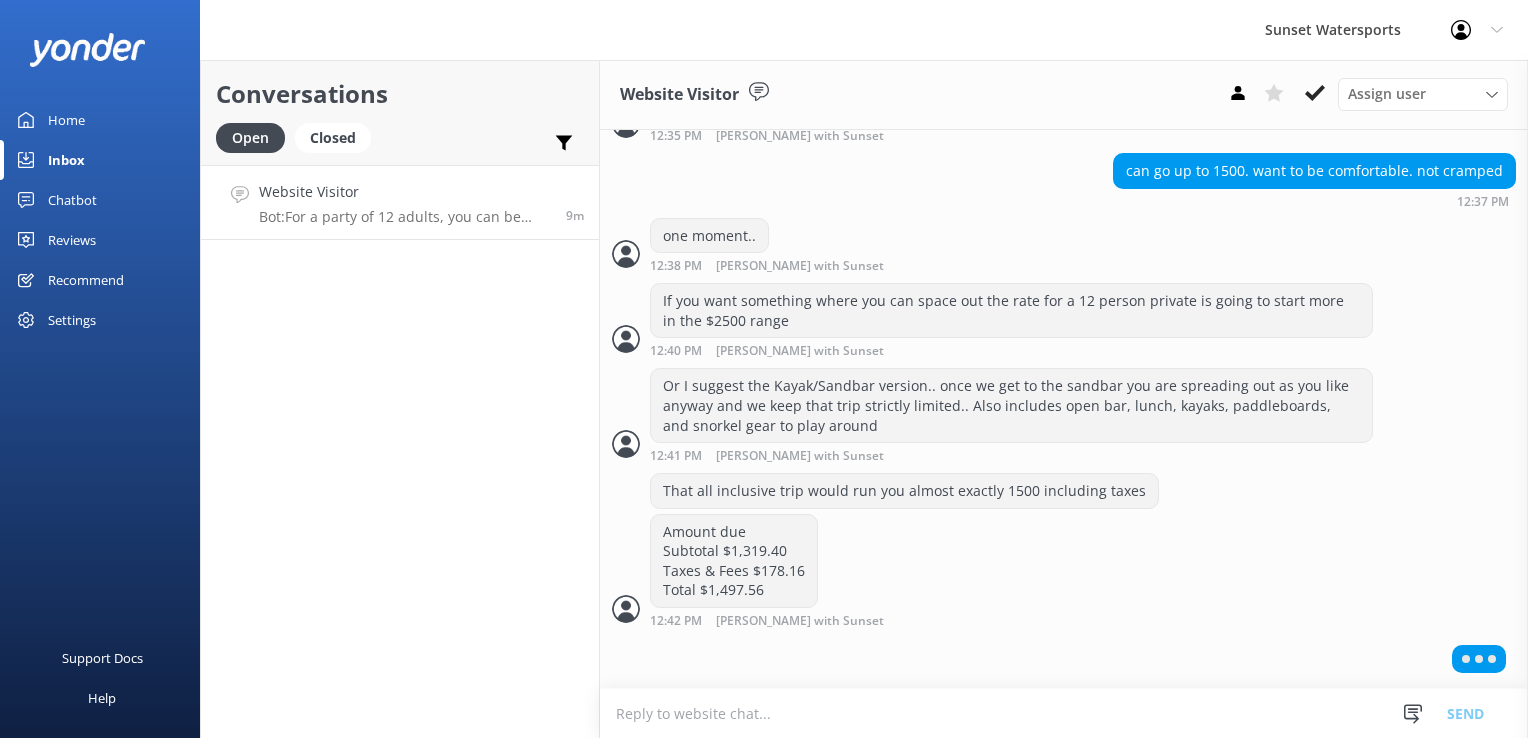 click at bounding box center [1064, 713] 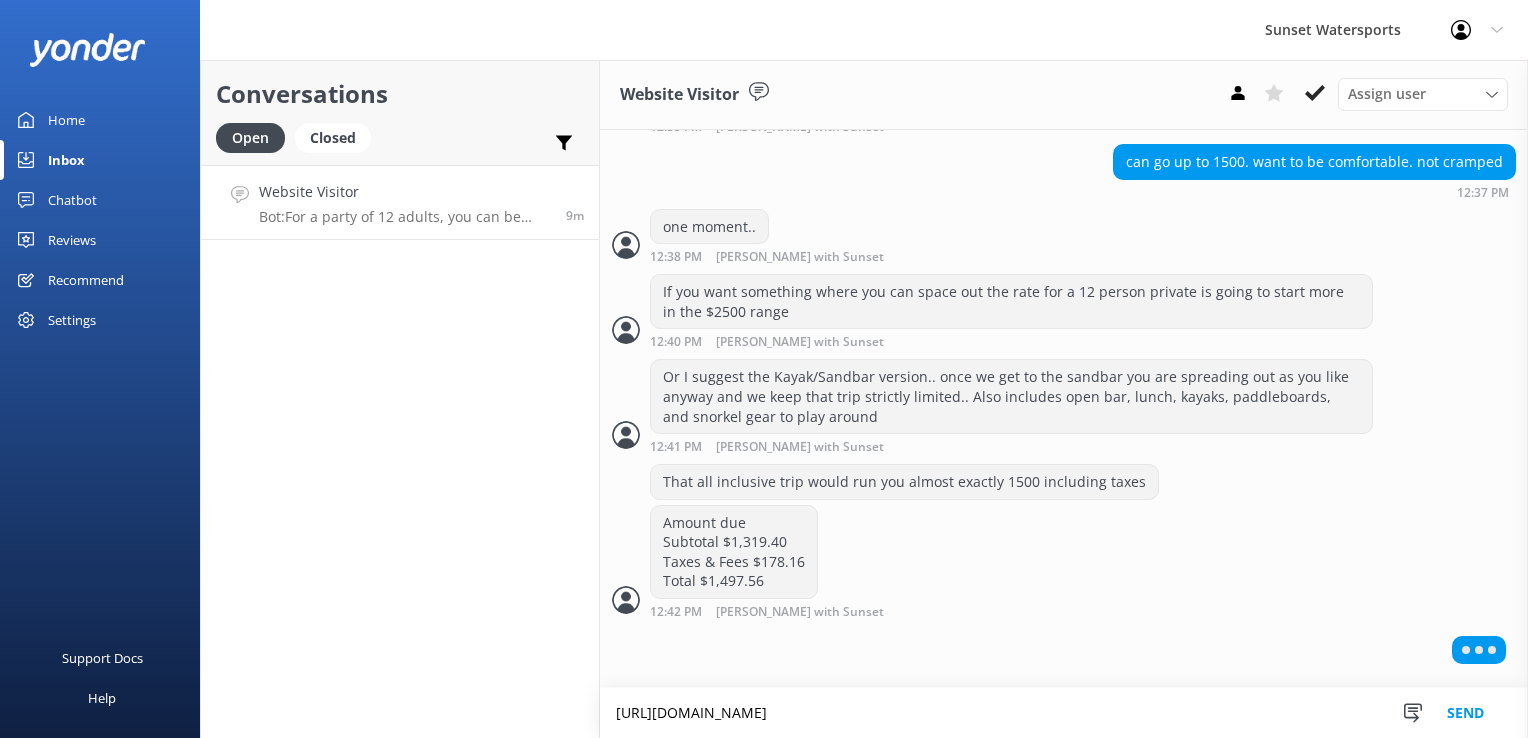 scroll, scrollTop: 863, scrollLeft: 0, axis: vertical 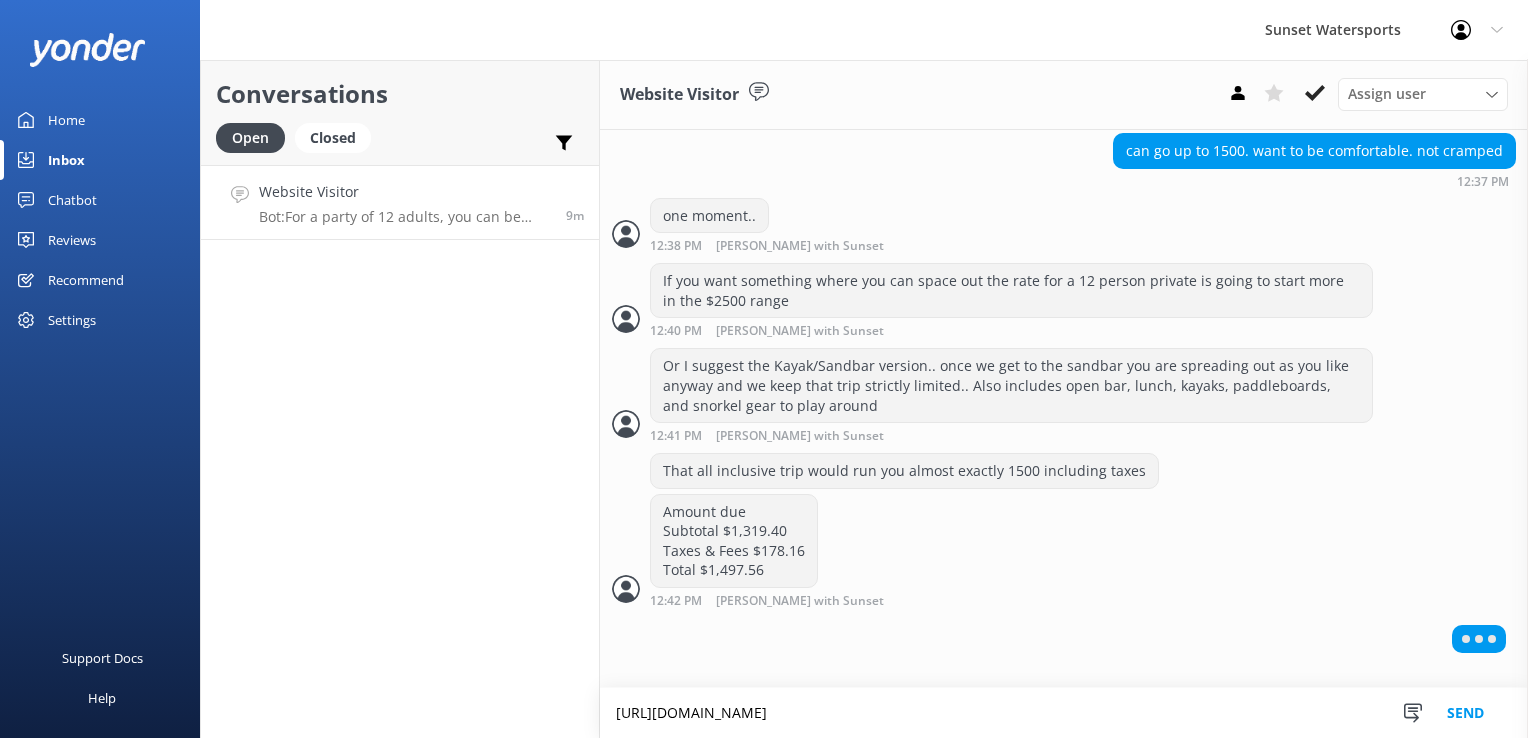 type on "[URL][DOMAIN_NAME]" 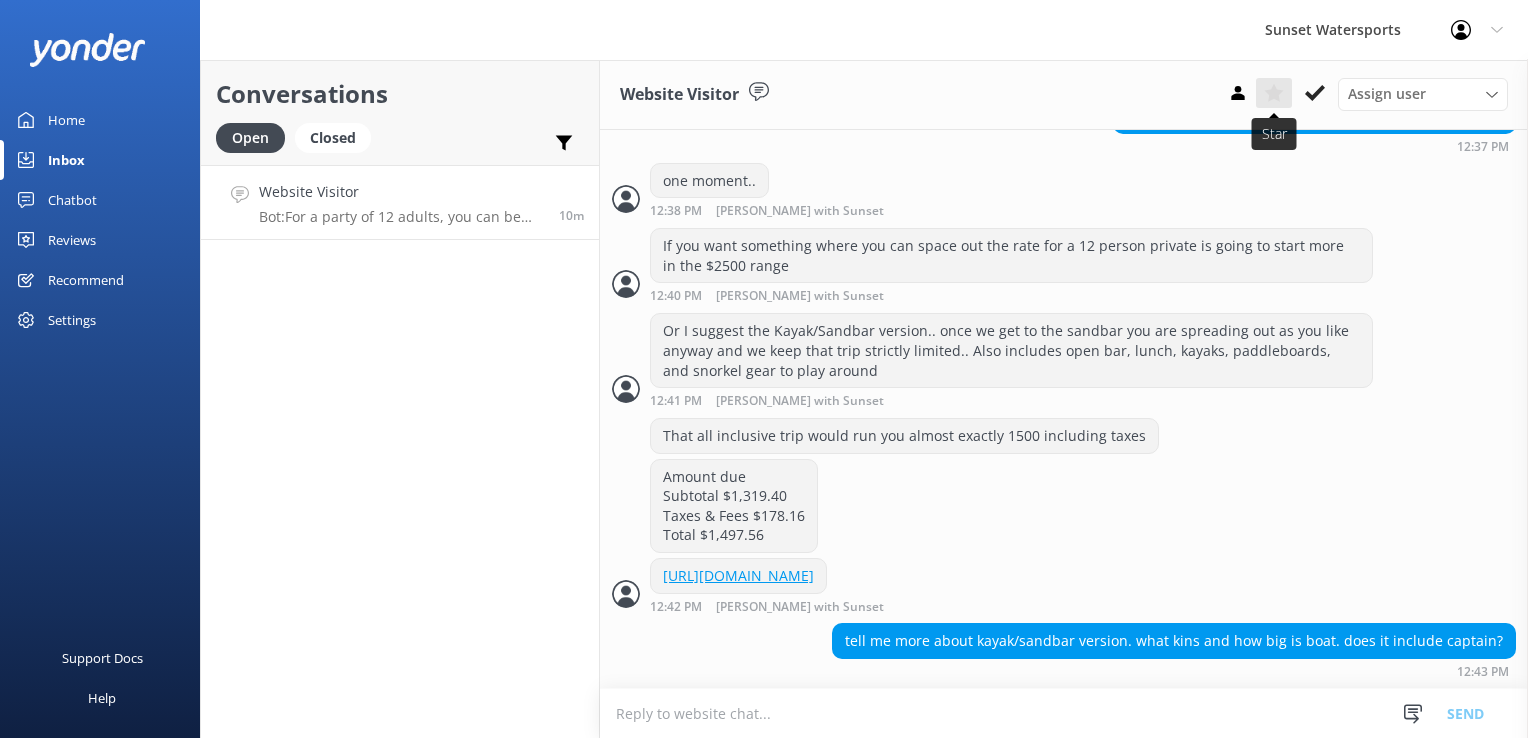 scroll, scrollTop: 939, scrollLeft: 0, axis: vertical 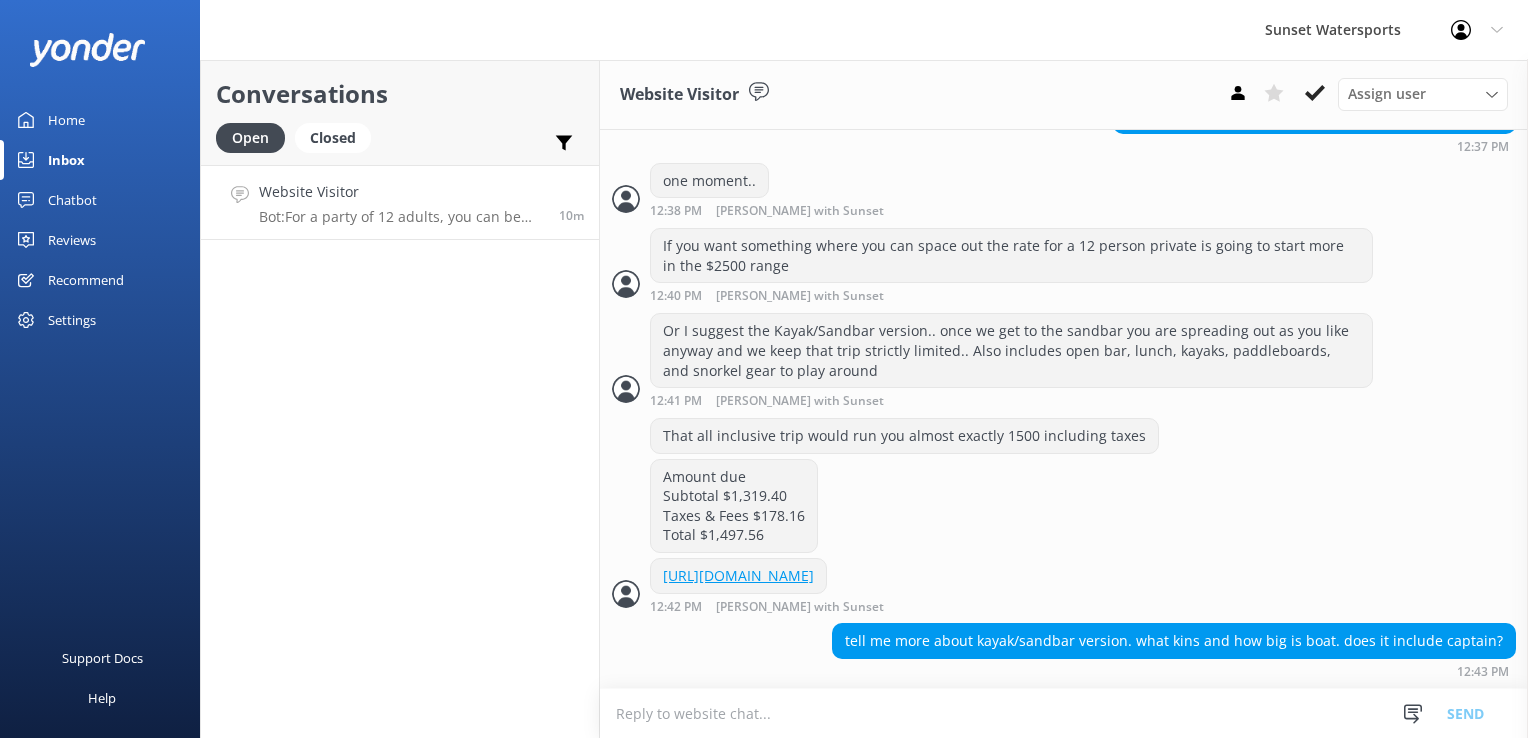 click at bounding box center (1064, 713) 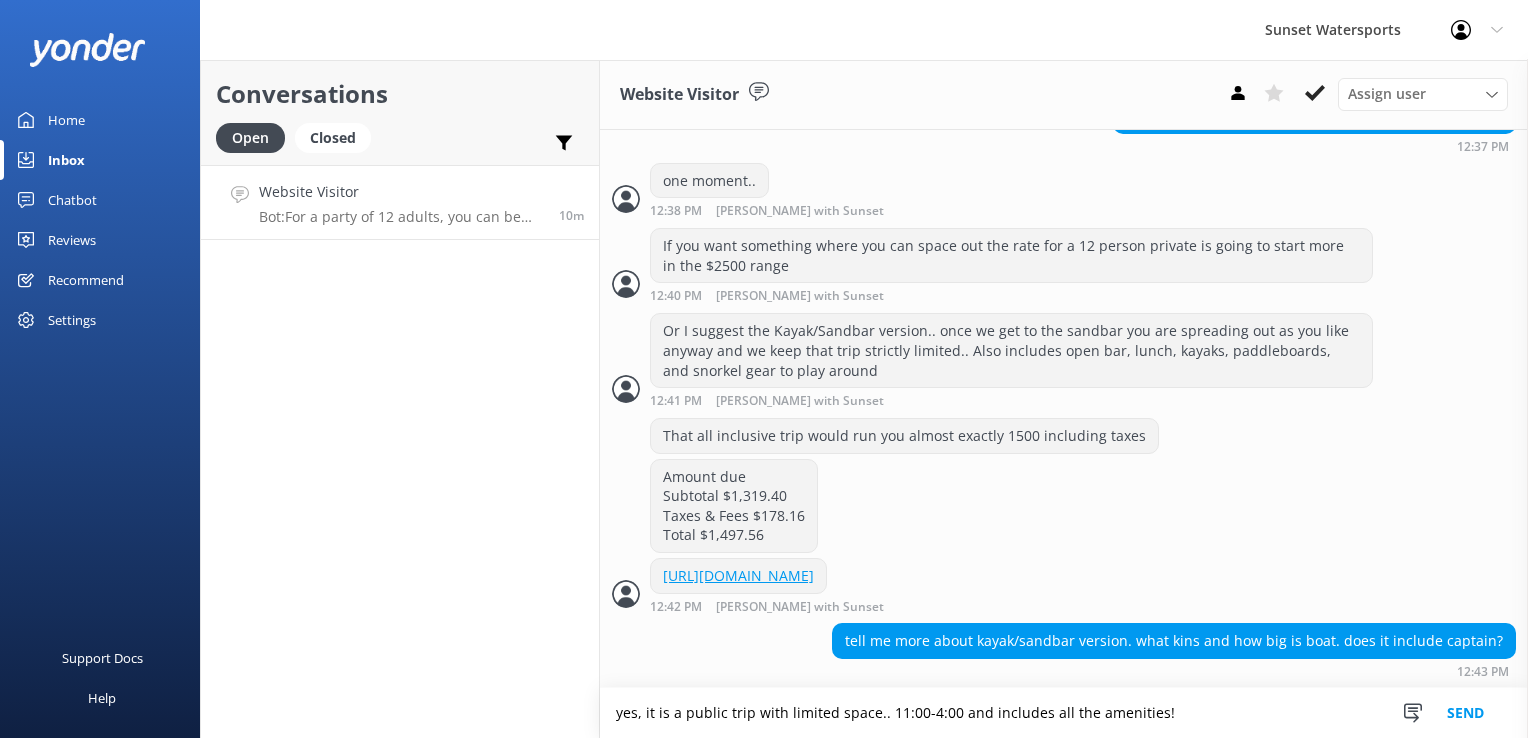 type on "yes, it is a public trip with limited space.. 11:00-4:00 and includes all the amenities!" 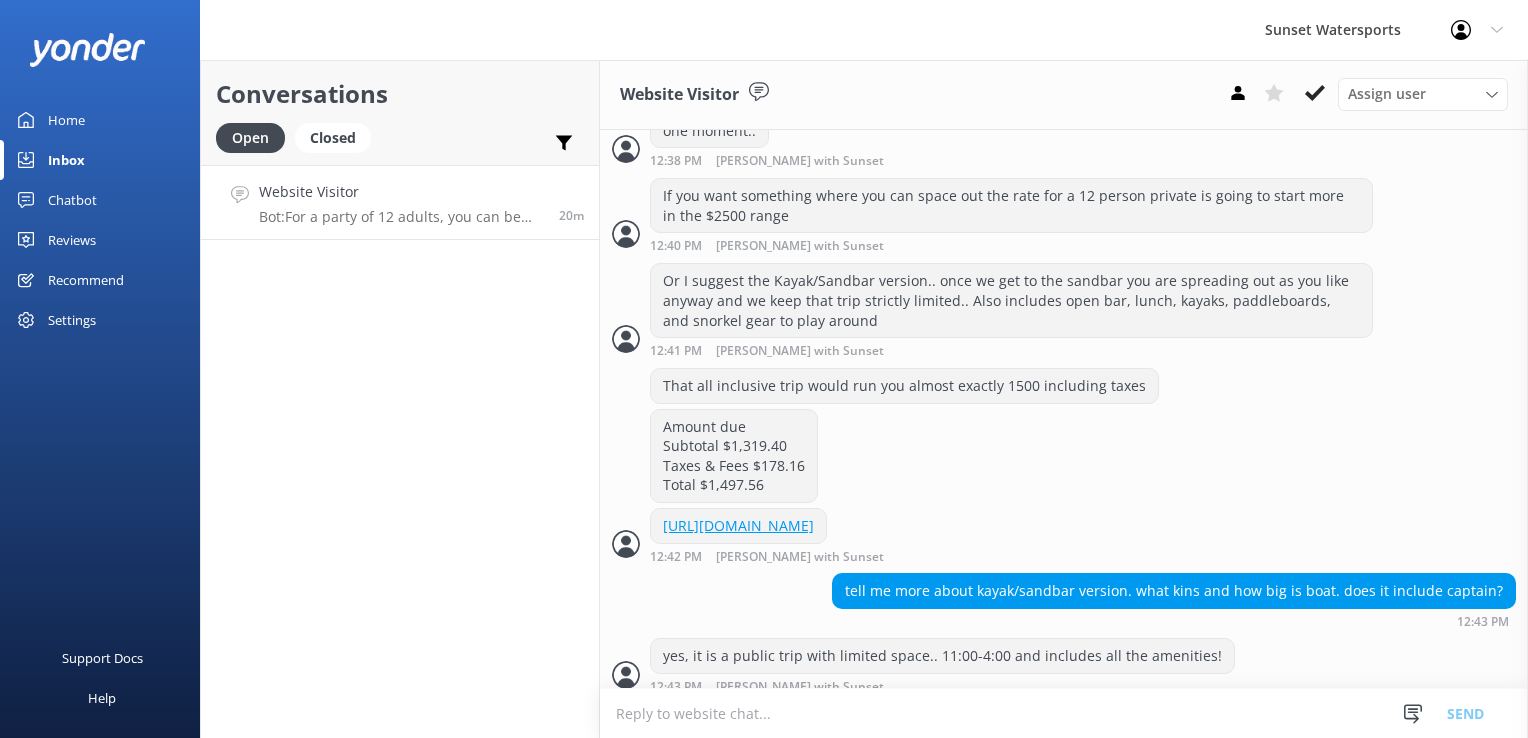 scroll, scrollTop: 1068, scrollLeft: 0, axis: vertical 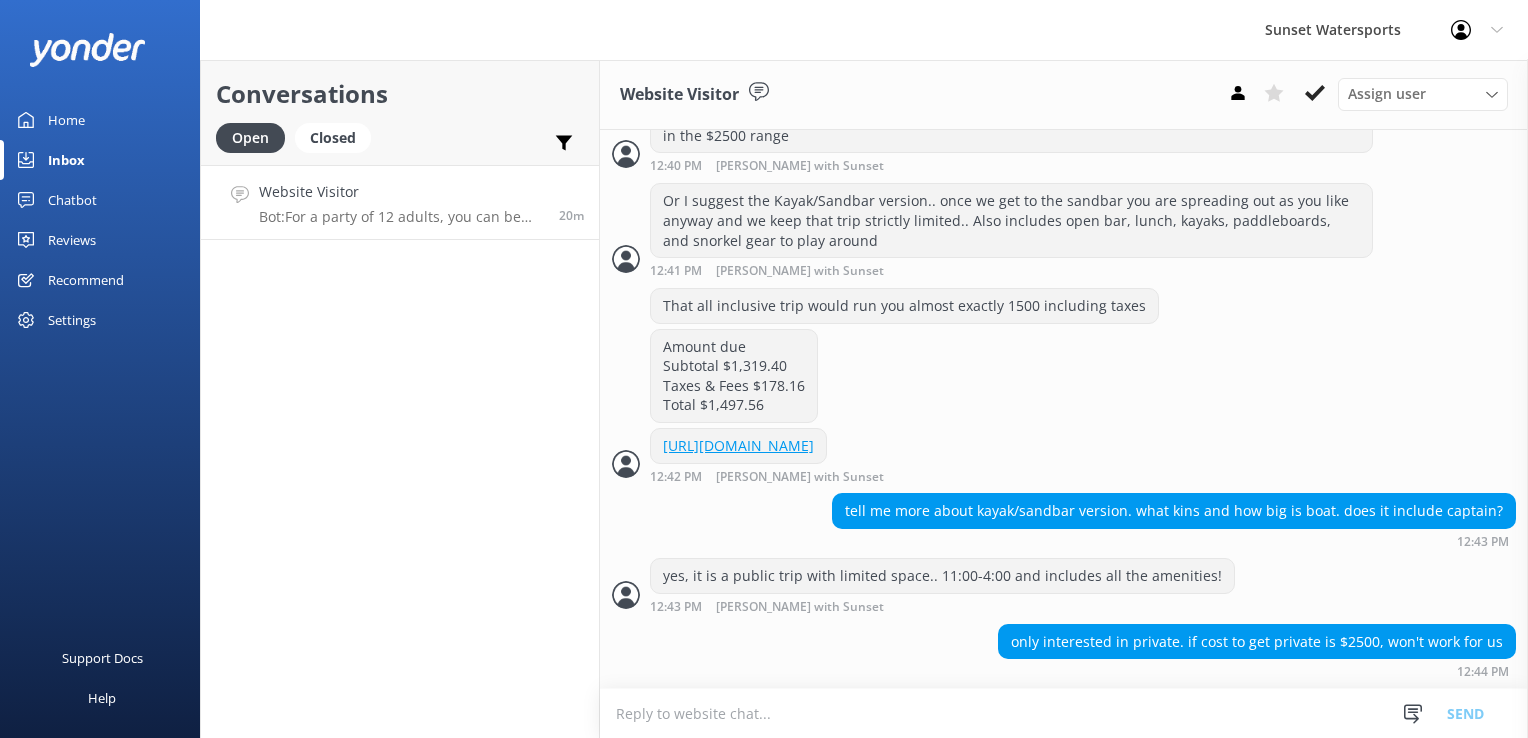 click at bounding box center (1064, 713) 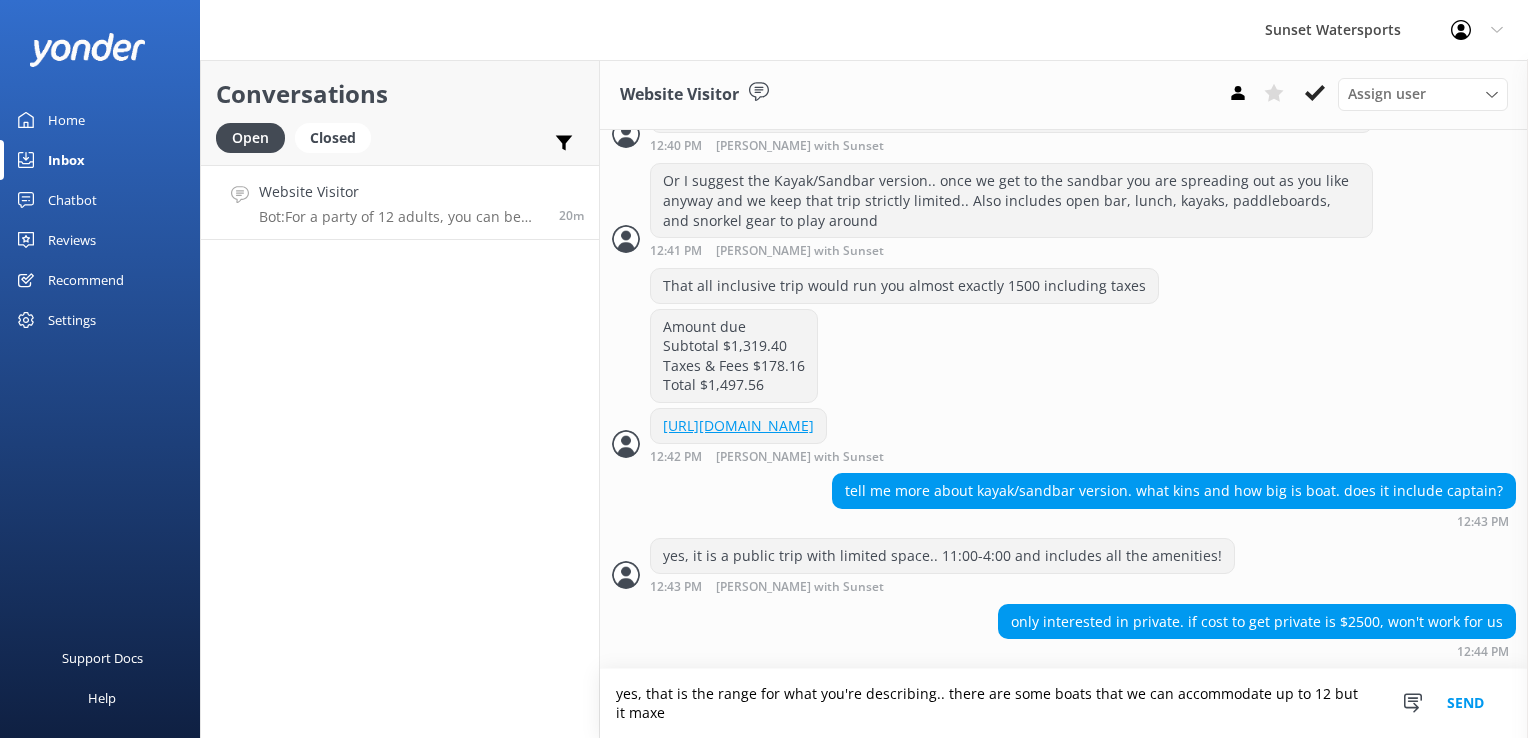 scroll, scrollTop: 1088, scrollLeft: 0, axis: vertical 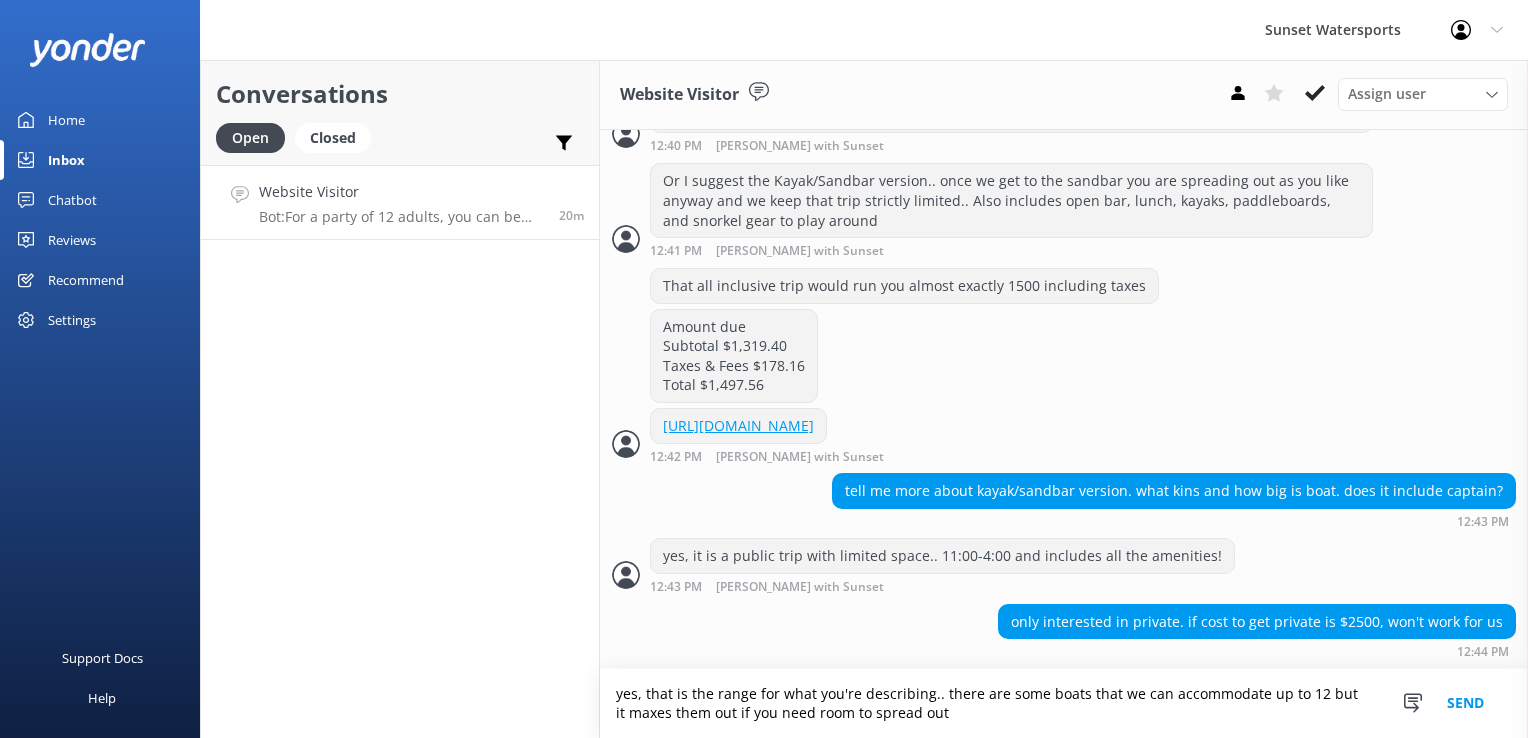 type on "yes, that is the range for what you're describing.. there are some boats that we can accommodate up to 12 but it maxes them out if you need room to spread out" 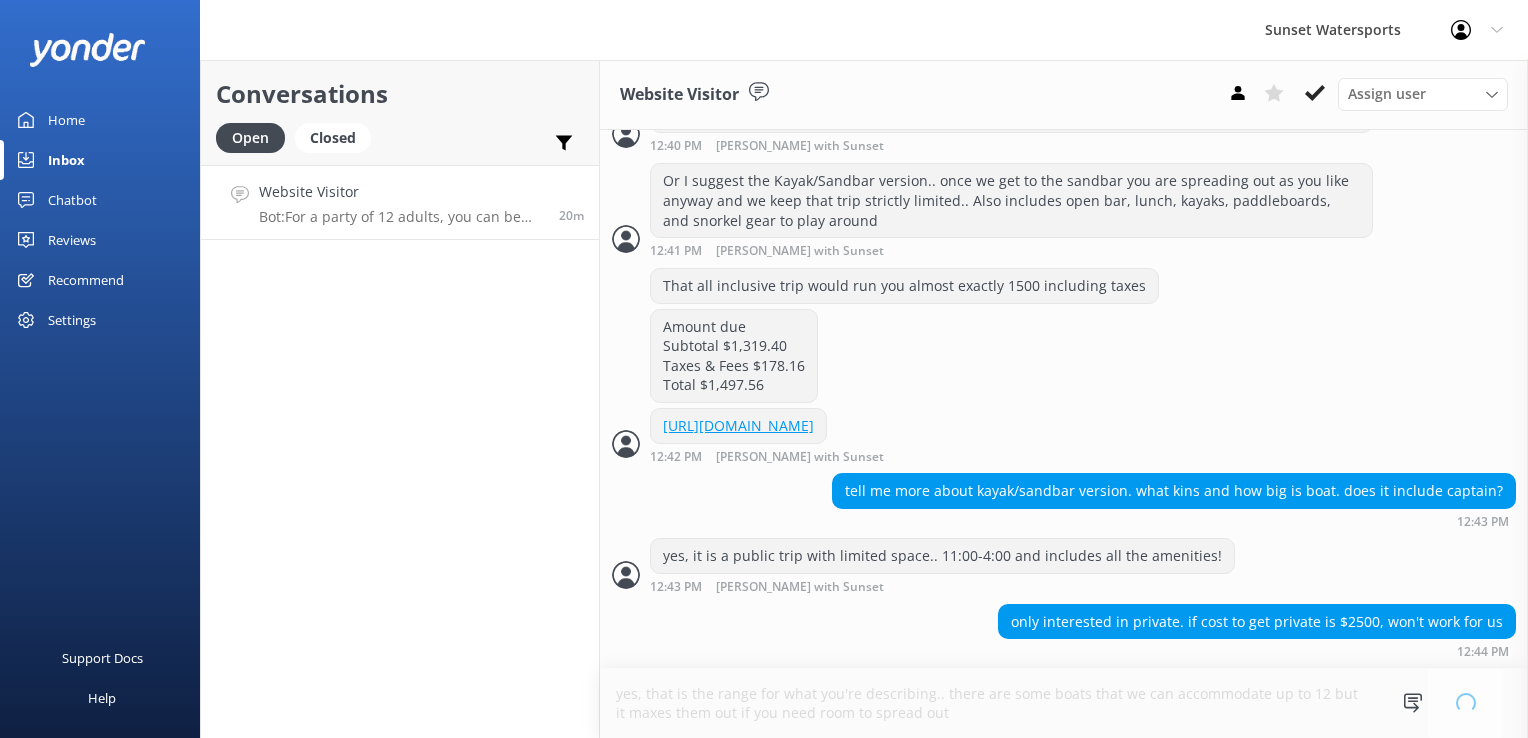 type 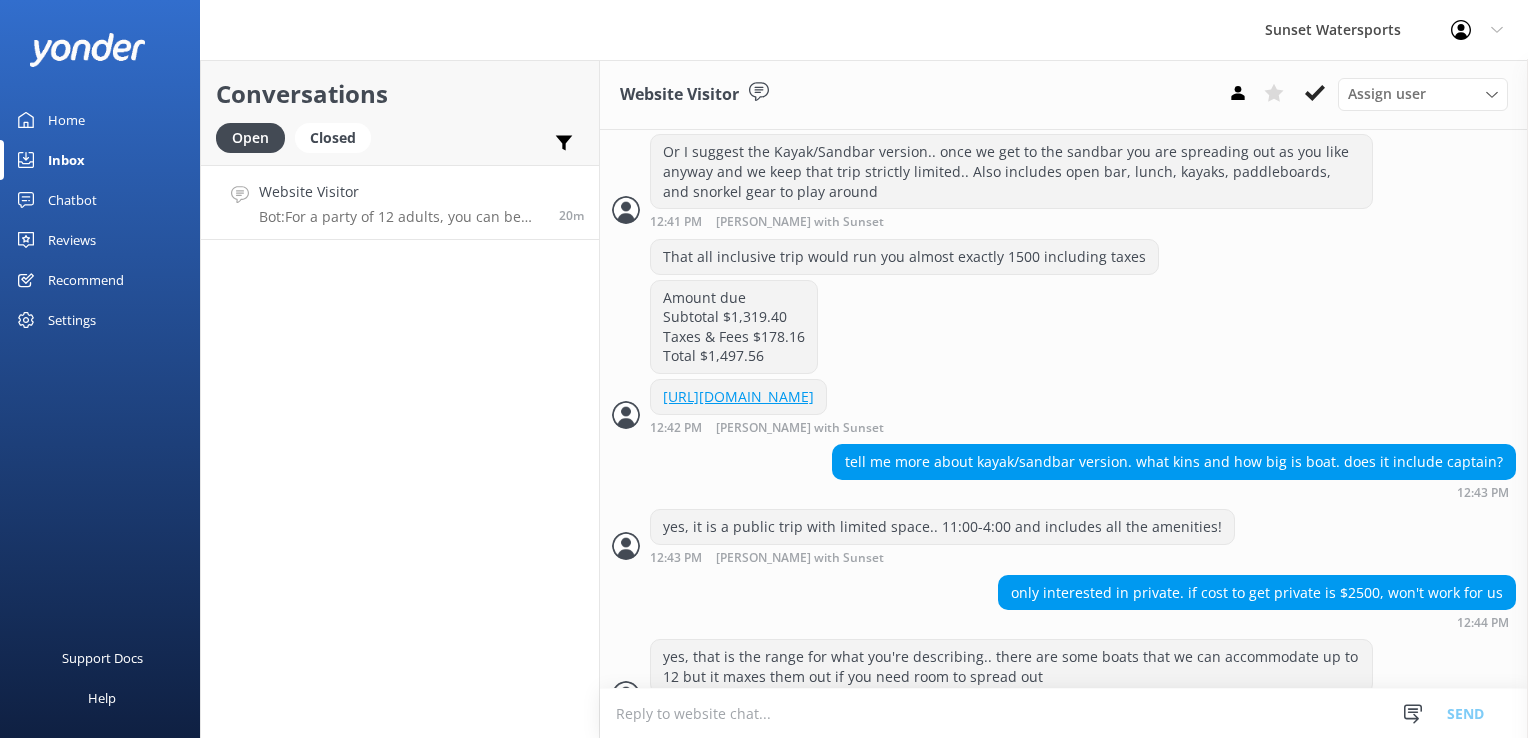 scroll, scrollTop: 1153, scrollLeft: 0, axis: vertical 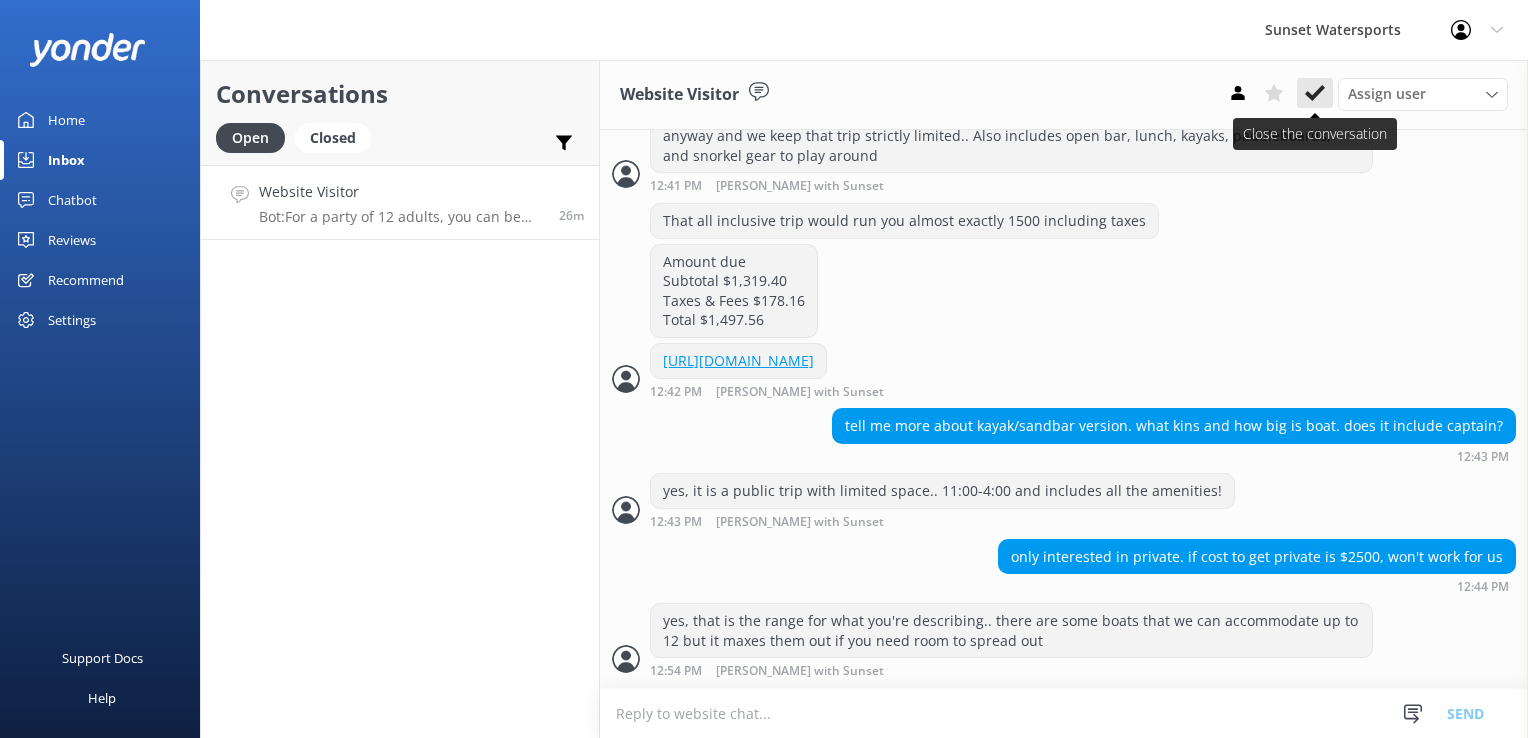 click 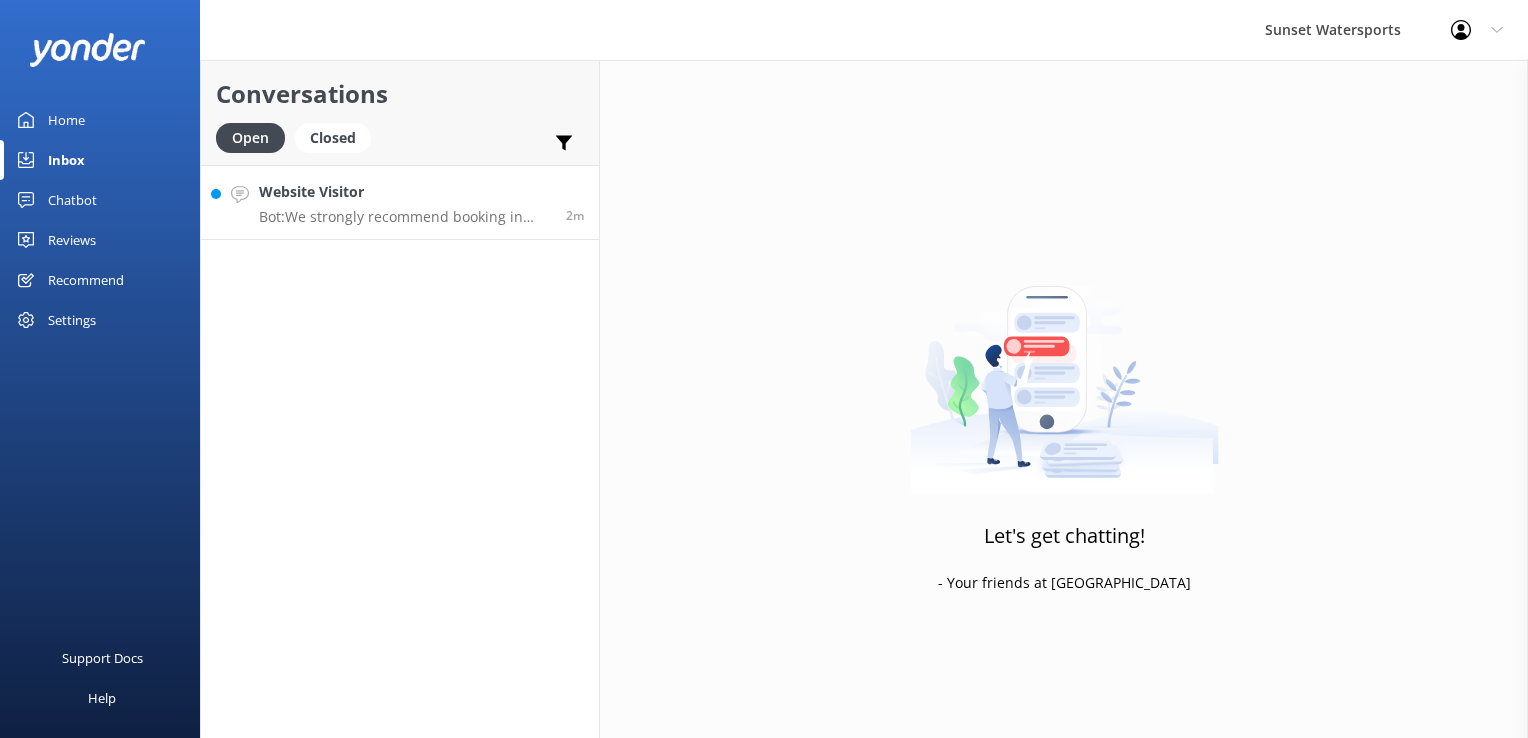 click on "Bot:  We strongly recommend booking in advance as our tours are known to sell out, especially this time of the year! To view availability and book online, click [URL][DOMAIN_NAME]" at bounding box center (405, 217) 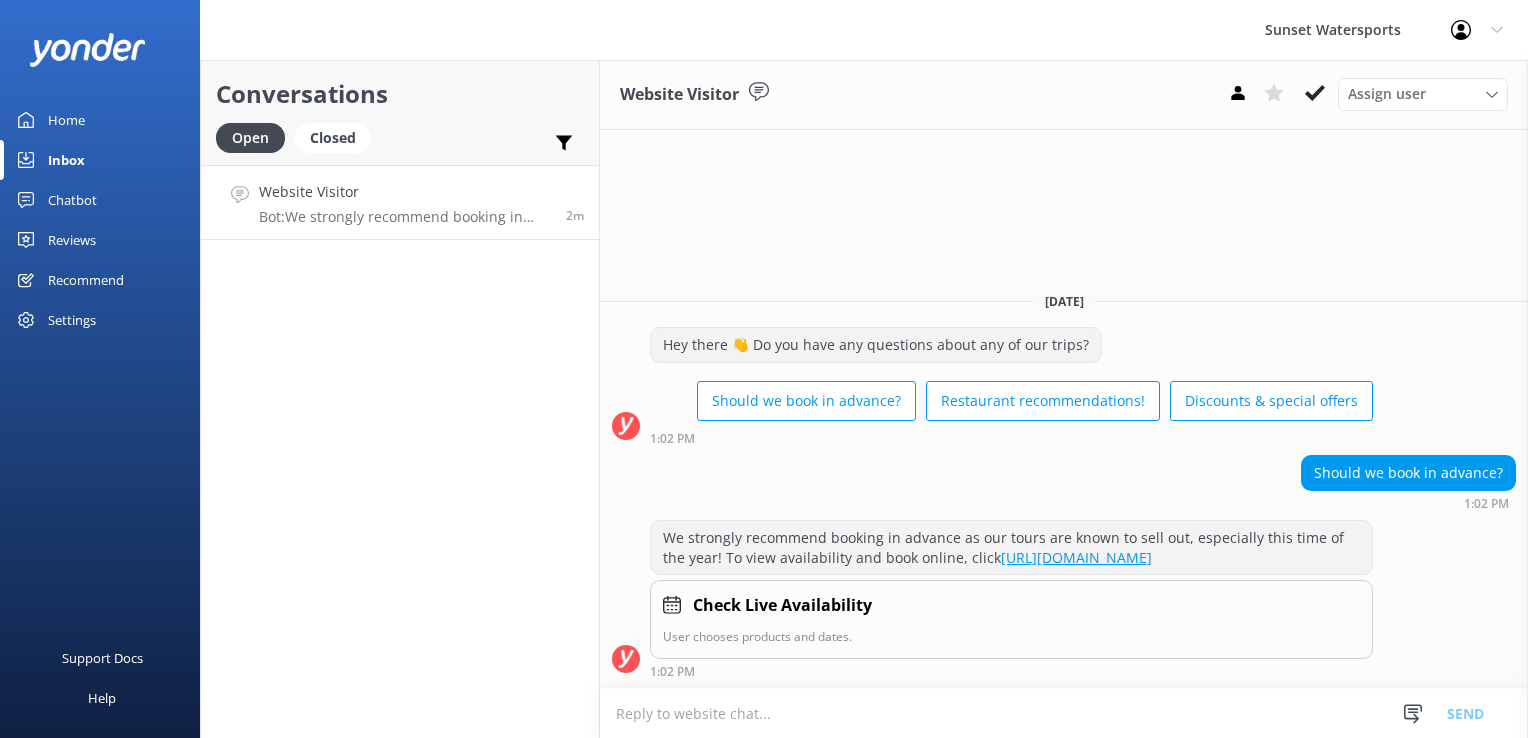 click at bounding box center (1064, 713) 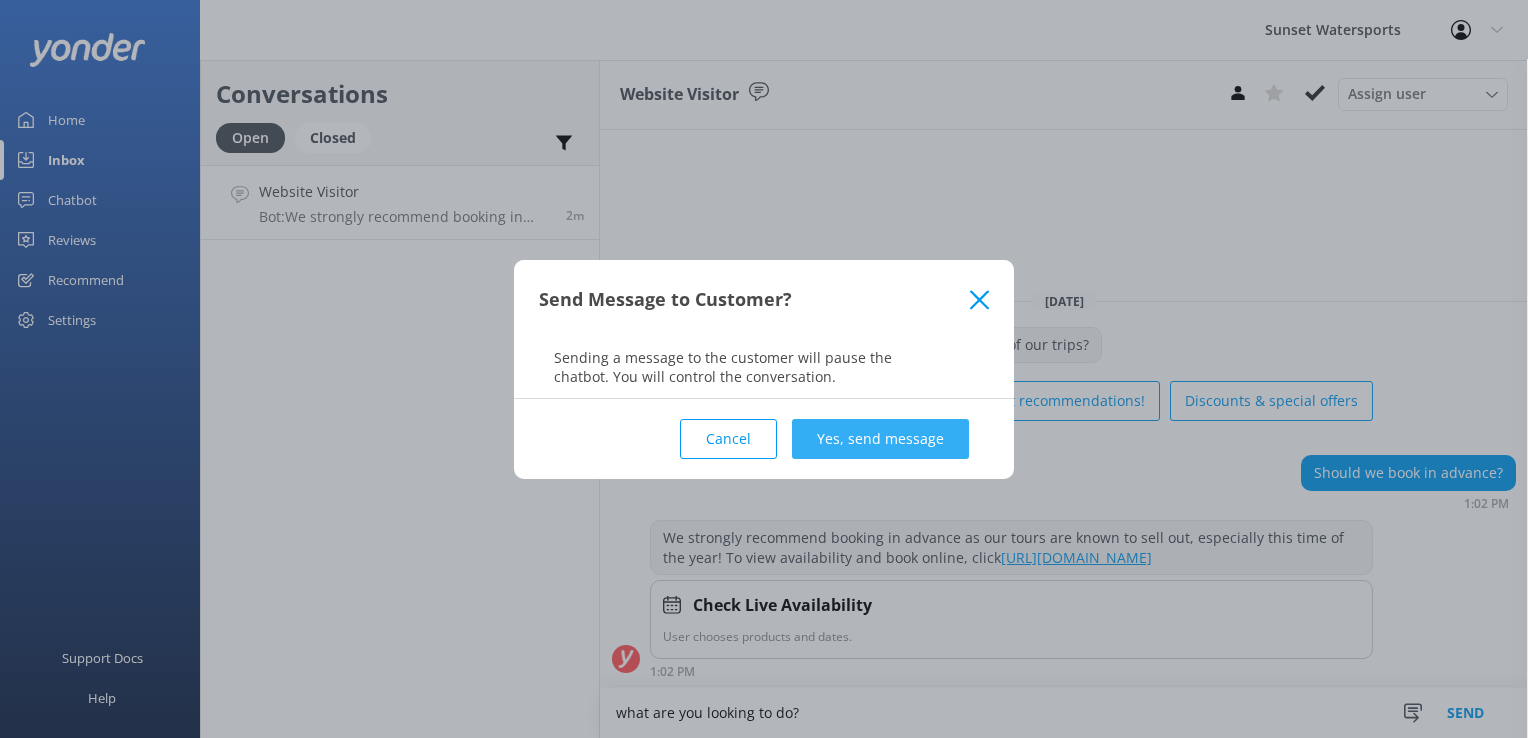 type on "what are you looking to do?" 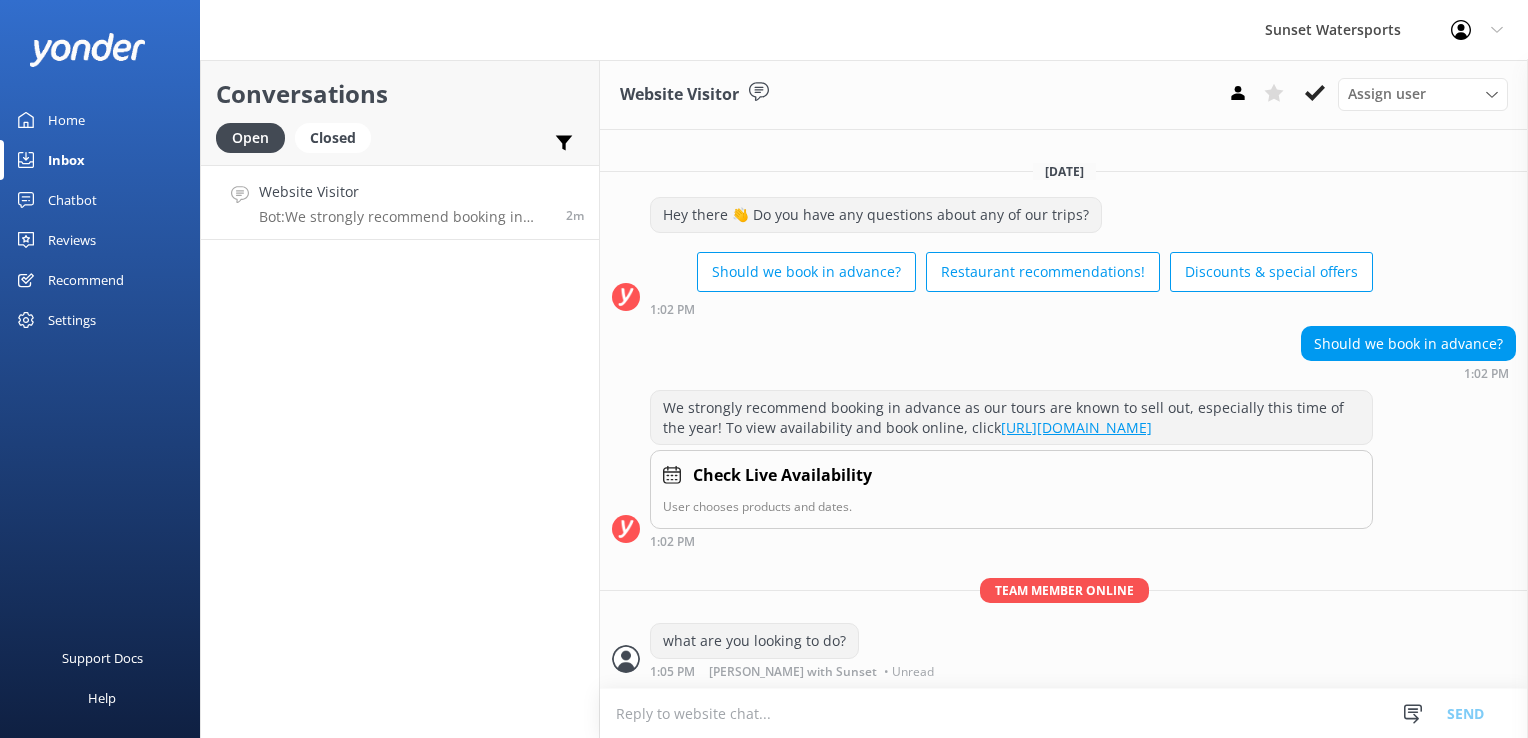 scroll, scrollTop: 1, scrollLeft: 0, axis: vertical 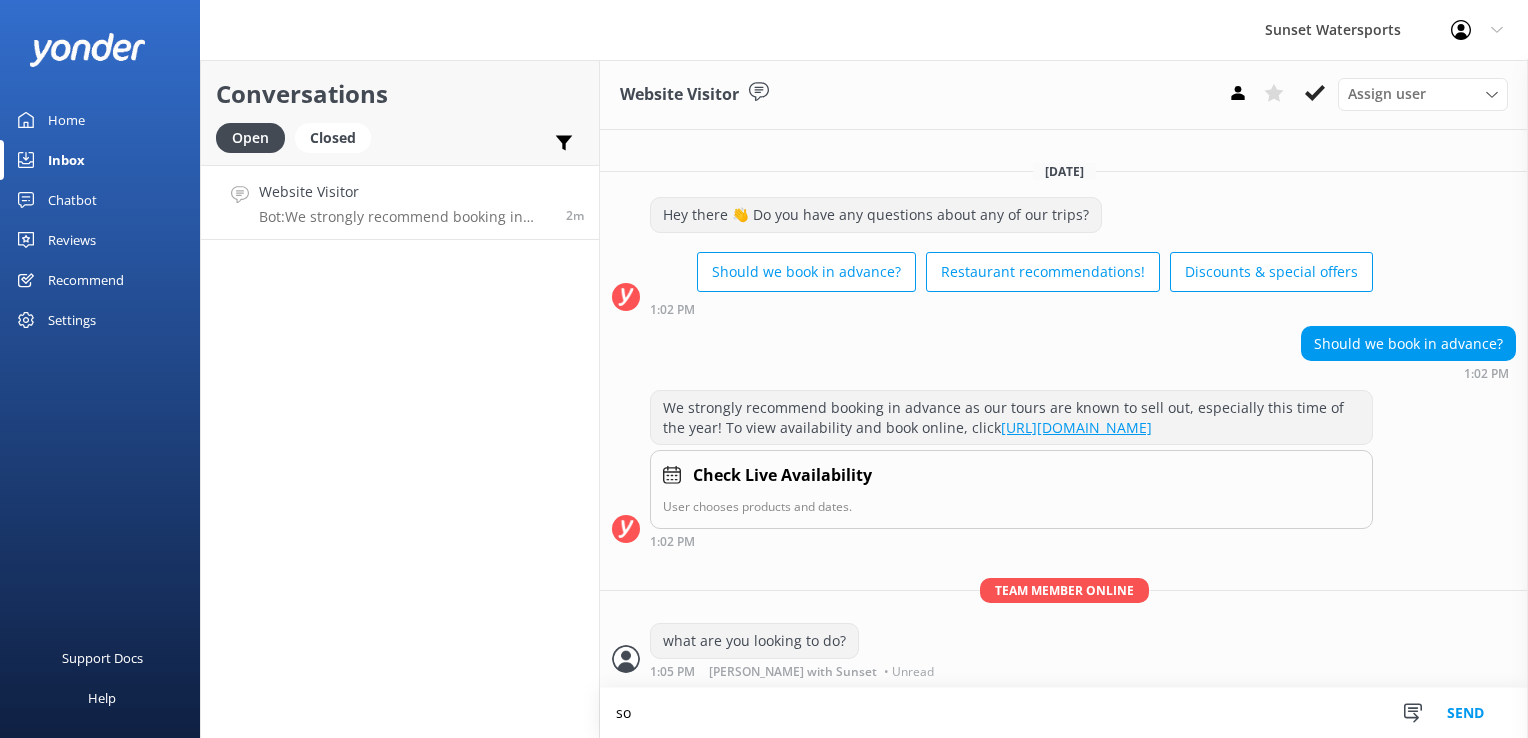 type on "s" 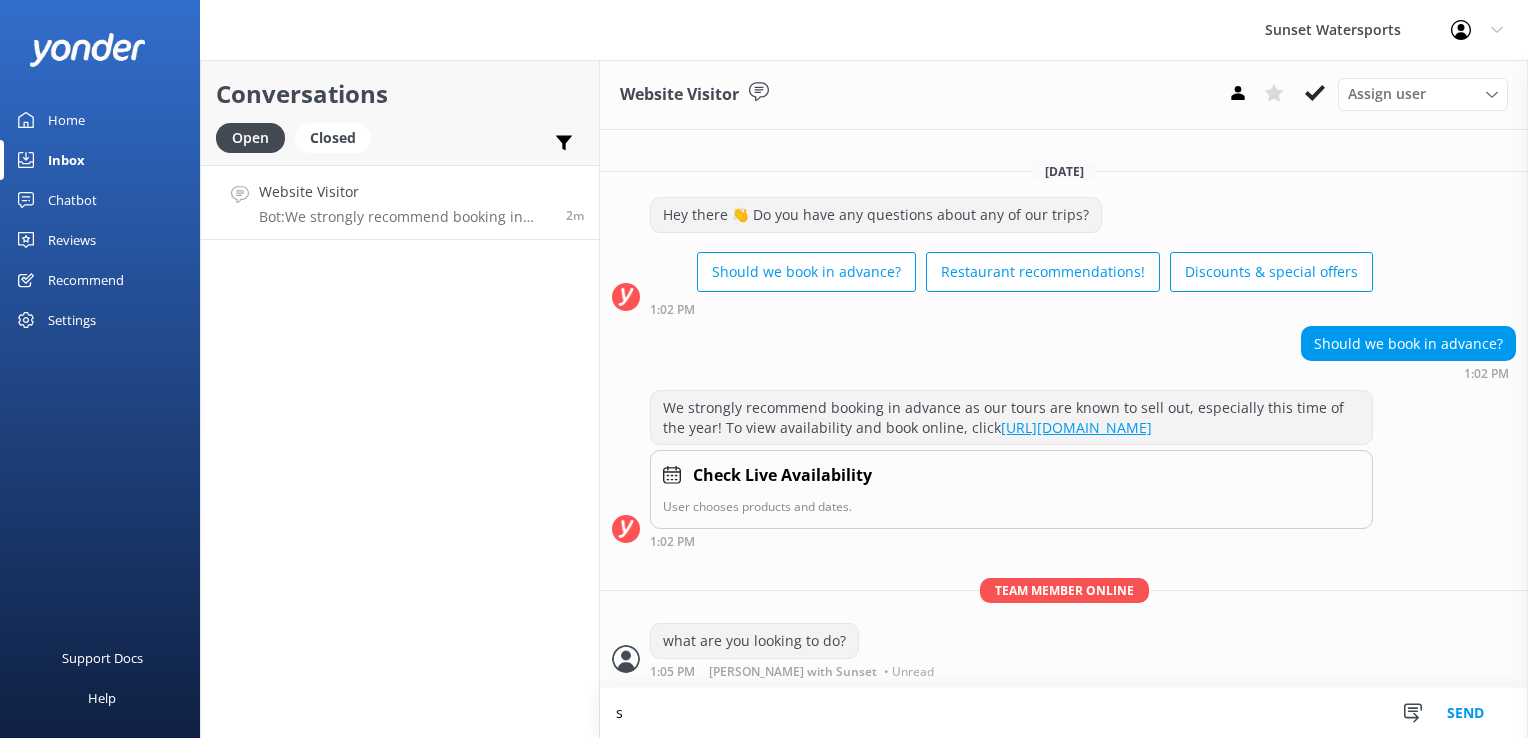 type 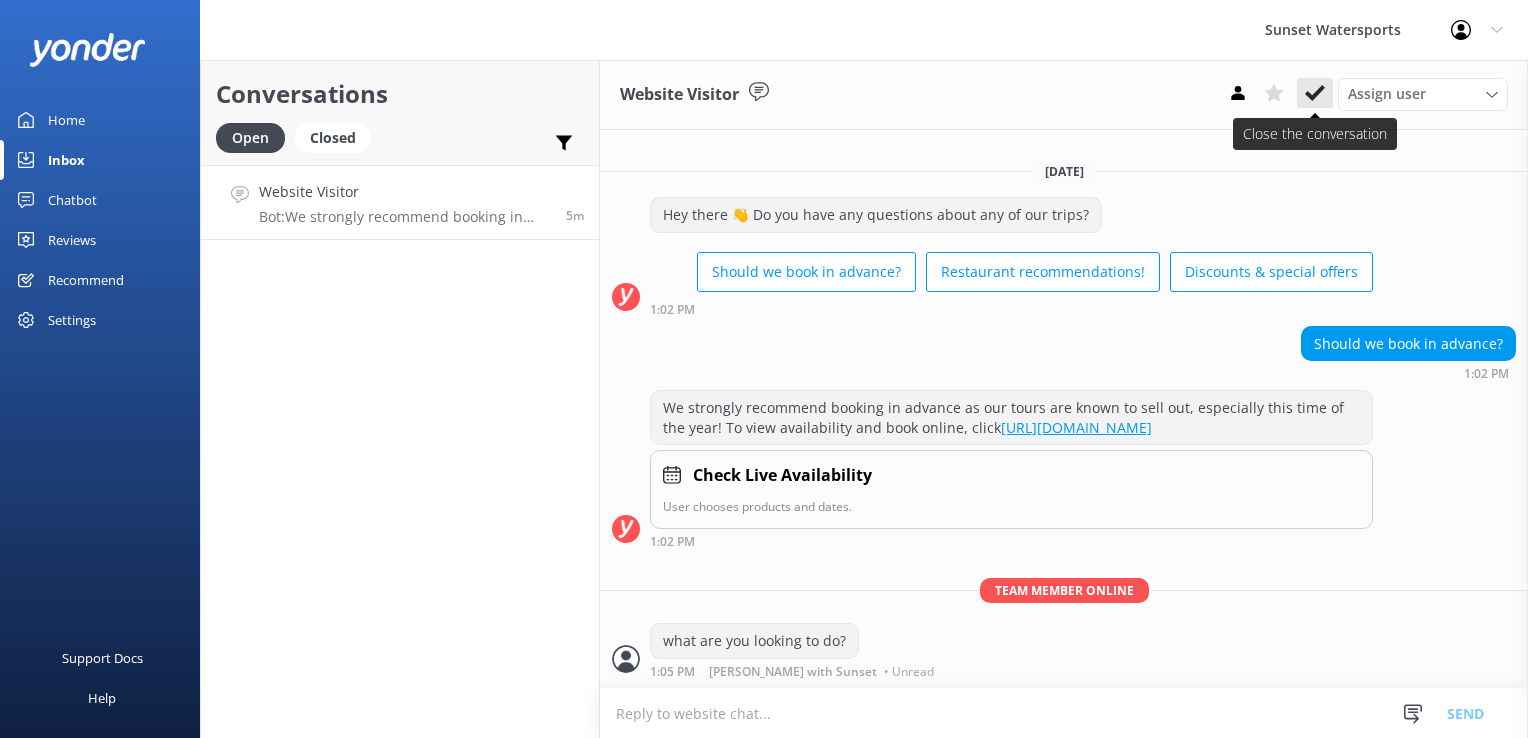 click at bounding box center (1315, 93) 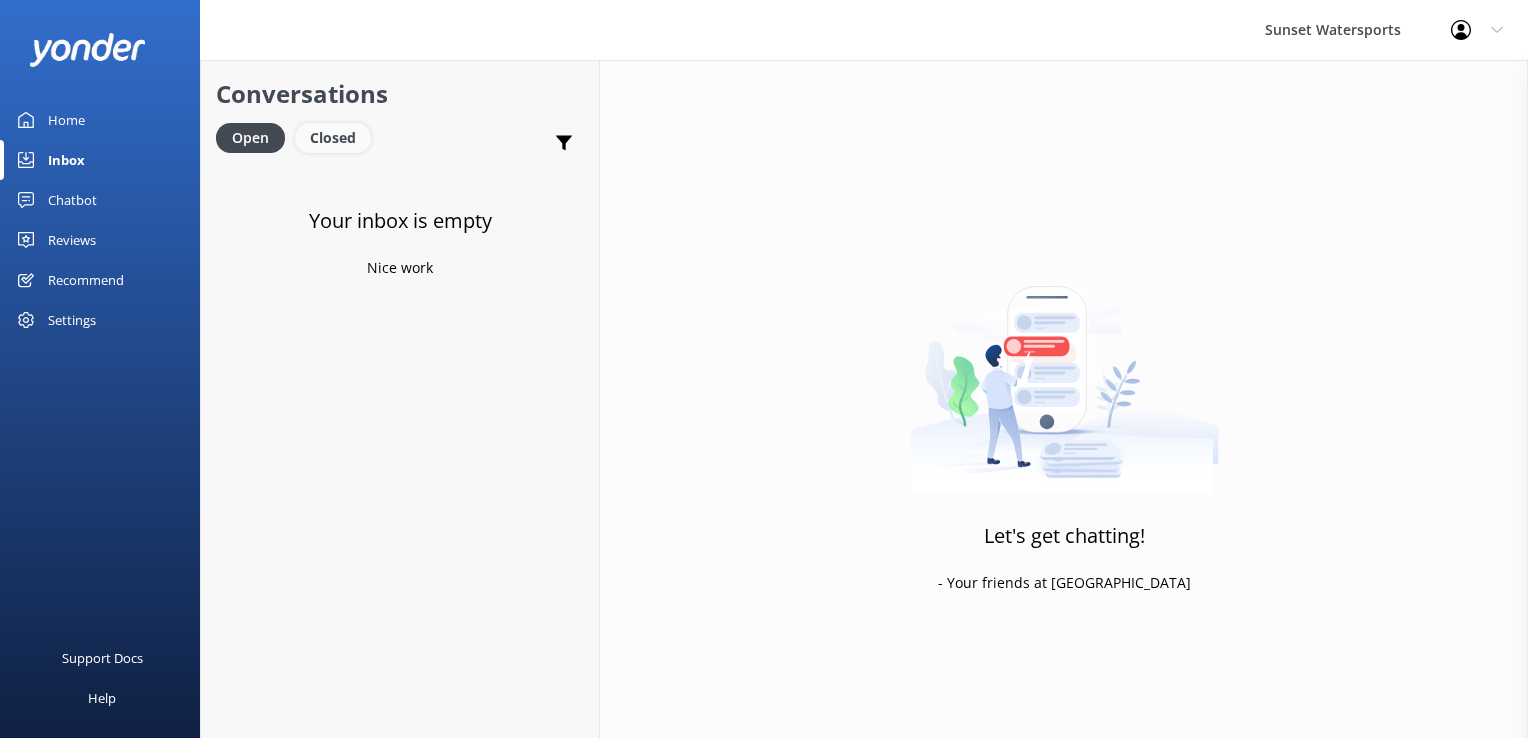 click on "Closed" at bounding box center (333, 138) 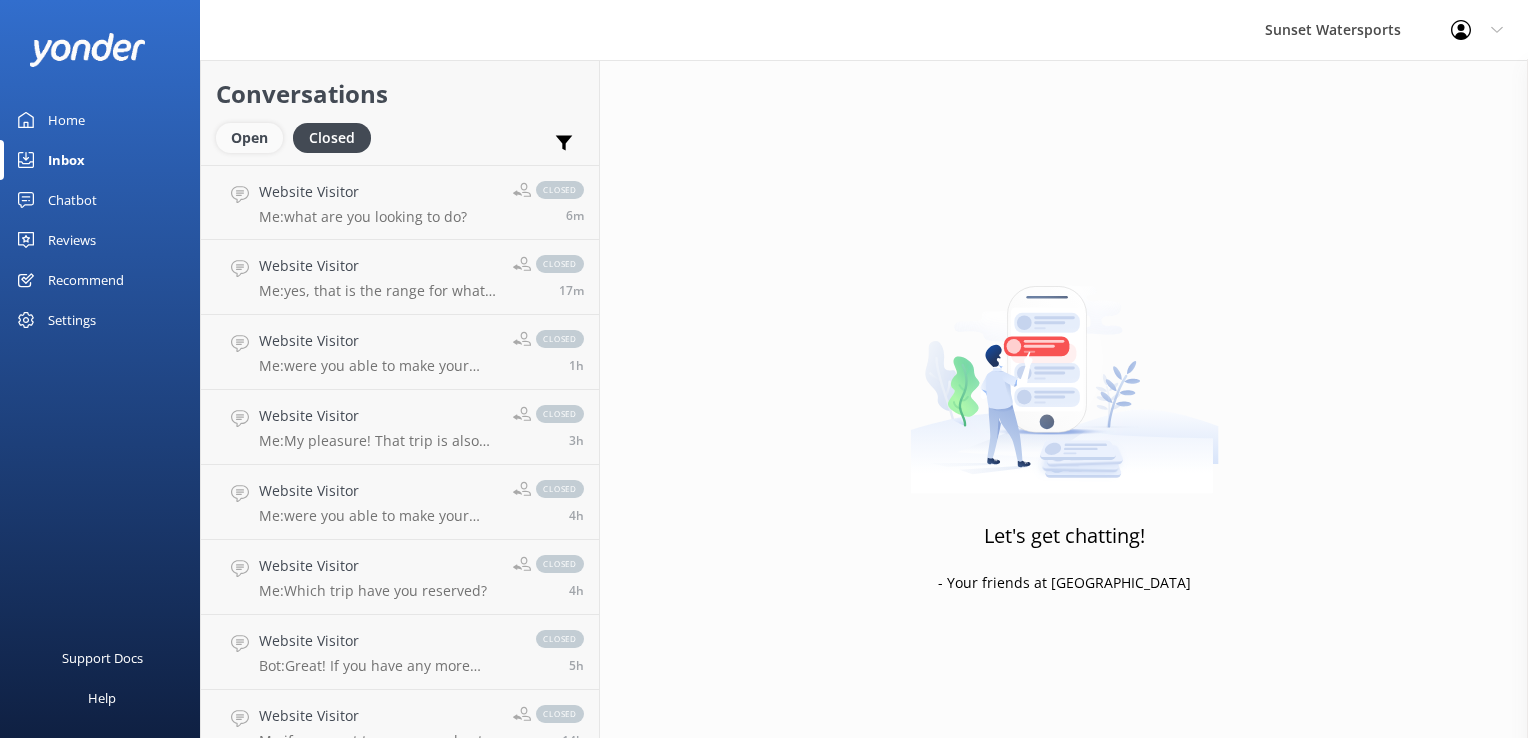 click on "Open" at bounding box center (249, 138) 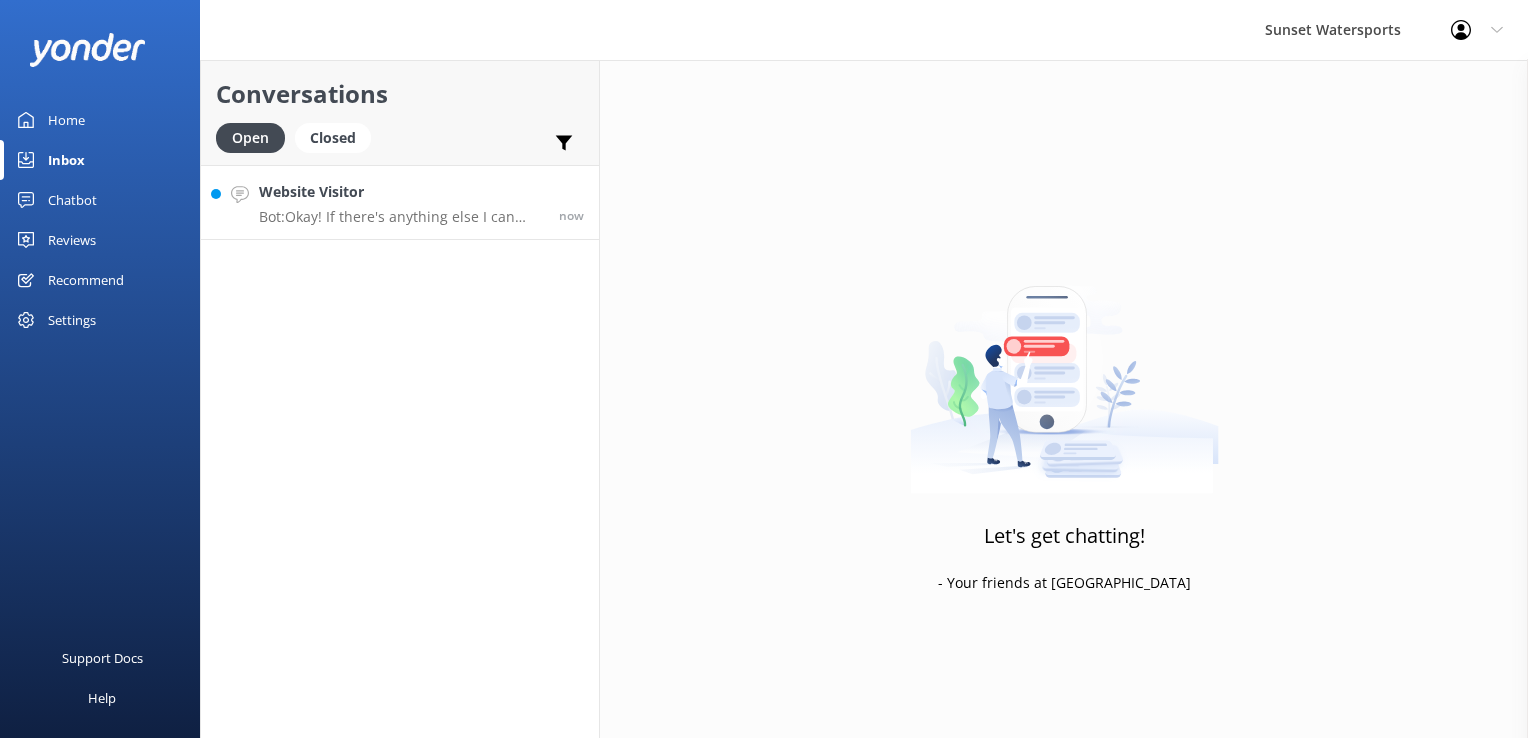click on "Bot:  Okay! If there's anything else I can help with, let me know!" at bounding box center (401, 217) 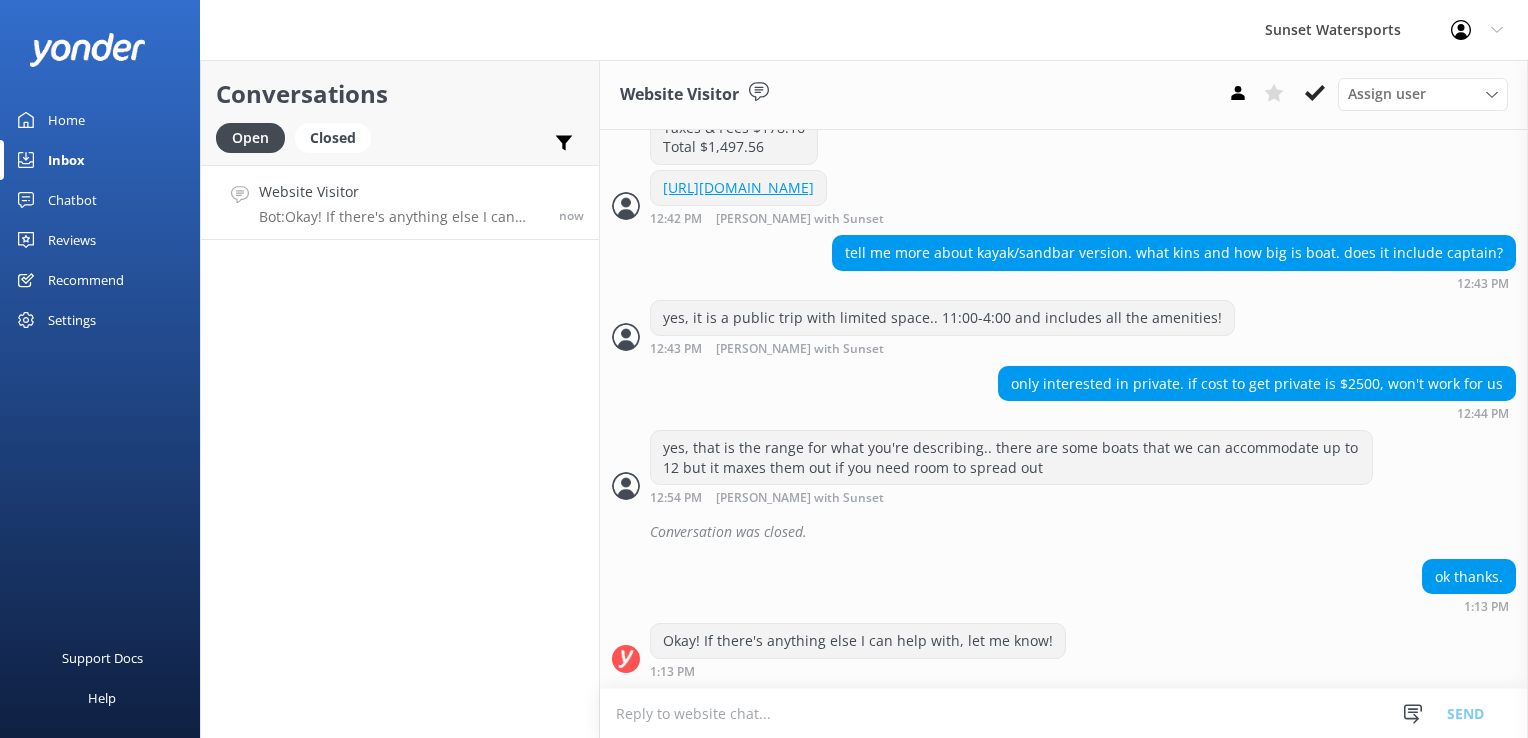 scroll, scrollTop: 1325, scrollLeft: 0, axis: vertical 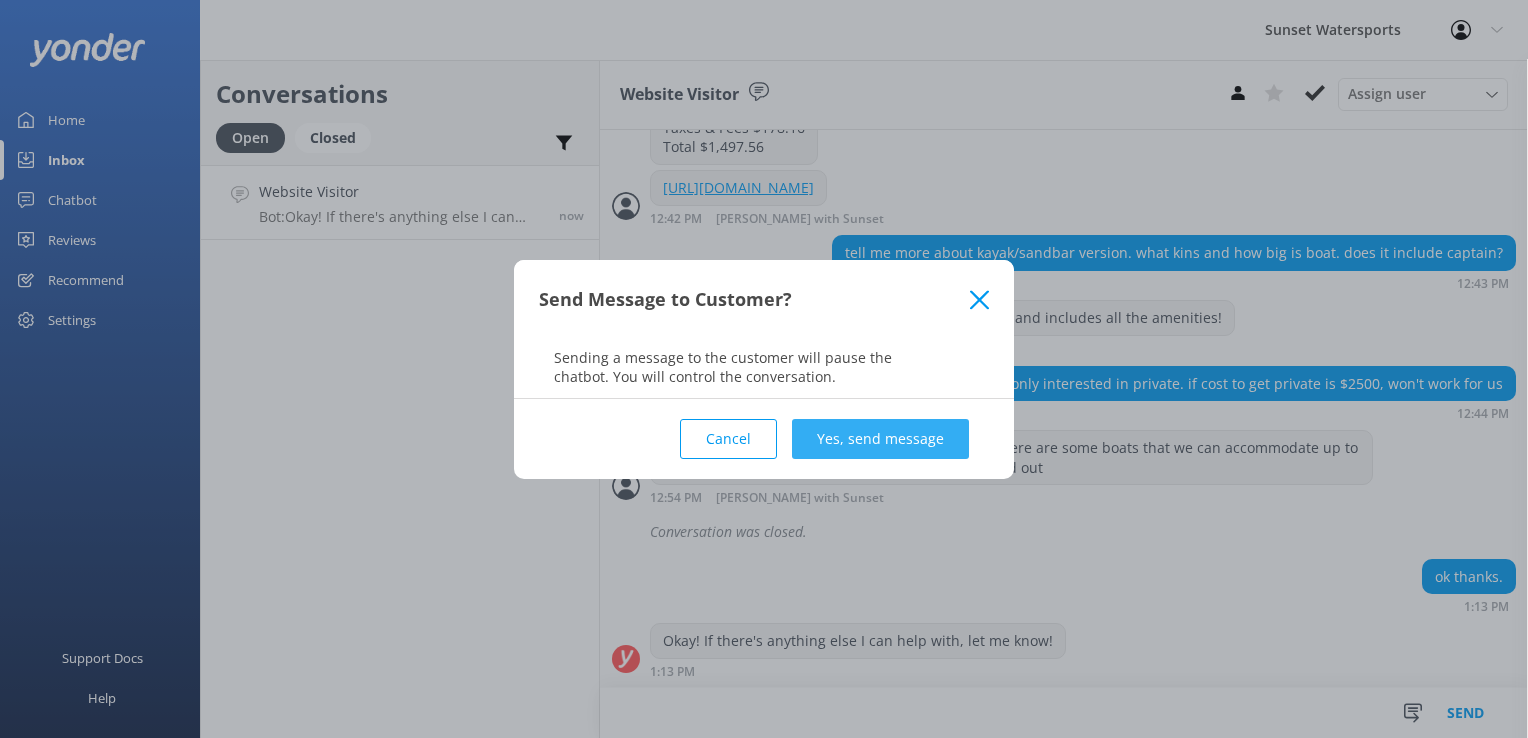 click on "Yes, send message" at bounding box center [880, 439] 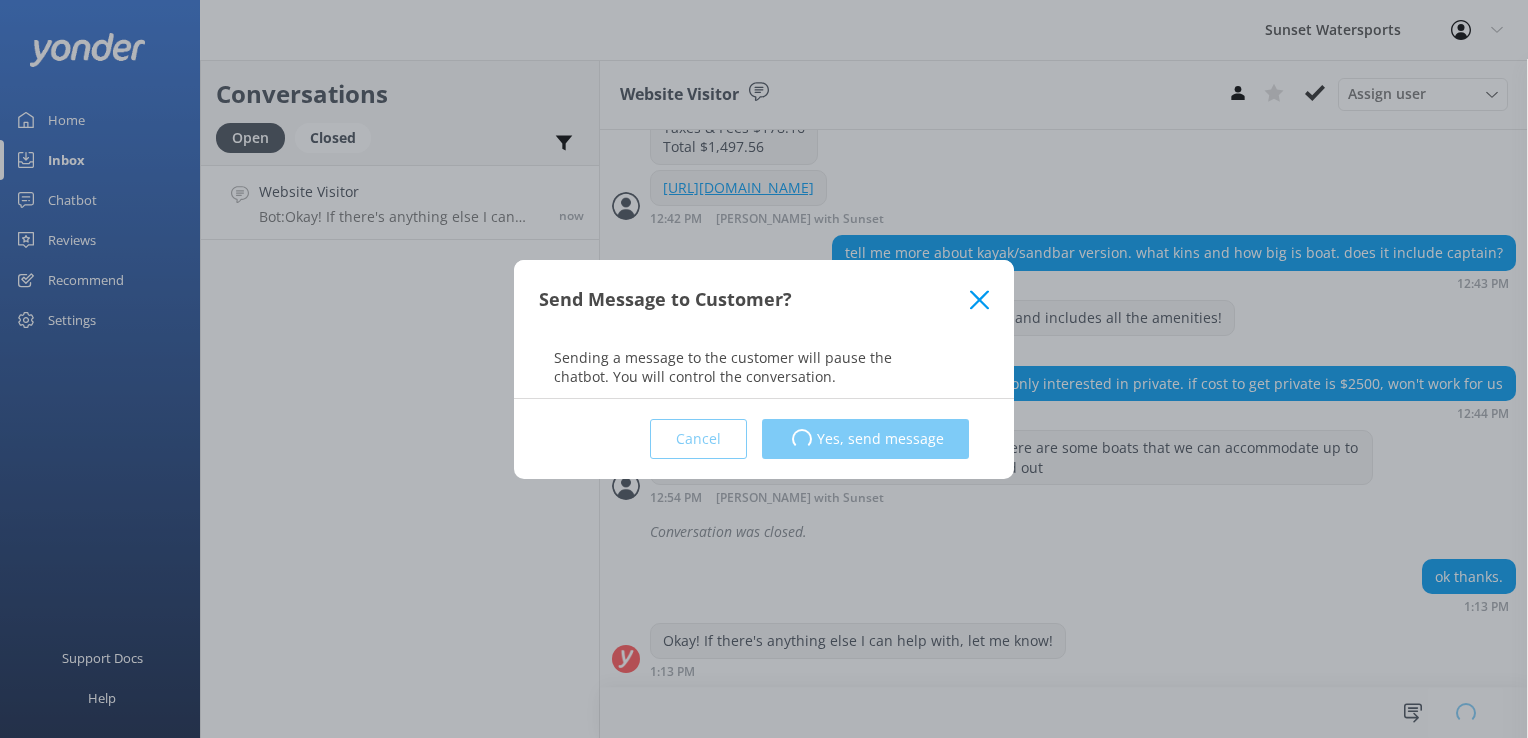 type 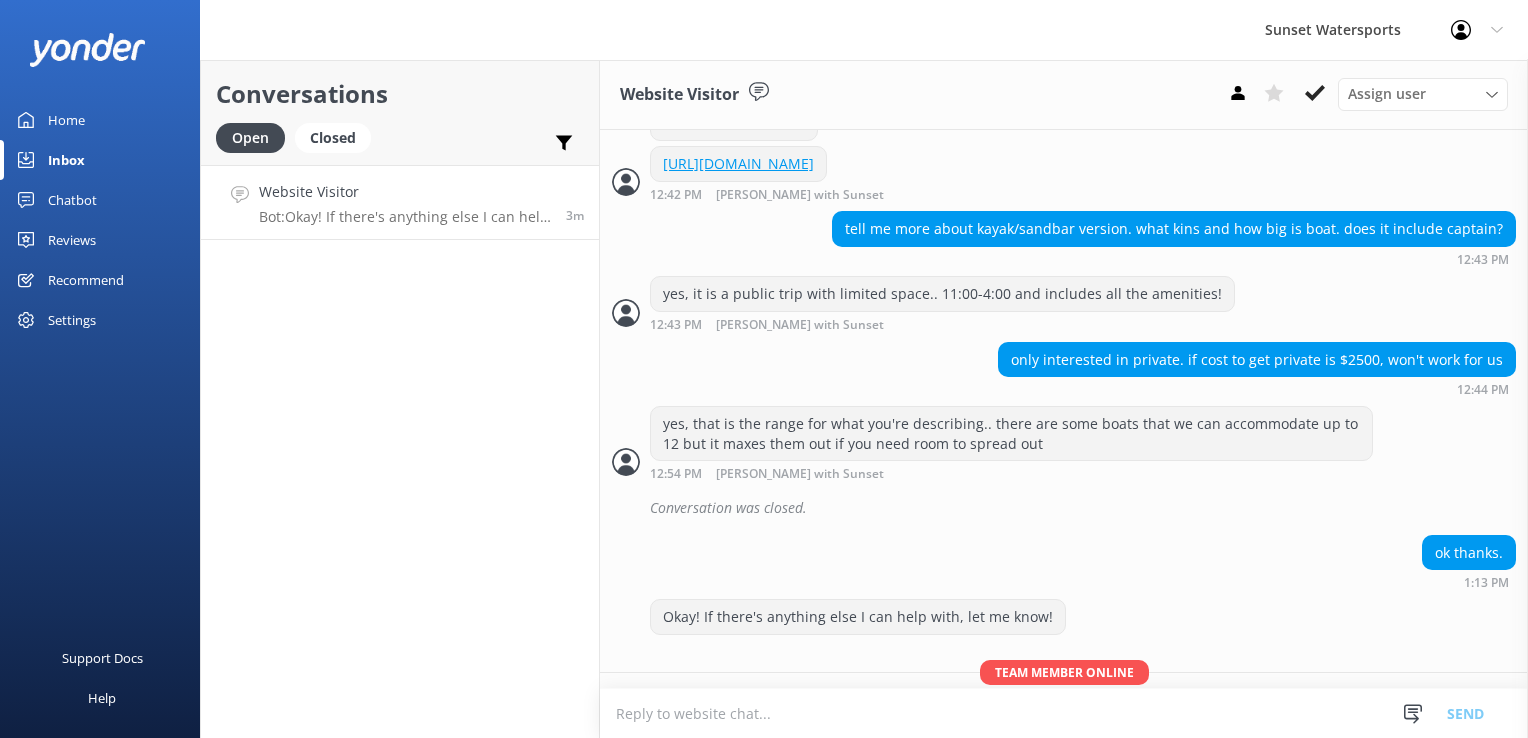 scroll, scrollTop: 1432, scrollLeft: 0, axis: vertical 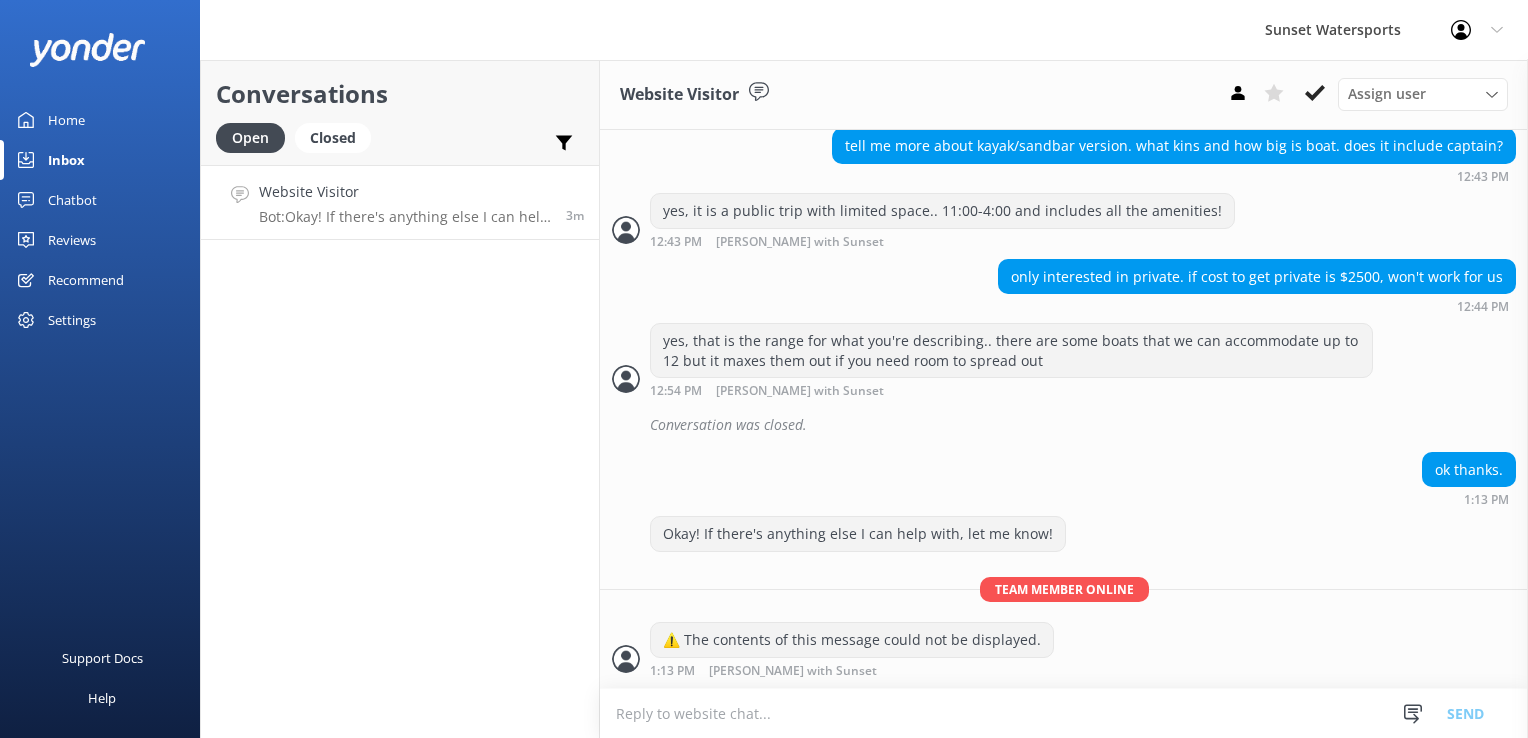 click on "Conversations Open Closed Important Assigned to me Unassigned Website Visitor Bot:  Okay! If there's anything else I can help with, let me know! 3m" at bounding box center [400, 399] 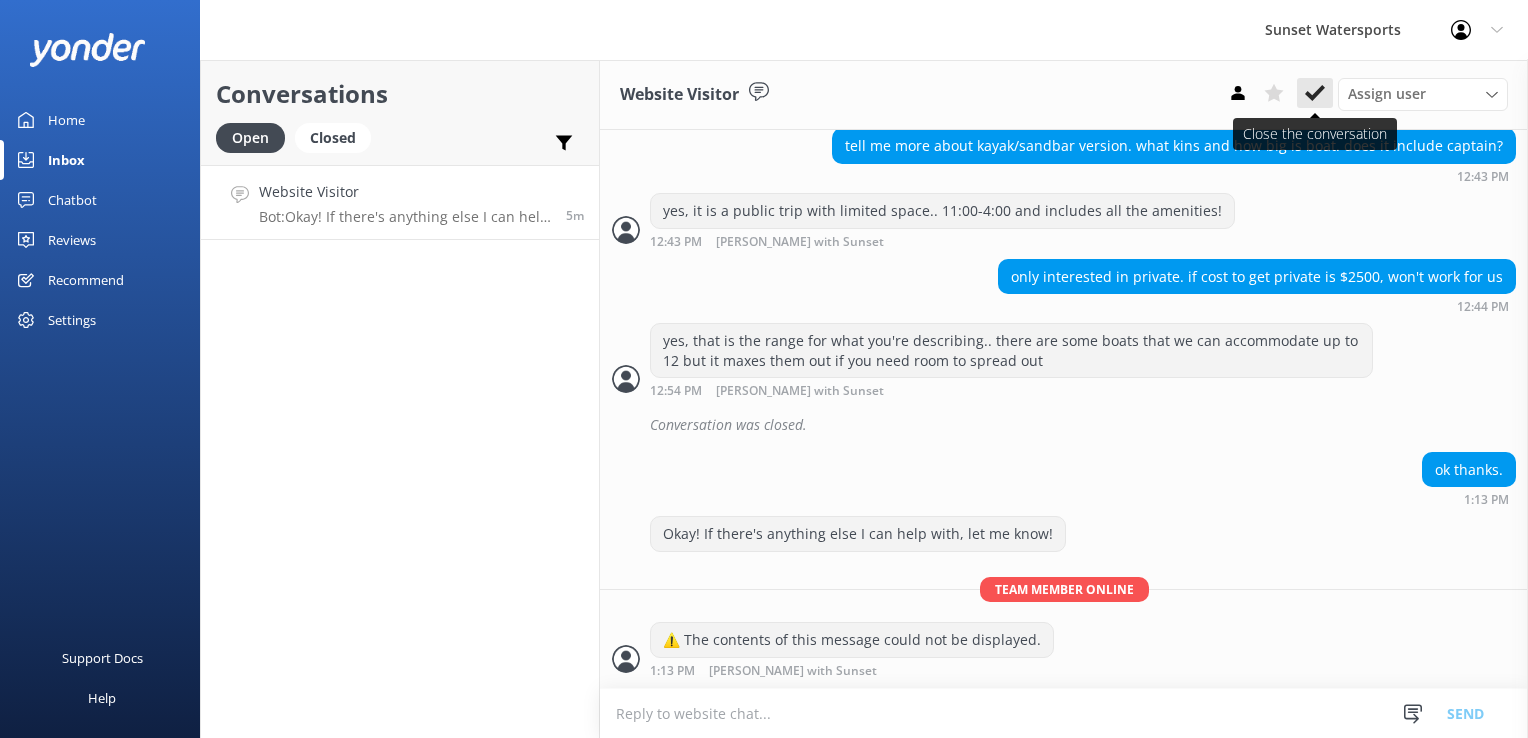 click 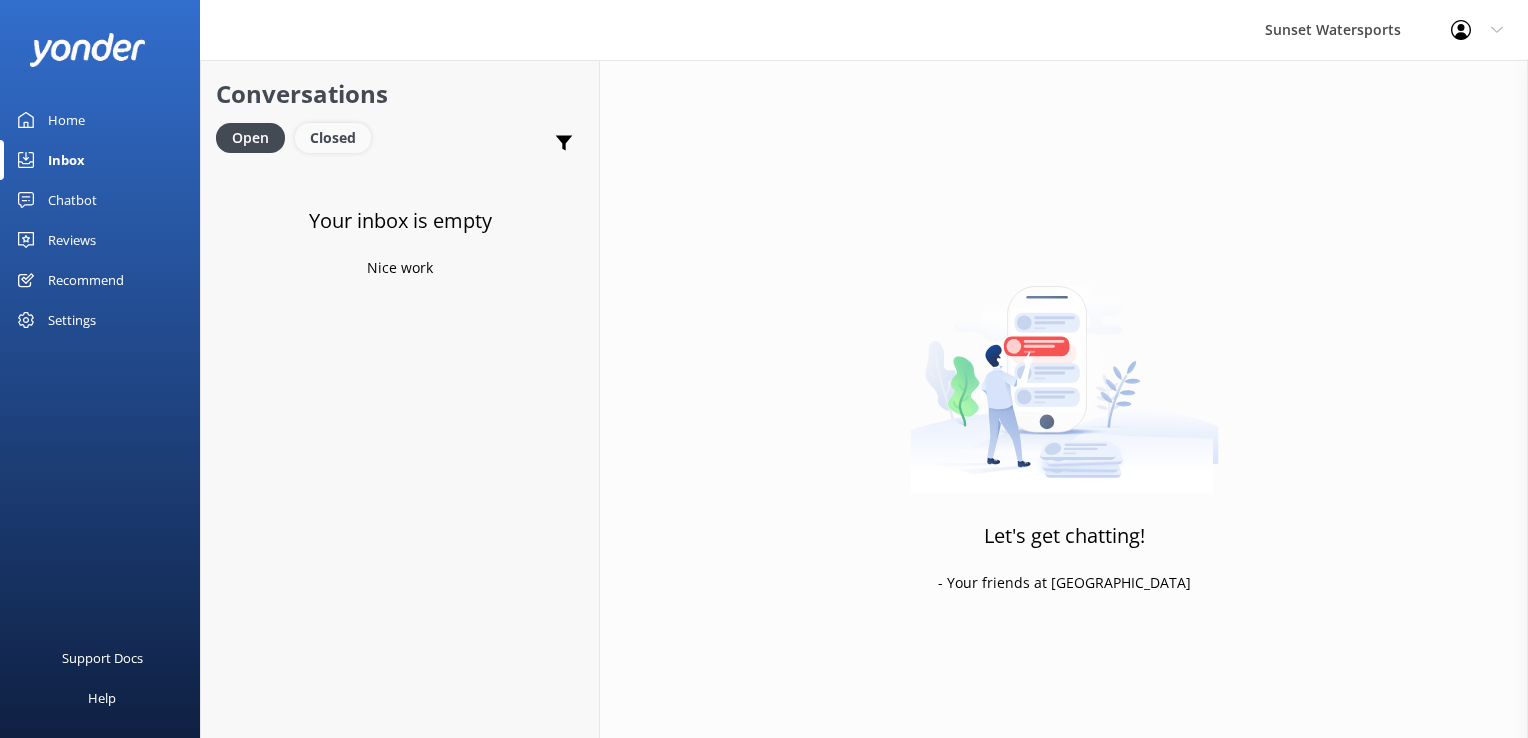 click on "Closed" at bounding box center (333, 138) 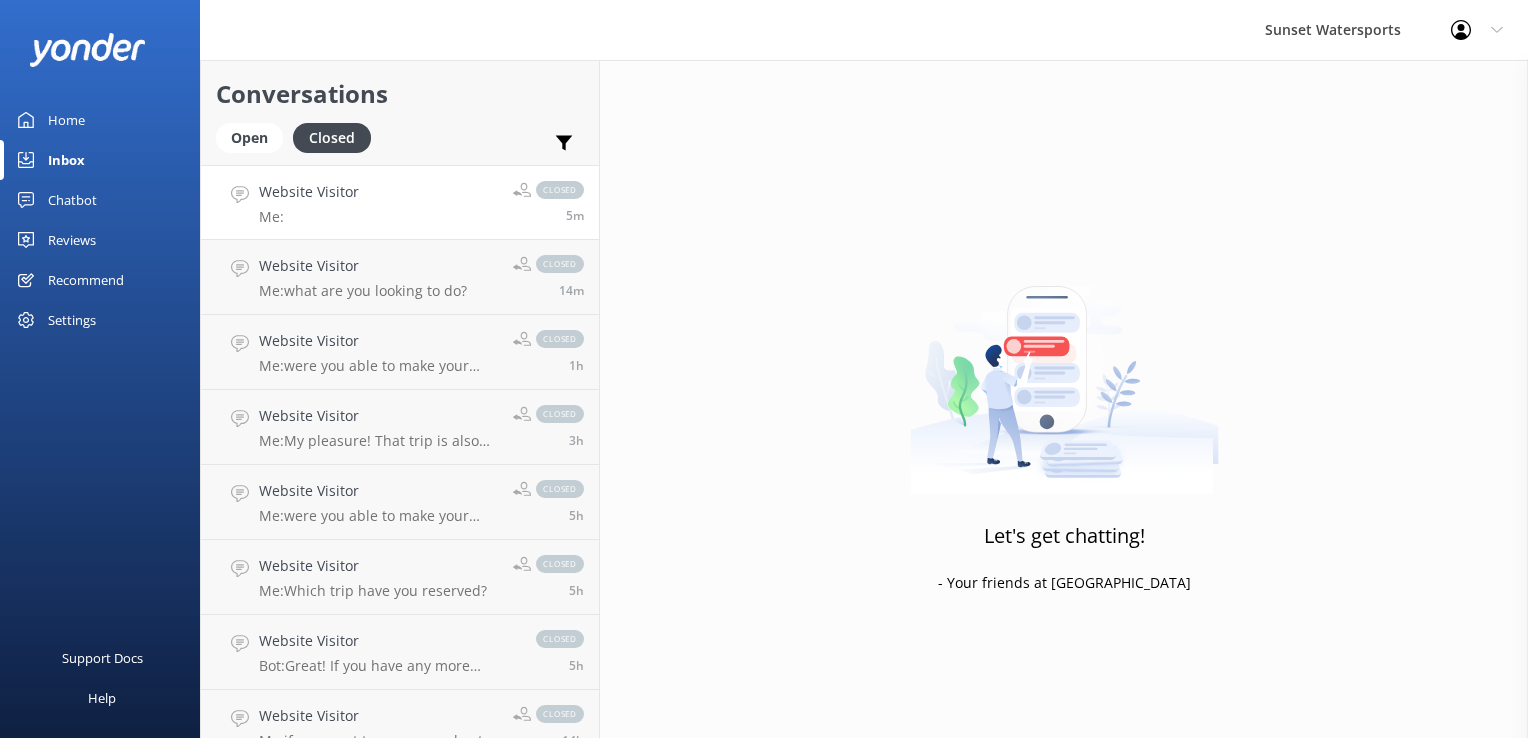 click on "Website Visitor Me:  closed 5m" at bounding box center [400, 202] 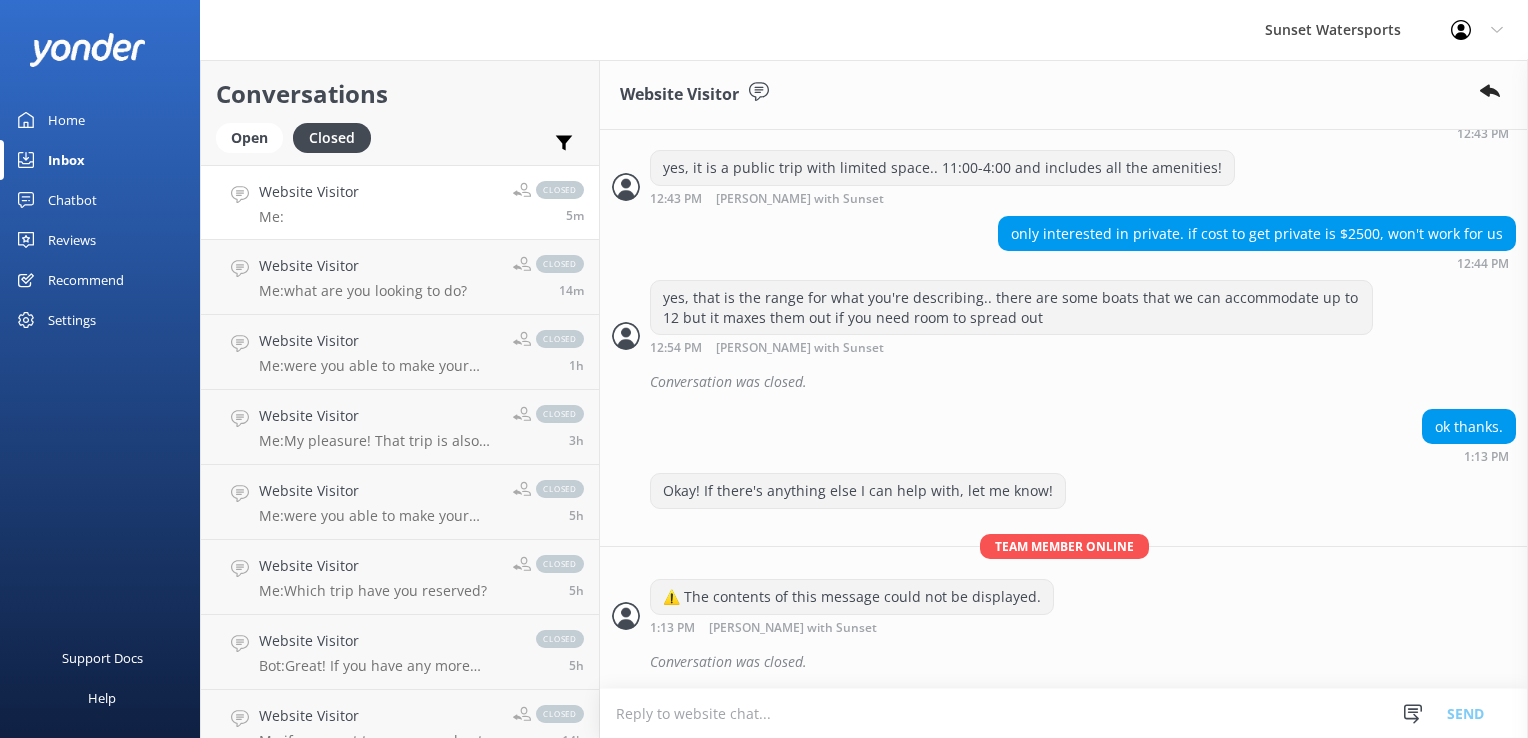 scroll, scrollTop: 1475, scrollLeft: 0, axis: vertical 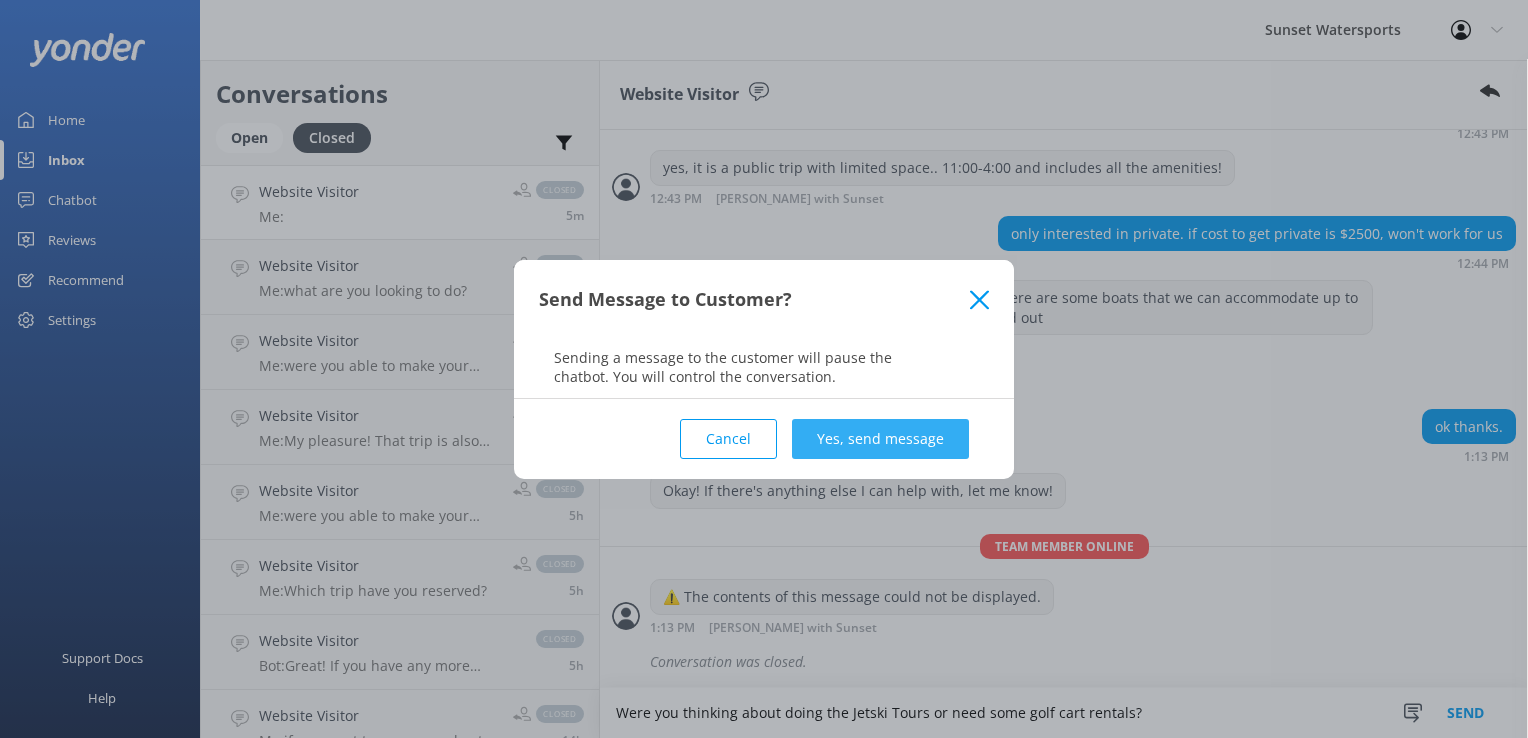 type on "Were you thinking about doing the Jetski Tours or need some golf cart rentals?" 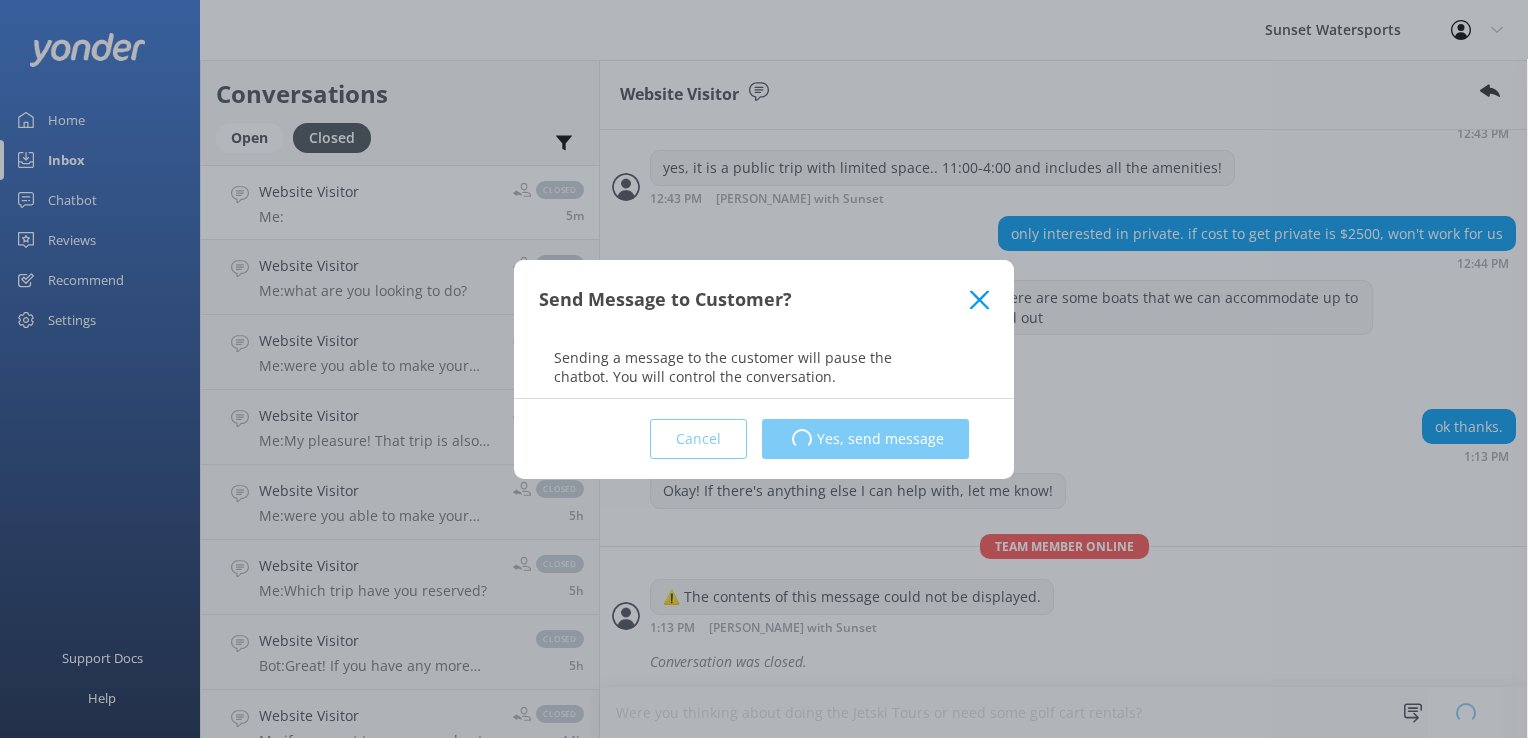 type 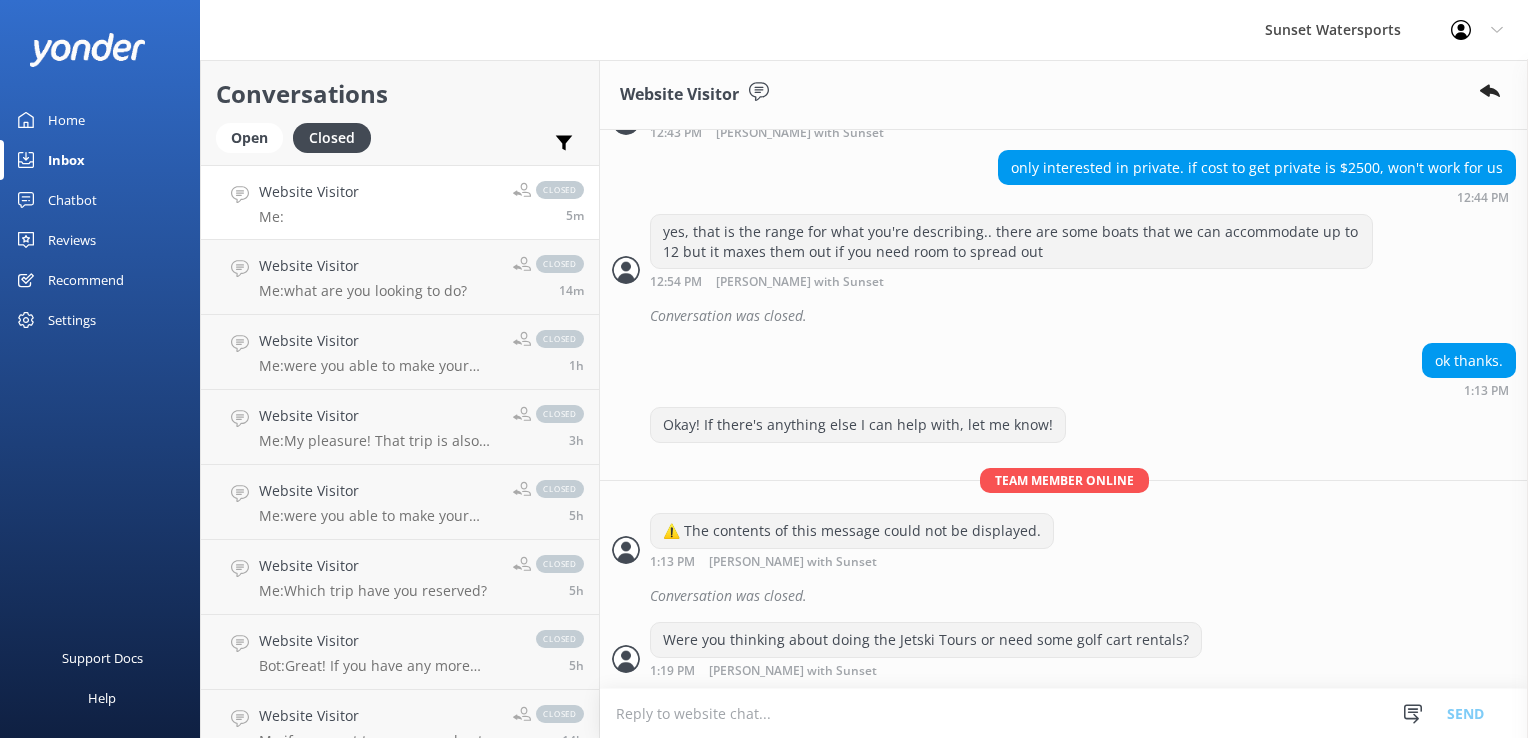 scroll, scrollTop: 1540, scrollLeft: 0, axis: vertical 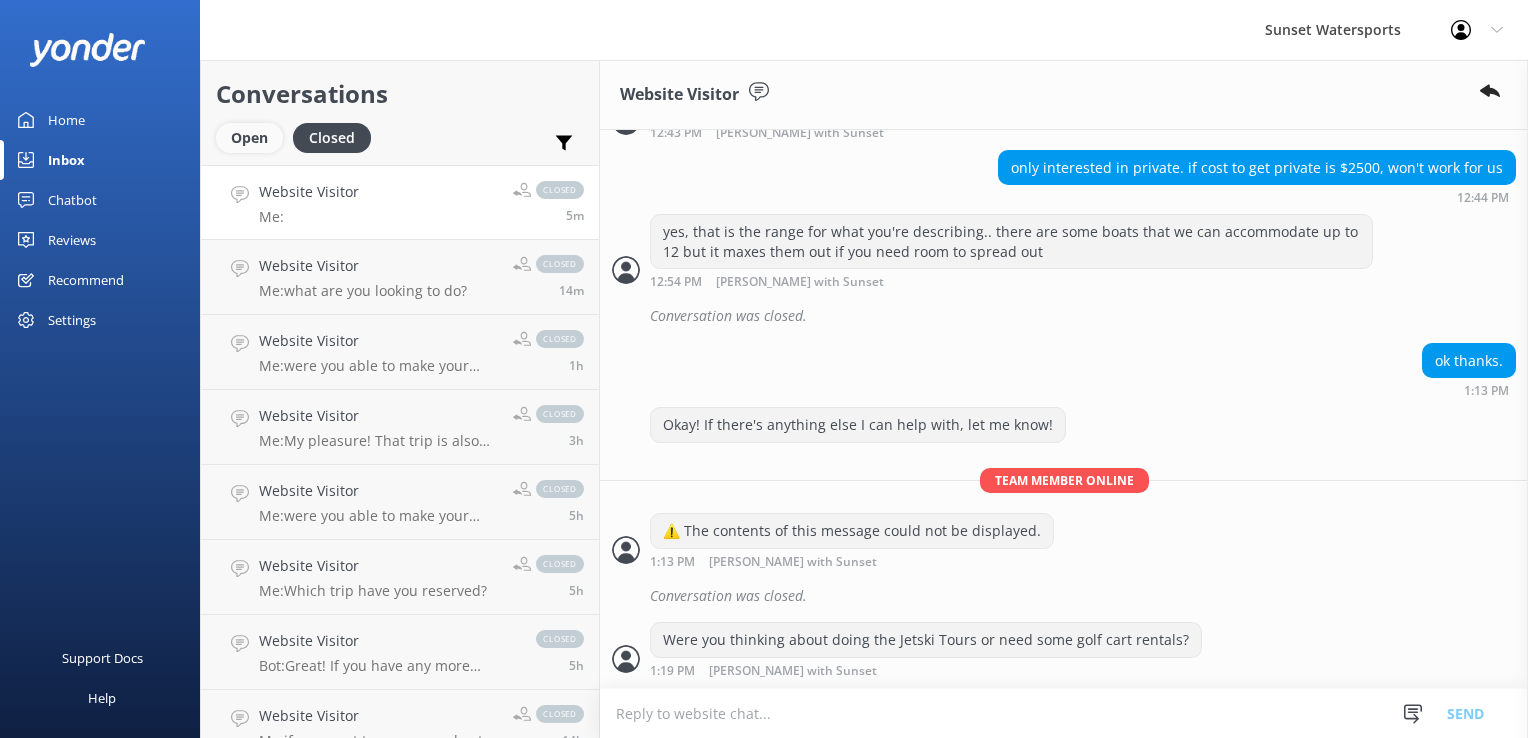 click on "Open" at bounding box center (249, 138) 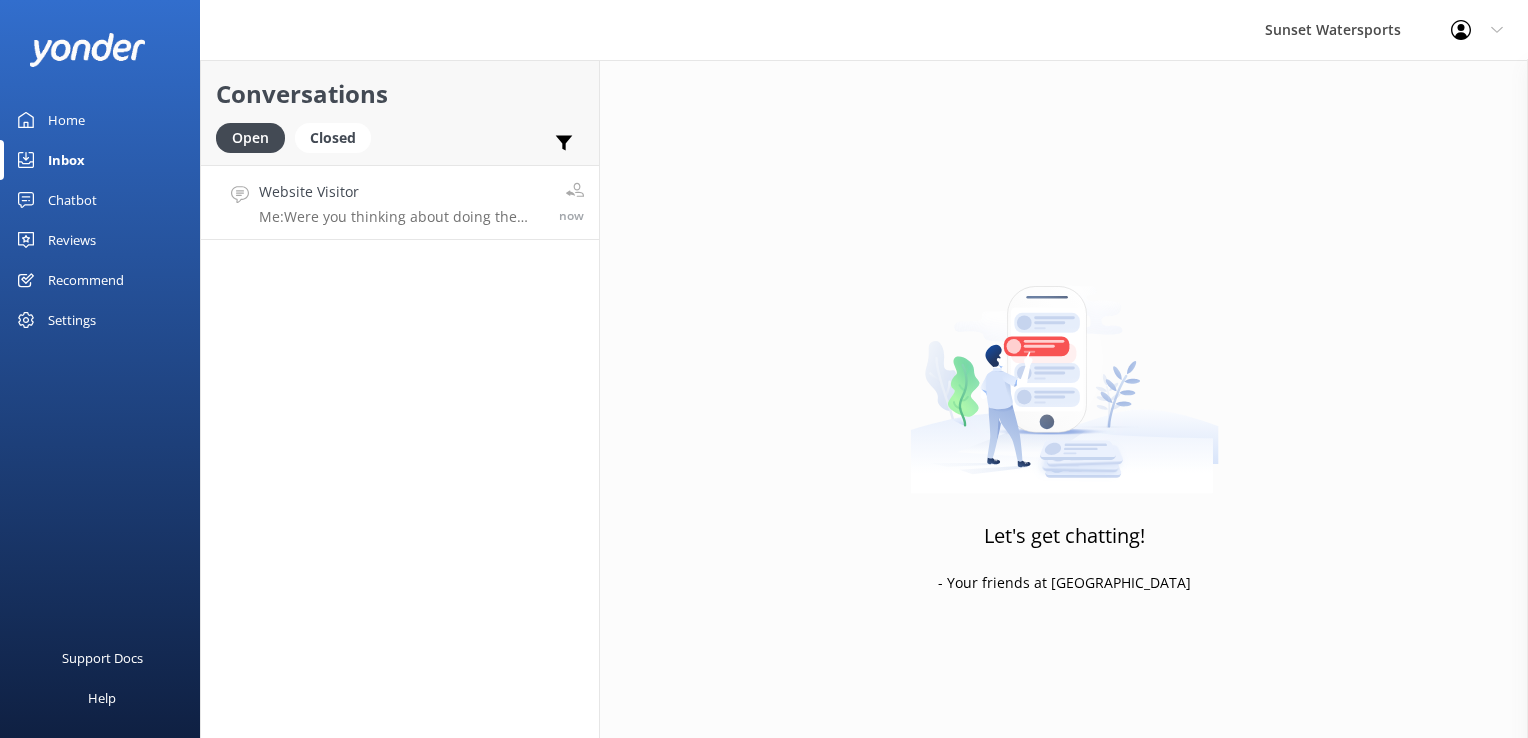 click on "Website Visitor" at bounding box center (401, 192) 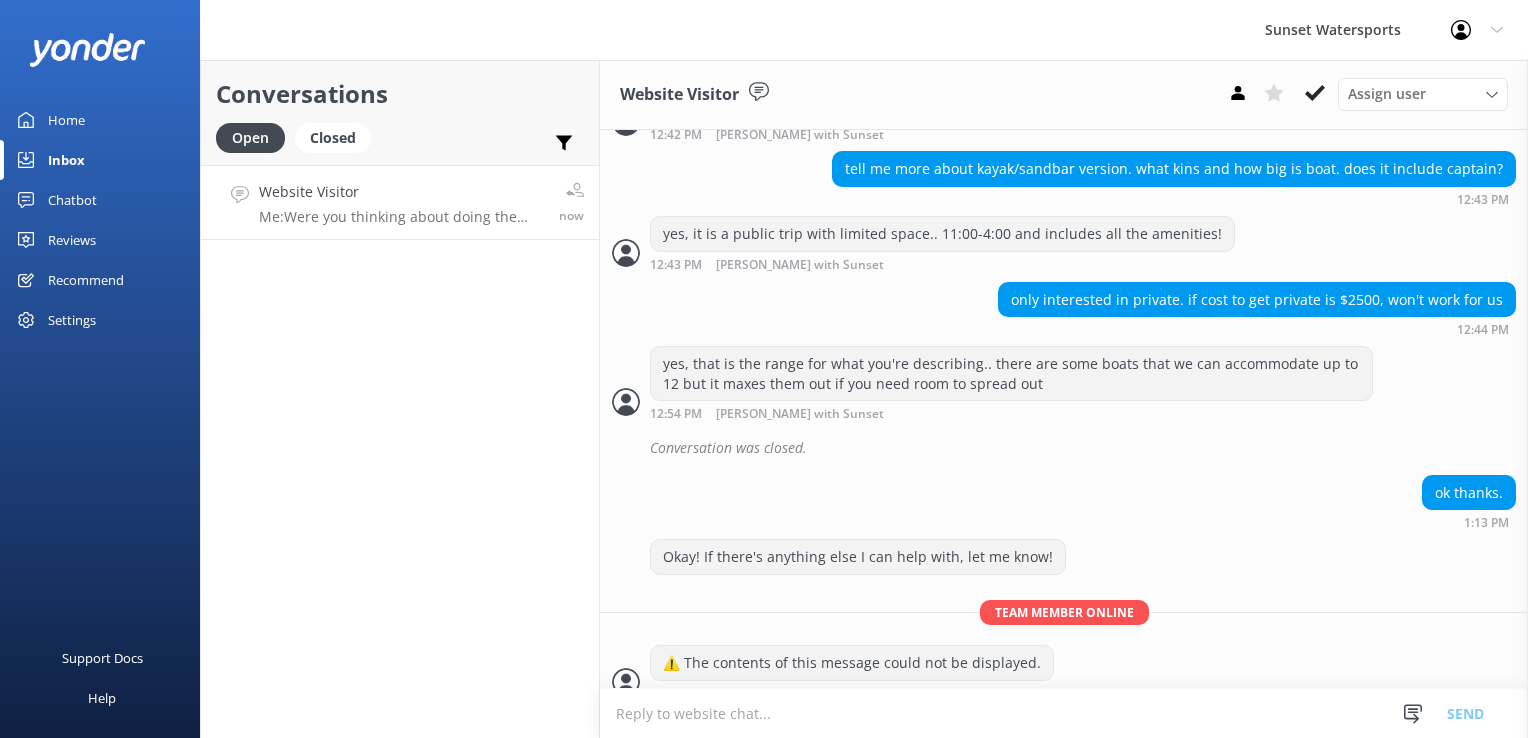 scroll, scrollTop: 1540, scrollLeft: 0, axis: vertical 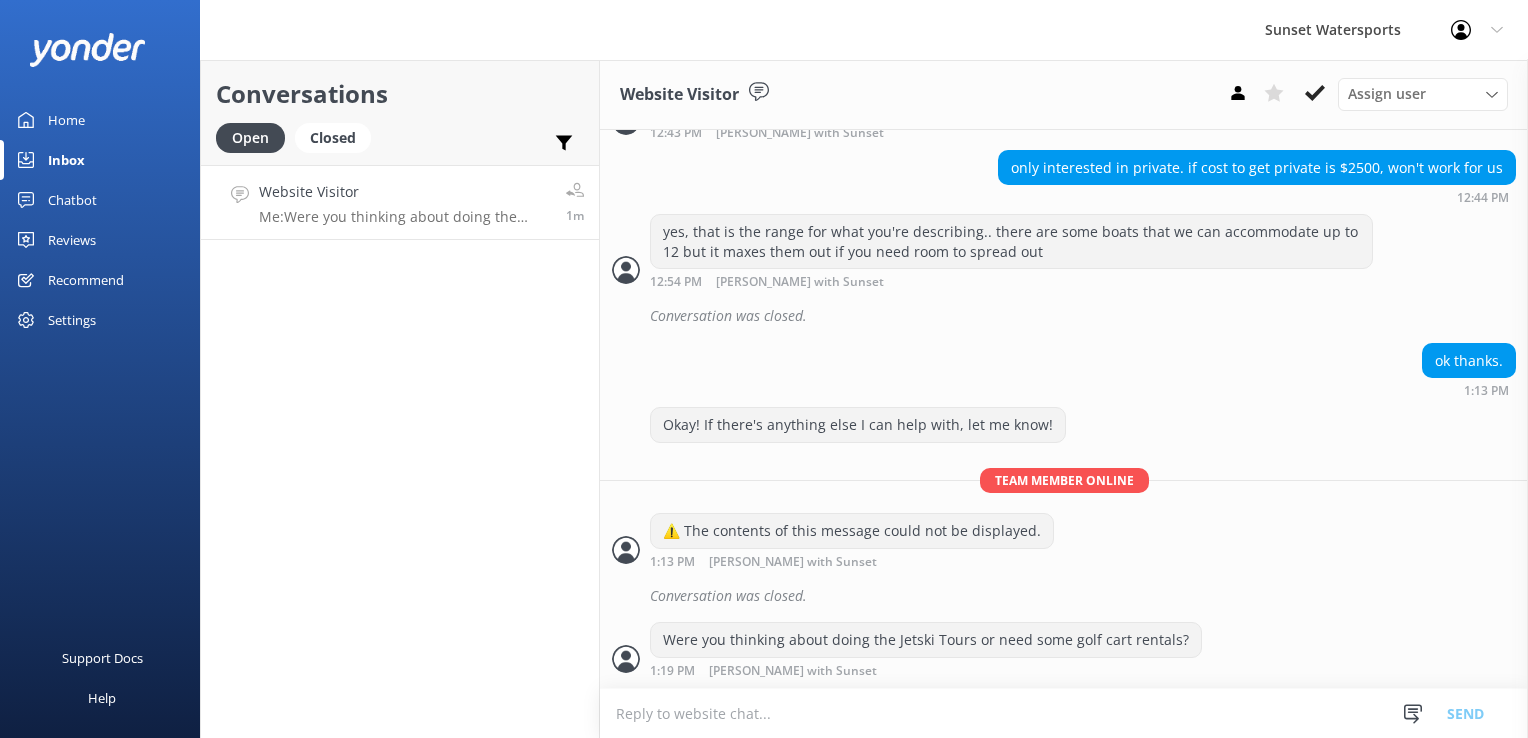 click on "Me:  Were you thinking about doing the Jetski Tours or need some golf cart rentals?" at bounding box center (405, 217) 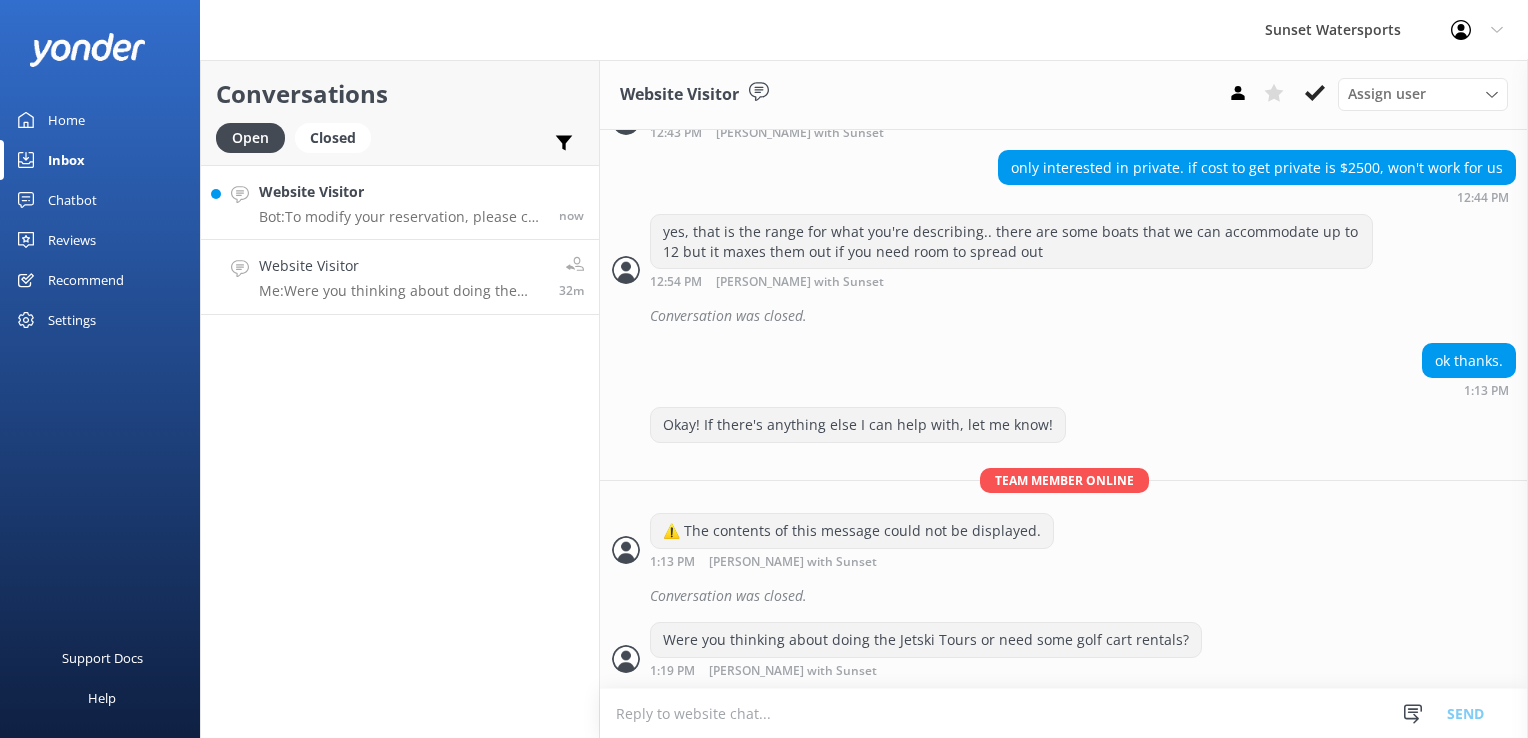 click on "Bot:  To modify your reservation, please call our office at [PHONE_NUMBER] or email [EMAIL_ADDRESS][DOMAIN_NAME]." at bounding box center (401, 217) 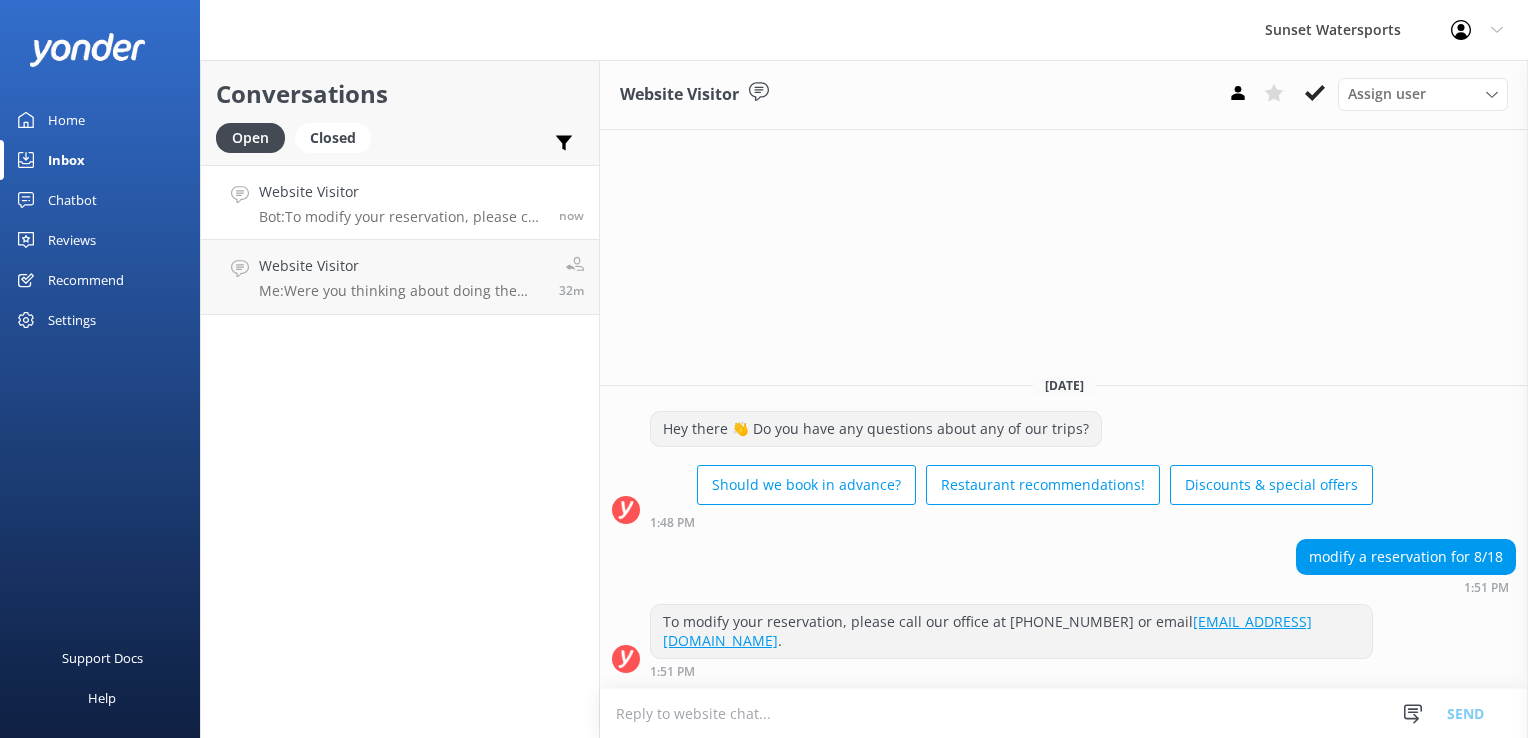 click at bounding box center (1064, 713) 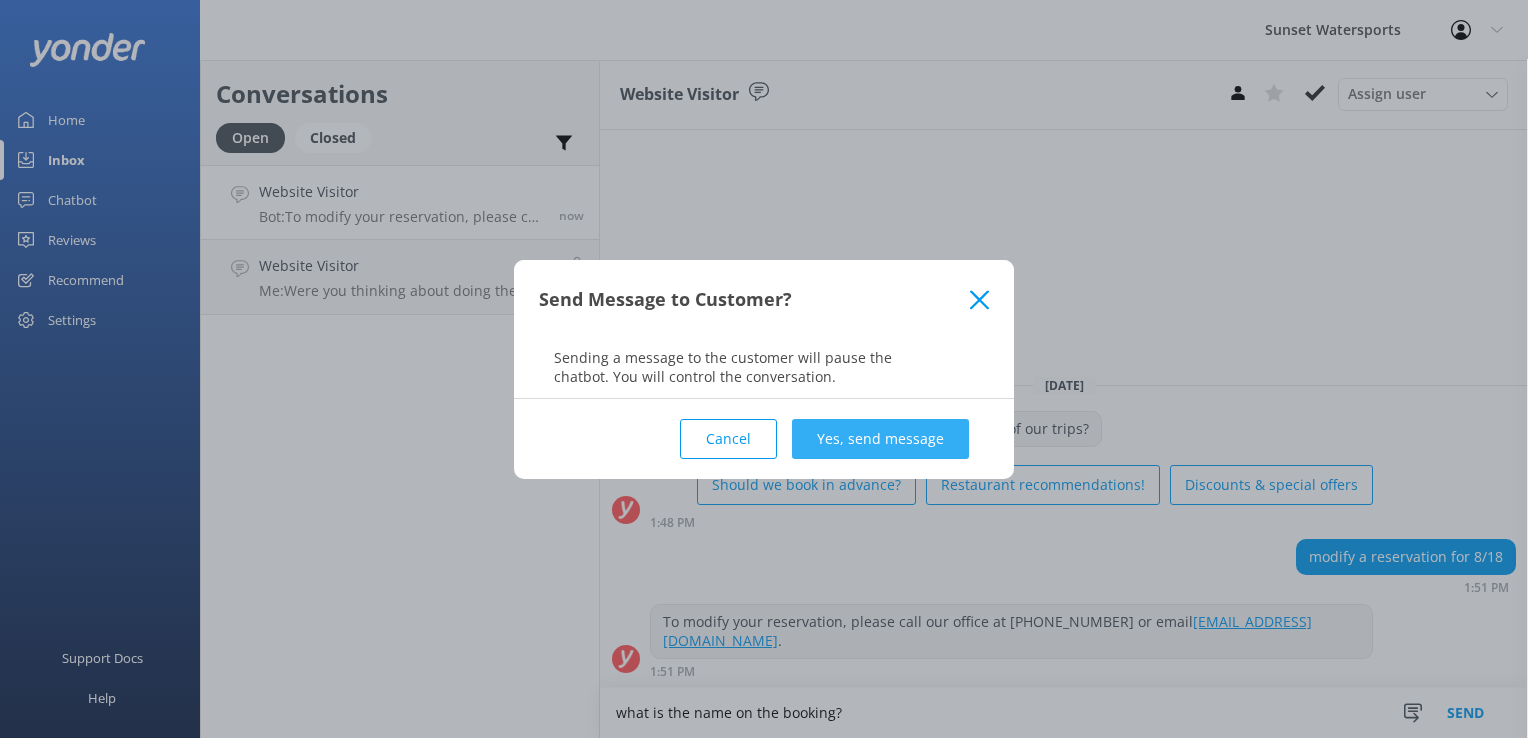 type on "what is the name on the booking?" 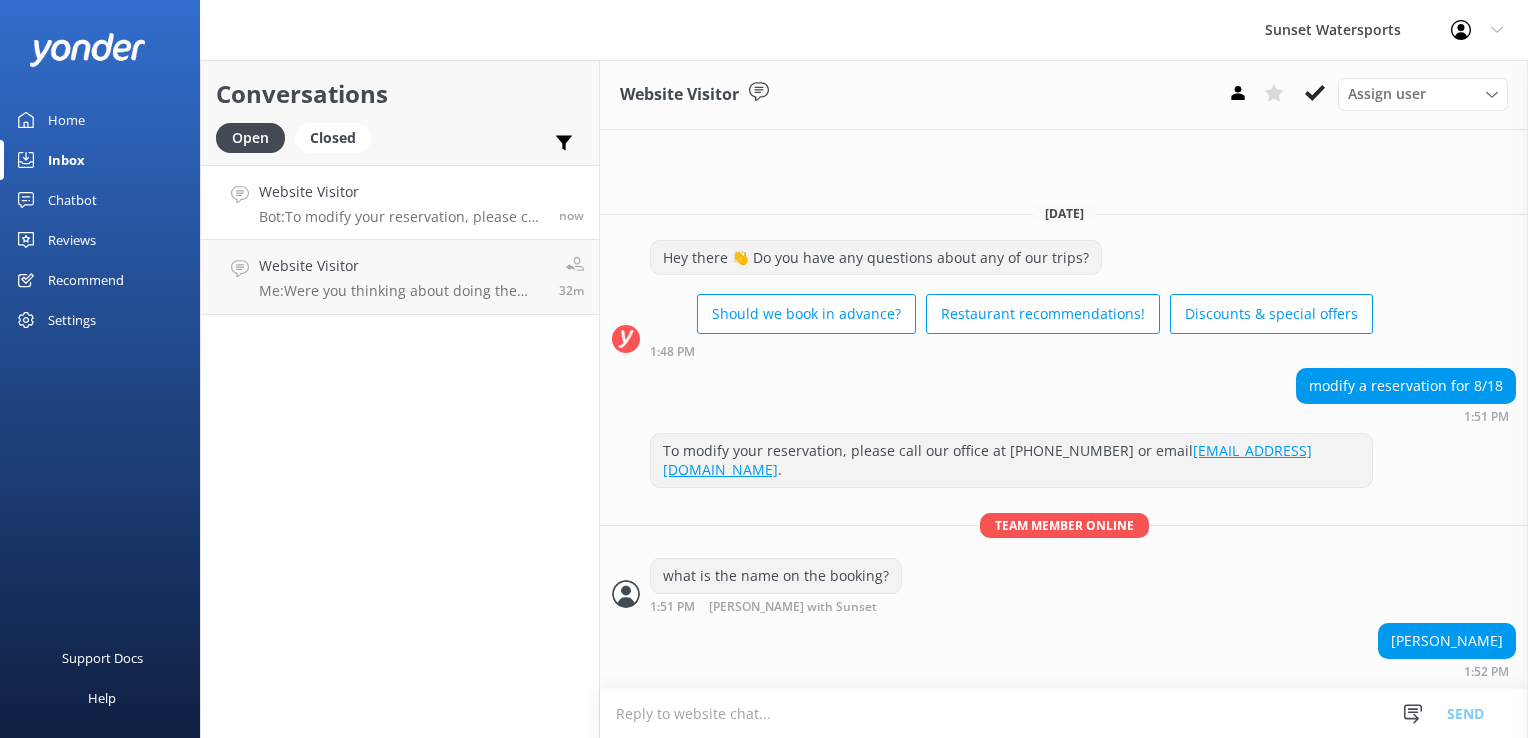 click on "[PERSON_NAME]" at bounding box center [1447, 641] 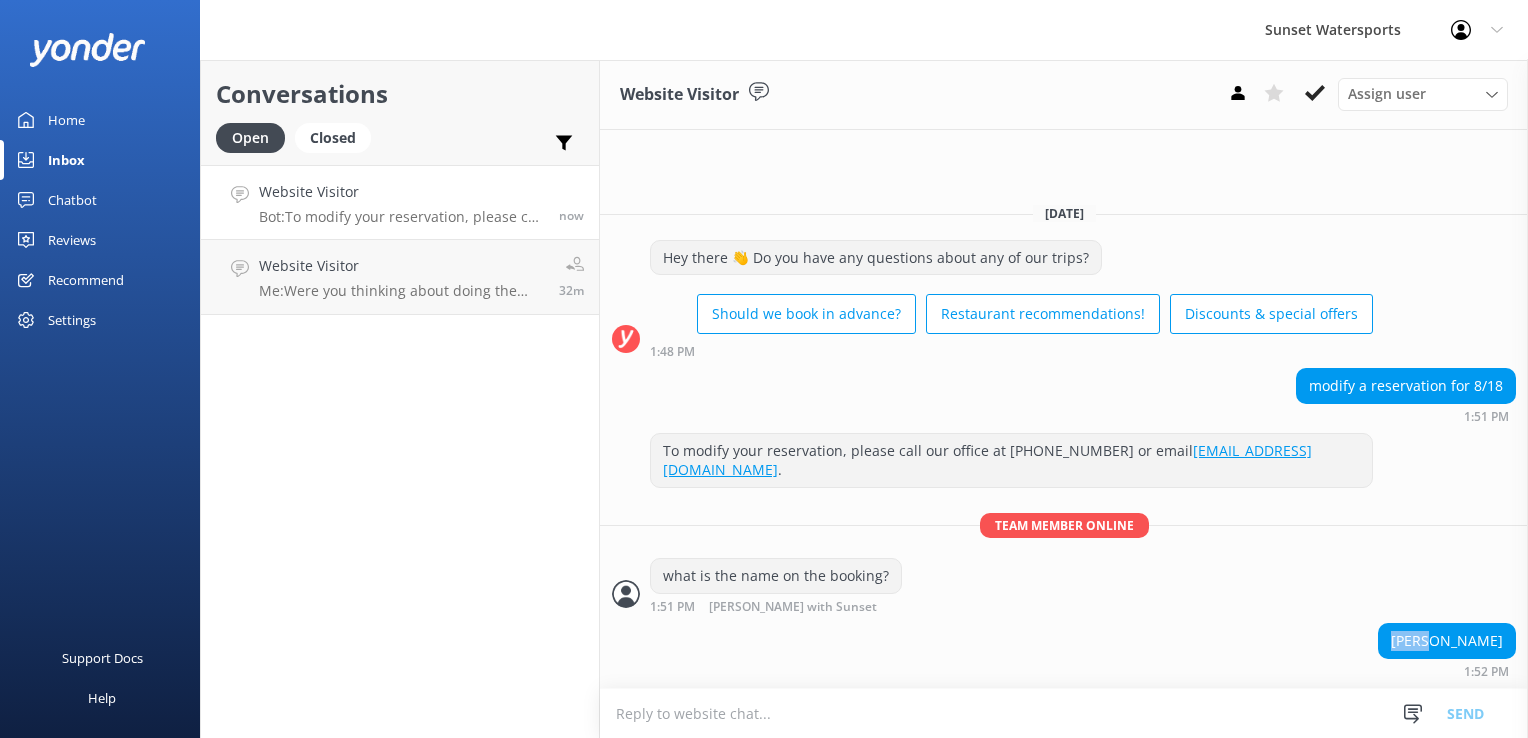 click on "[PERSON_NAME]" at bounding box center [1447, 641] 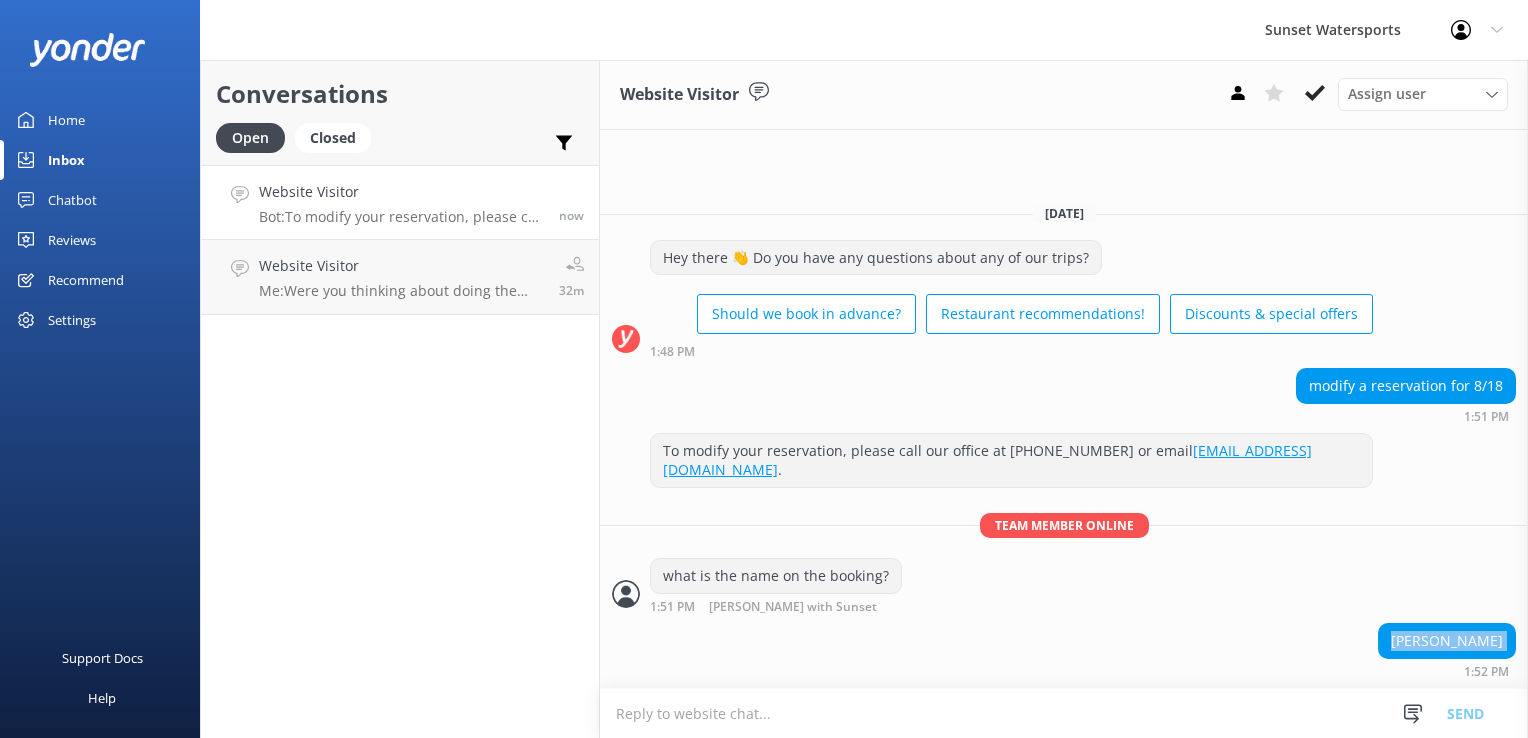 click on "[PERSON_NAME]" at bounding box center [1447, 641] 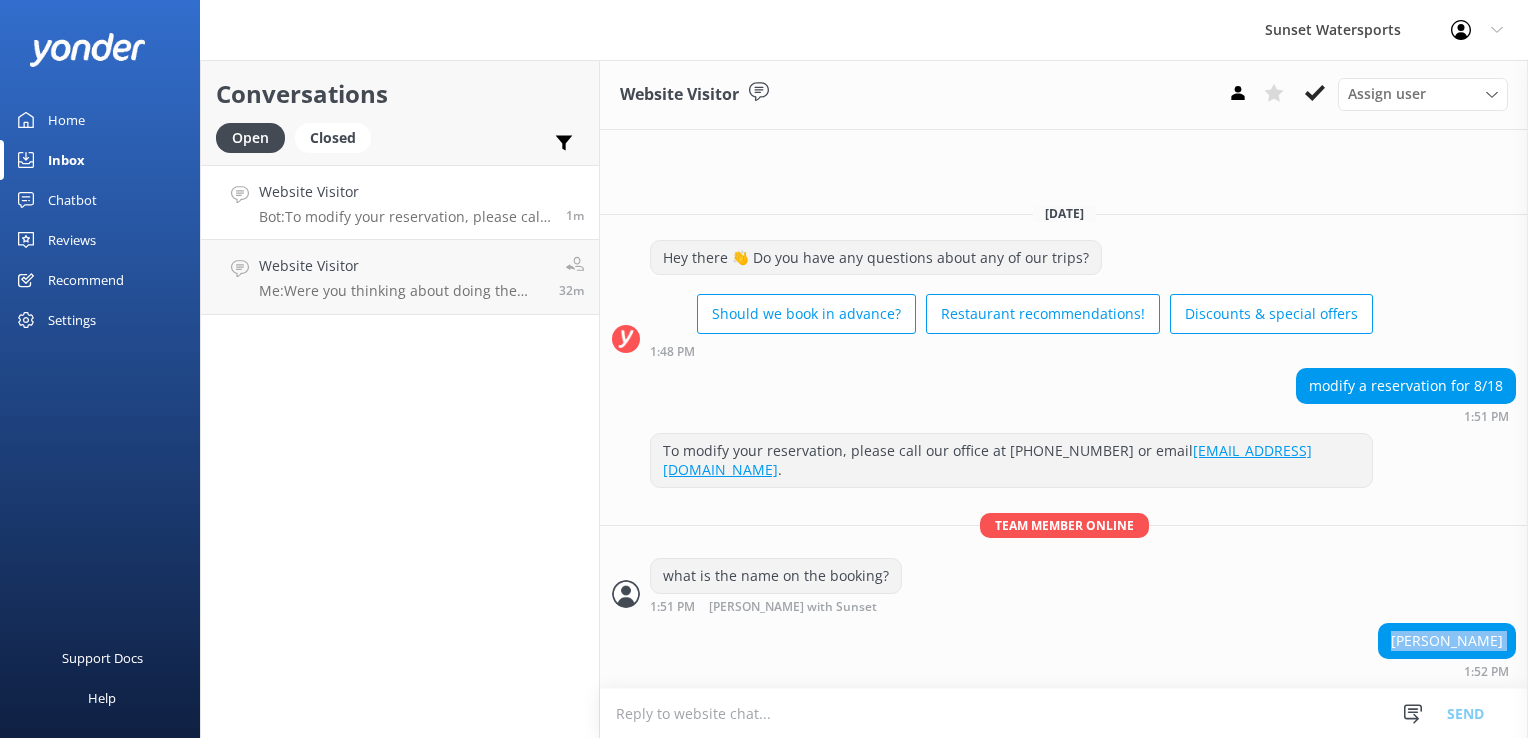 copy on "[PERSON_NAME]" 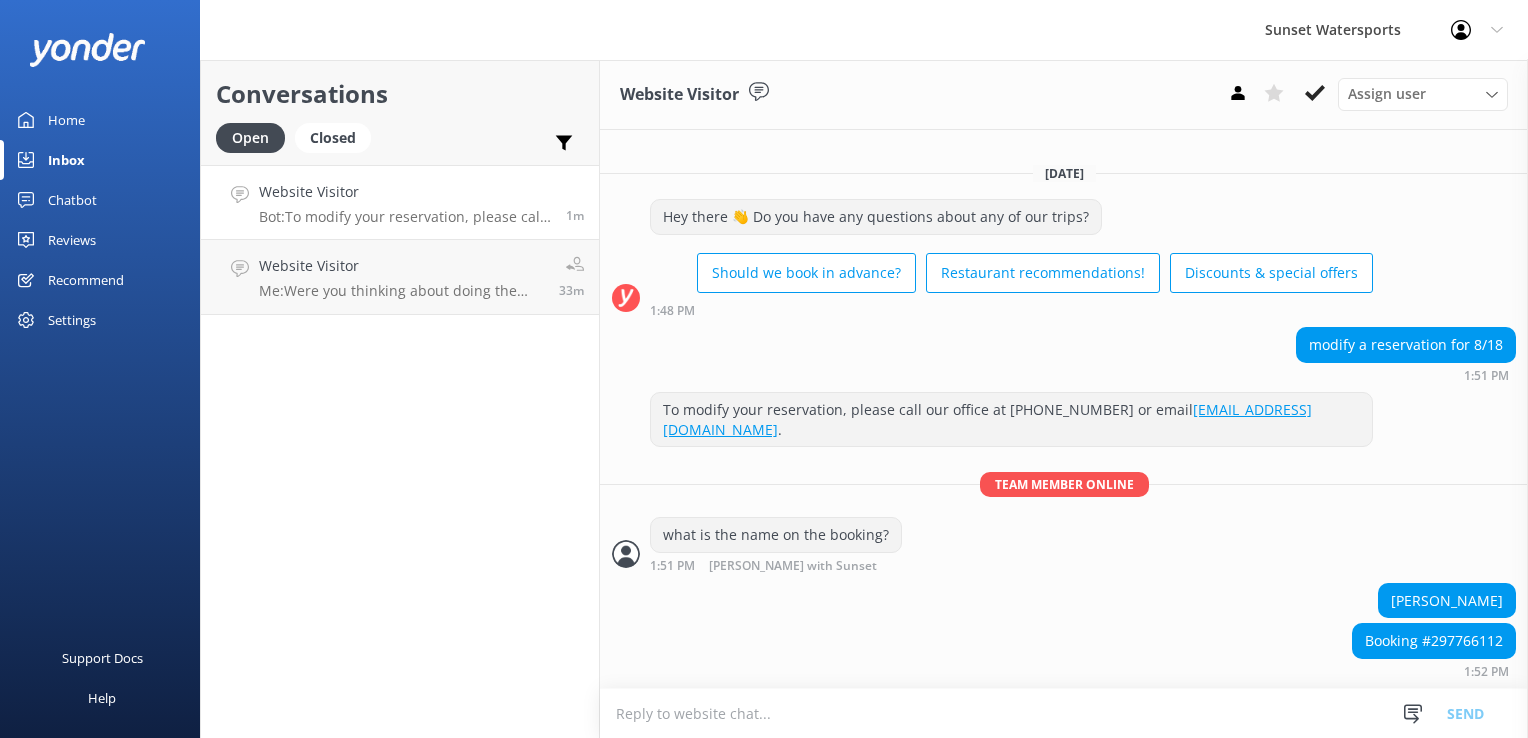 click at bounding box center (1064, 713) 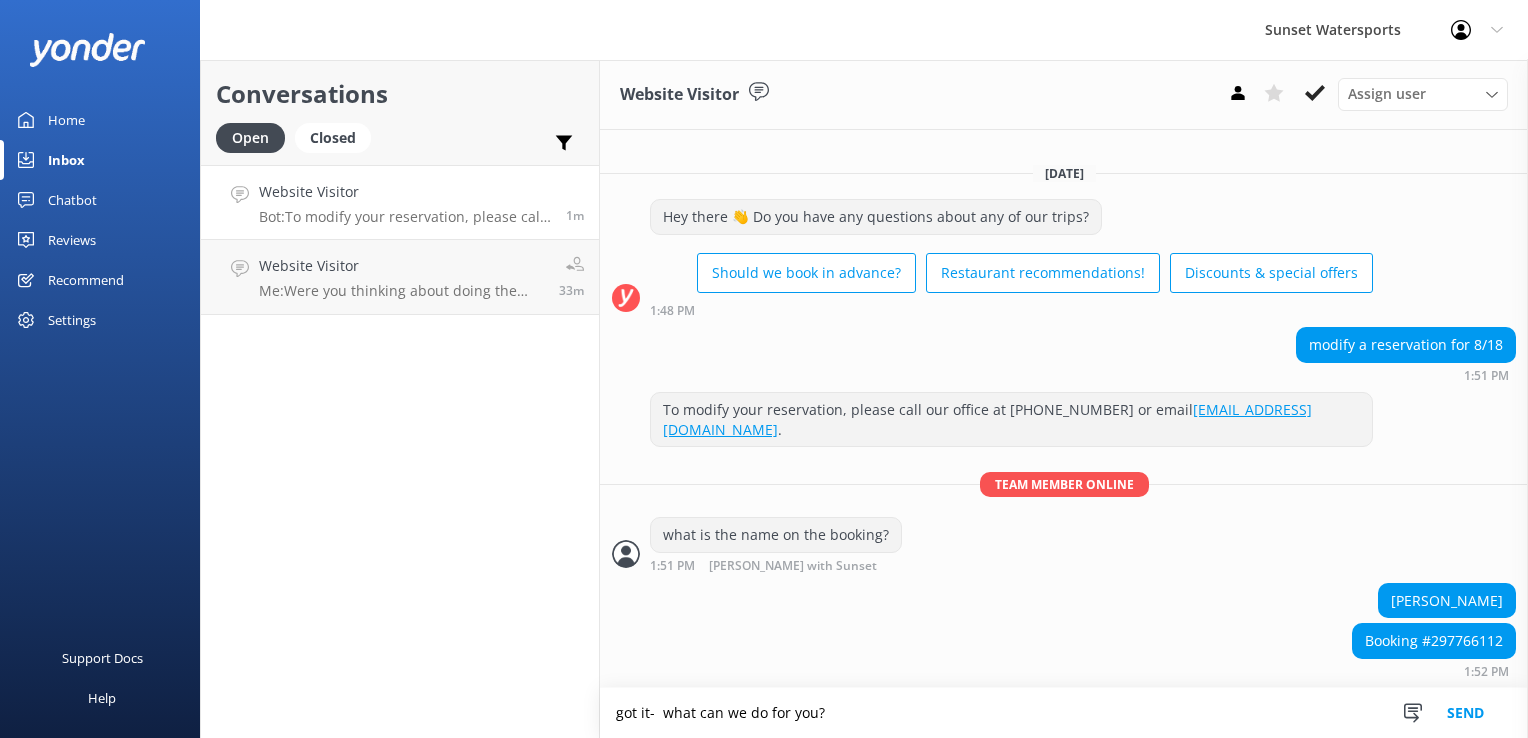 type on "got it-  what can we do for you?" 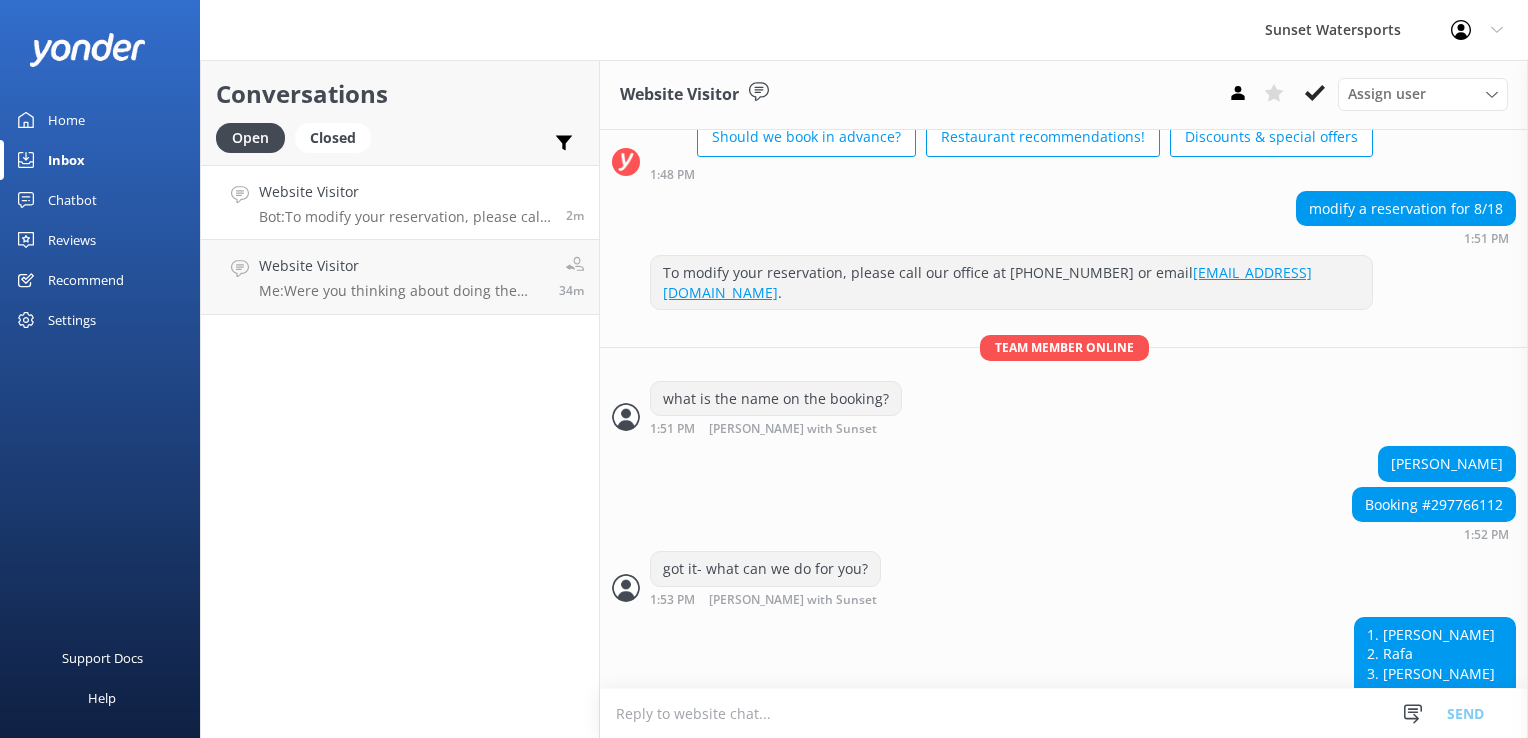 scroll, scrollTop: 392, scrollLeft: 0, axis: vertical 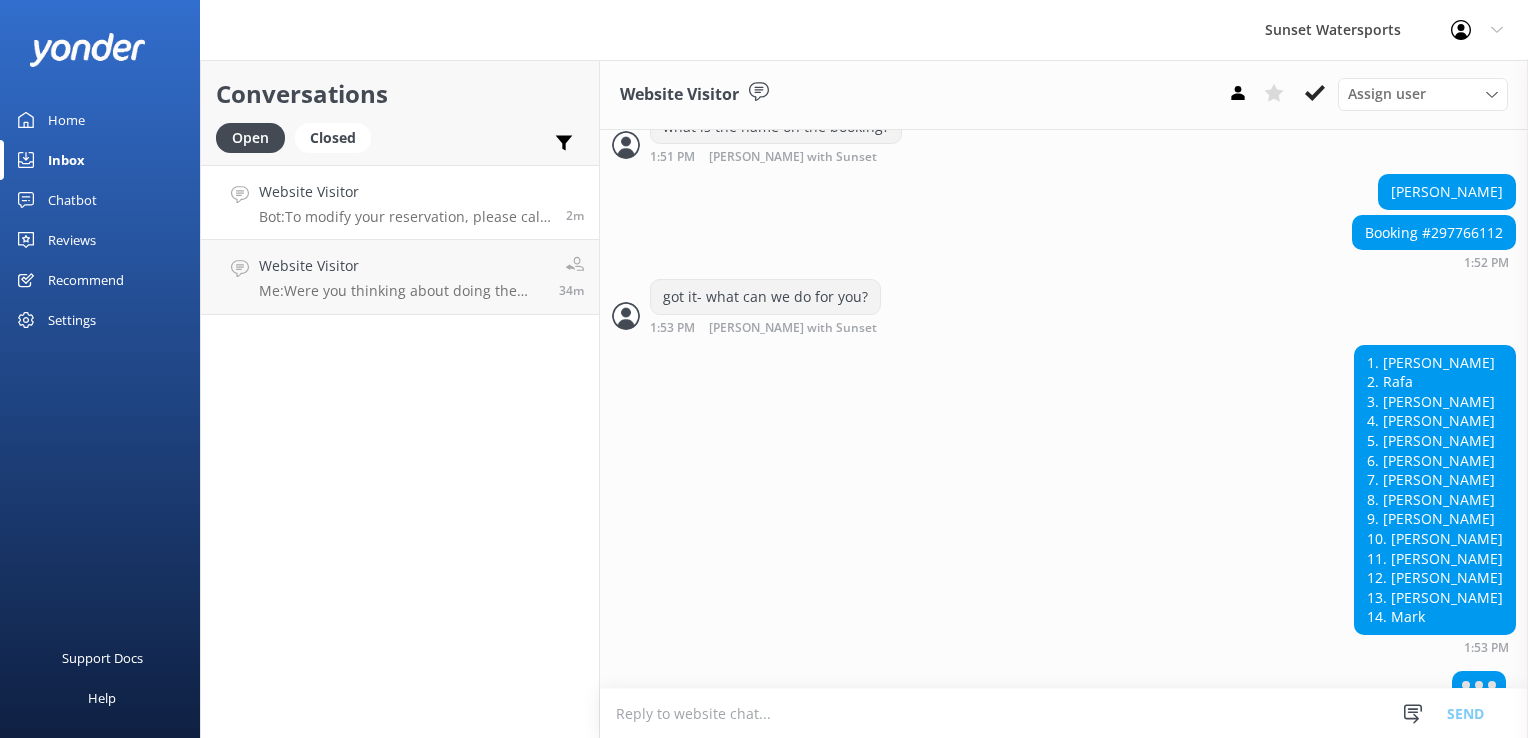 click on "1.	[PERSON_NAME]
2.	Rafa
3.	[PERSON_NAME]
4.	[PERSON_NAME]
5.	[PERSON_NAME]
6.	[PERSON_NAME]
7.	[PERSON_NAME]
8.	[PERSON_NAME]
9.	[PERSON_NAME]
10.	[PERSON_NAME]
11.	[PERSON_NAME]
12.	[PERSON_NAME]
13.	[PERSON_NAME]
14.	Mark
1:53 PM" at bounding box center (1064, 499) 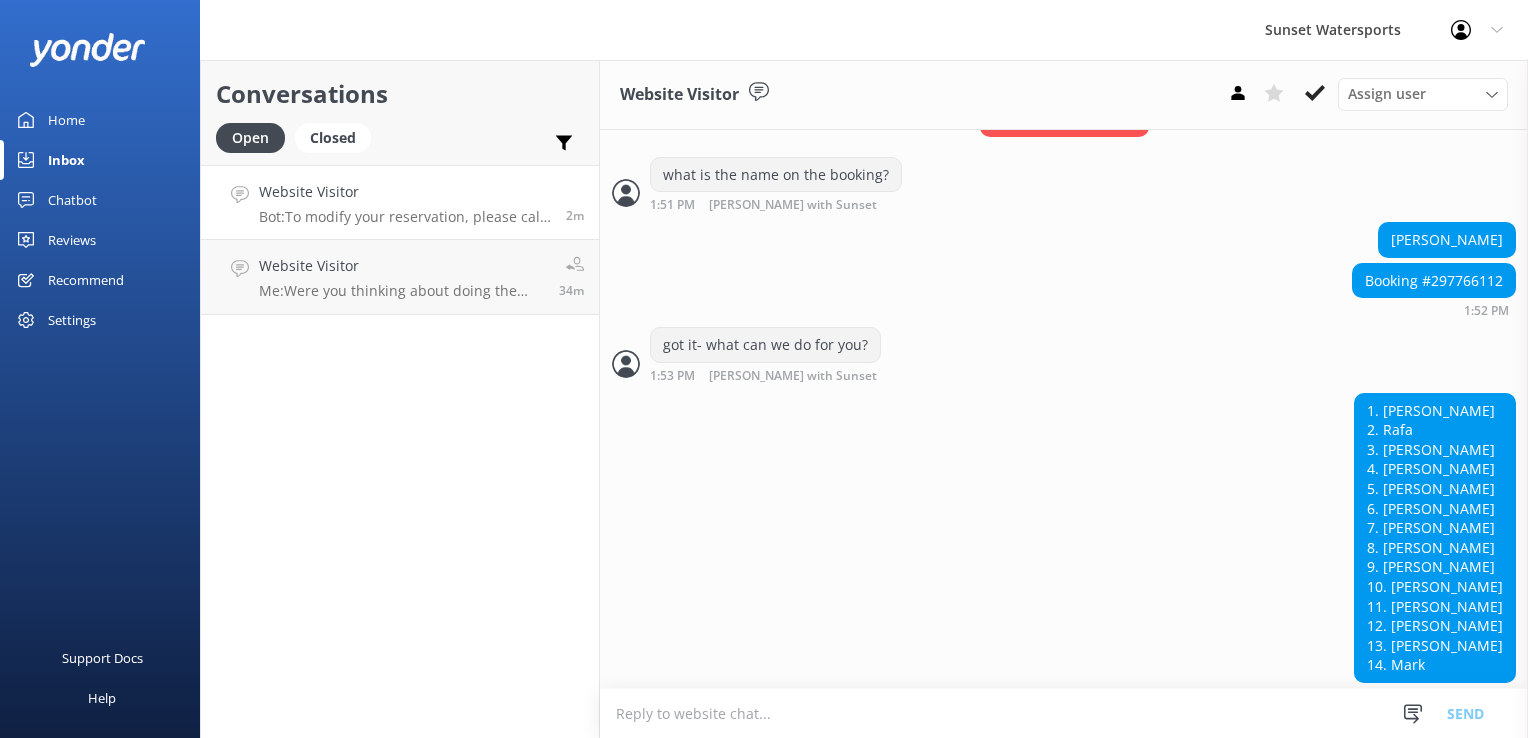 scroll, scrollTop: 384, scrollLeft: 0, axis: vertical 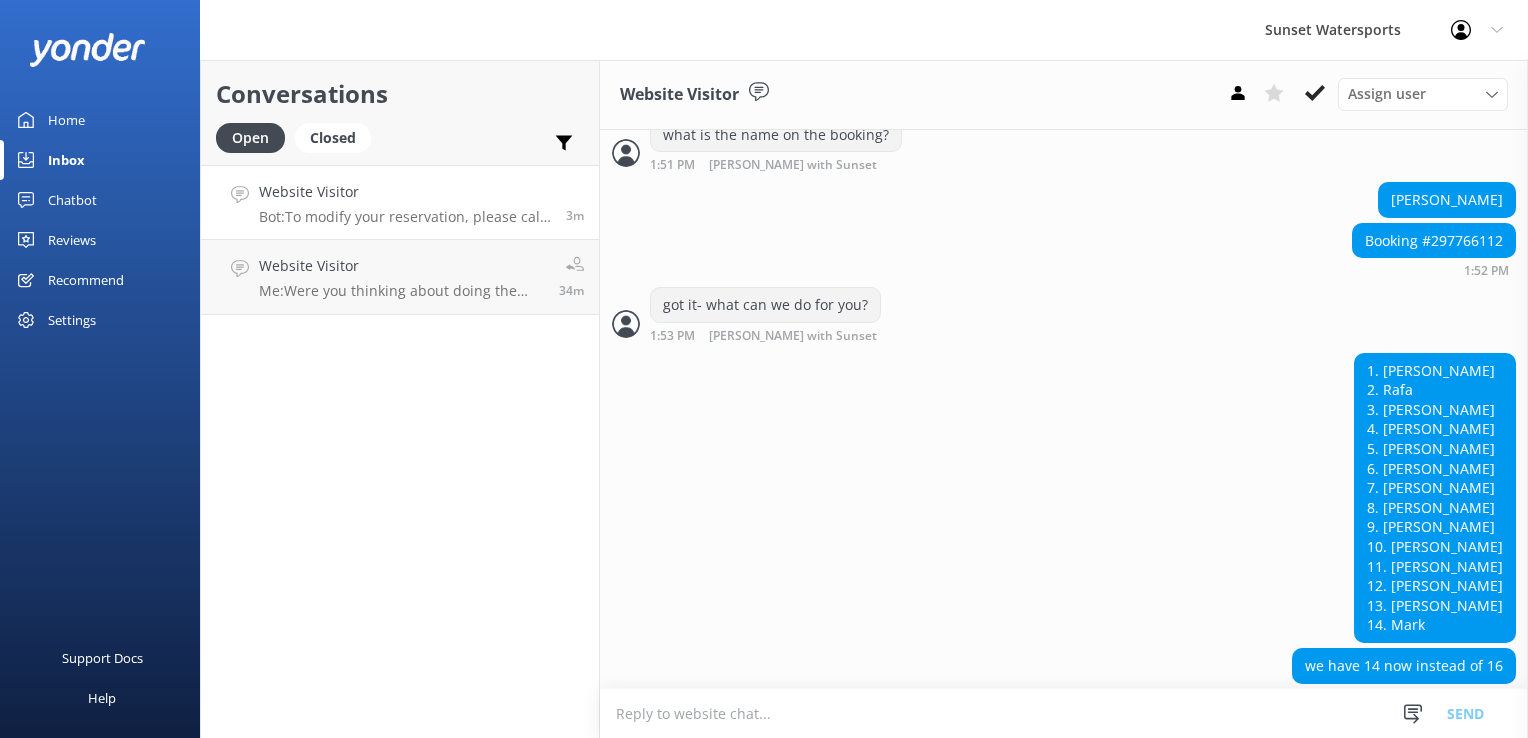 click at bounding box center [1064, 713] 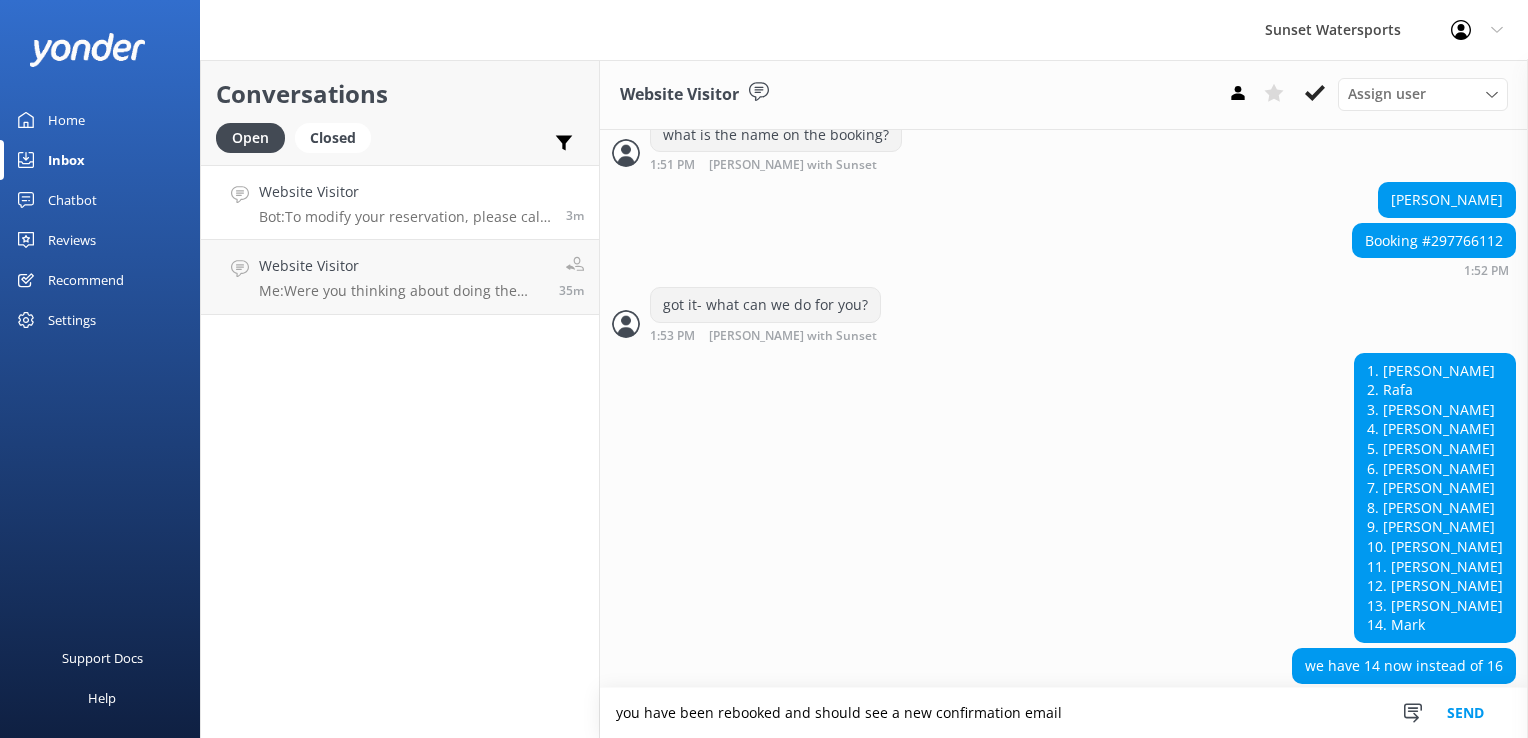 type on "you have been rebooked and should see a new confirmation email" 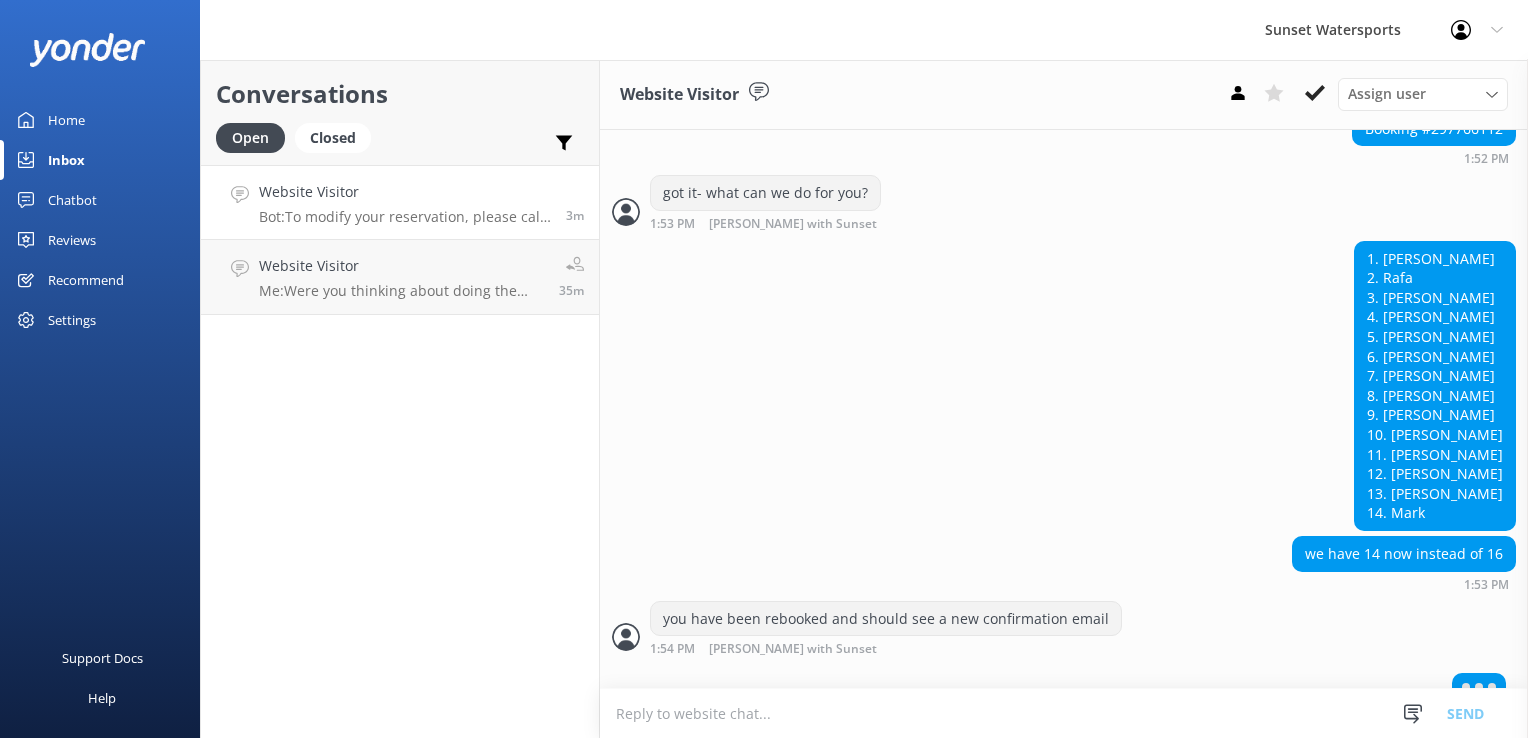 scroll, scrollTop: 496, scrollLeft: 0, axis: vertical 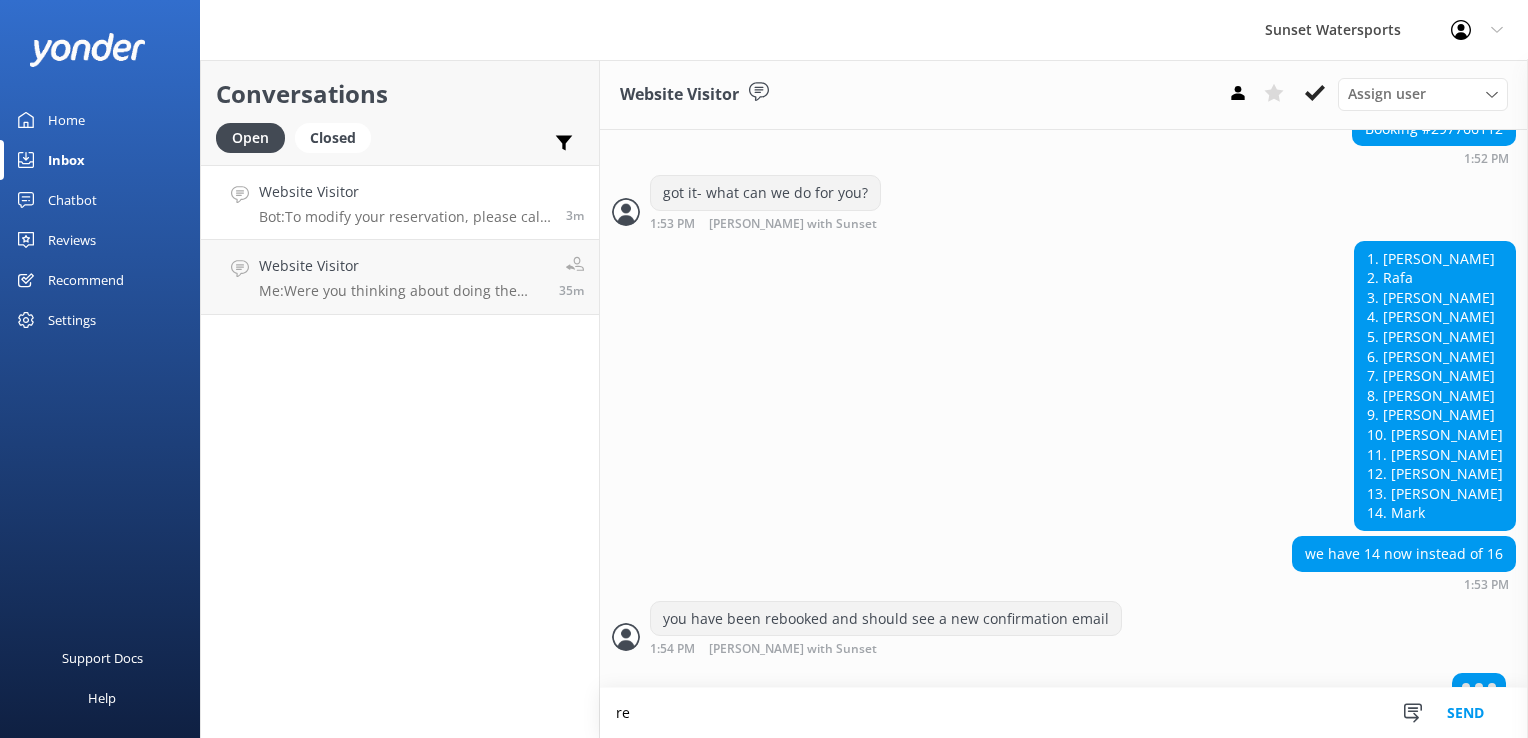 type on "r" 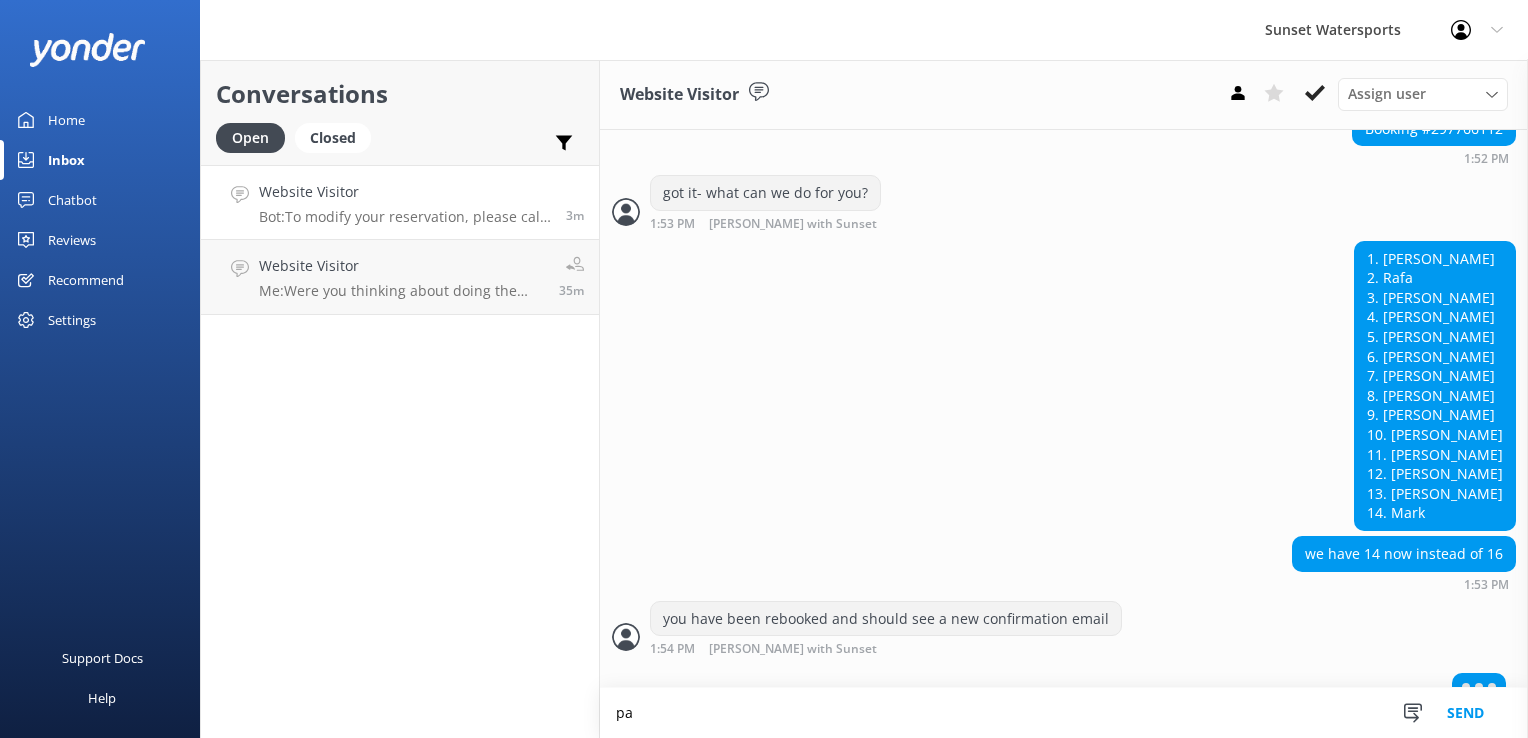 type on "p" 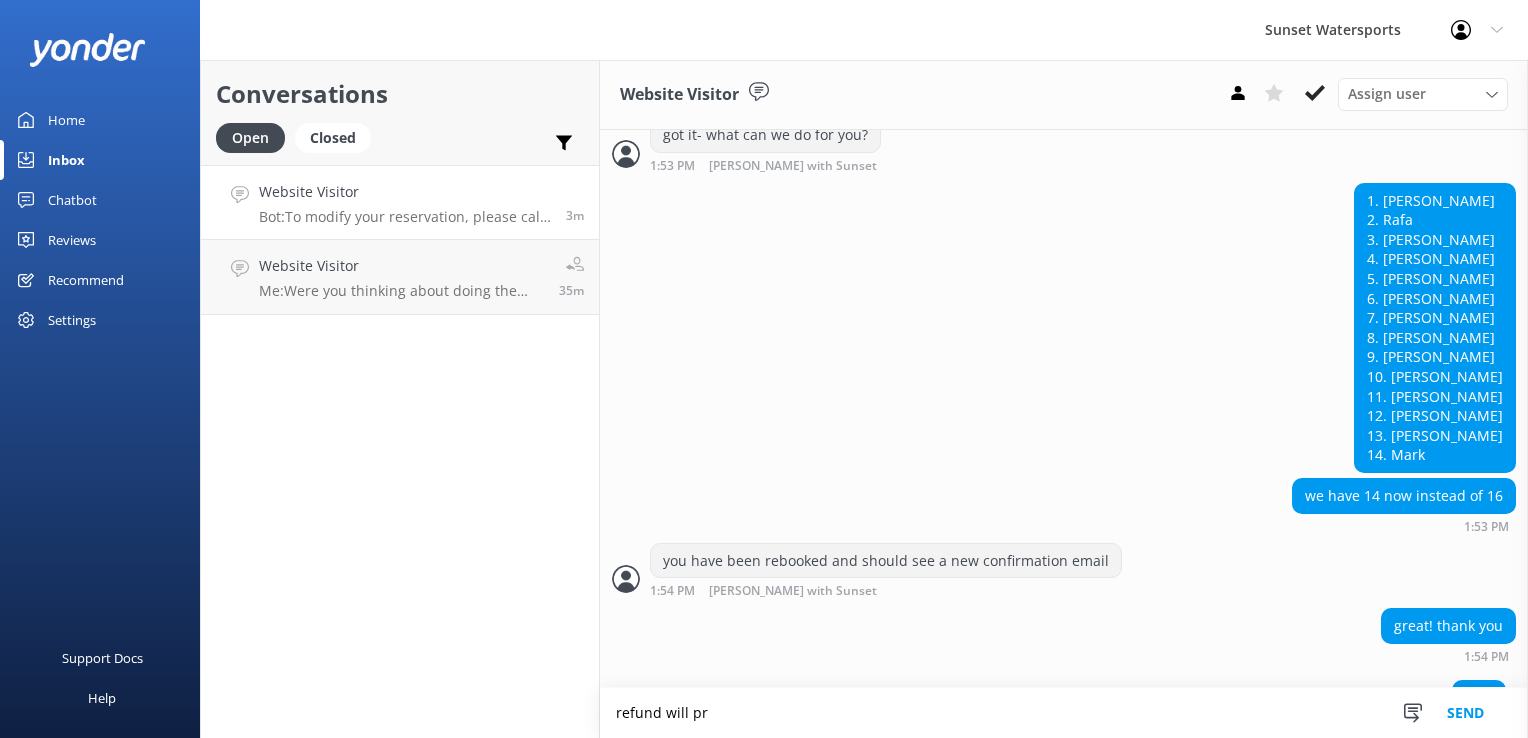 scroll, scrollTop: 560, scrollLeft: 0, axis: vertical 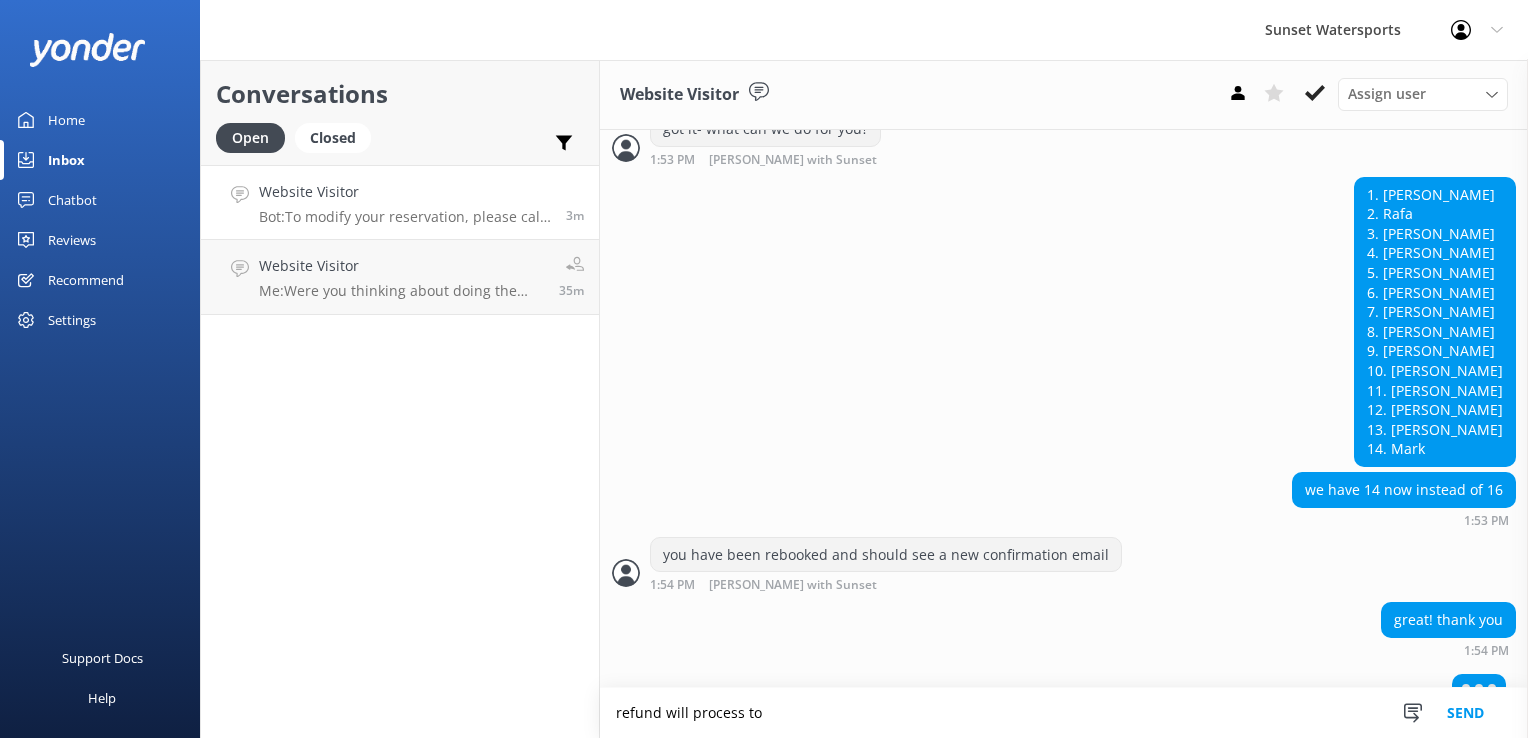 paste on "American Express 1001" 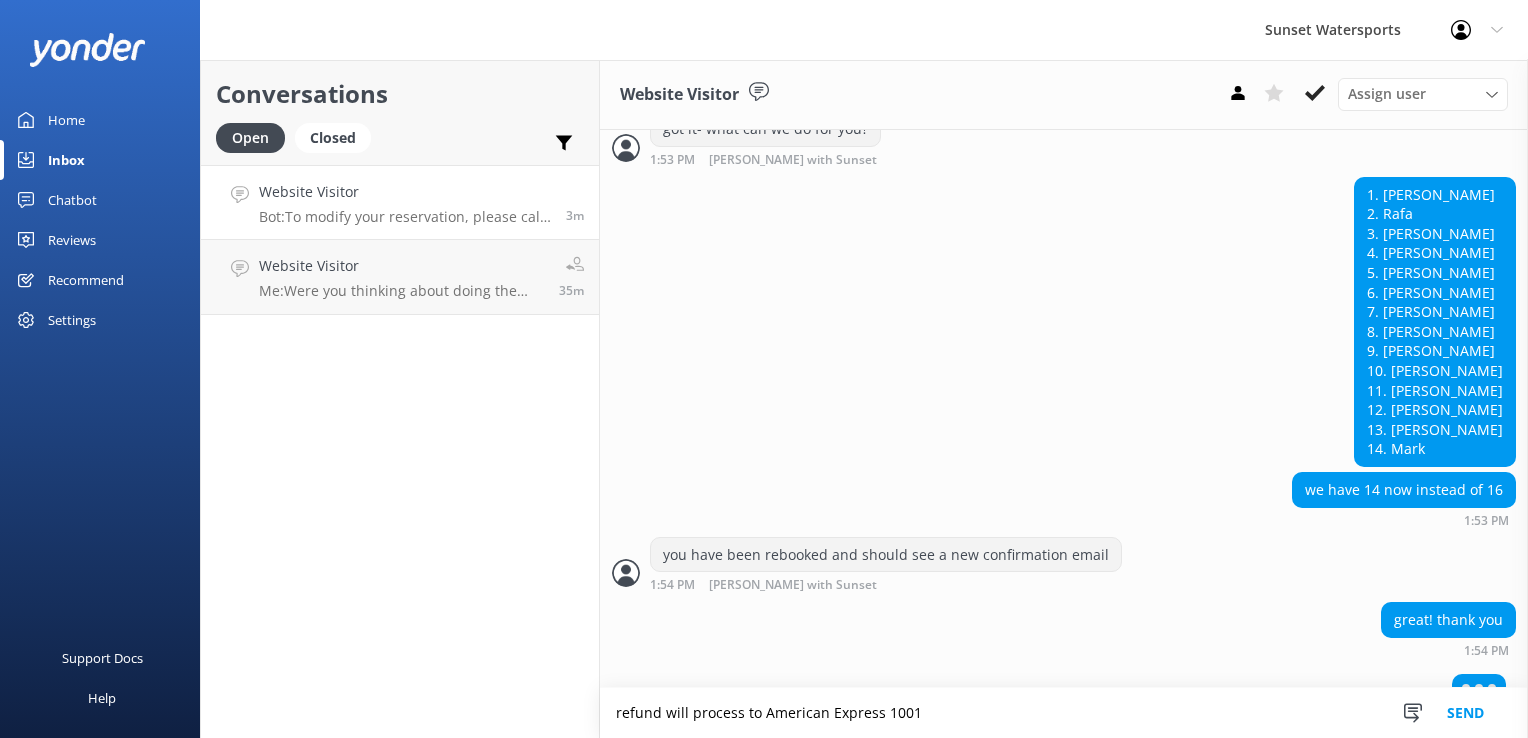 type on "refund will process to American Express 1001" 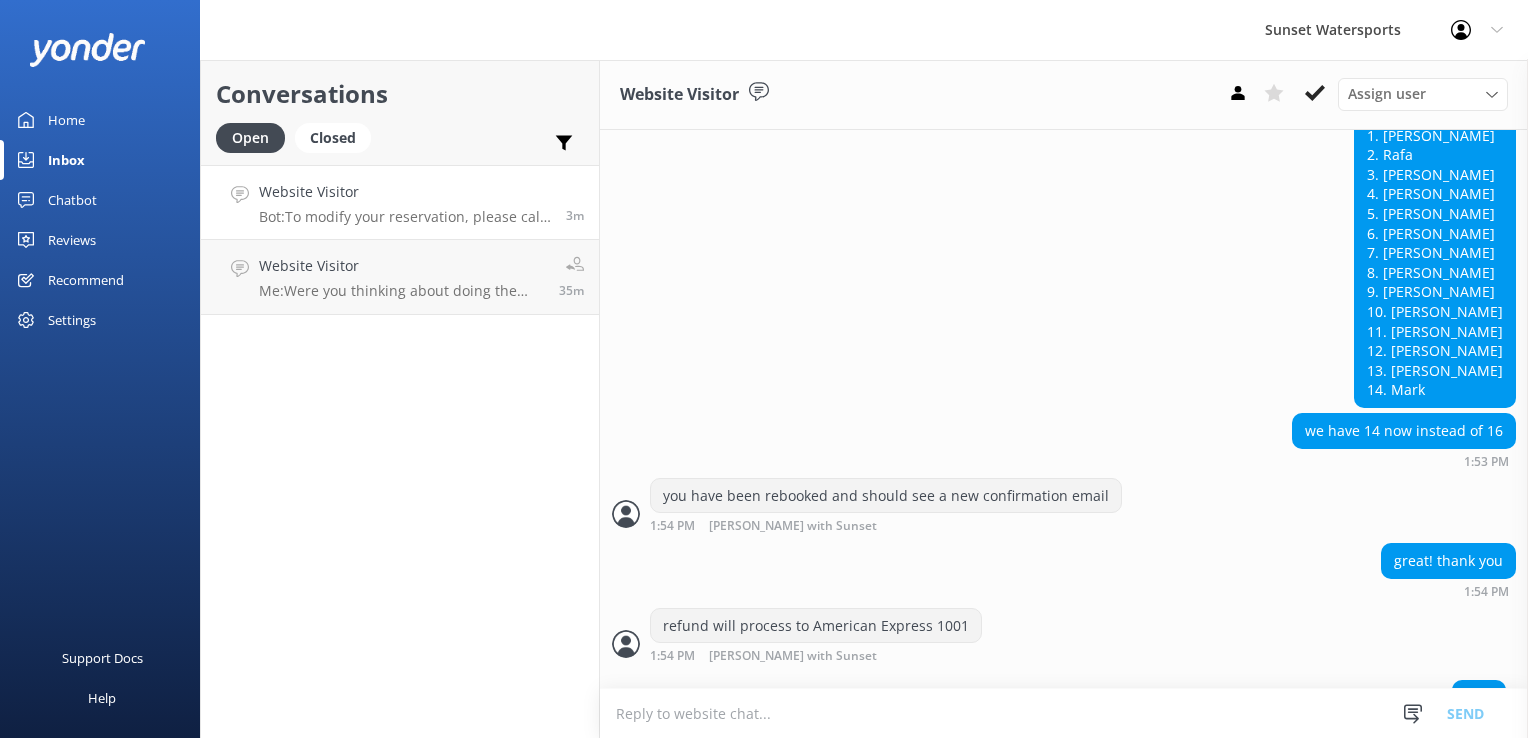 scroll, scrollTop: 626, scrollLeft: 0, axis: vertical 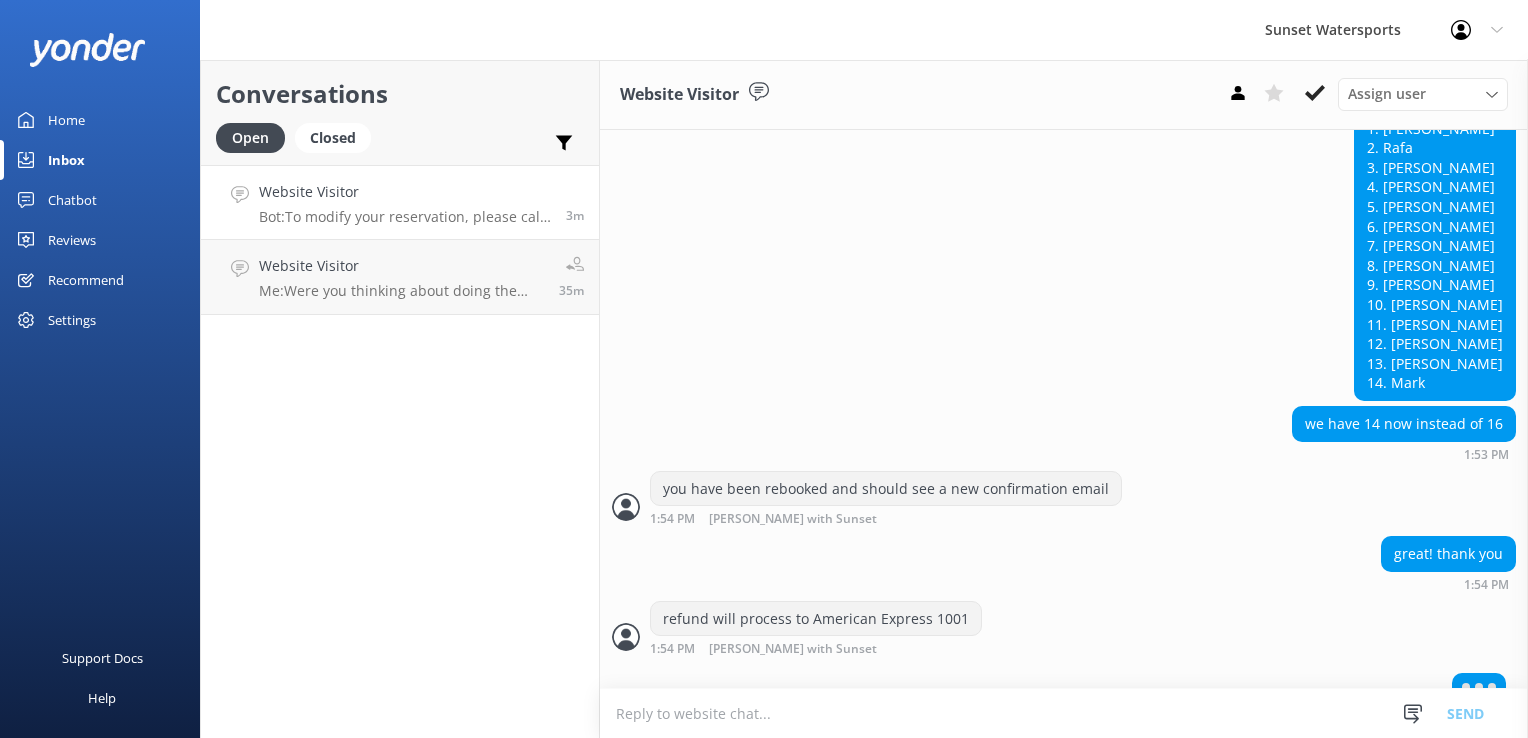 click at bounding box center [1064, 713] 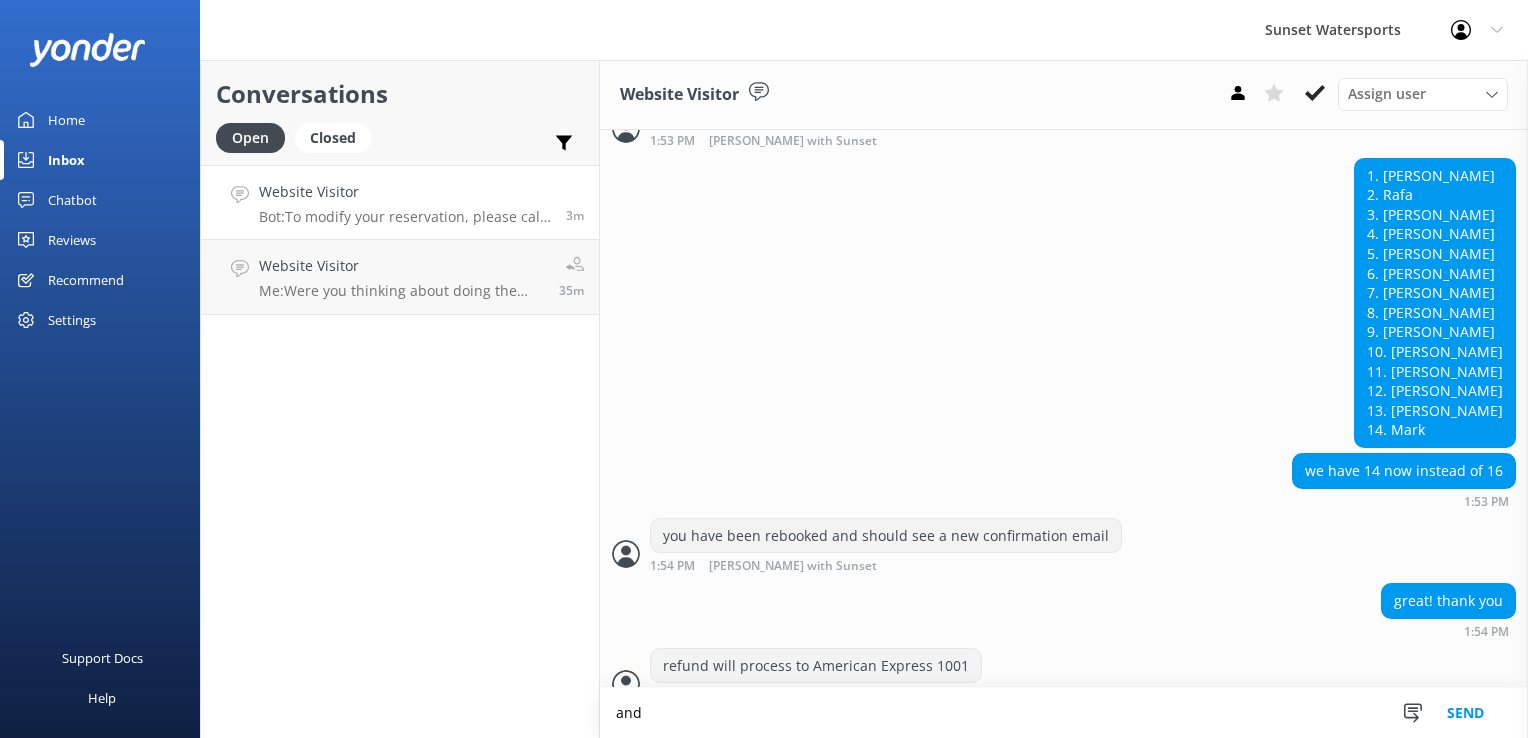 scroll, scrollTop: 643, scrollLeft: 0, axis: vertical 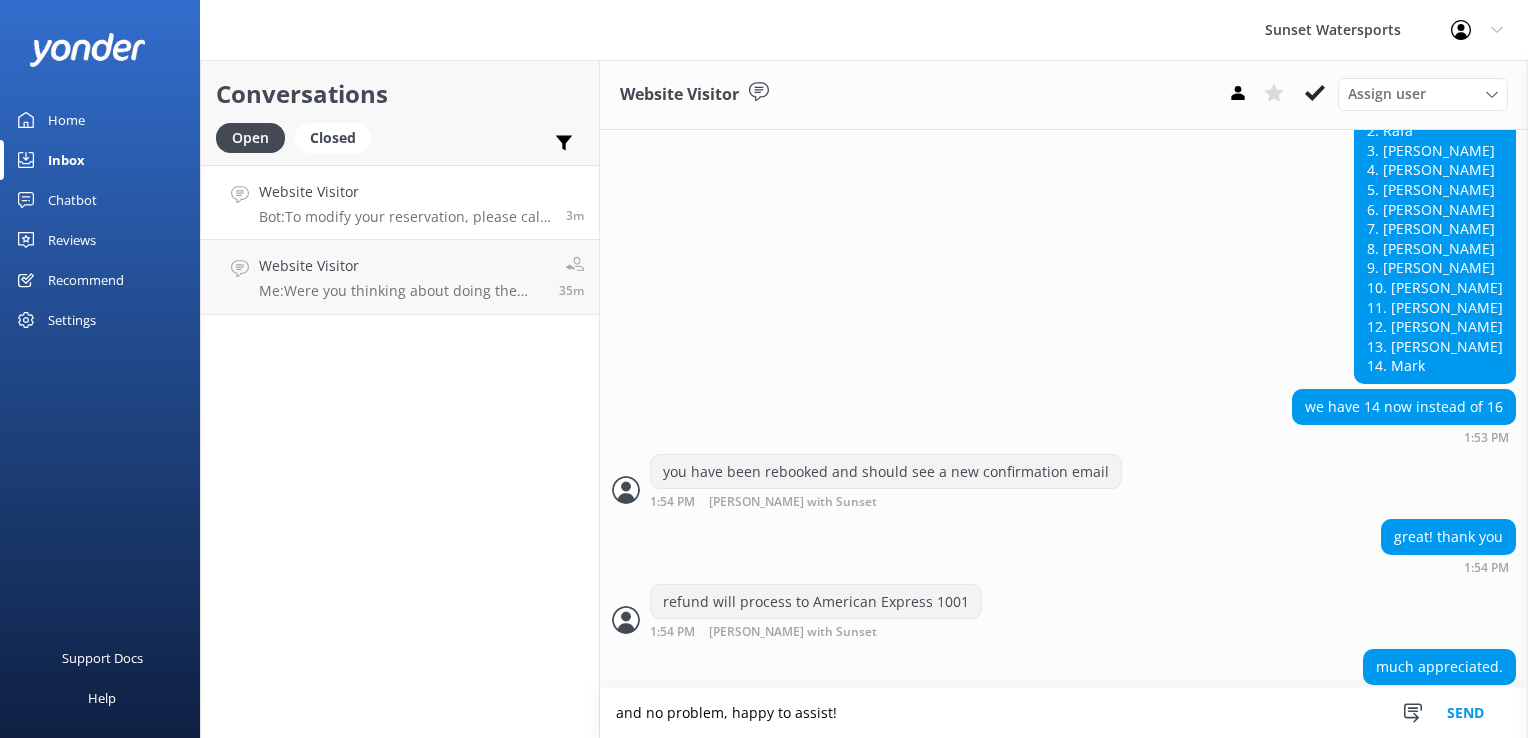 type on "and no problem, happy to assist!" 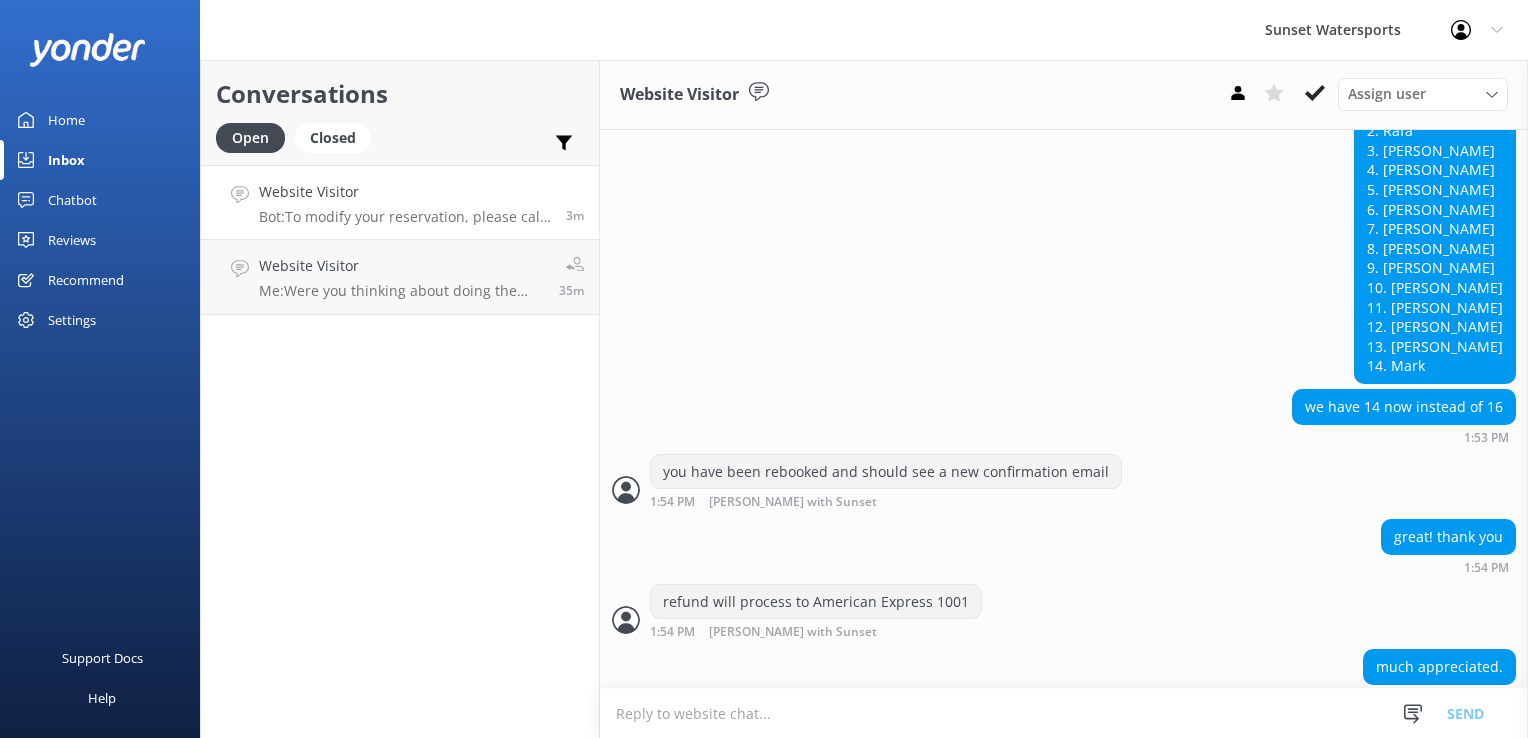 click at bounding box center (1064, 713) 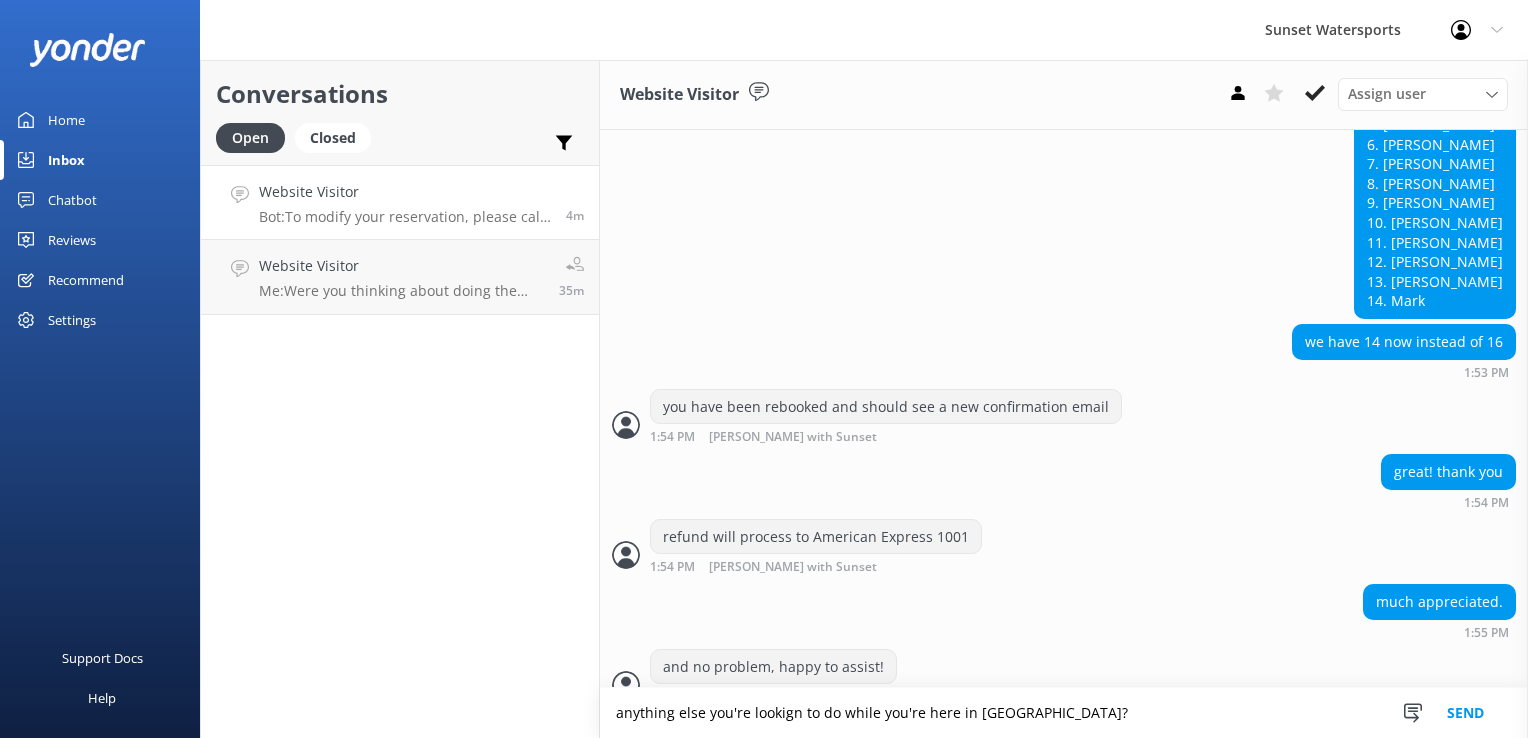 type on "anything else you're lookign to do while you're here in [GEOGRAPHIC_DATA]?" 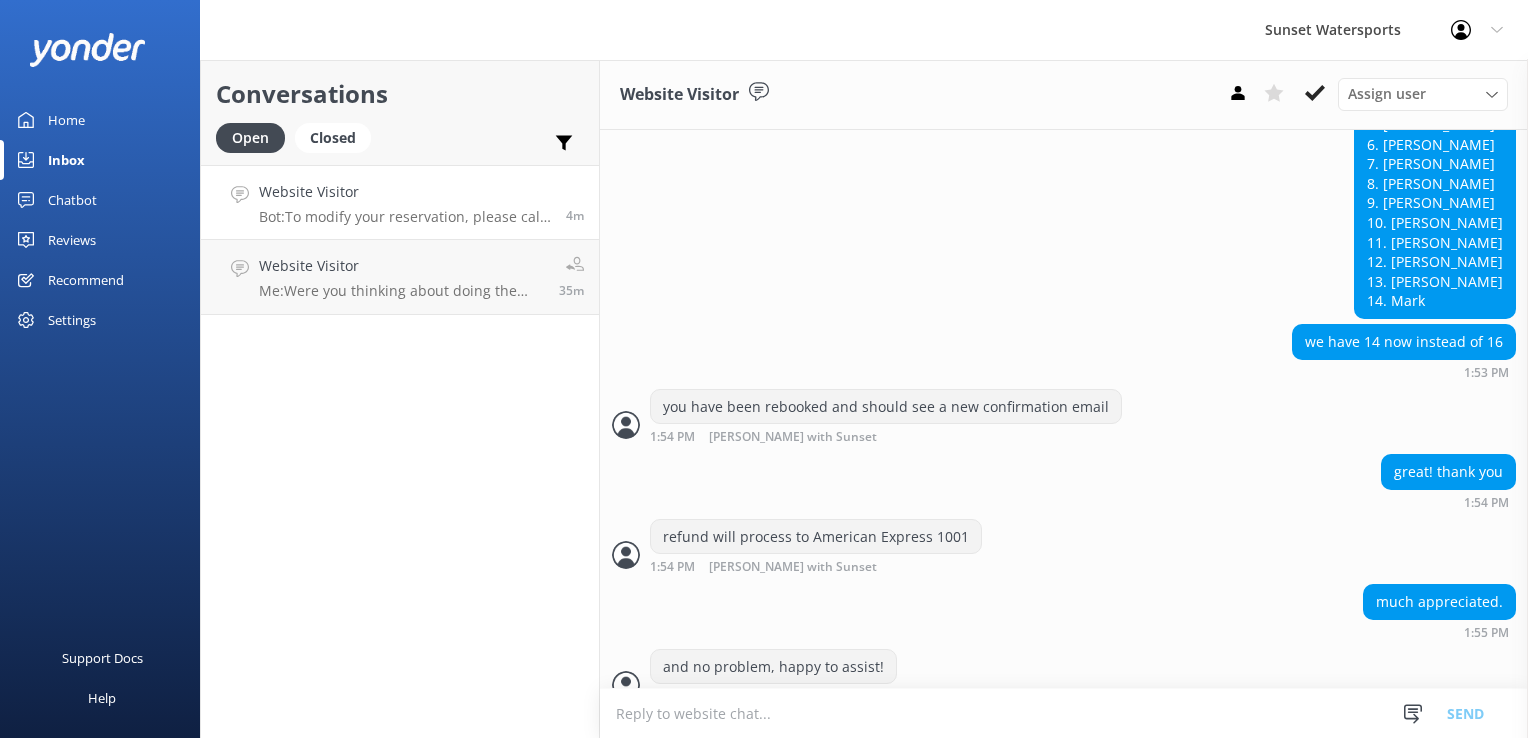 click at bounding box center [1064, 713] 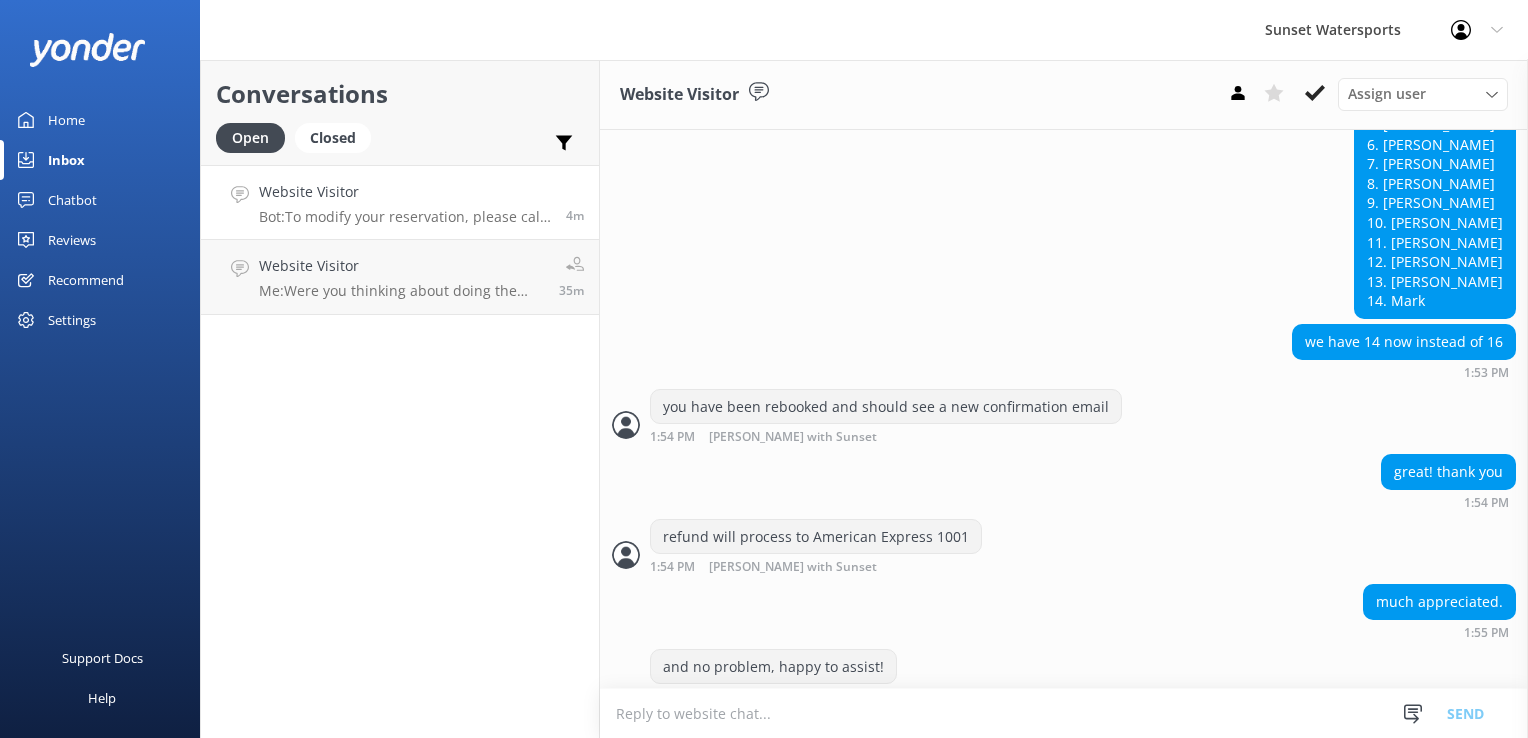 scroll, scrollTop: 748, scrollLeft: 0, axis: vertical 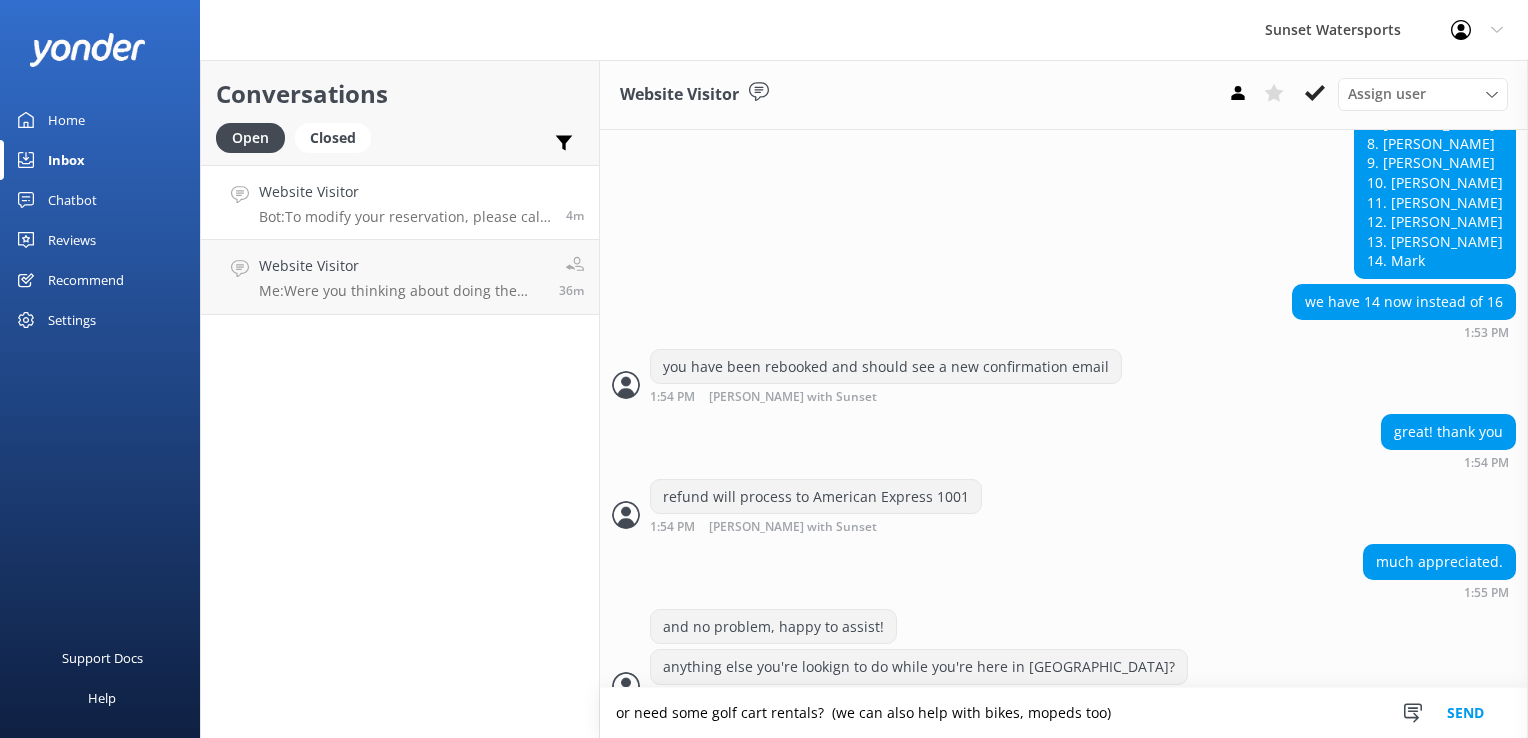 type on "or need some golf cart rentals?  (we can also help with bikes, mopeds too)" 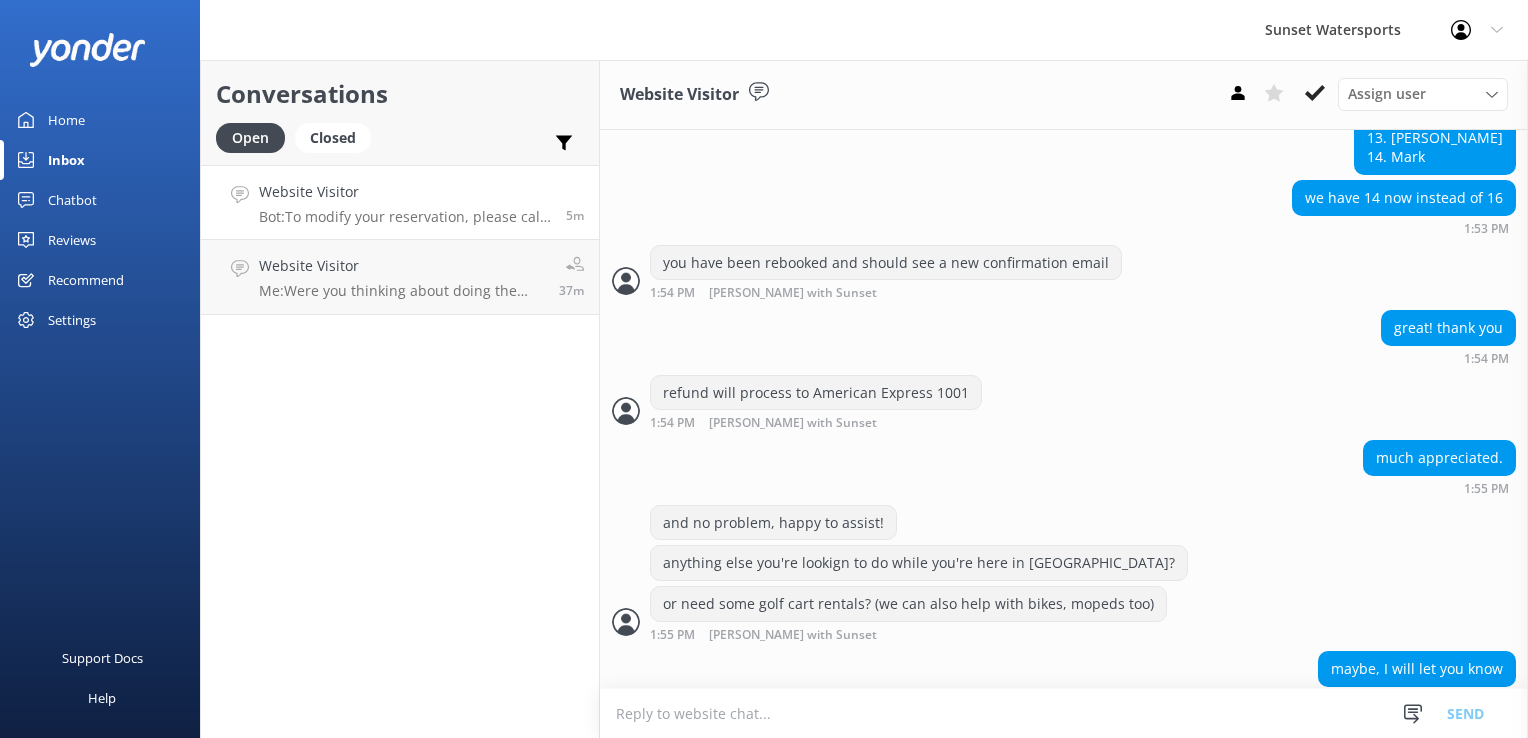 scroll, scrollTop: 852, scrollLeft: 0, axis: vertical 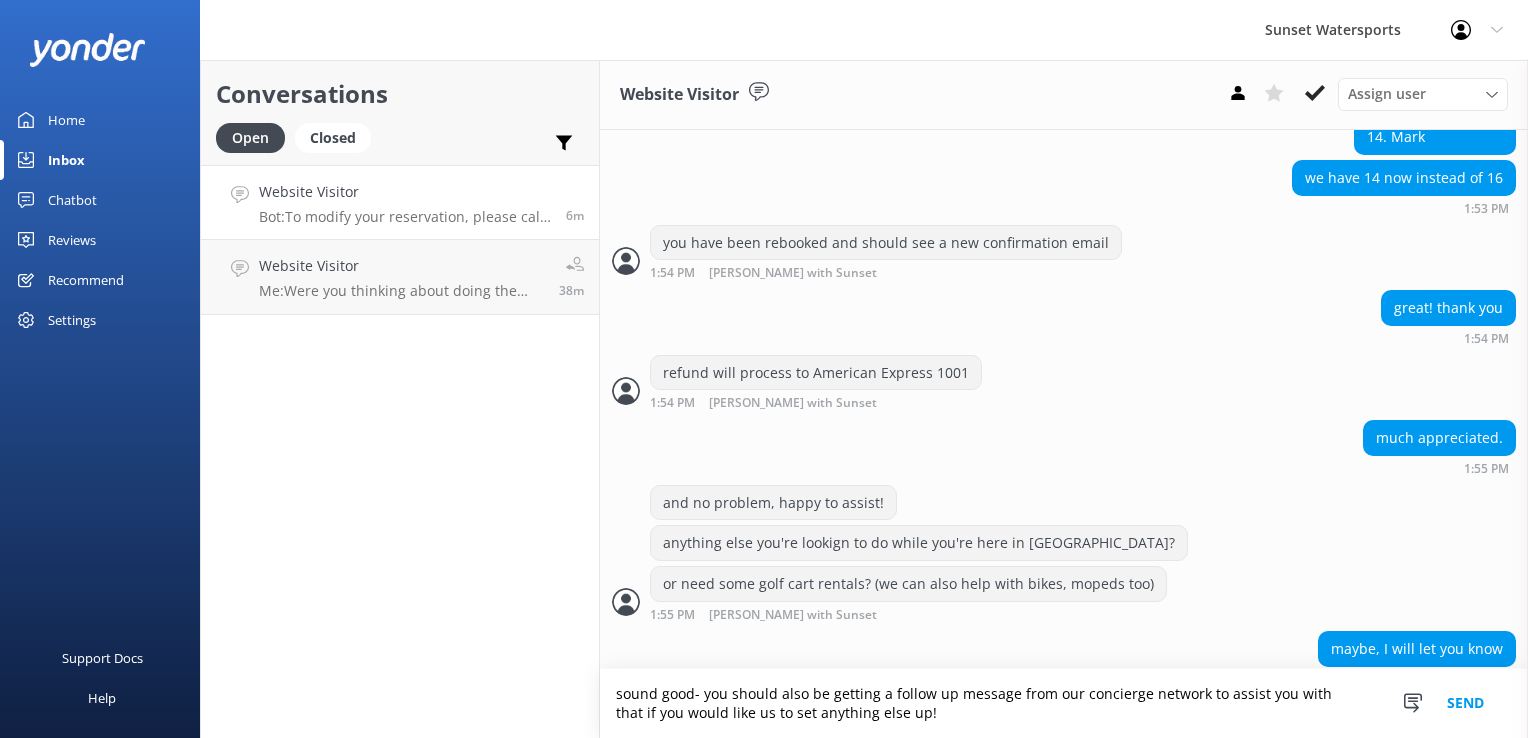 type on "sound good- you should also be getting a follow up message from our concierge network to assist you with that if you would like us to set anything else up!" 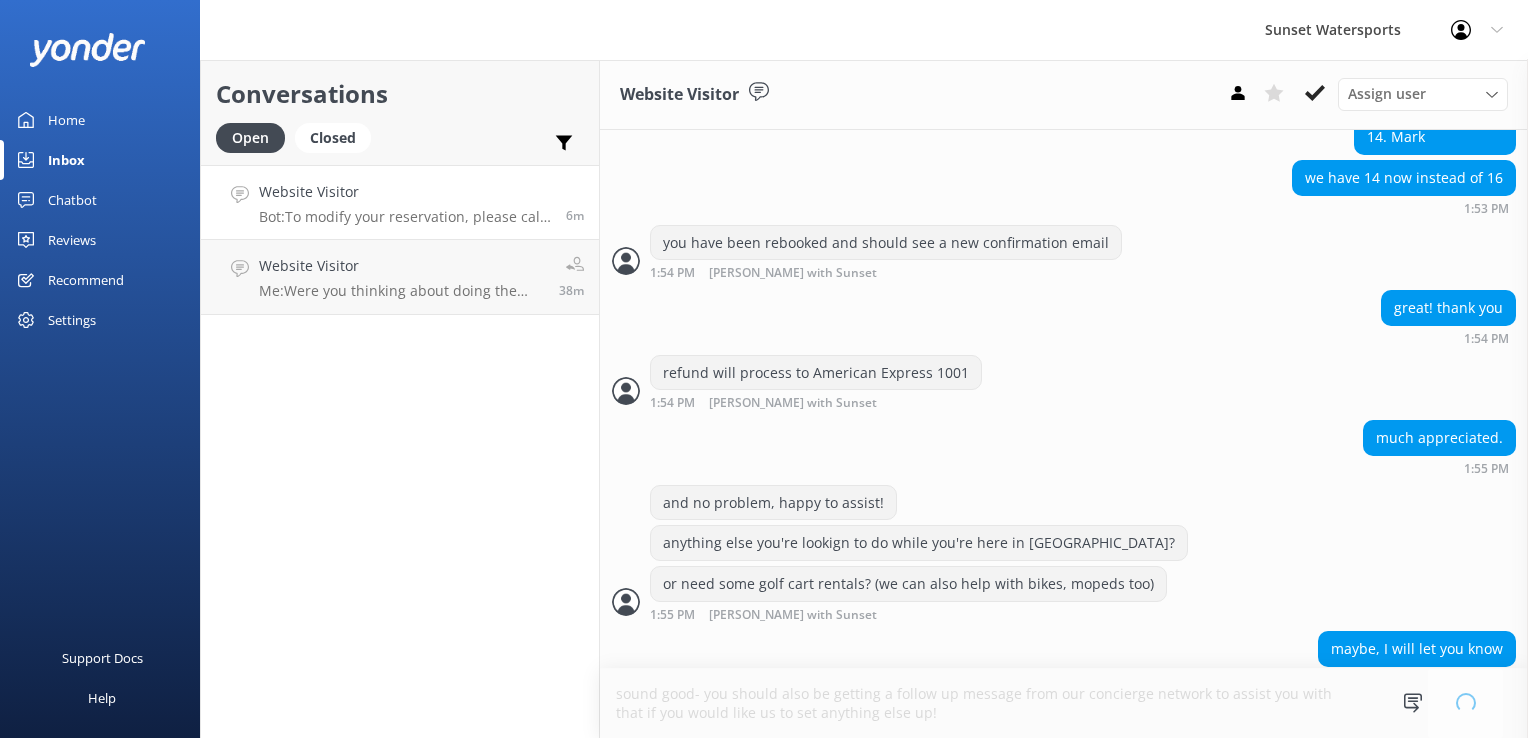 type 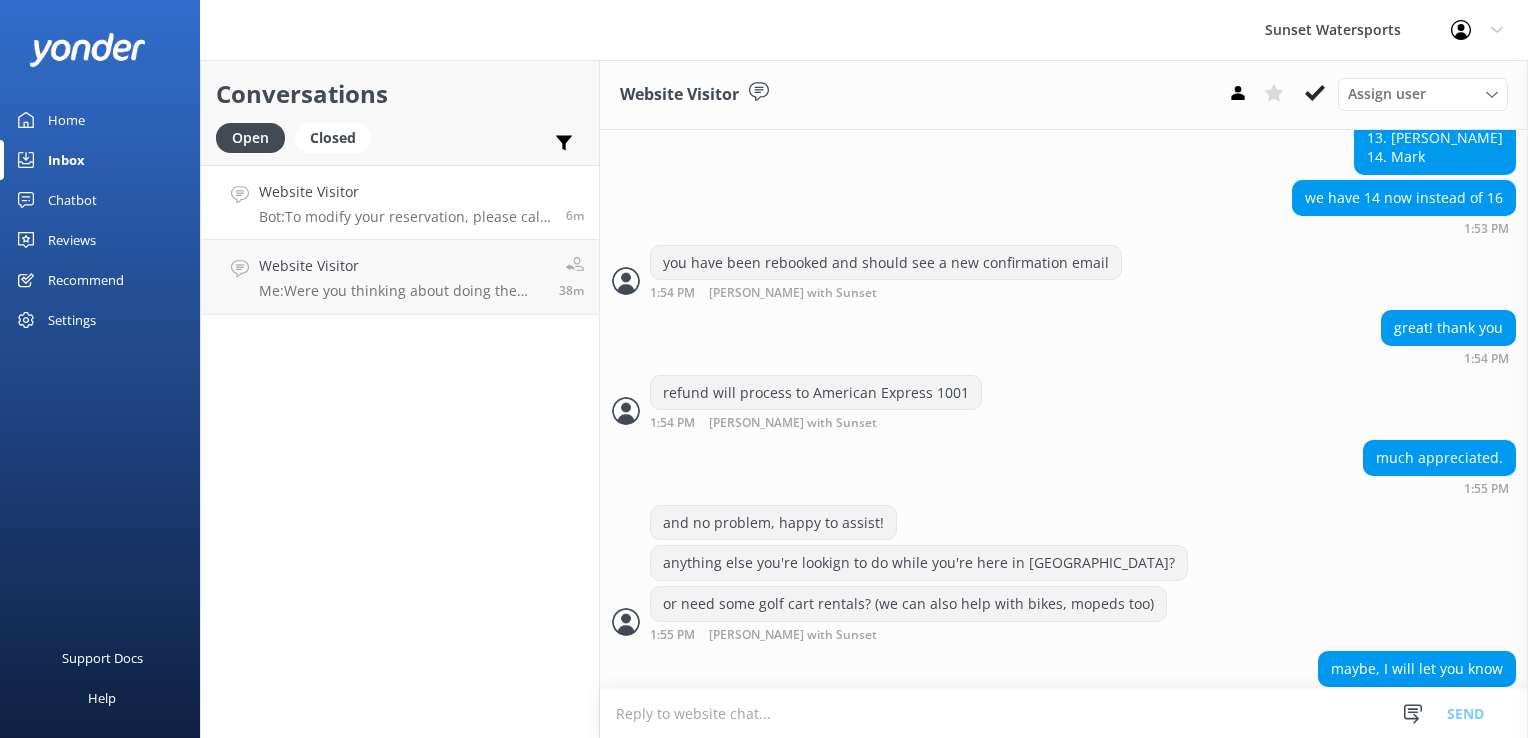 scroll, scrollTop: 936, scrollLeft: 0, axis: vertical 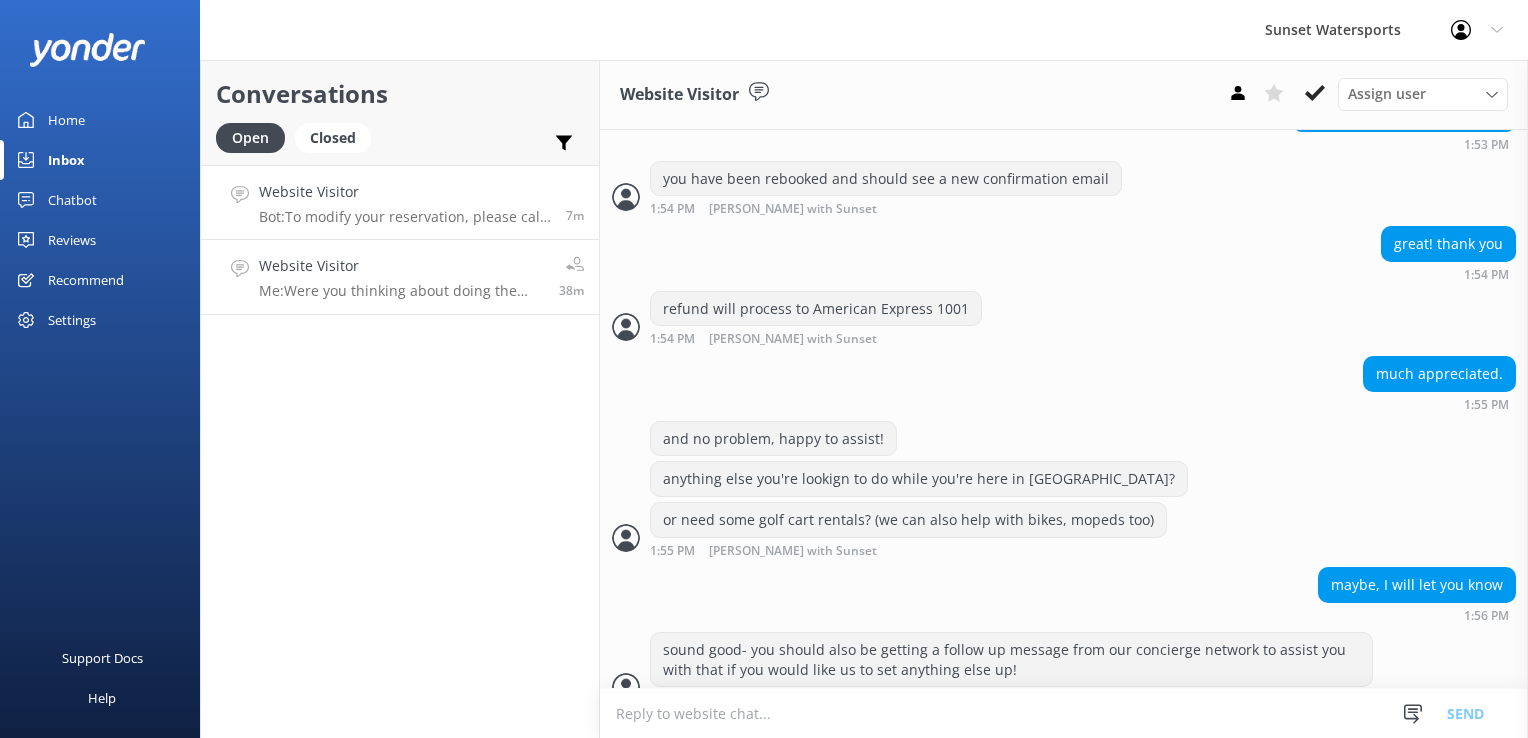 click on "Me:  Were you thinking about doing the Jetski Tours or need some golf cart rentals?" at bounding box center [401, 291] 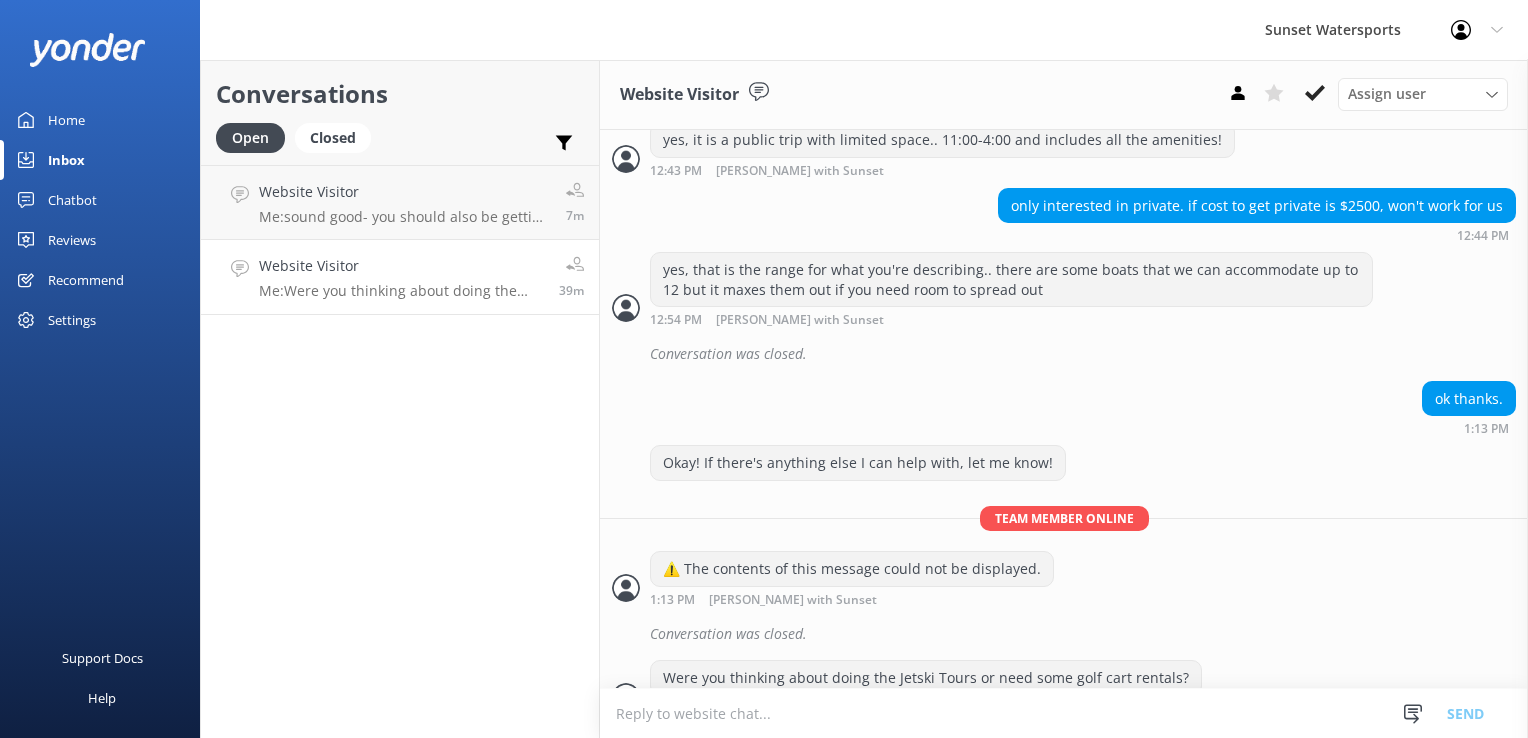 scroll, scrollTop: 1540, scrollLeft: 0, axis: vertical 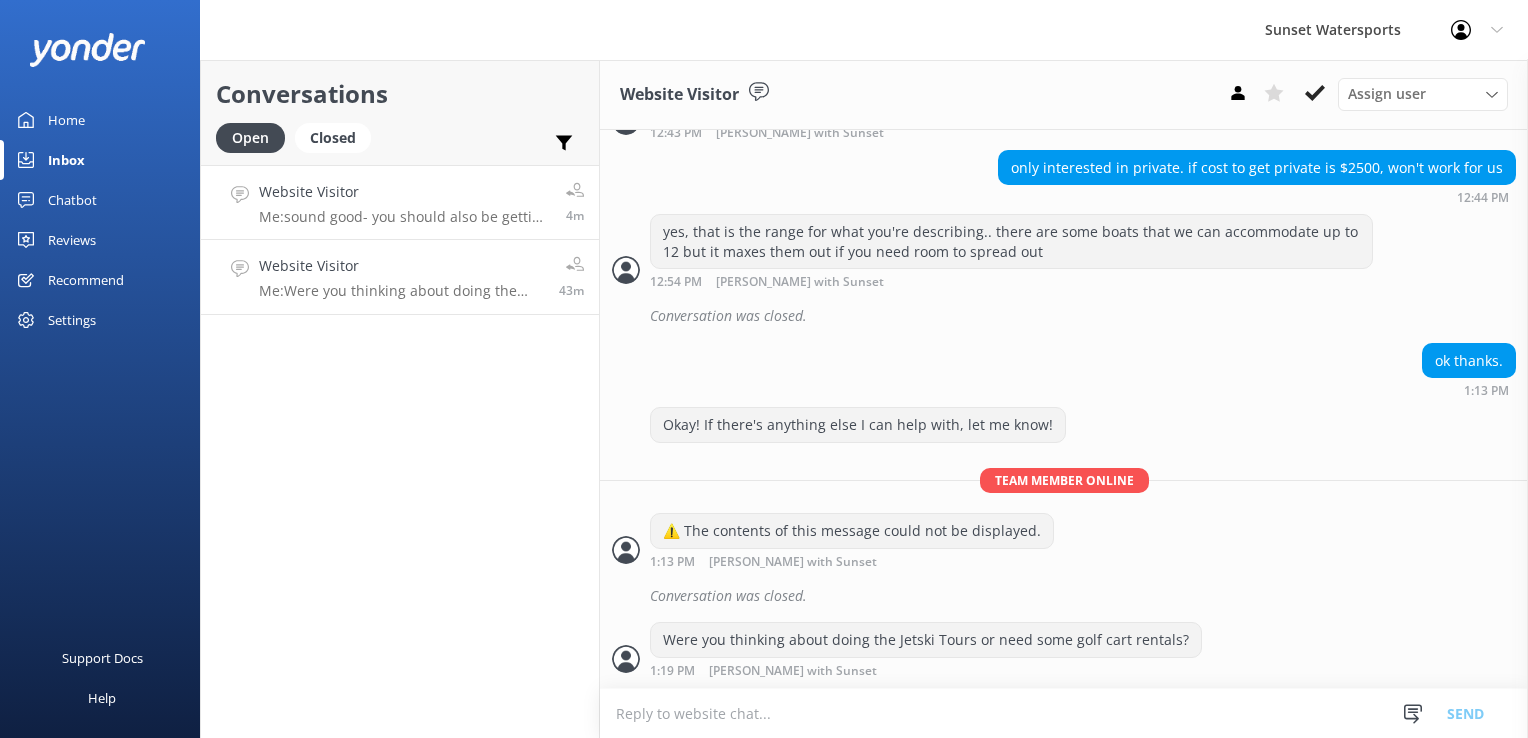 click on "Me:  sound good- you should also be getting a follow up message from our concierge network to assist you with that if you would like us to set anything else up!" at bounding box center (405, 217) 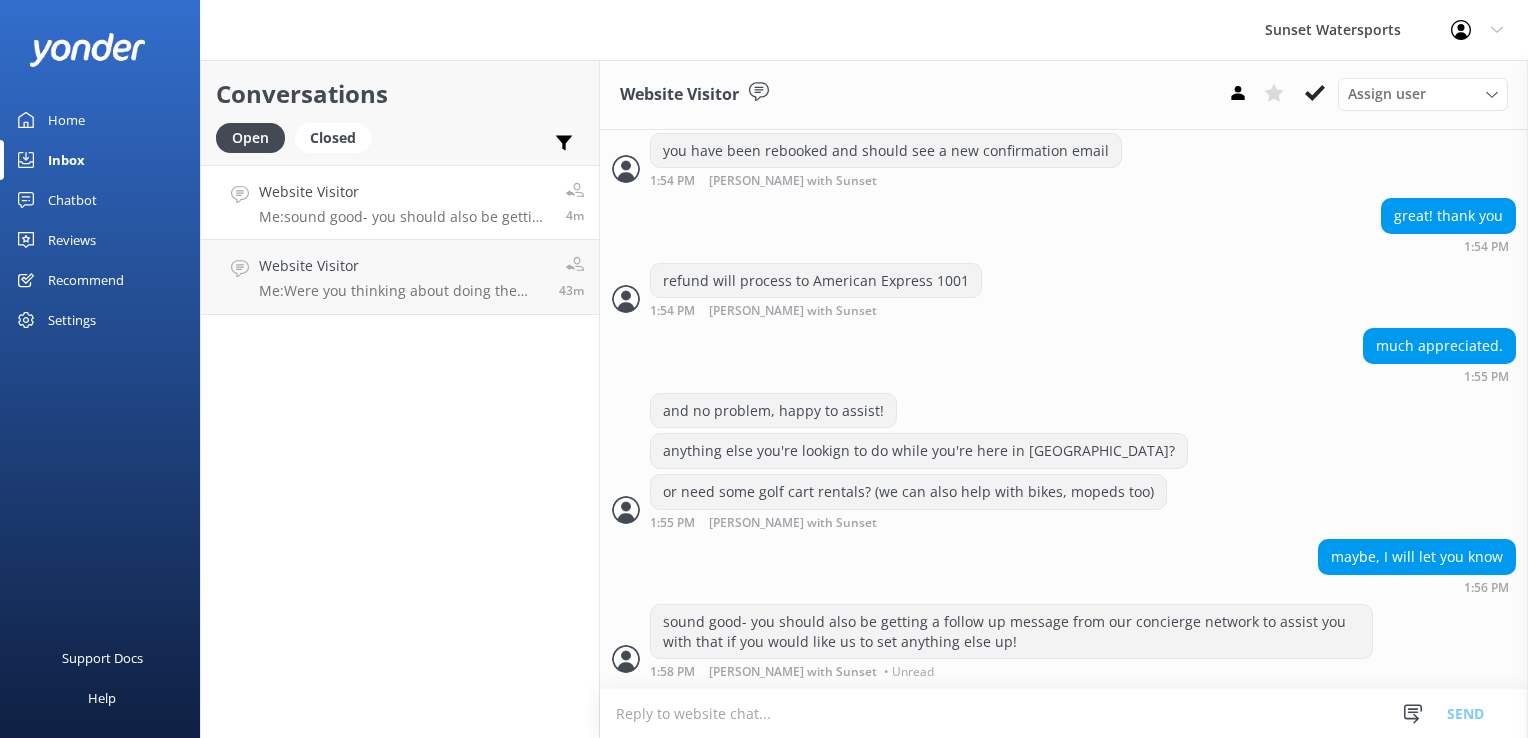 scroll, scrollTop: 936, scrollLeft: 0, axis: vertical 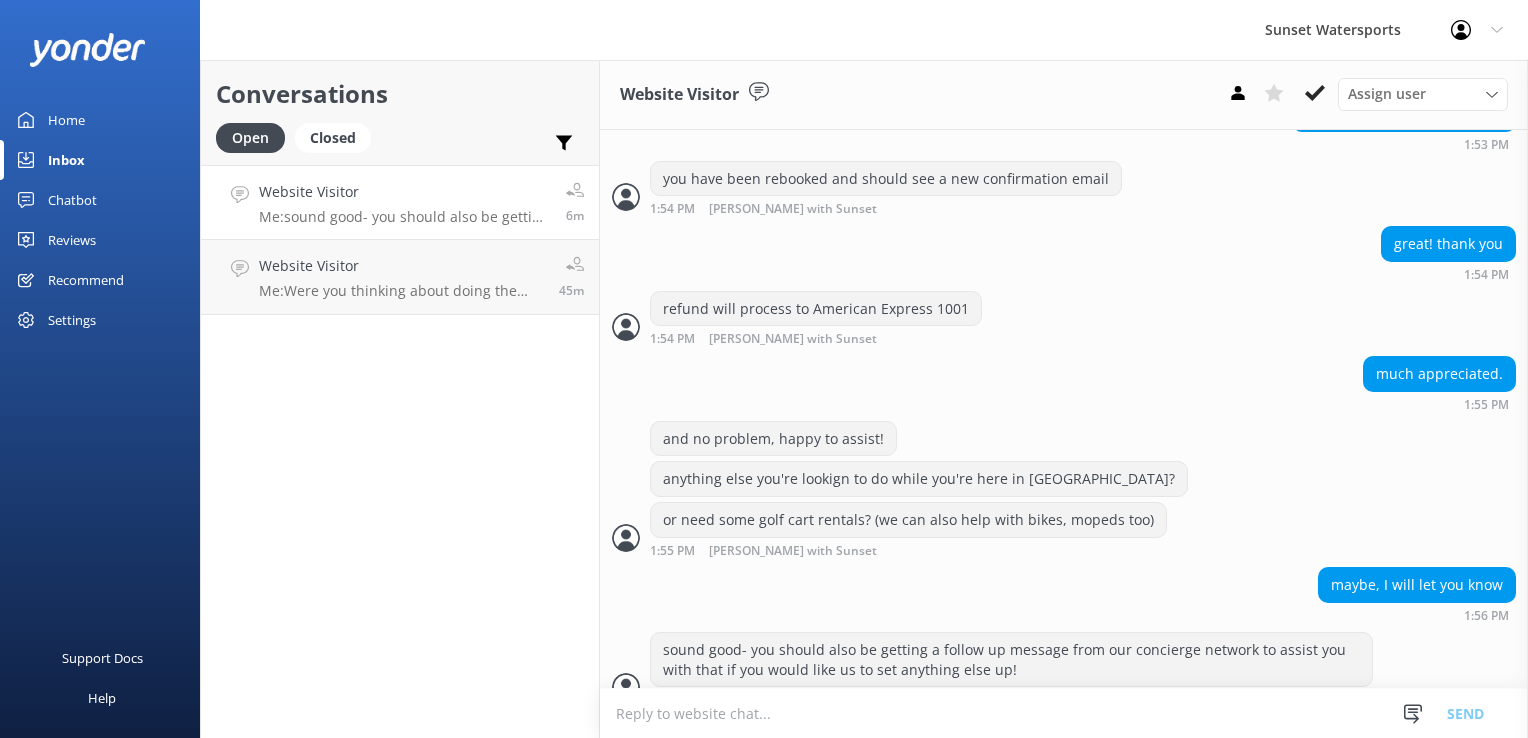 click on "Conversations Open Closed Important Assigned to me Unassigned Website Visitor Me:  sound good- you should also be getting a follow up message from our concierge network to assist you with that if you would like us to set anything else up! 6m Website Visitor Me:  Were you thinking about doing the Jetski Tours or need some golf cart rentals? 45m" at bounding box center [400, 399] 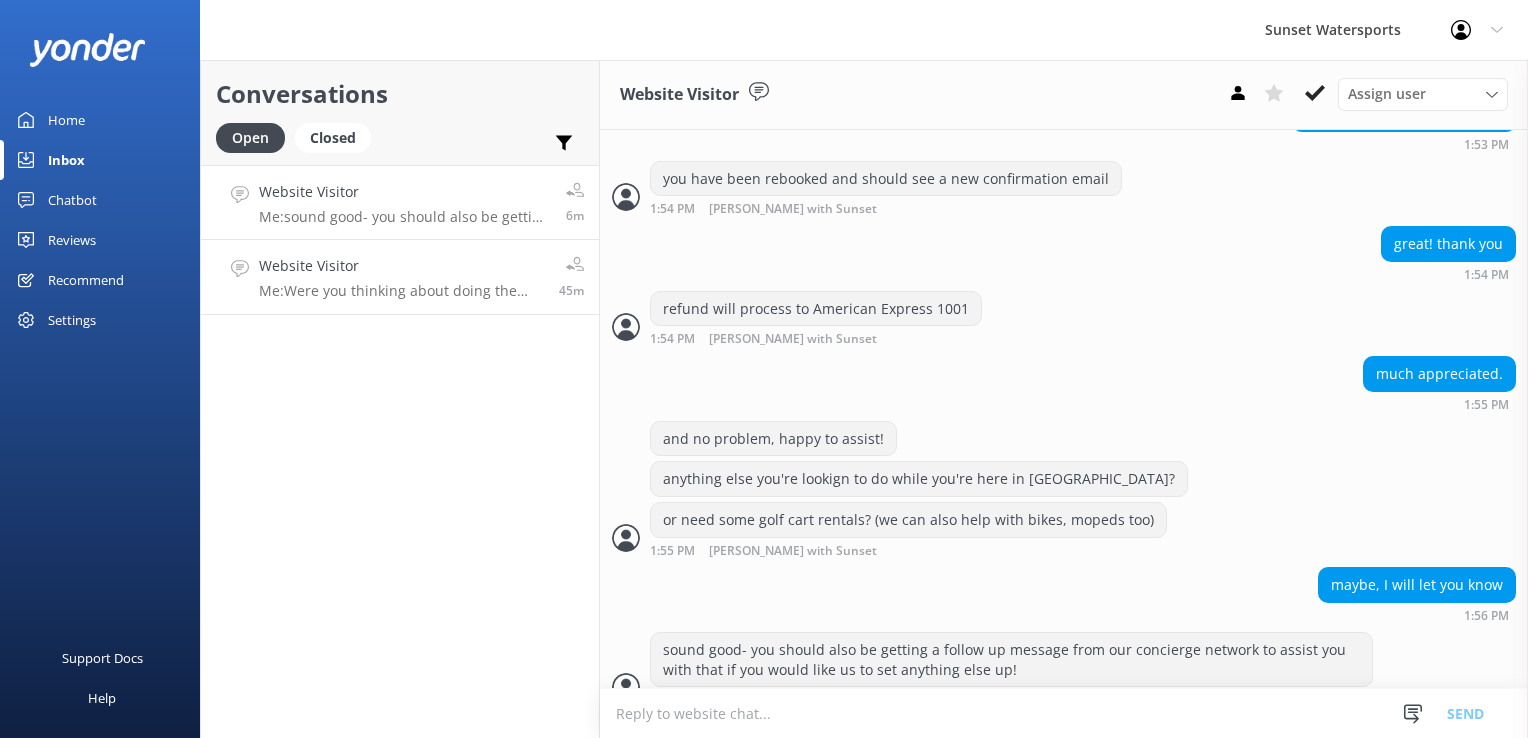 click on "Me:  Were you thinking about doing the Jetski Tours or need some golf cart rentals?" at bounding box center (401, 291) 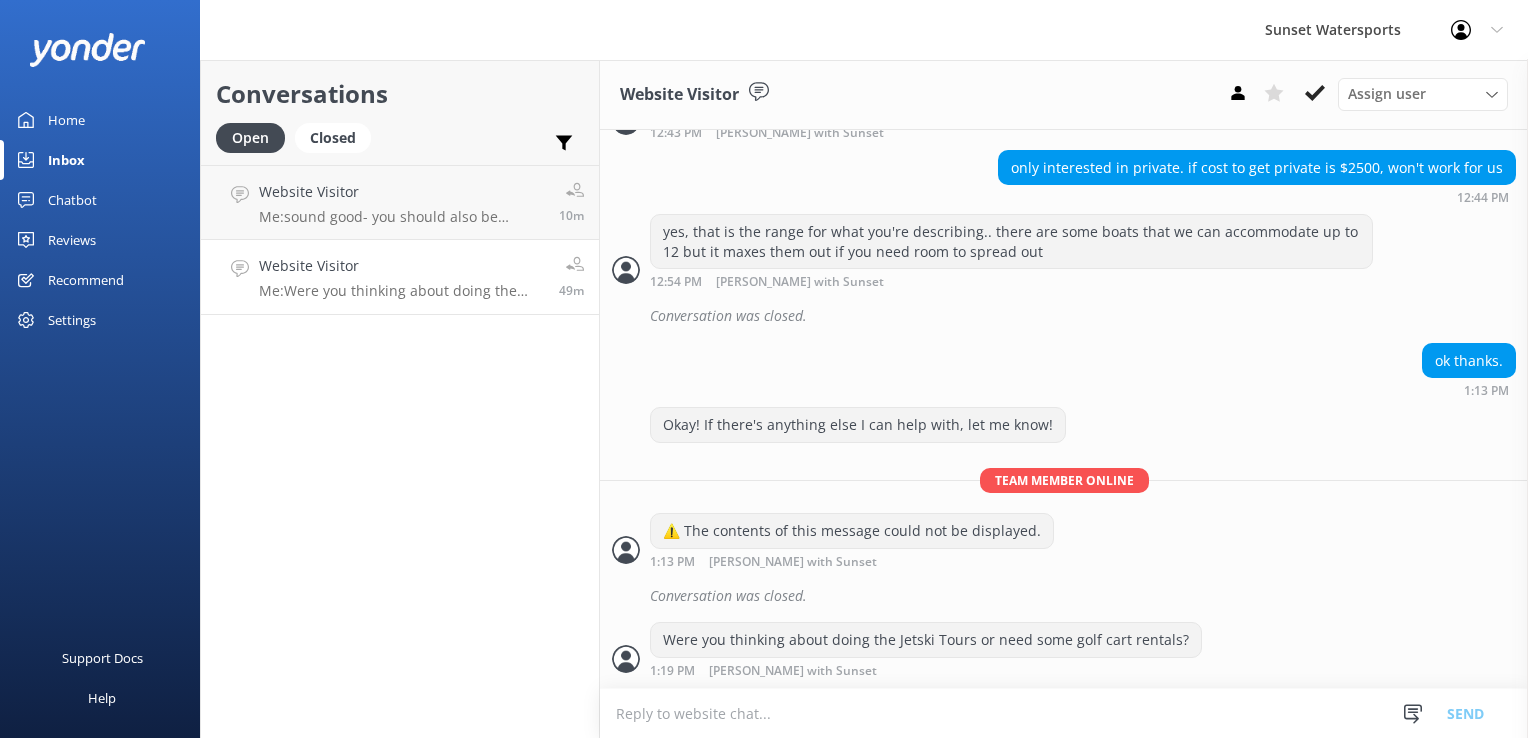 click on "Website Visitor" at bounding box center [401, 266] 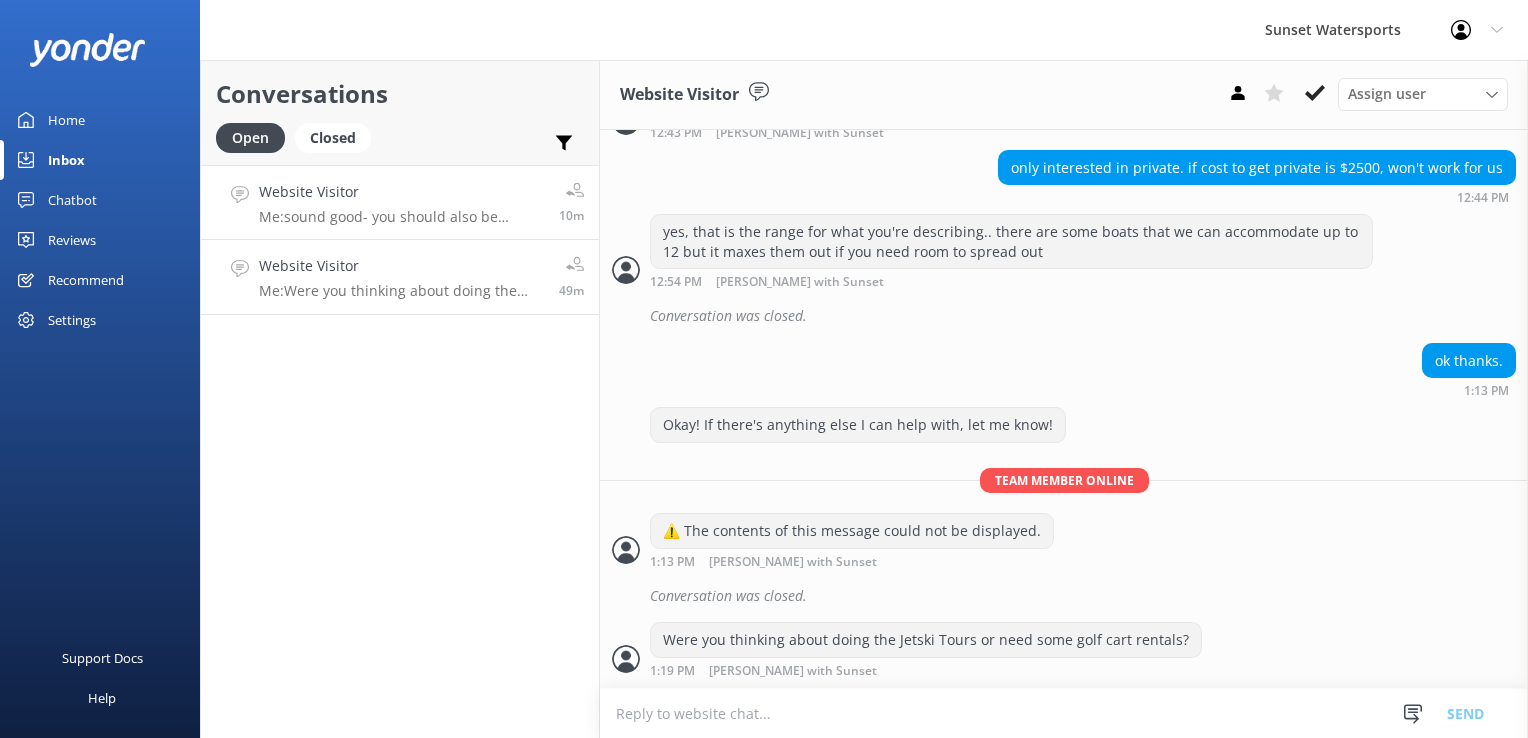 click on "Website Visitor Me:  sound good- you should also be getting a follow up message from our concierge network to assist you with that if you would like us to set anything else up!" at bounding box center (401, 202) 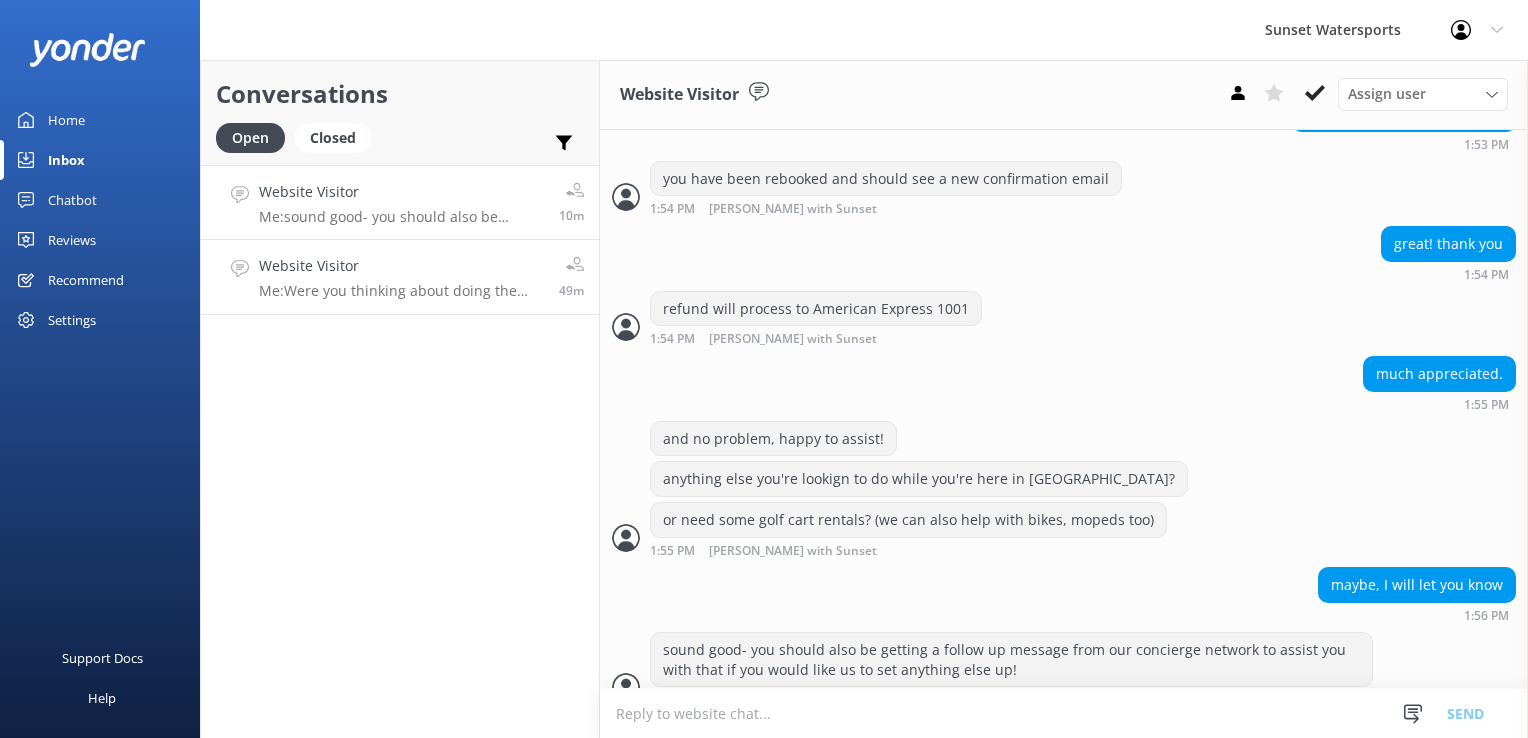 click on "Me:  Were you thinking about doing the Jetski Tours or need some golf cart rentals?" at bounding box center (401, 291) 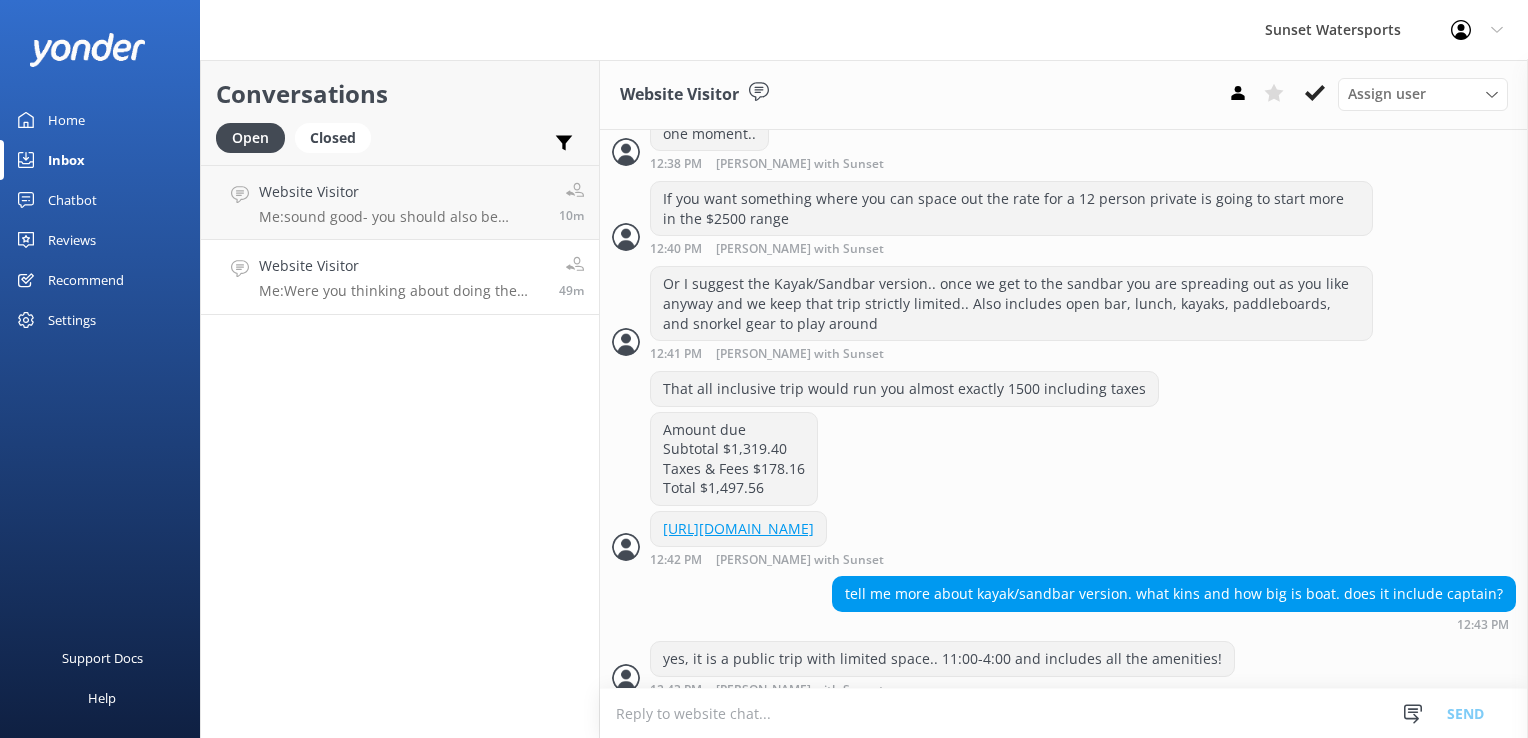 scroll, scrollTop: 1540, scrollLeft: 0, axis: vertical 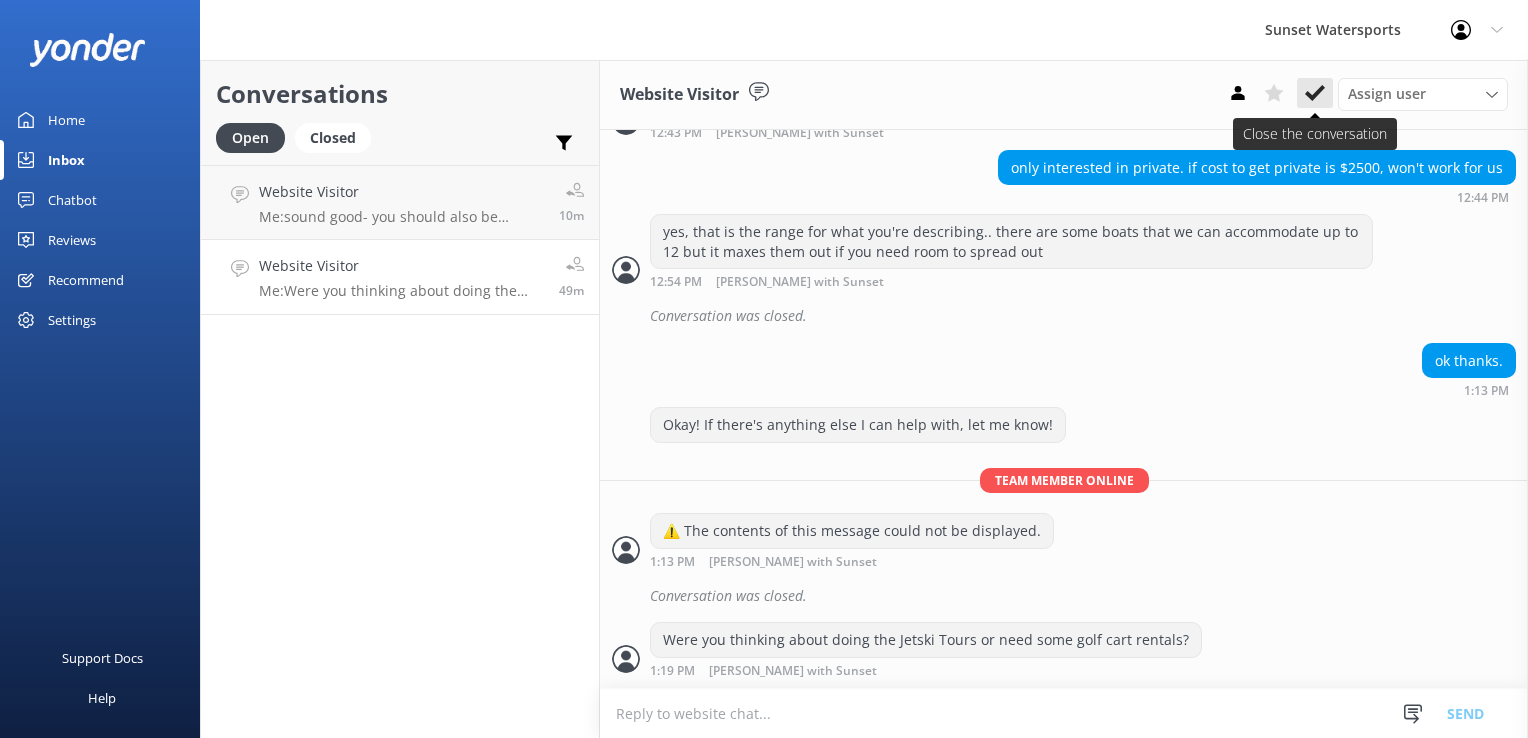 click at bounding box center [1315, 93] 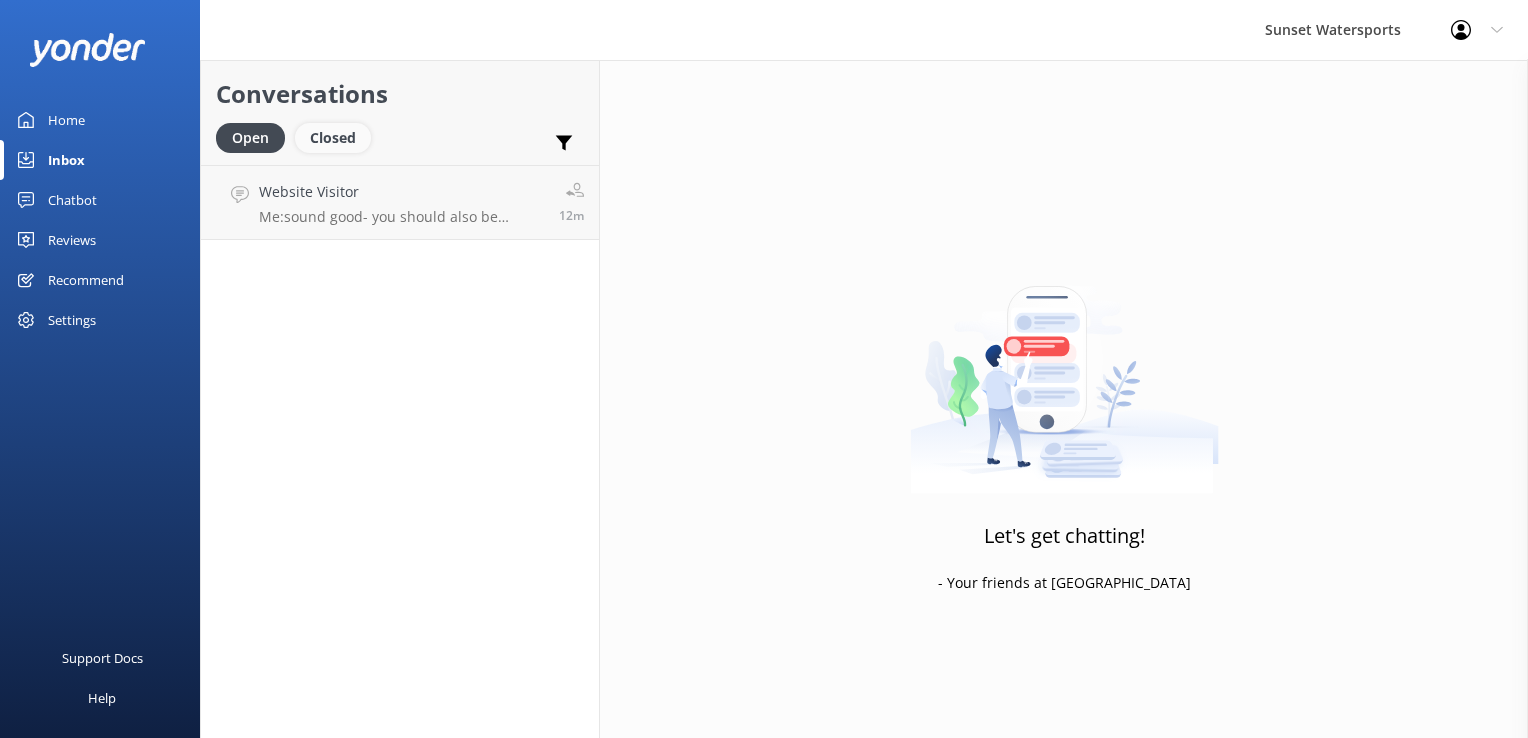 drag, startPoint x: 324, startPoint y: 135, endPoint x: 311, endPoint y: 133, distance: 13.152946 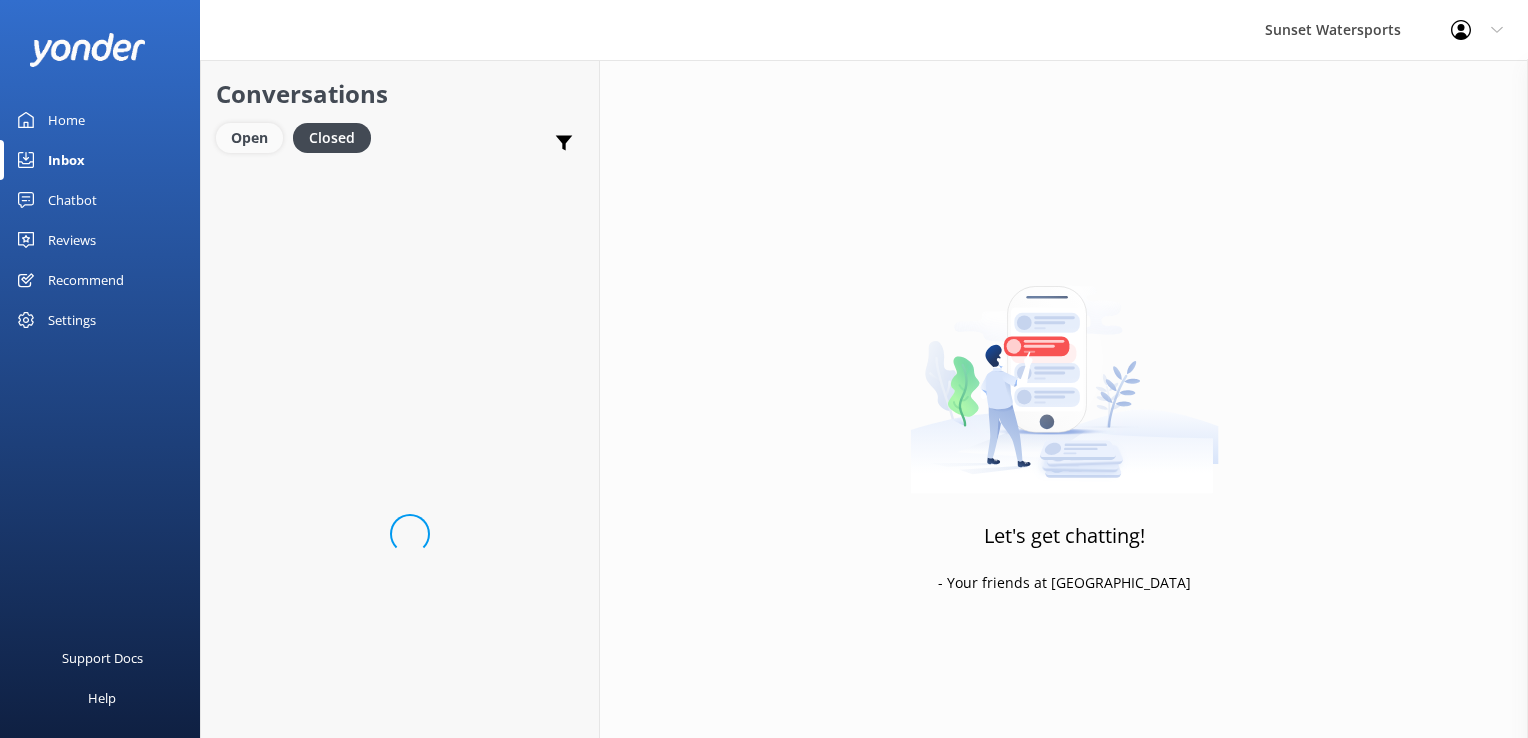 click on "Open" at bounding box center [249, 138] 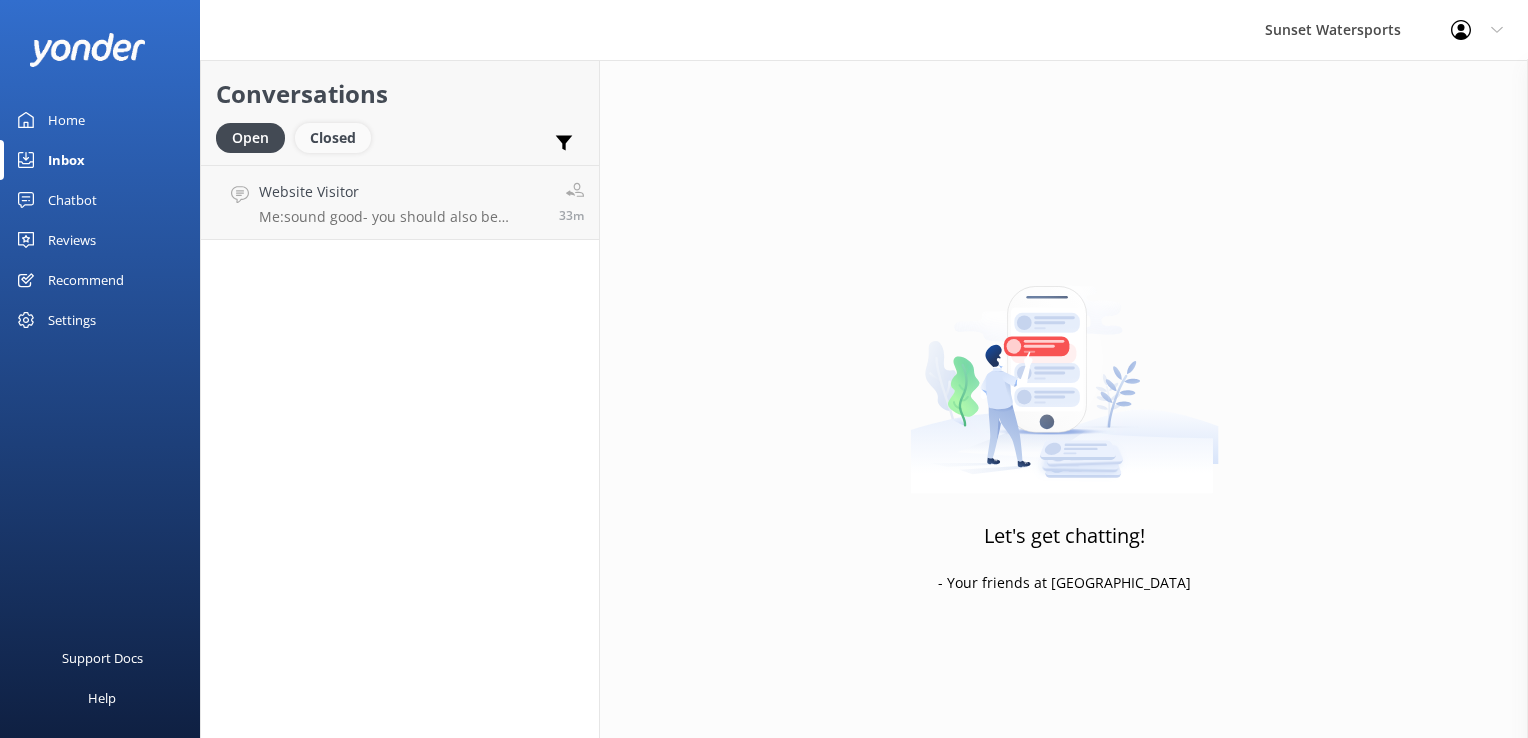 click on "Closed" at bounding box center [333, 138] 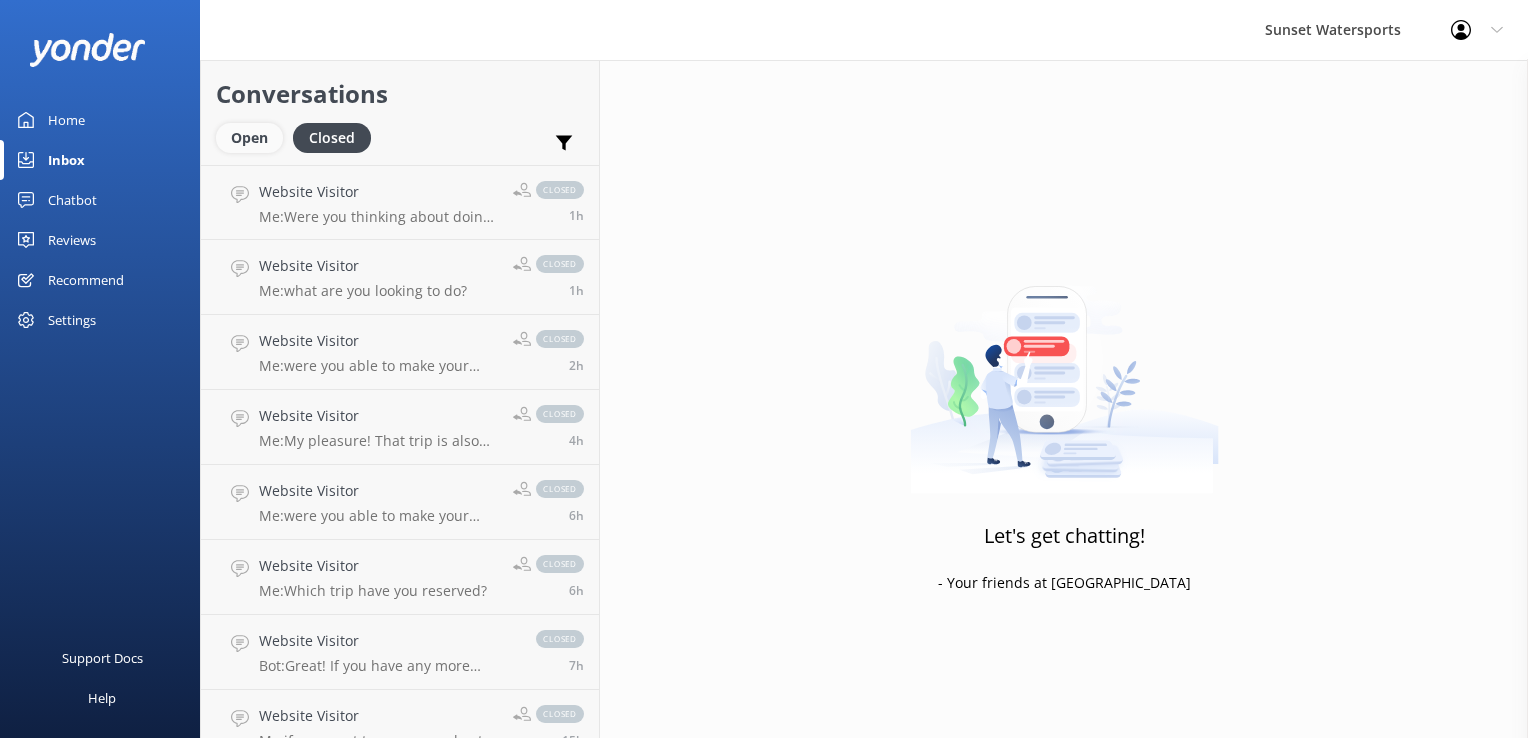 click on "Open" at bounding box center (249, 138) 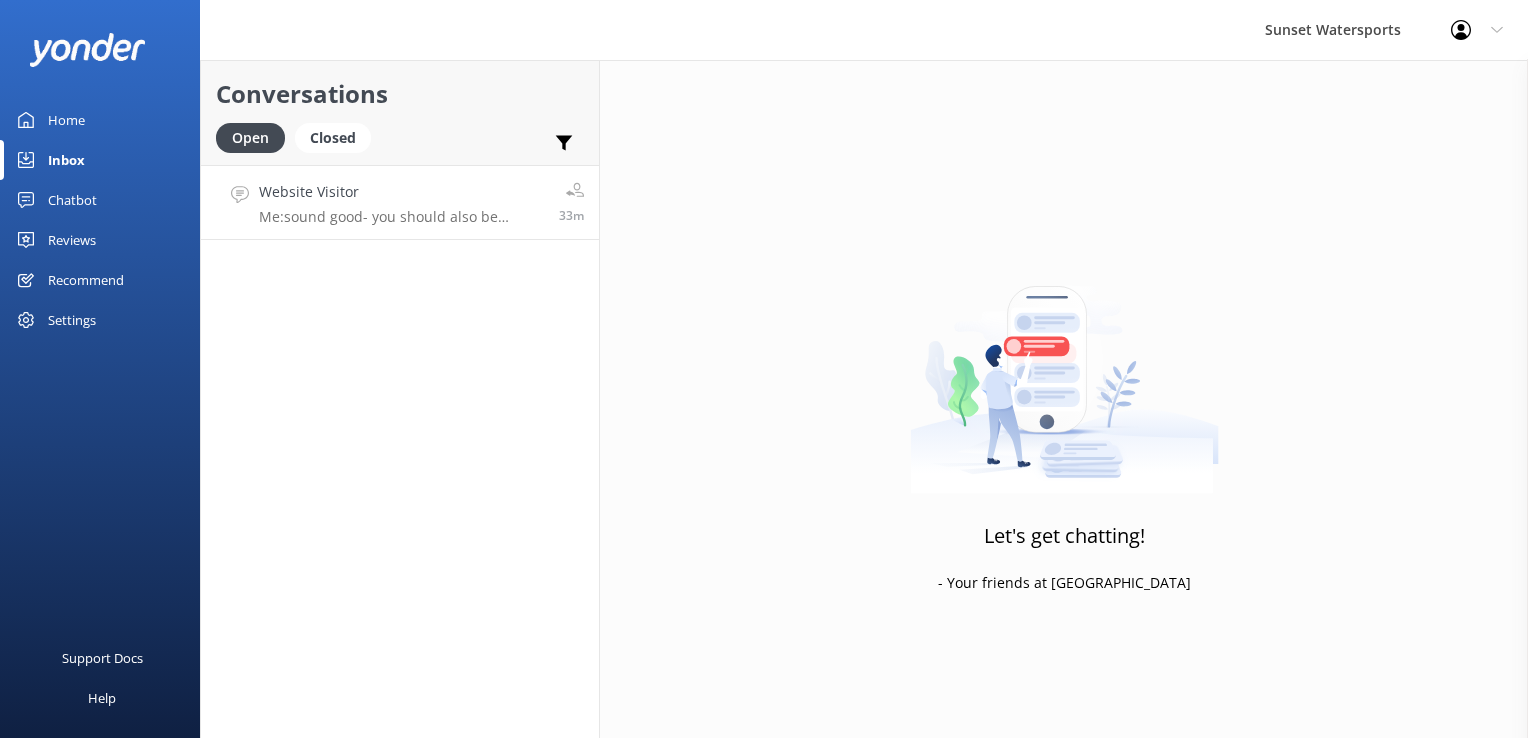 click on "Website Visitor" at bounding box center (401, 192) 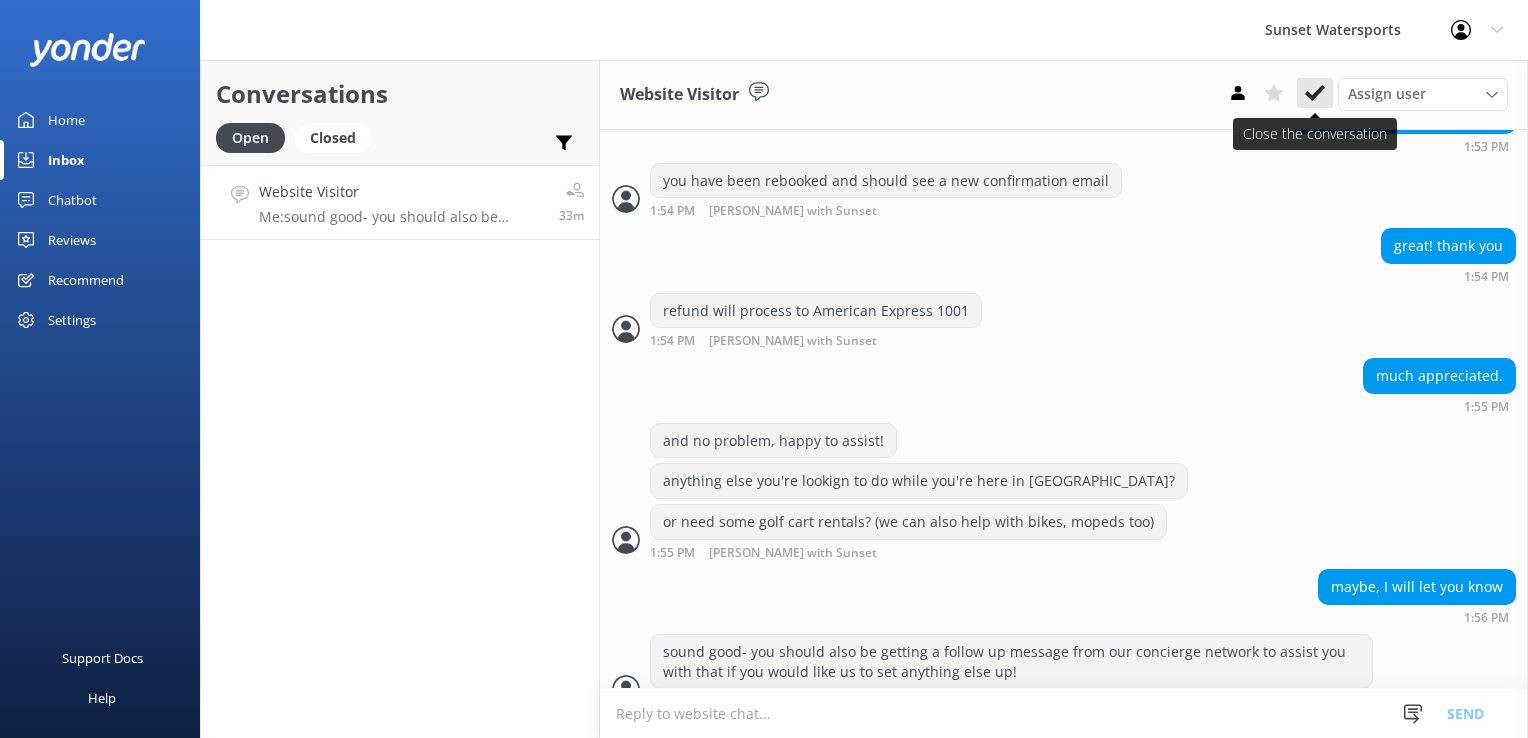 scroll, scrollTop: 936, scrollLeft: 0, axis: vertical 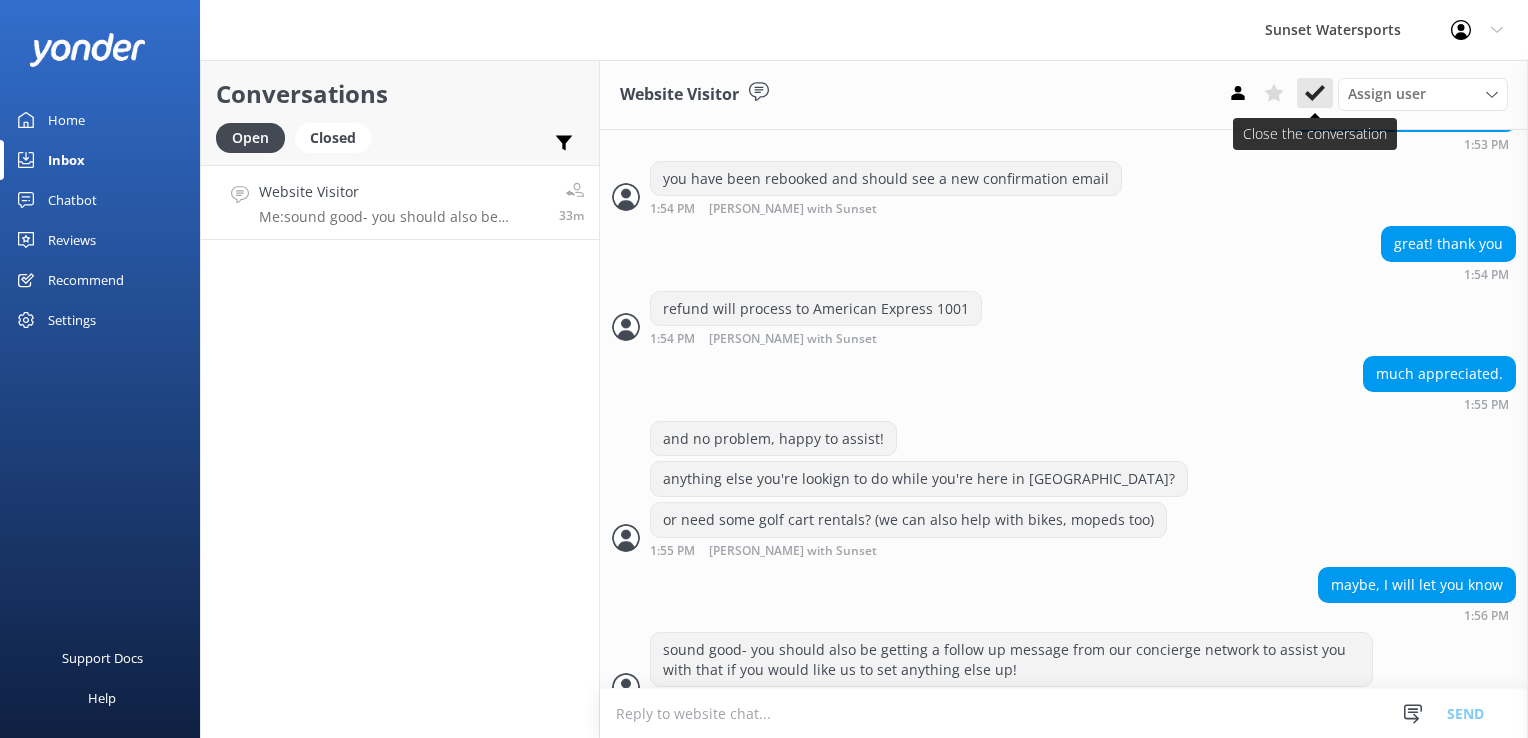 click at bounding box center (1315, 93) 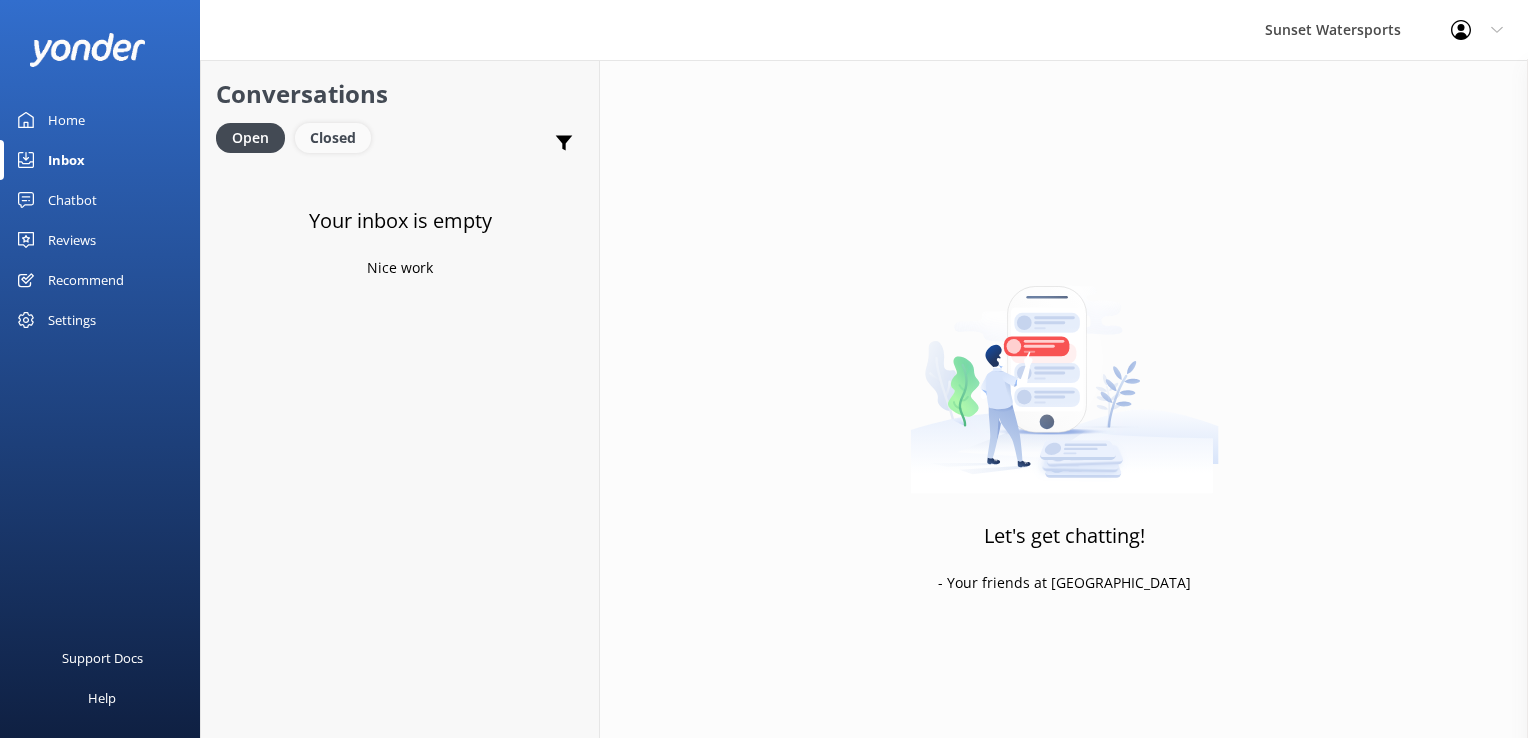 click on "Closed" at bounding box center [333, 138] 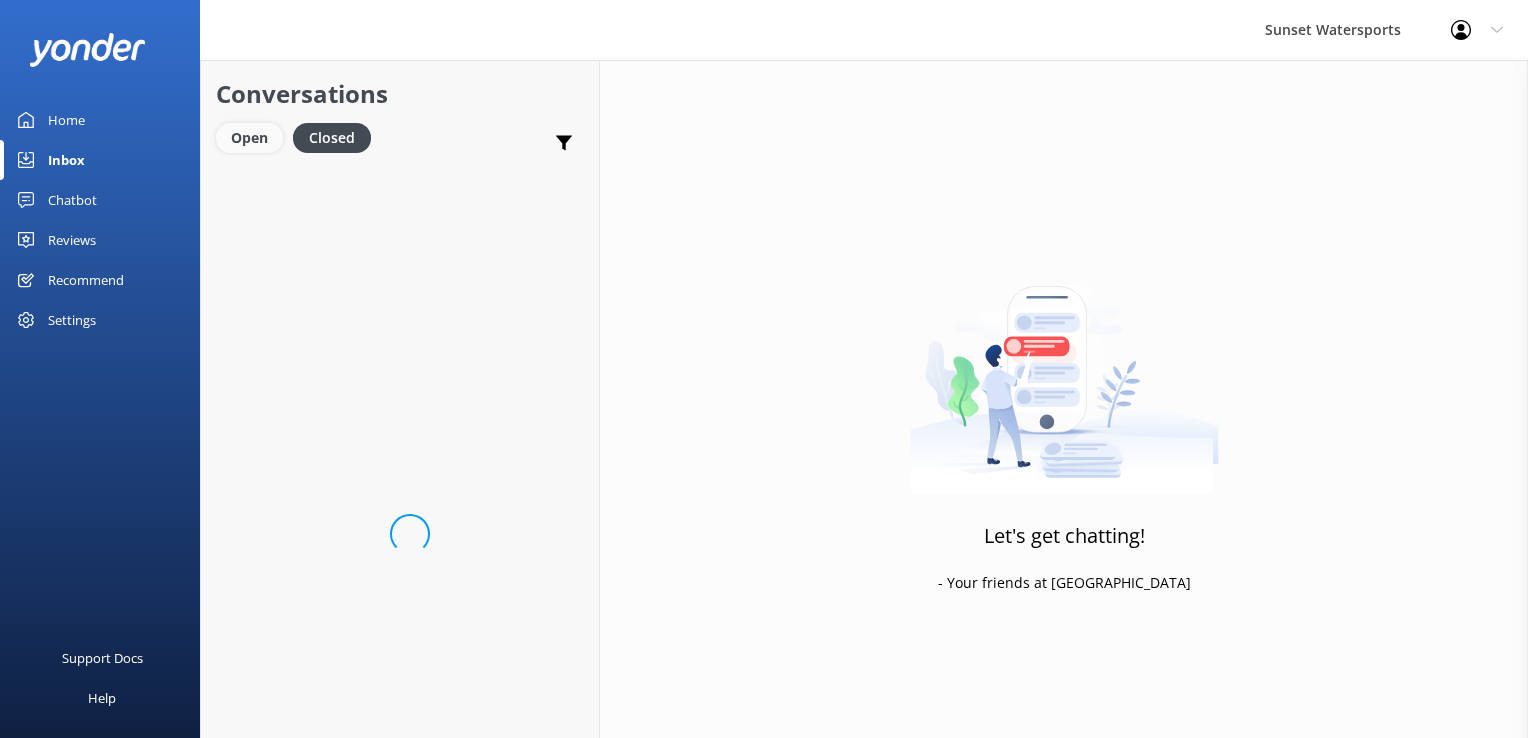 click on "Open" at bounding box center [249, 138] 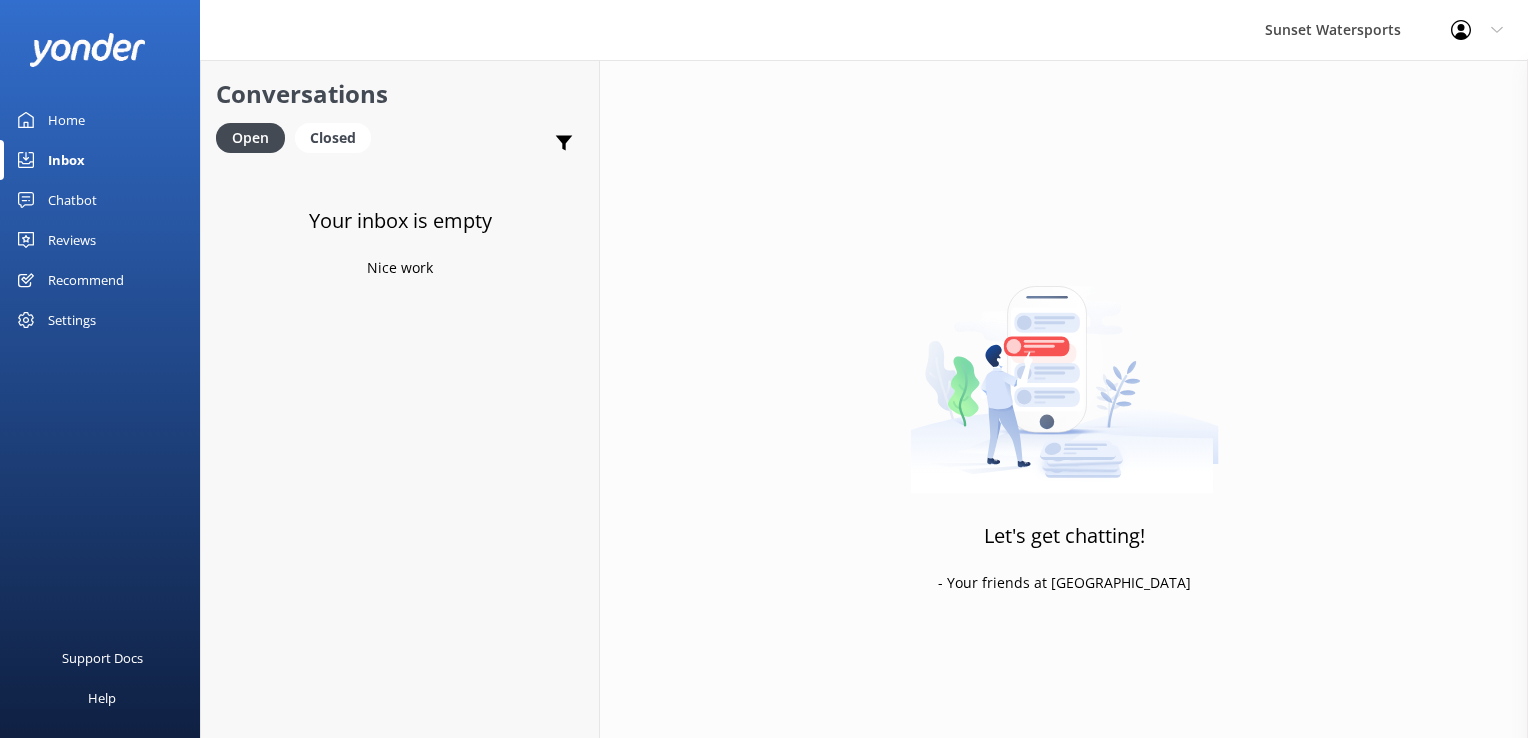 click on "Conversations Open Closed Important Assigned to me Unassigned" at bounding box center (400, 112) 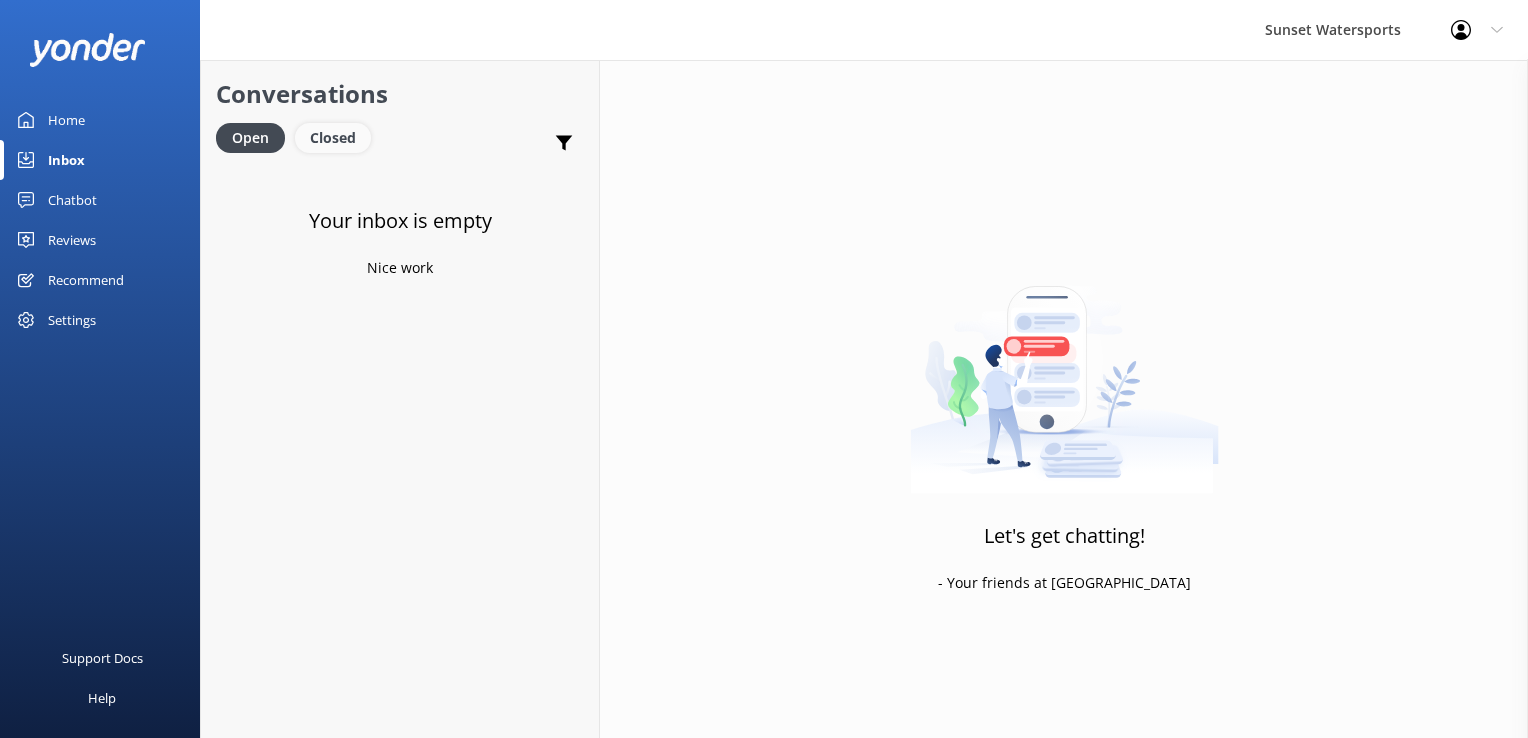 click on "Closed" at bounding box center [333, 138] 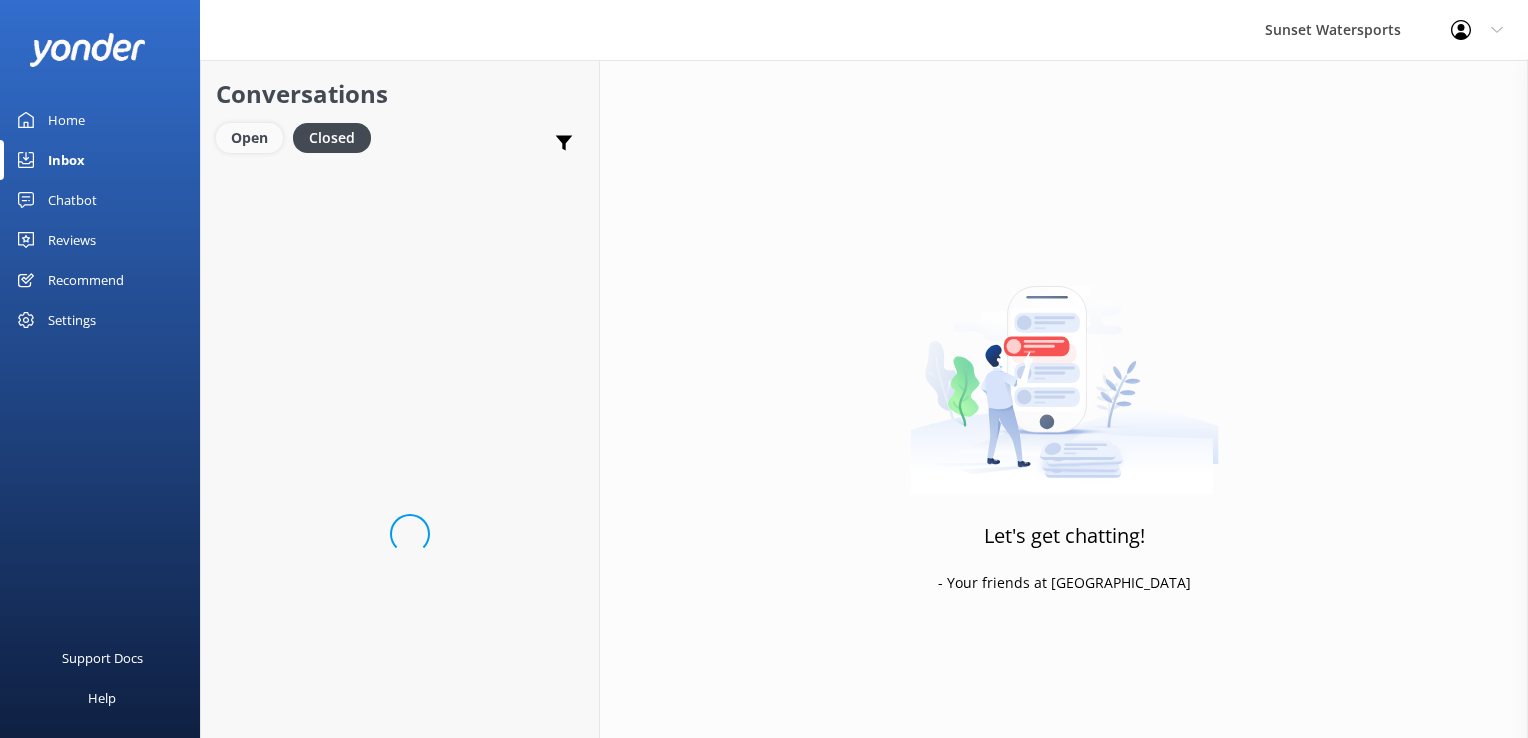 click on "Open" at bounding box center (249, 138) 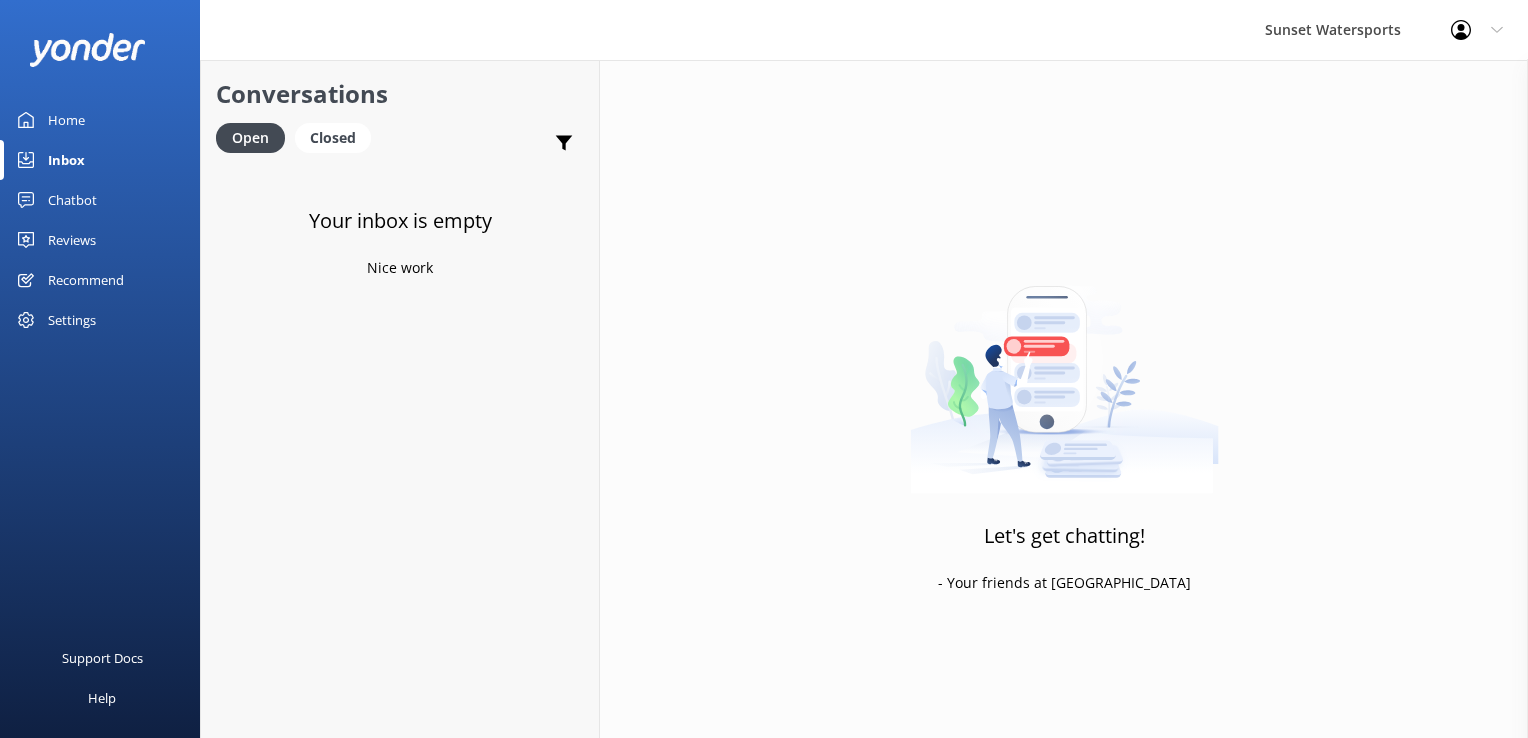 click on "Closed" at bounding box center [338, 137] 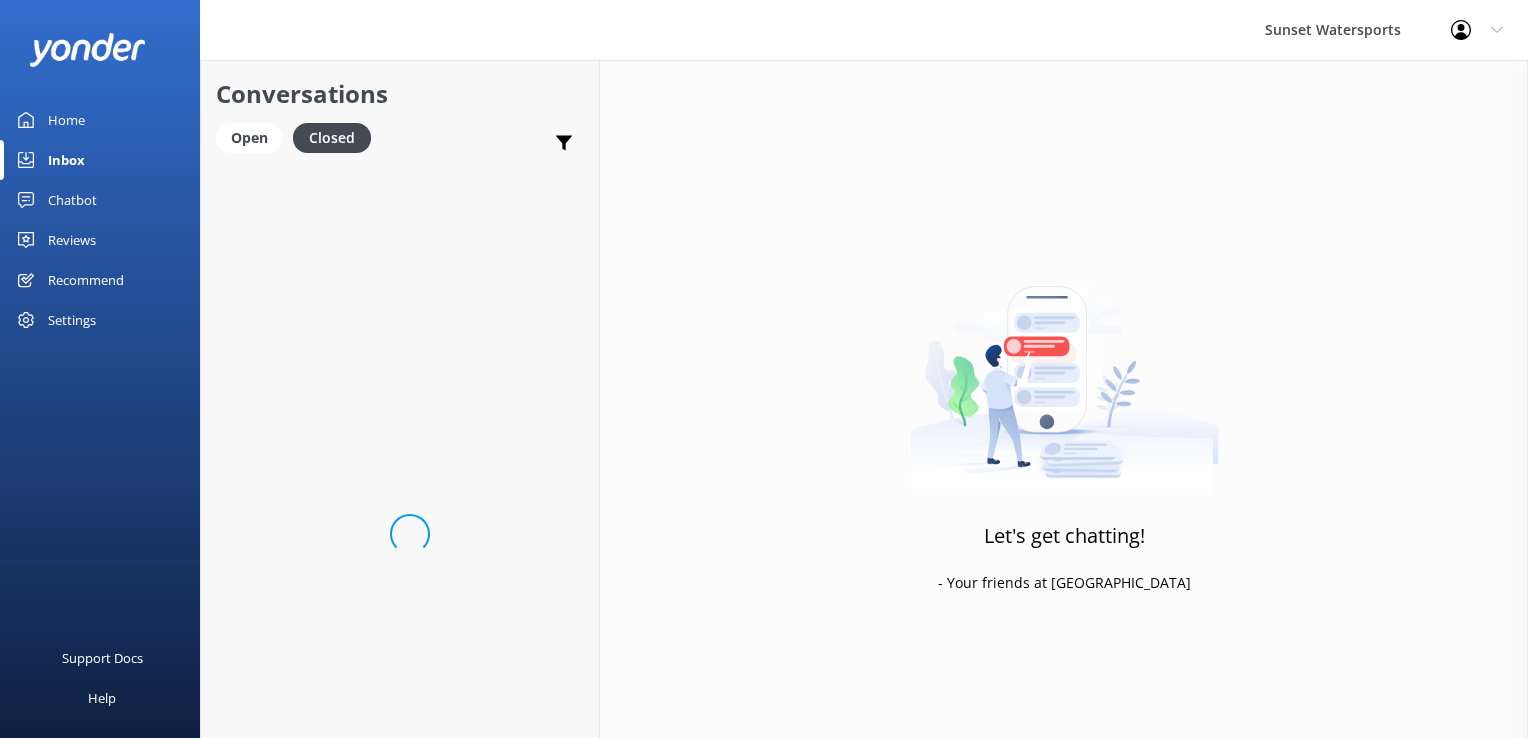 click on "Inbox" at bounding box center [100, 160] 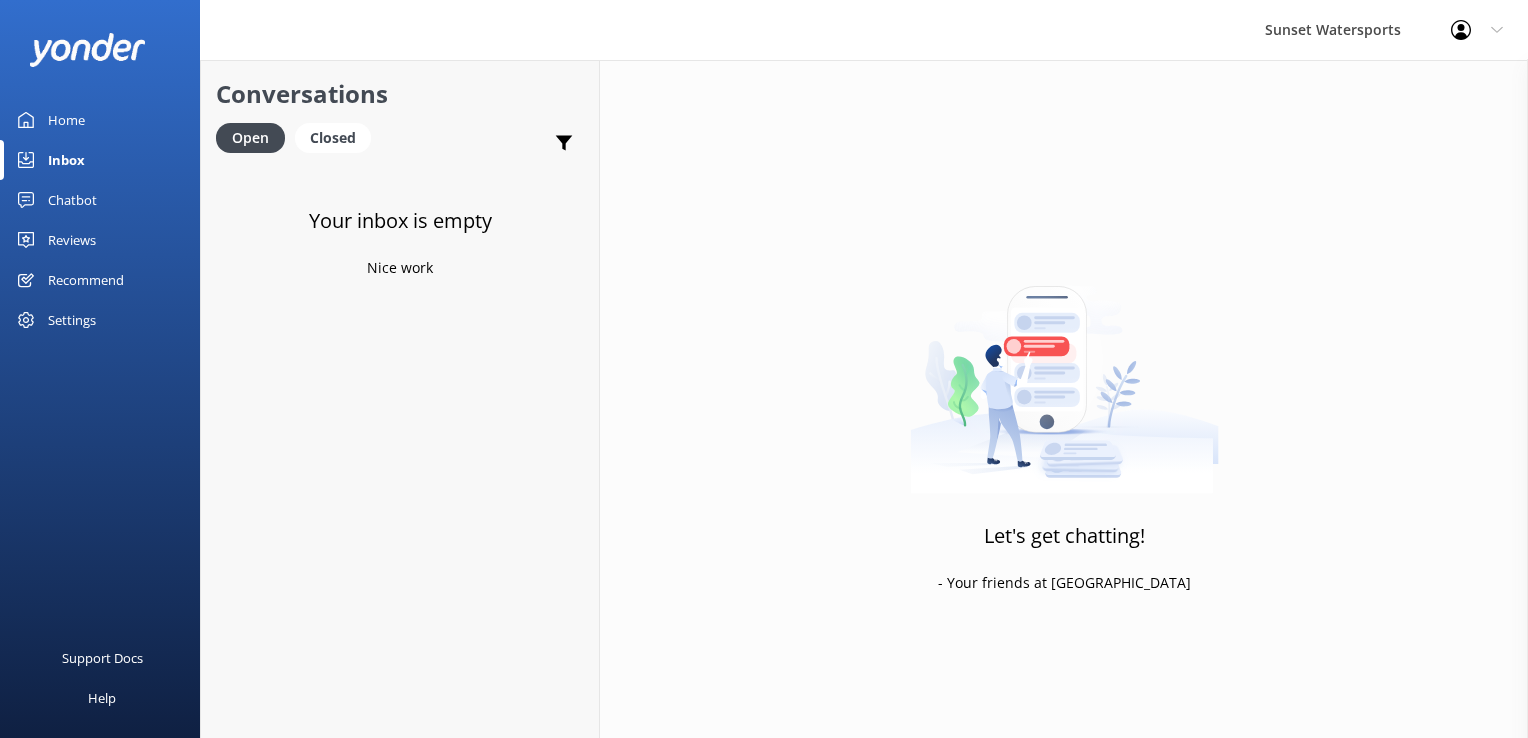 click on "Conversations Open Closed Important Assigned to me Unassigned" at bounding box center (400, 112) 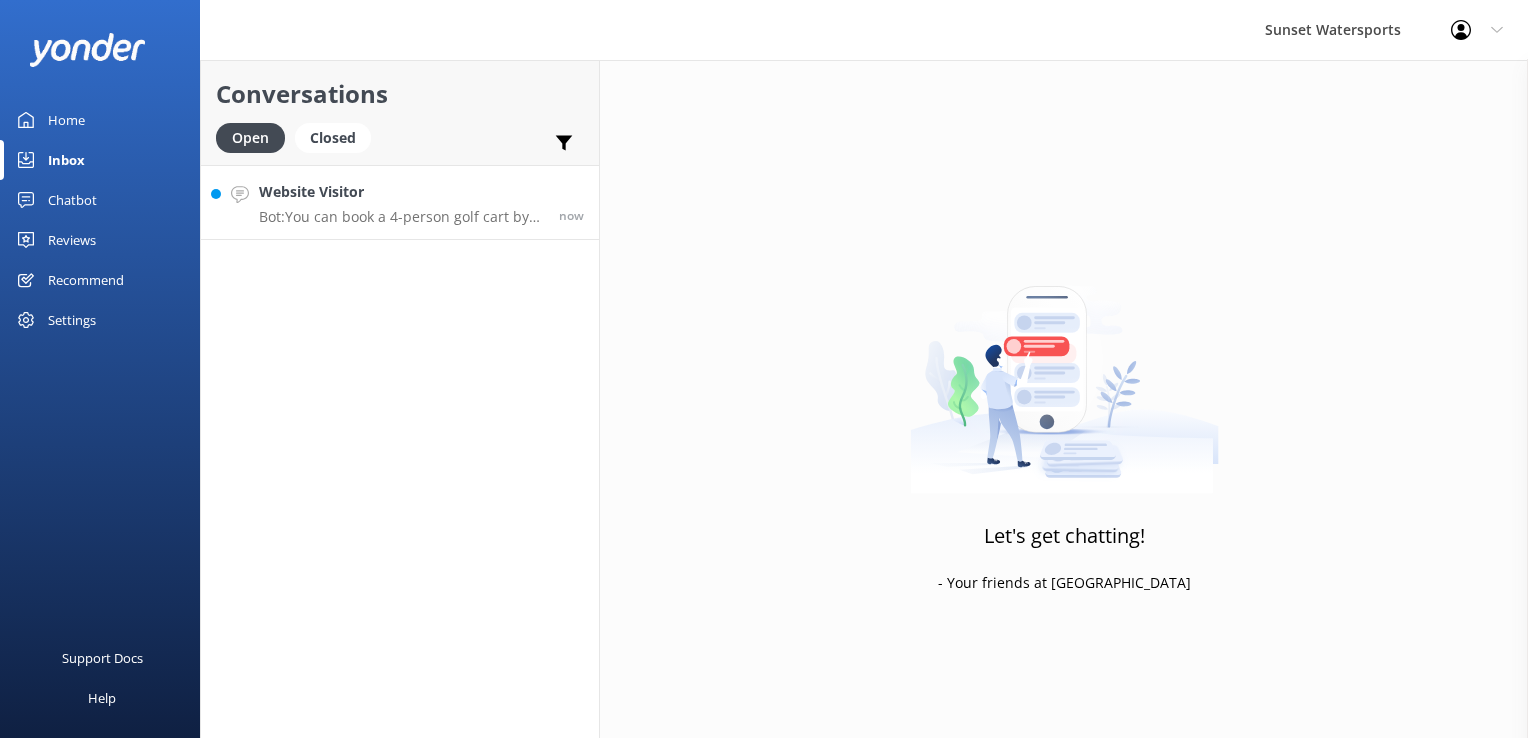 click on "Bot:  You can book a 4-person golf cart by visiting [URL][DOMAIN_NAME]." at bounding box center [401, 217] 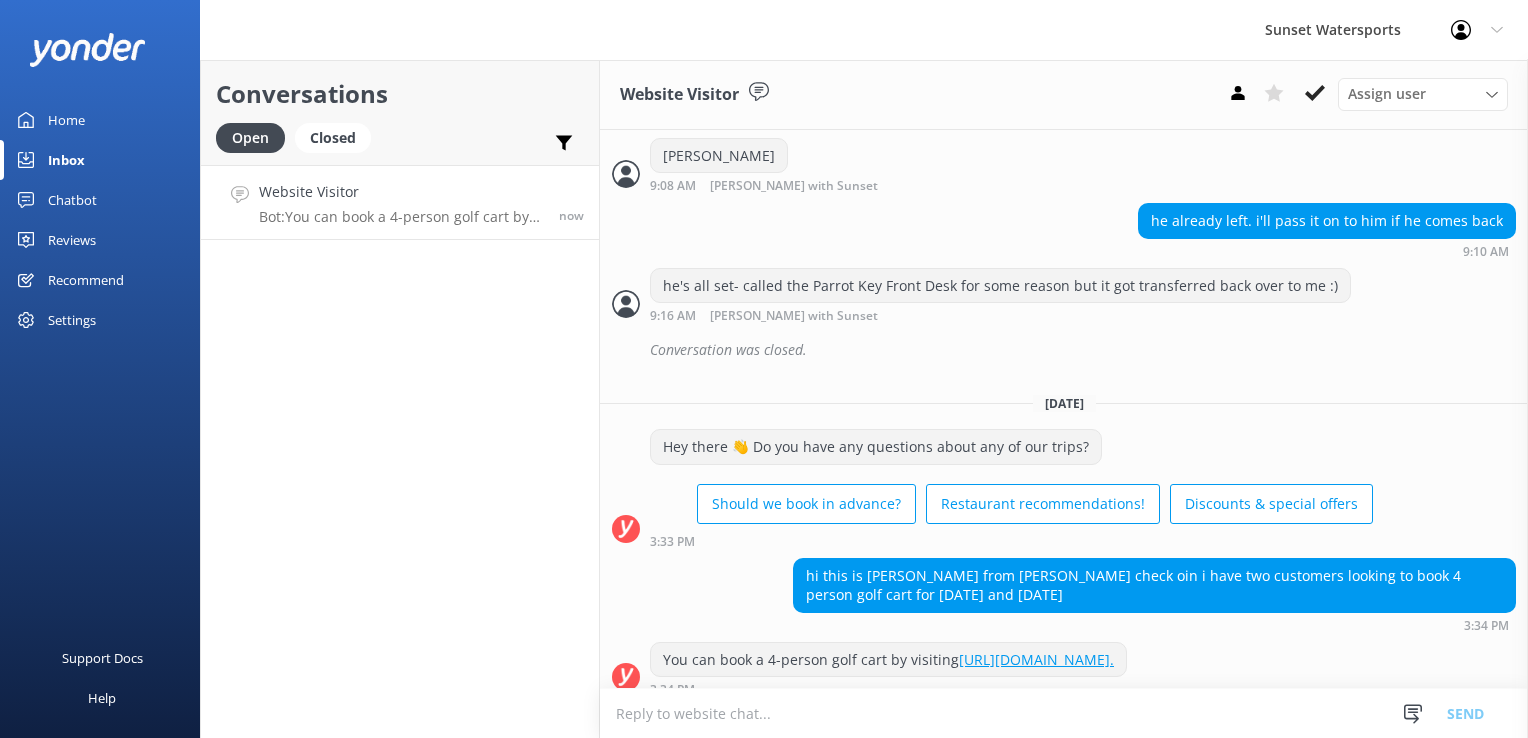scroll, scrollTop: 739, scrollLeft: 0, axis: vertical 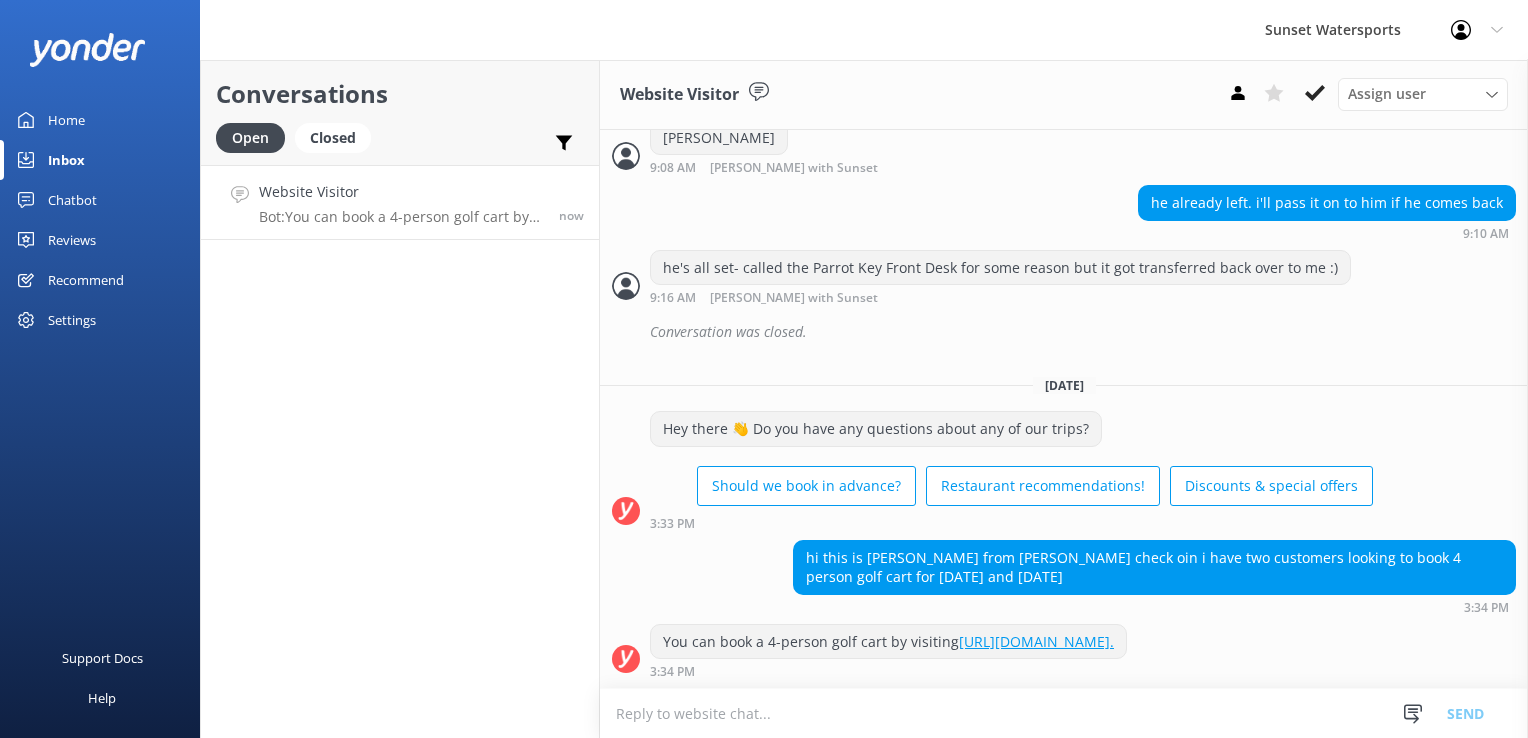 click at bounding box center [1064, 713] 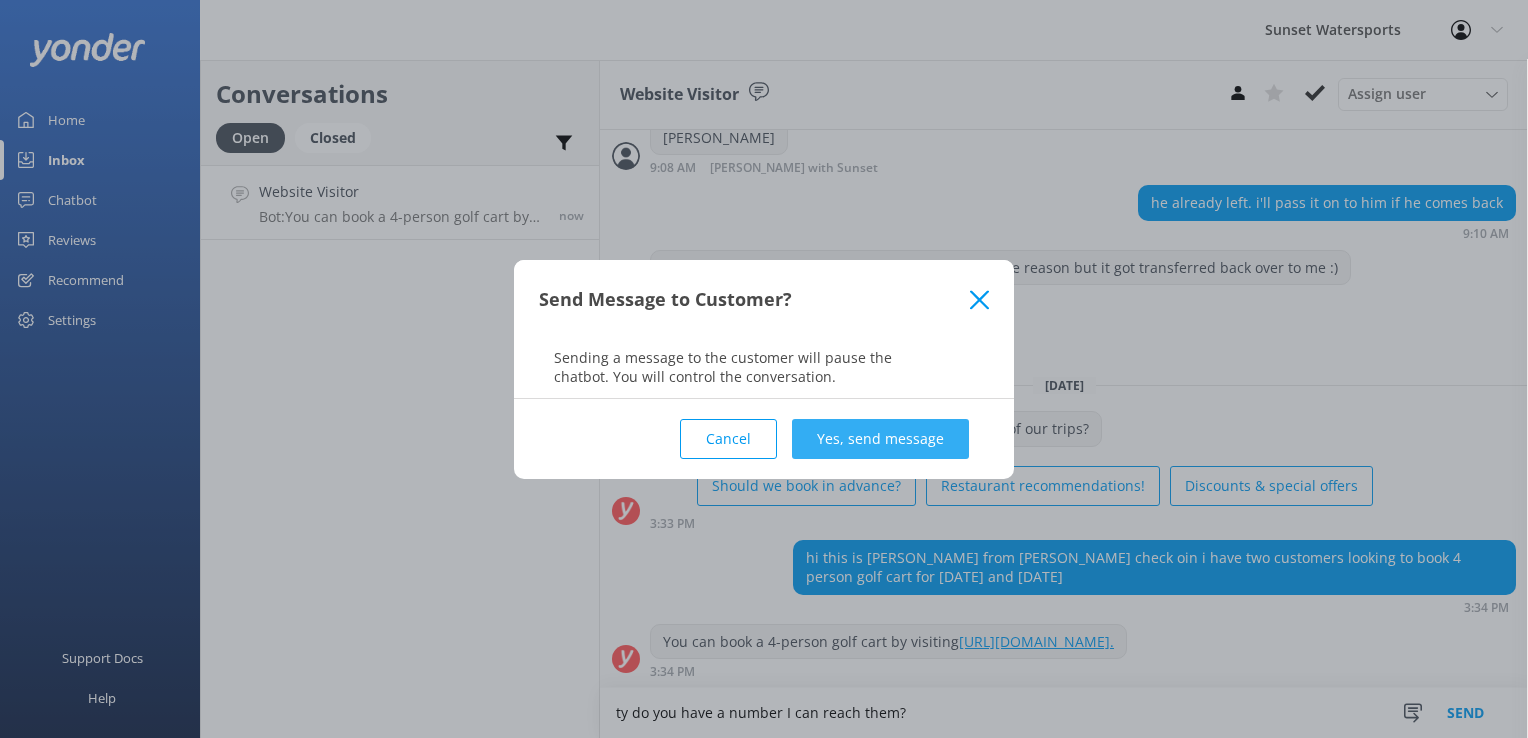 type on "ty do you have a number I can reach them?" 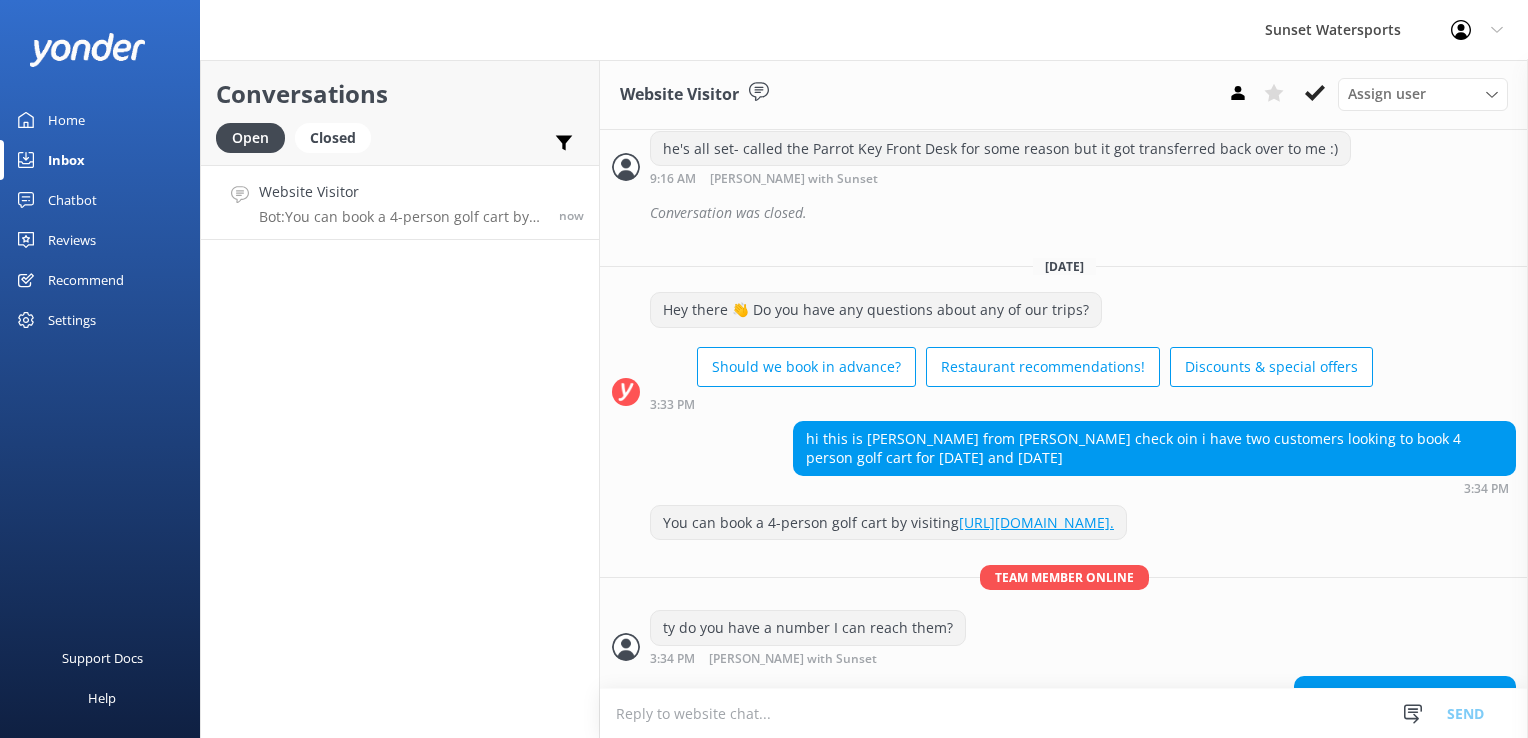 scroll, scrollTop: 909, scrollLeft: 0, axis: vertical 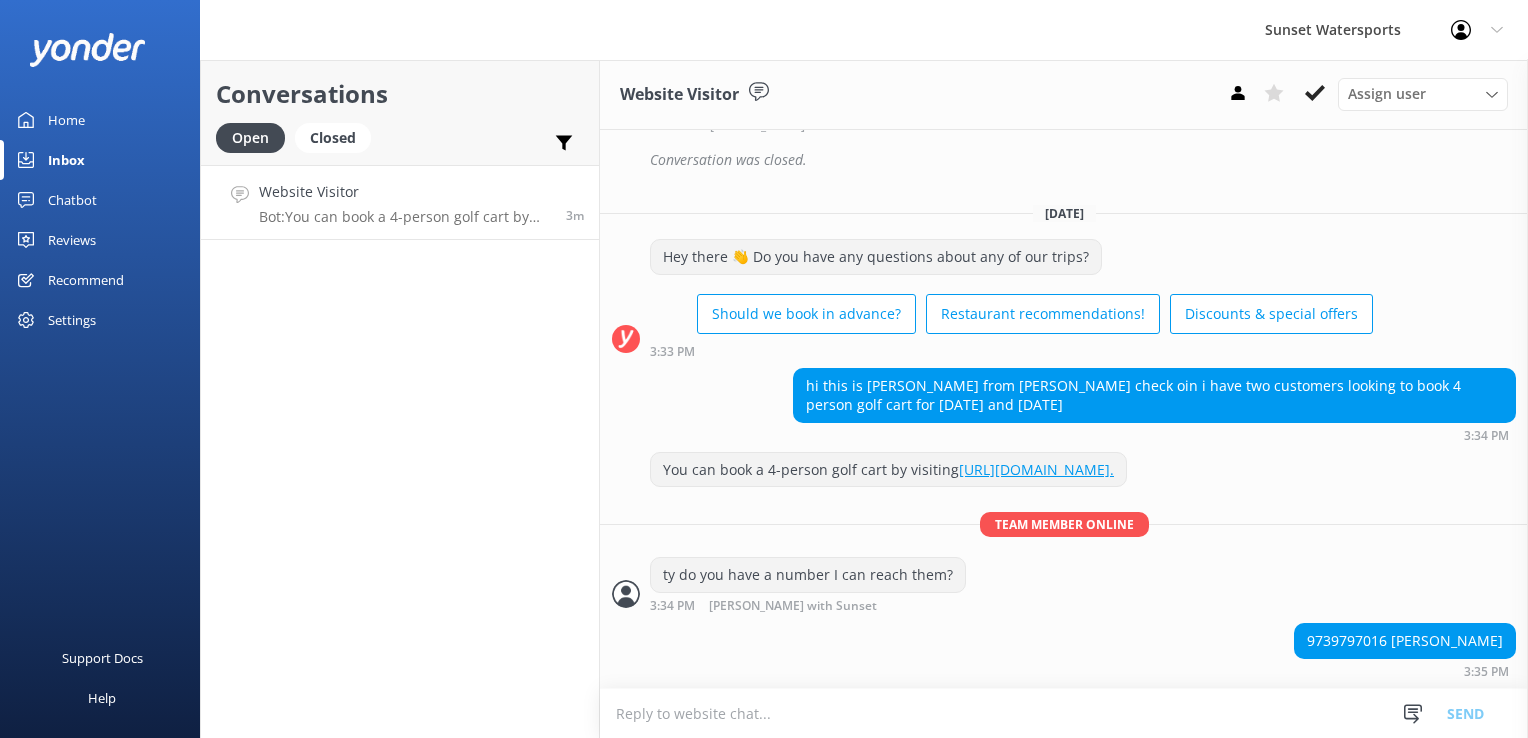 click on "9739797016 [PERSON_NAME]" at bounding box center (1405, 641) 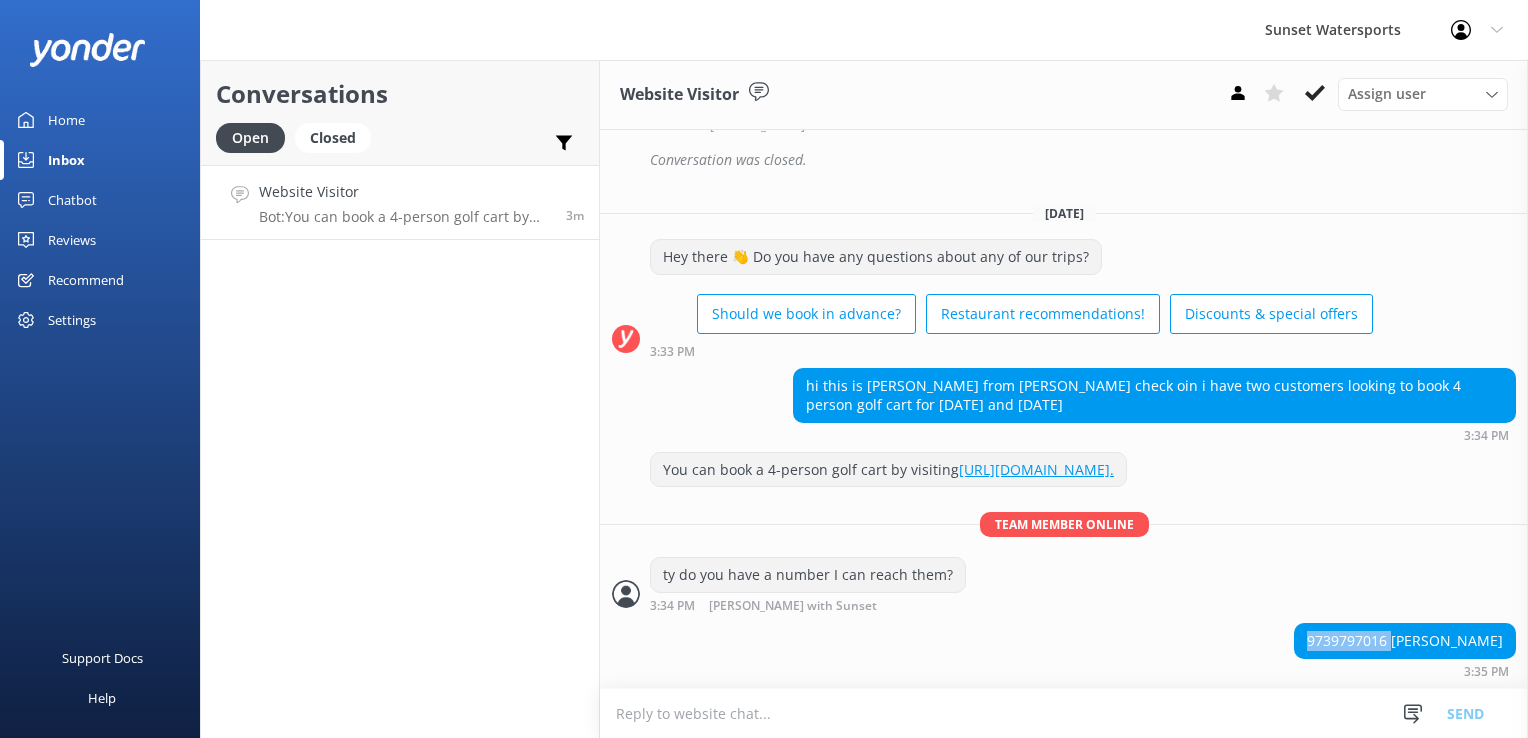 click on "9739797016 [PERSON_NAME]" at bounding box center [1405, 641] 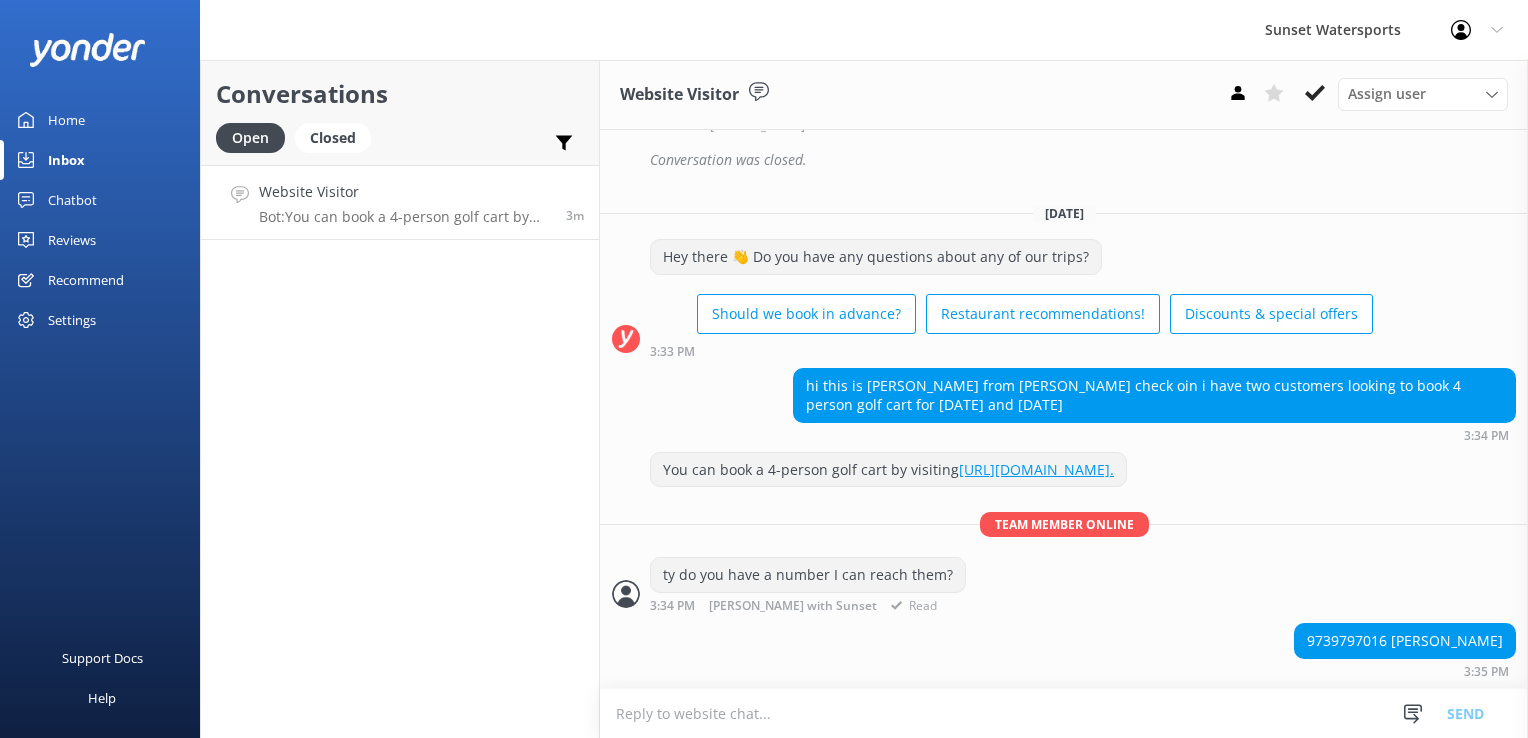 click on "ty do you have a number I can reach them? 3:34 PM [PERSON_NAME] with Sunset    Read" at bounding box center (1064, 584) 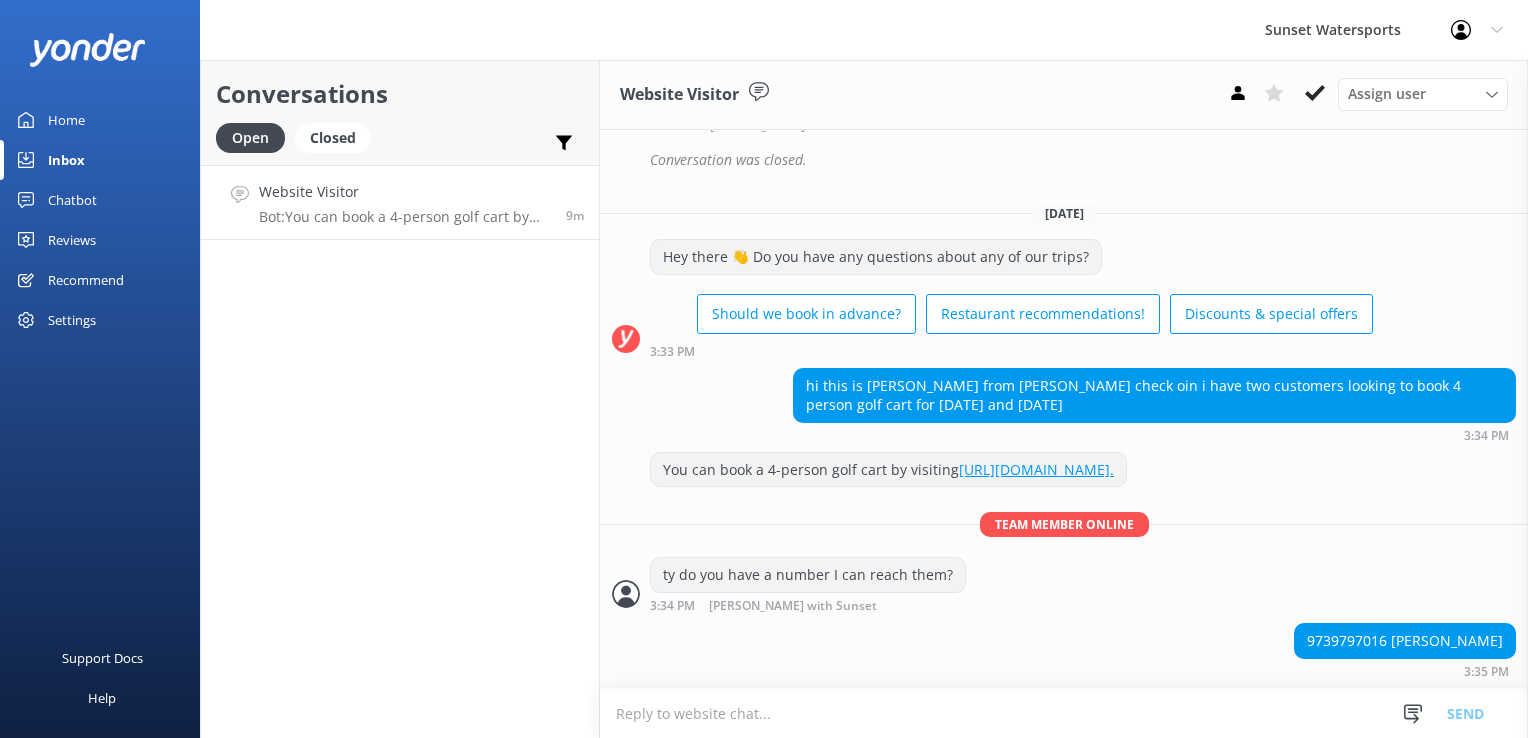 click at bounding box center (1064, 713) 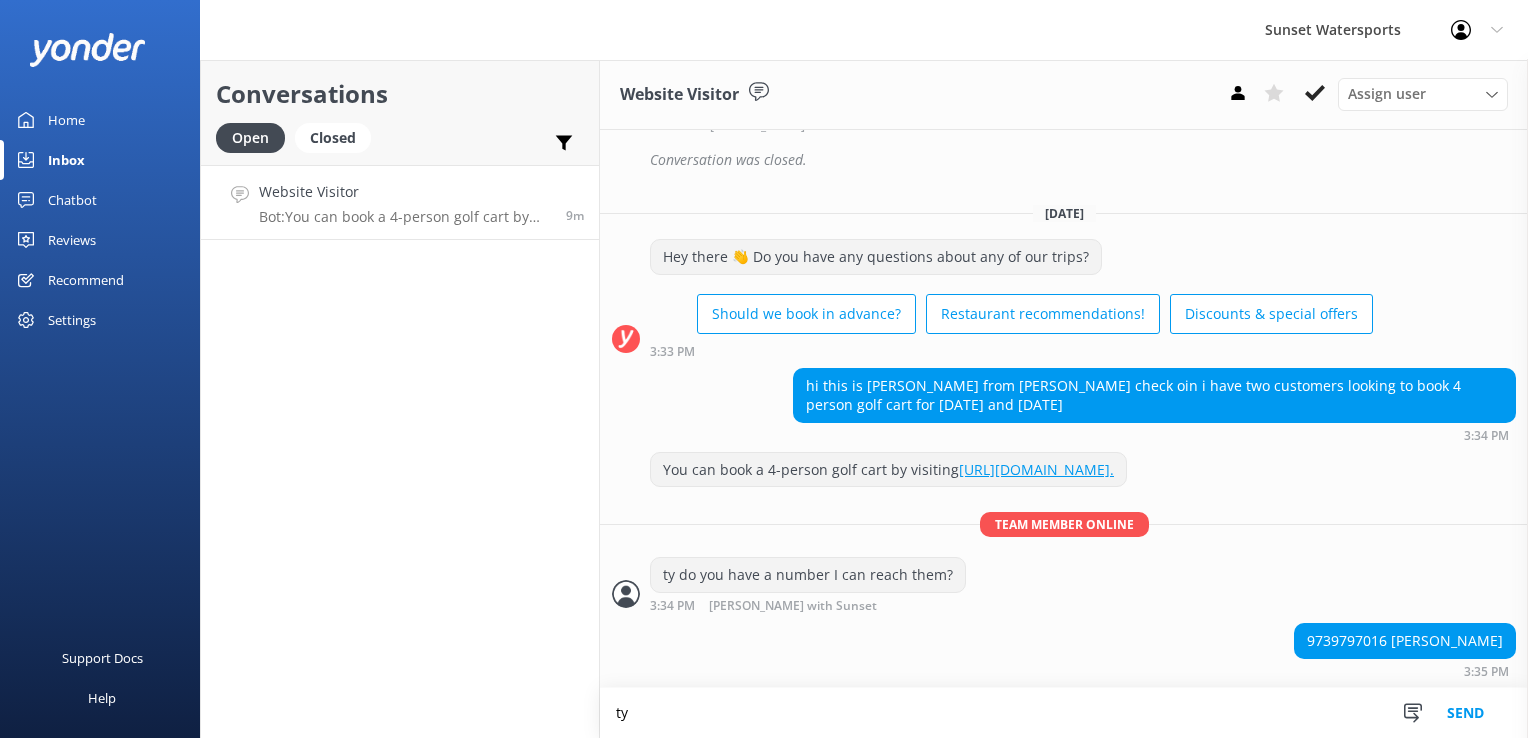 type on "ty" 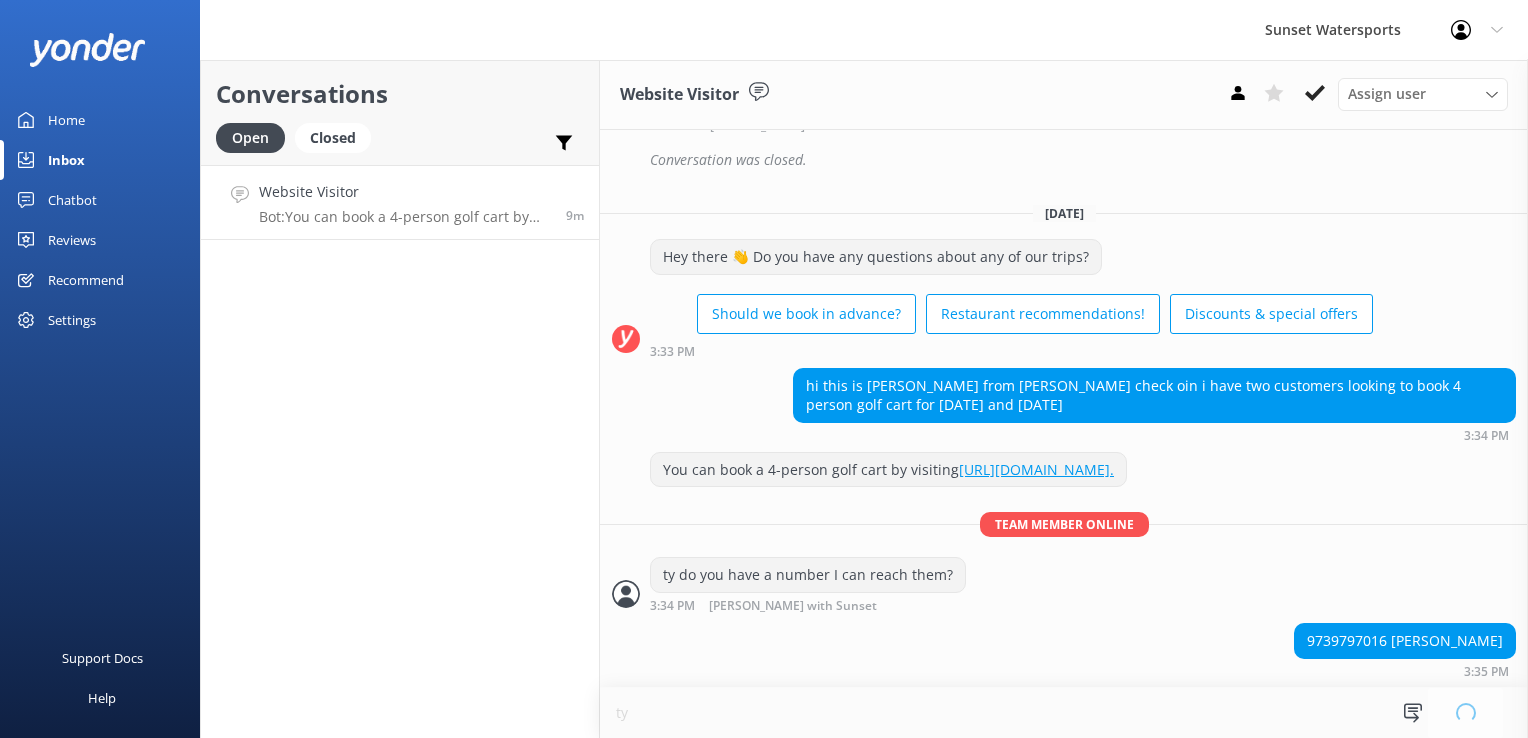type 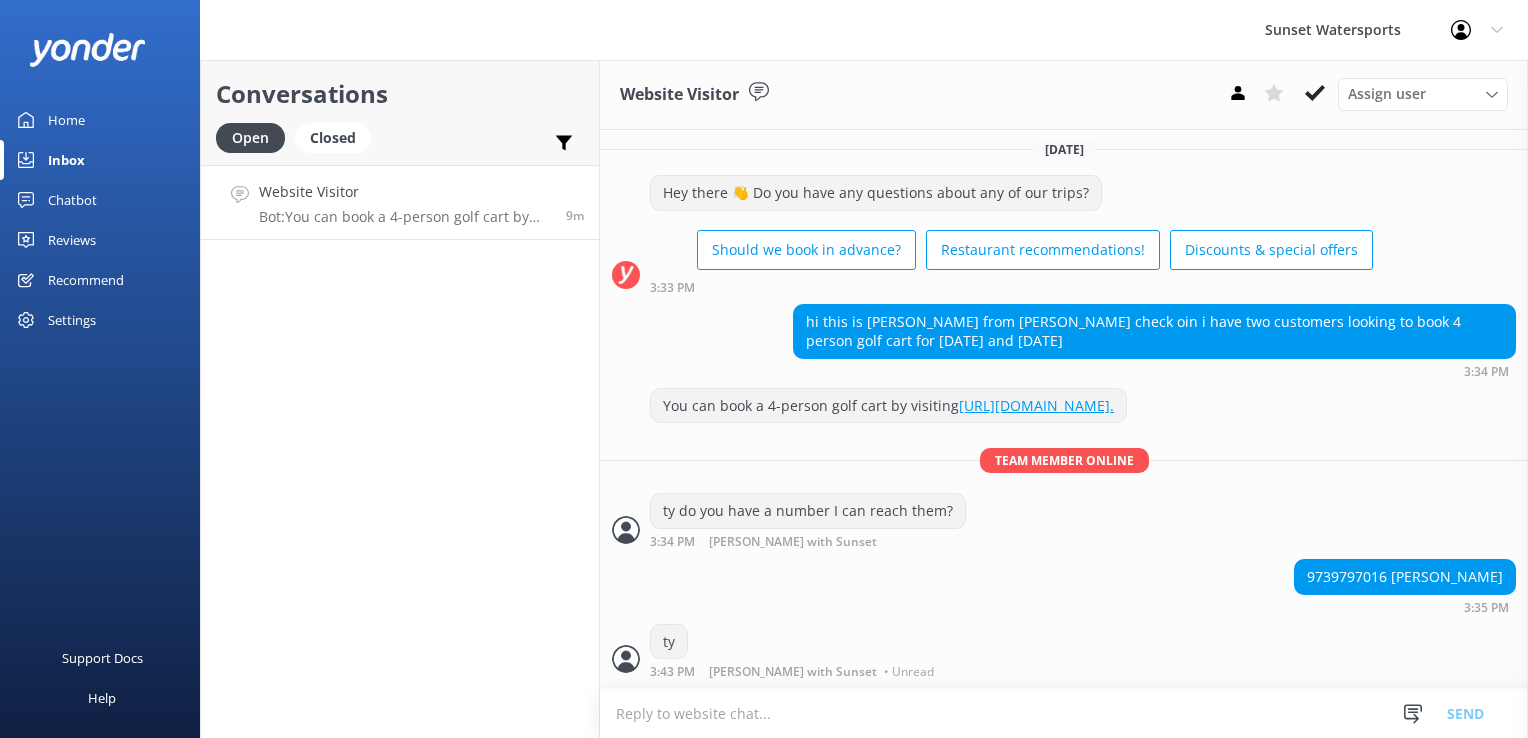 scroll, scrollTop: 973, scrollLeft: 0, axis: vertical 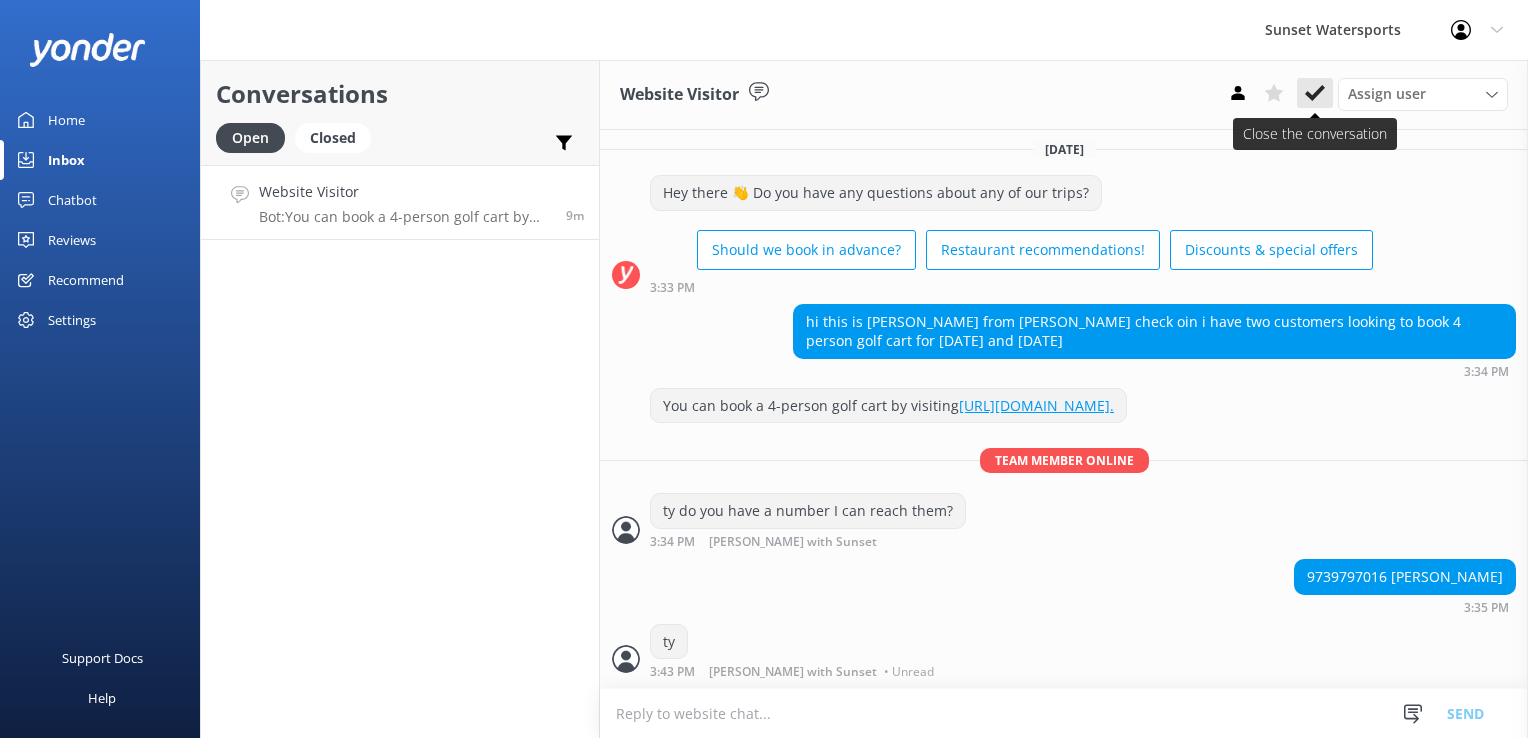 click 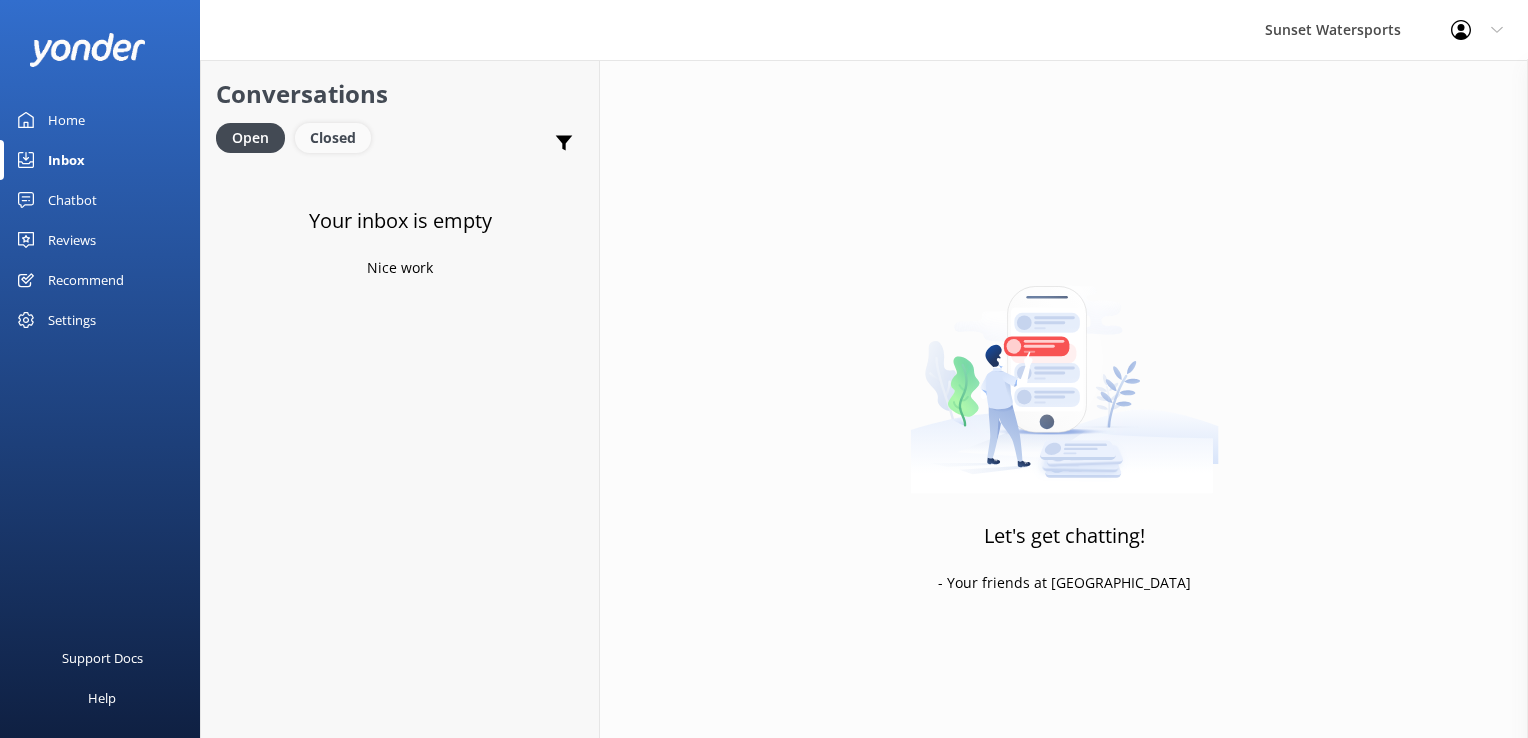 click on "Closed" at bounding box center (333, 138) 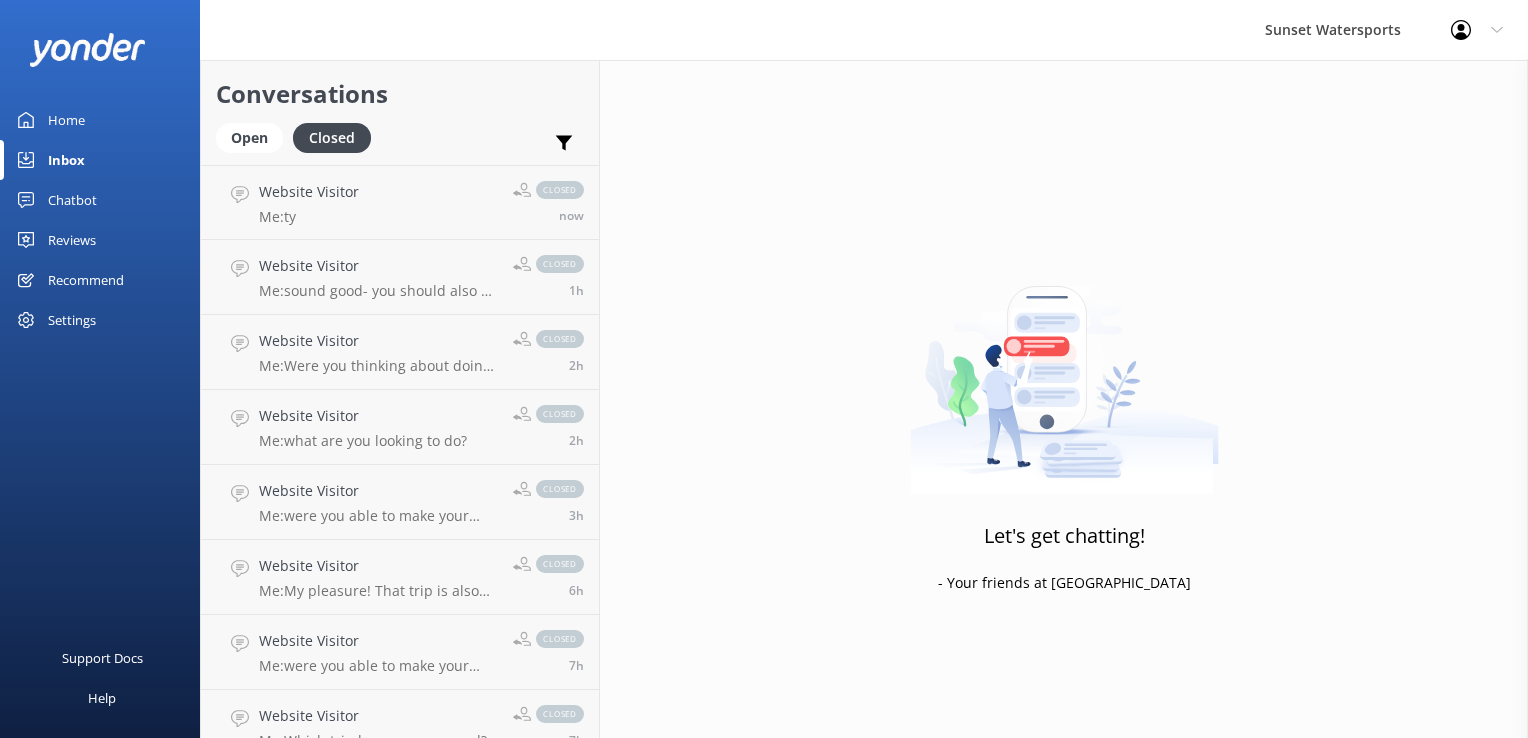 click on "Support Docs Help" at bounding box center (100, 553) 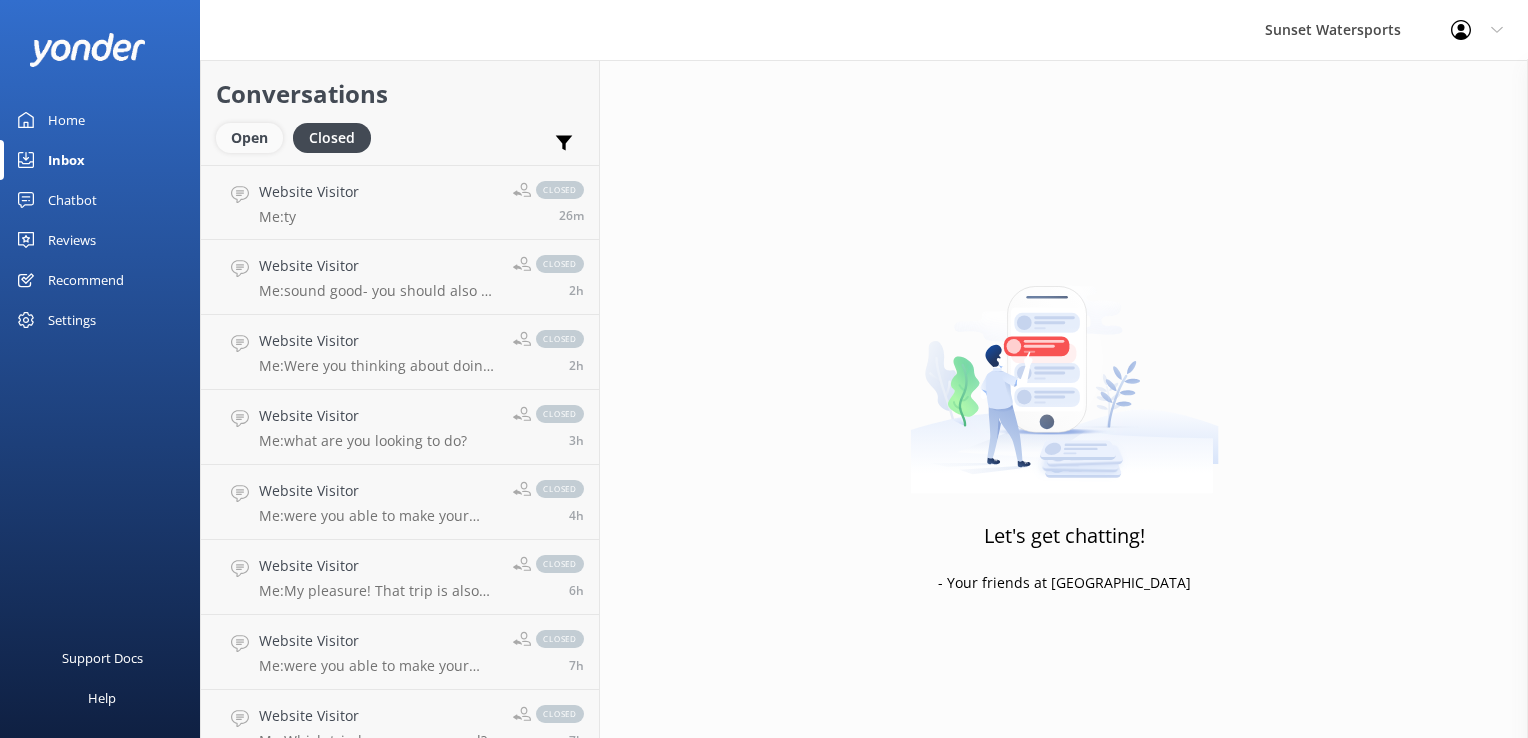 click on "Open" at bounding box center (249, 138) 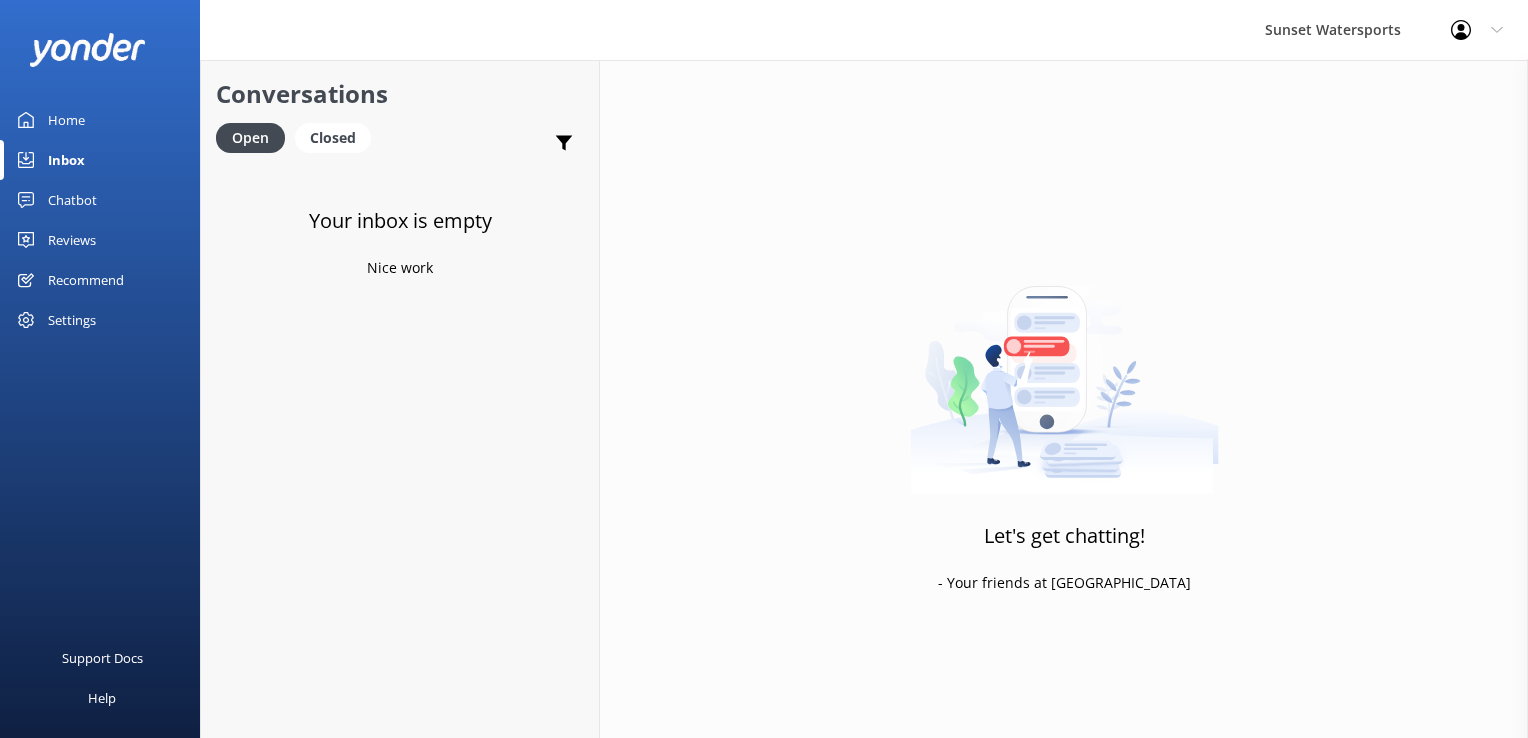 click on "Conversations Open Closed Important Assigned to me Unassigned" at bounding box center [400, 112] 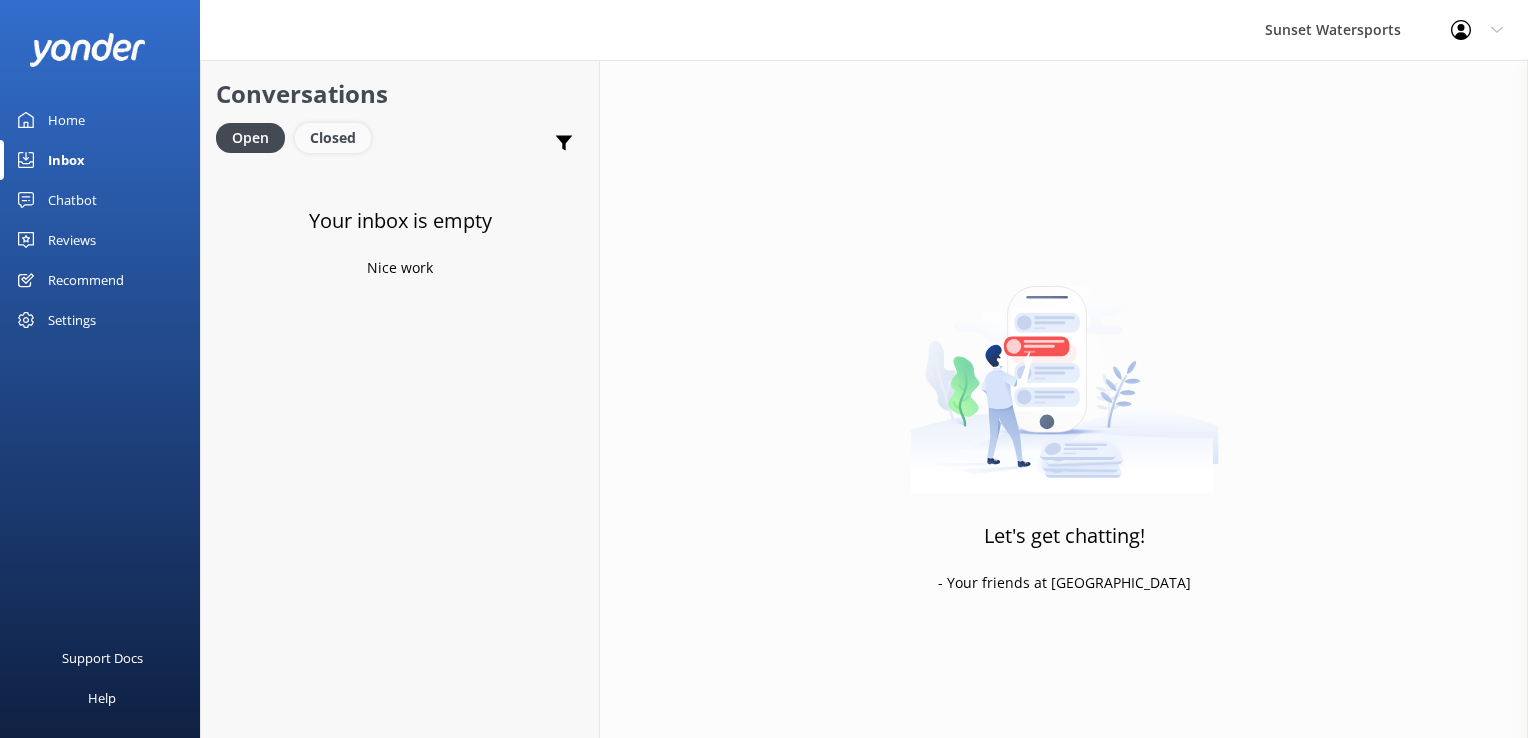 click on "Closed" at bounding box center [333, 138] 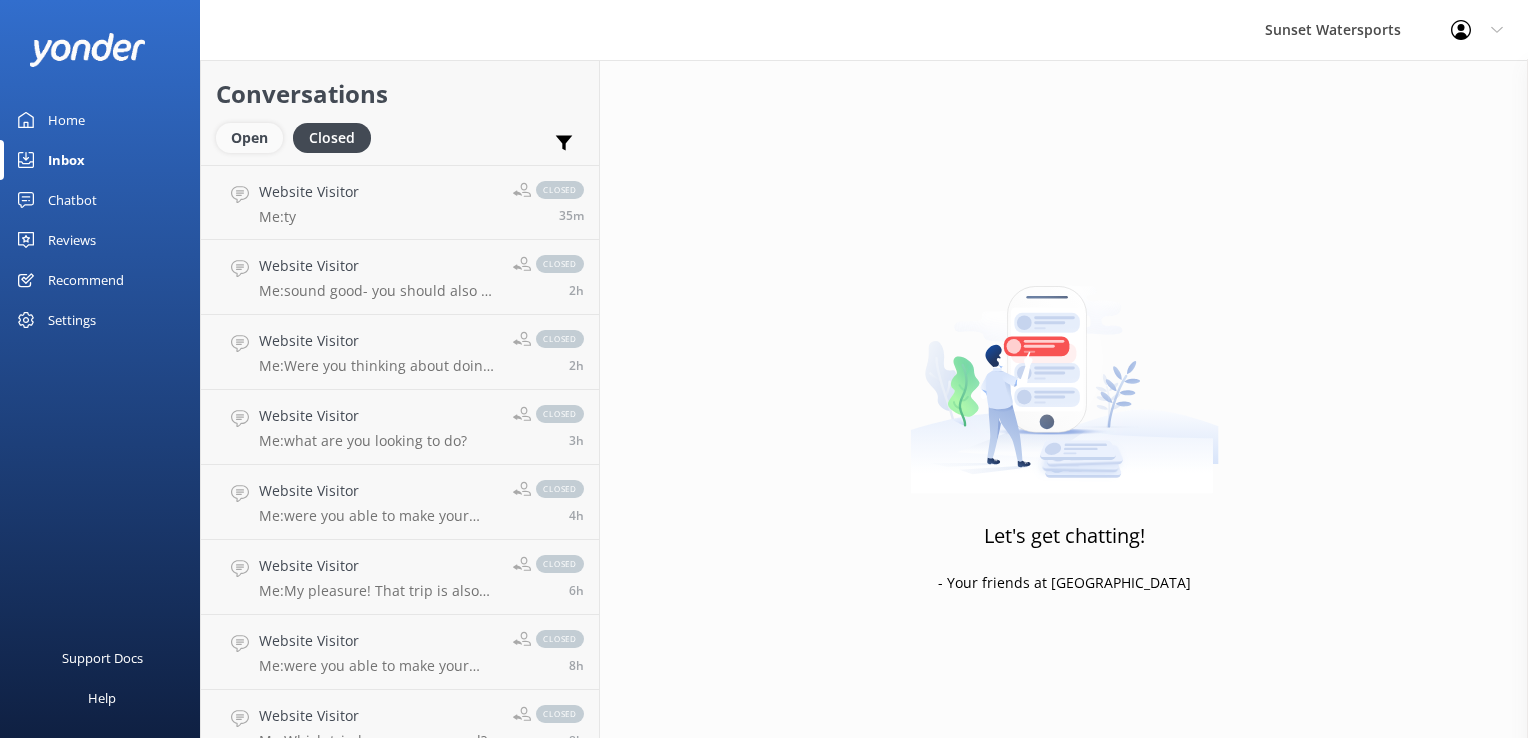 click on "Open" at bounding box center (249, 138) 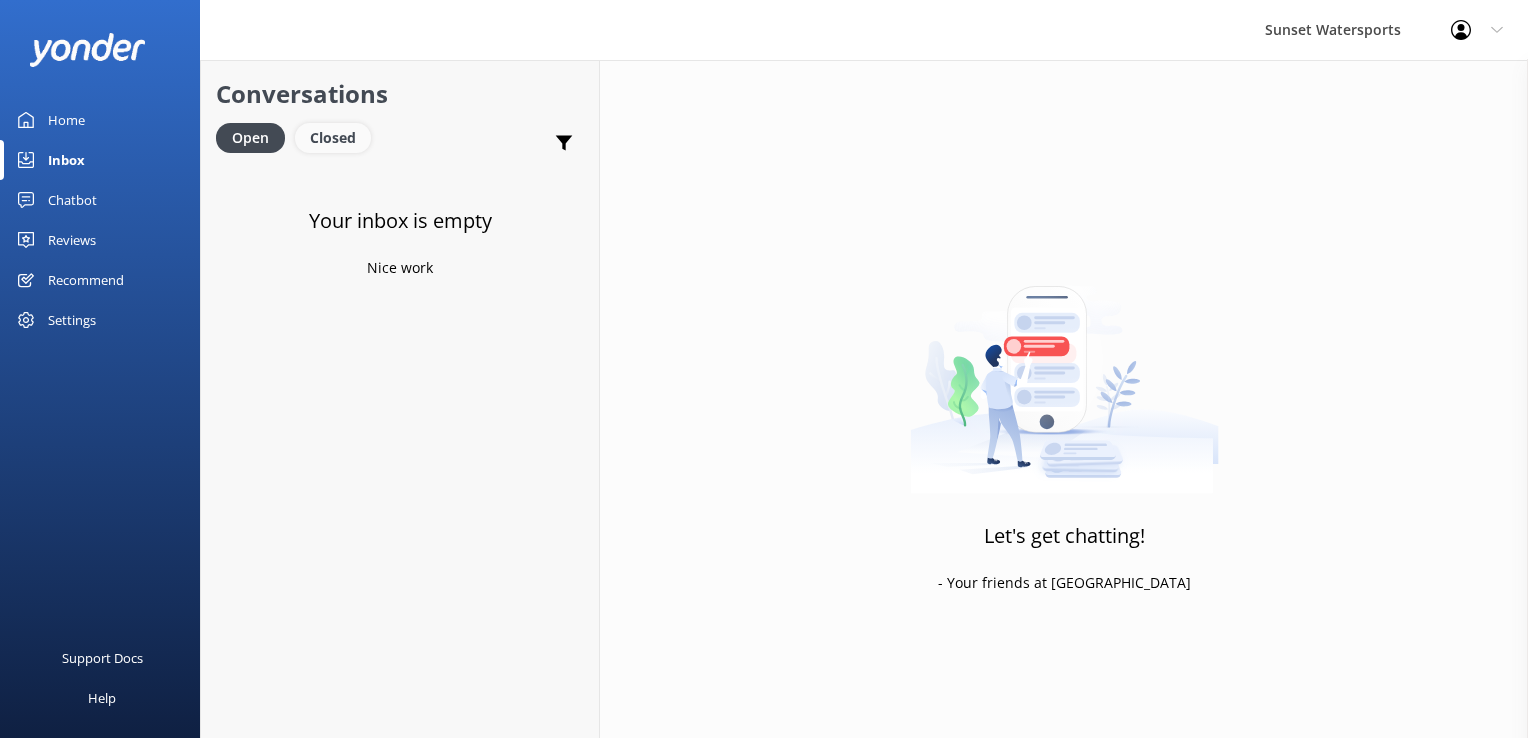 drag, startPoint x: 335, startPoint y: 138, endPoint x: 317, endPoint y: 138, distance: 18 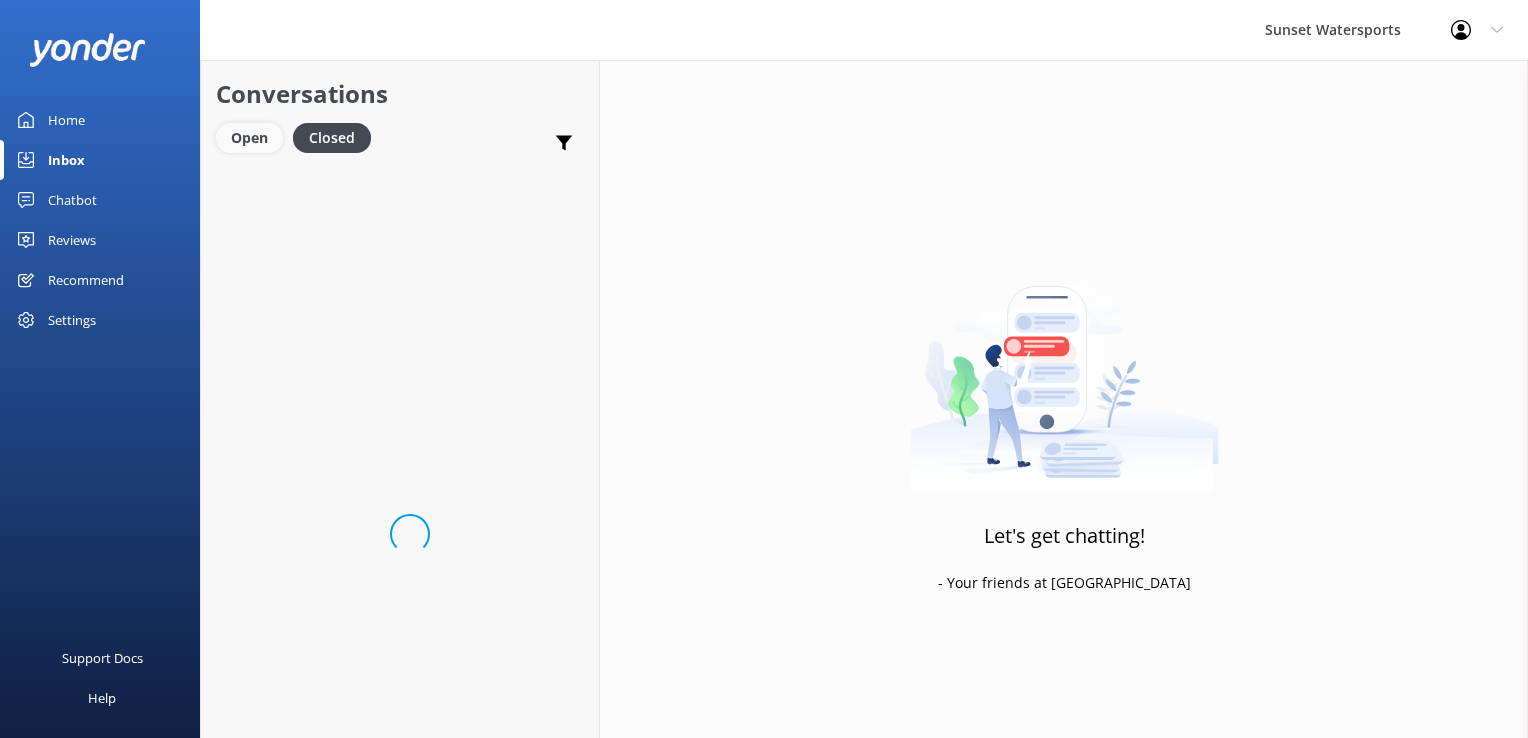 click on "Open" at bounding box center [249, 138] 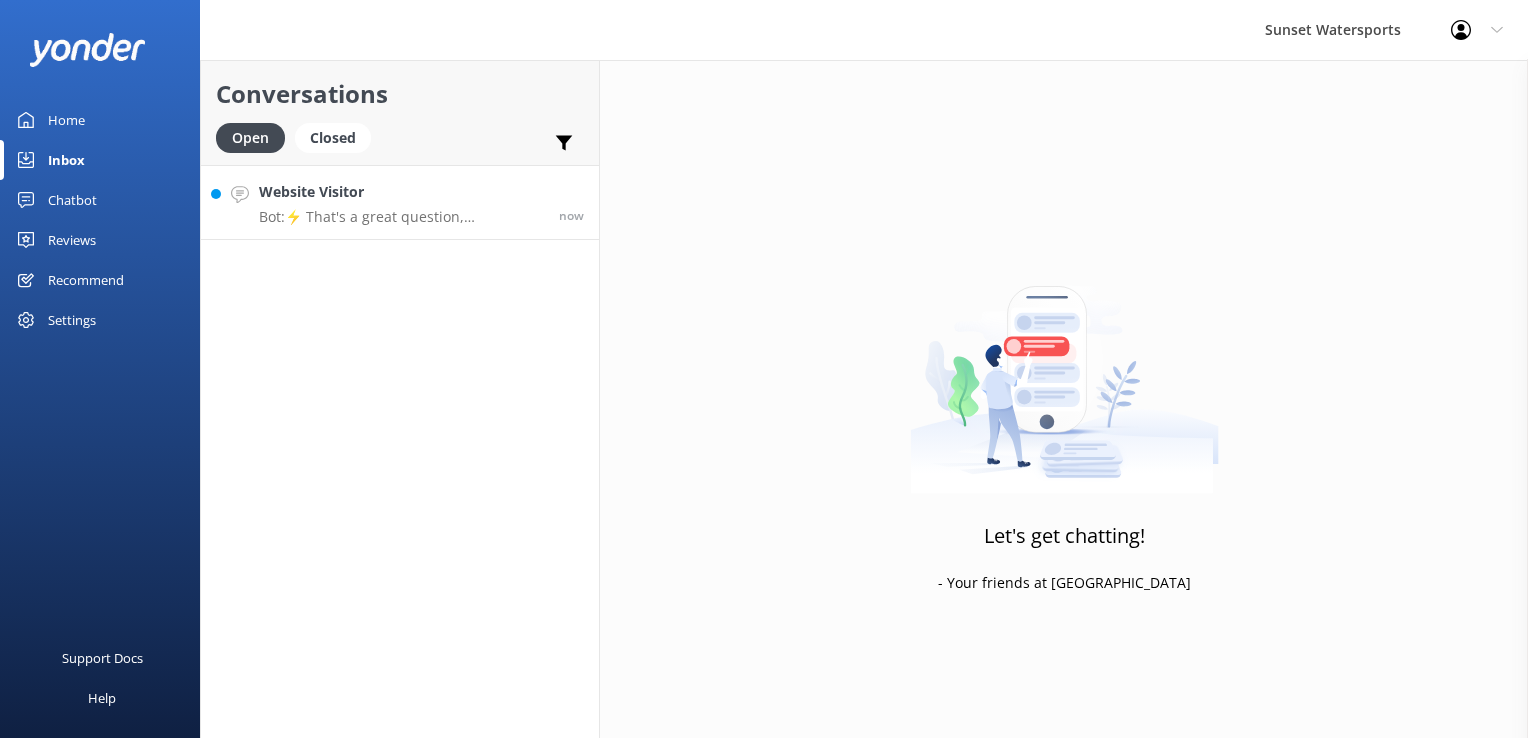 click on "Website Visitor" at bounding box center [401, 192] 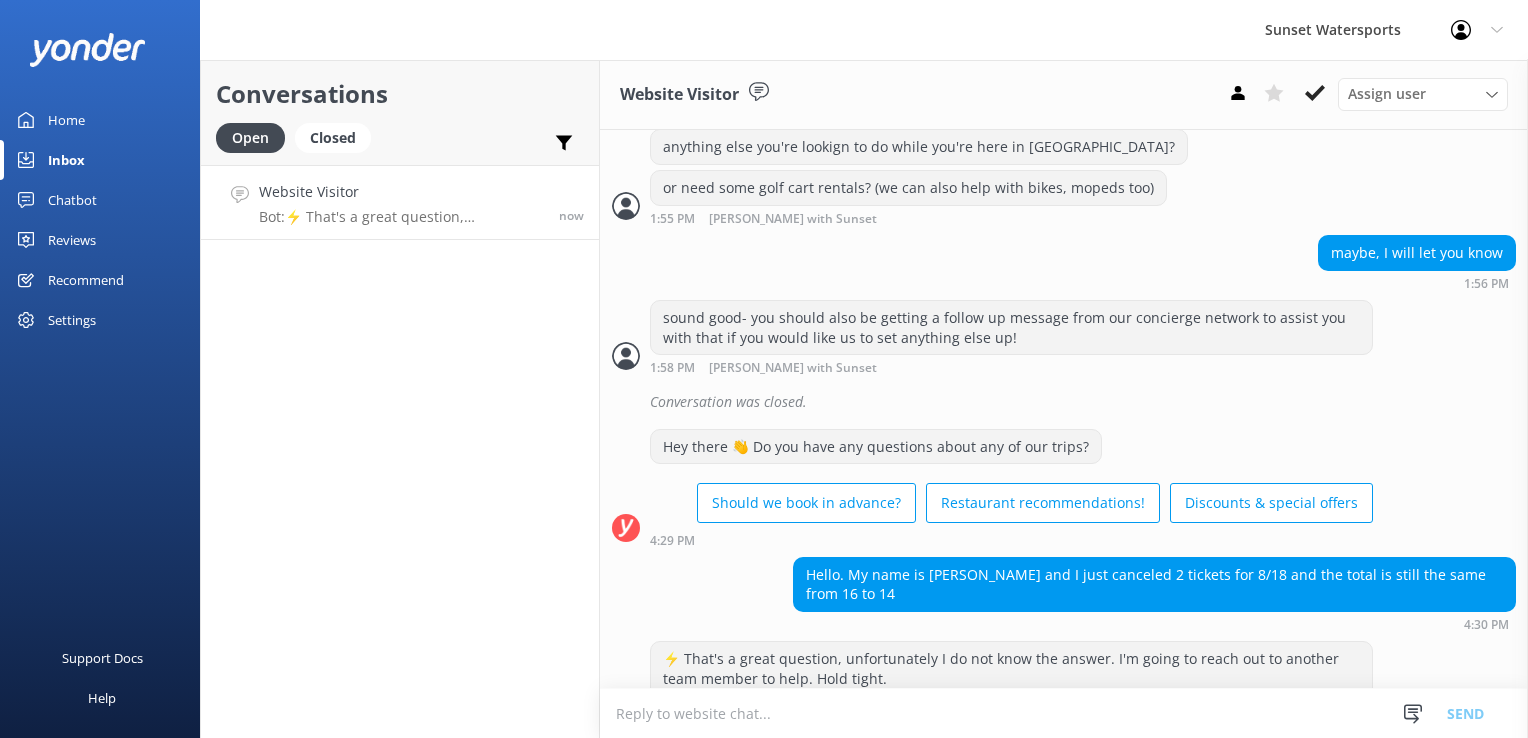 scroll, scrollTop: 1316, scrollLeft: 0, axis: vertical 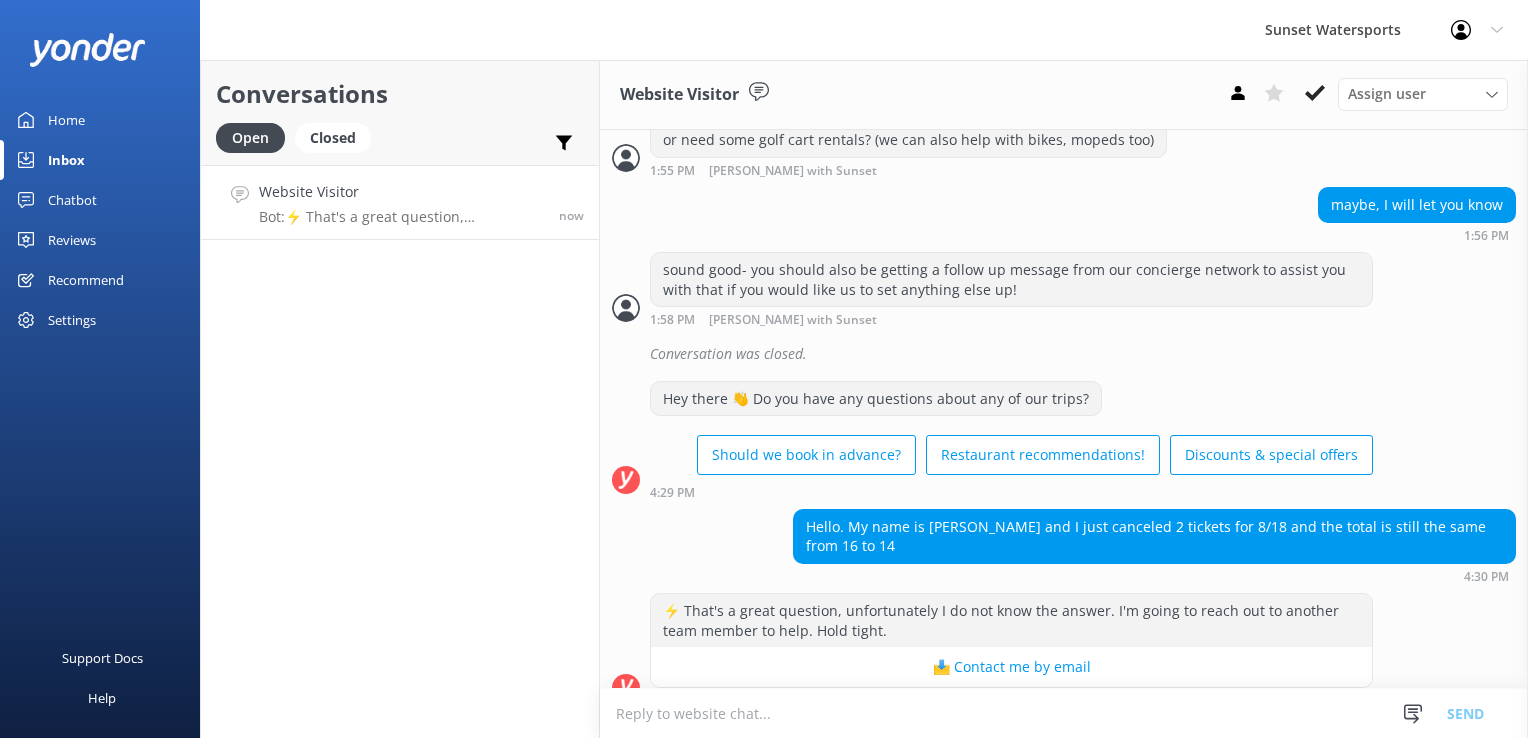 click at bounding box center (1064, 713) 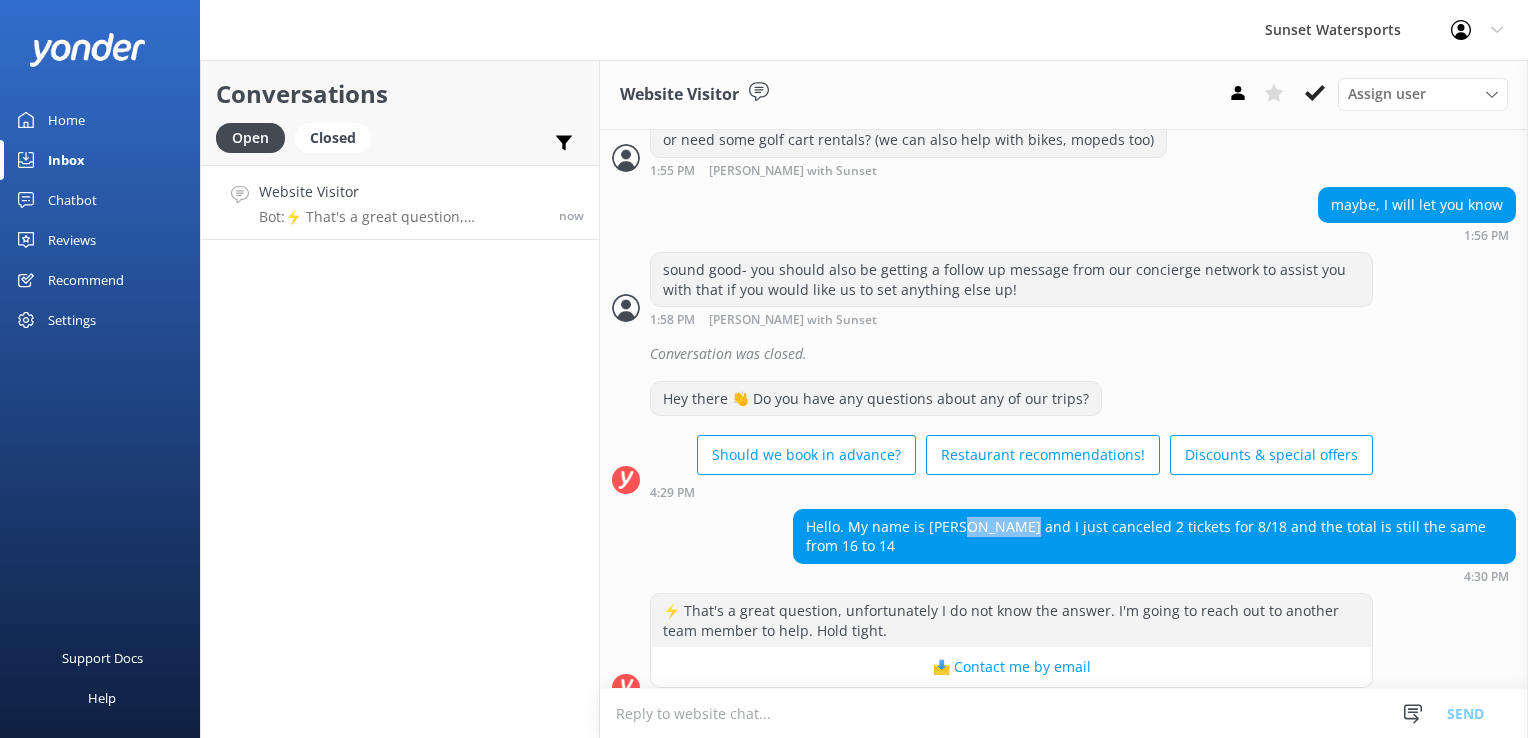 click on "Hello. My name is [PERSON_NAME] and I just canceled 2 tickets for 8/18 and the total is still the same from 16 to 14" at bounding box center [1154, 536] 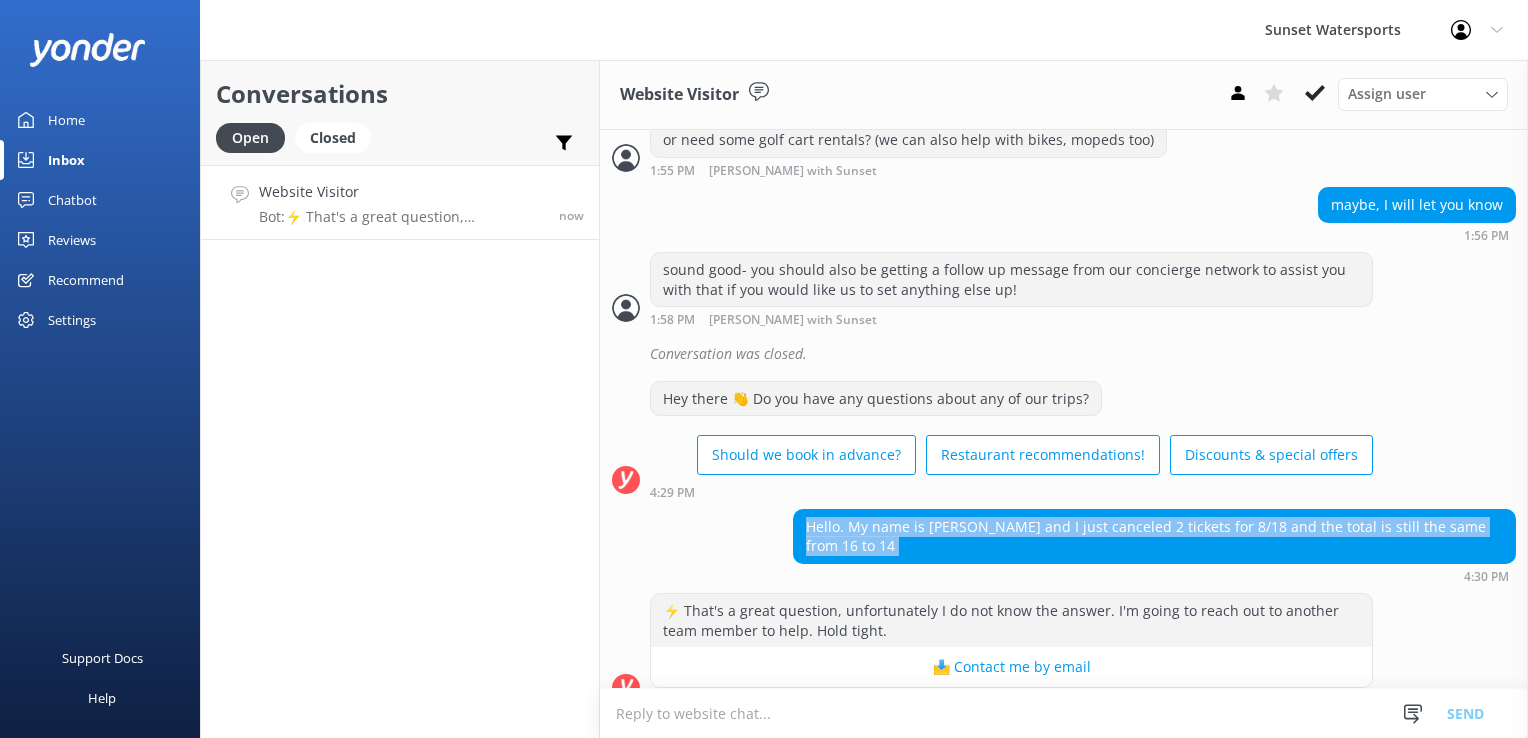 click on "Hello. My name is [PERSON_NAME] and I just canceled 2 tickets for 8/18 and the total is still the same from 16 to 14" at bounding box center [1154, 536] 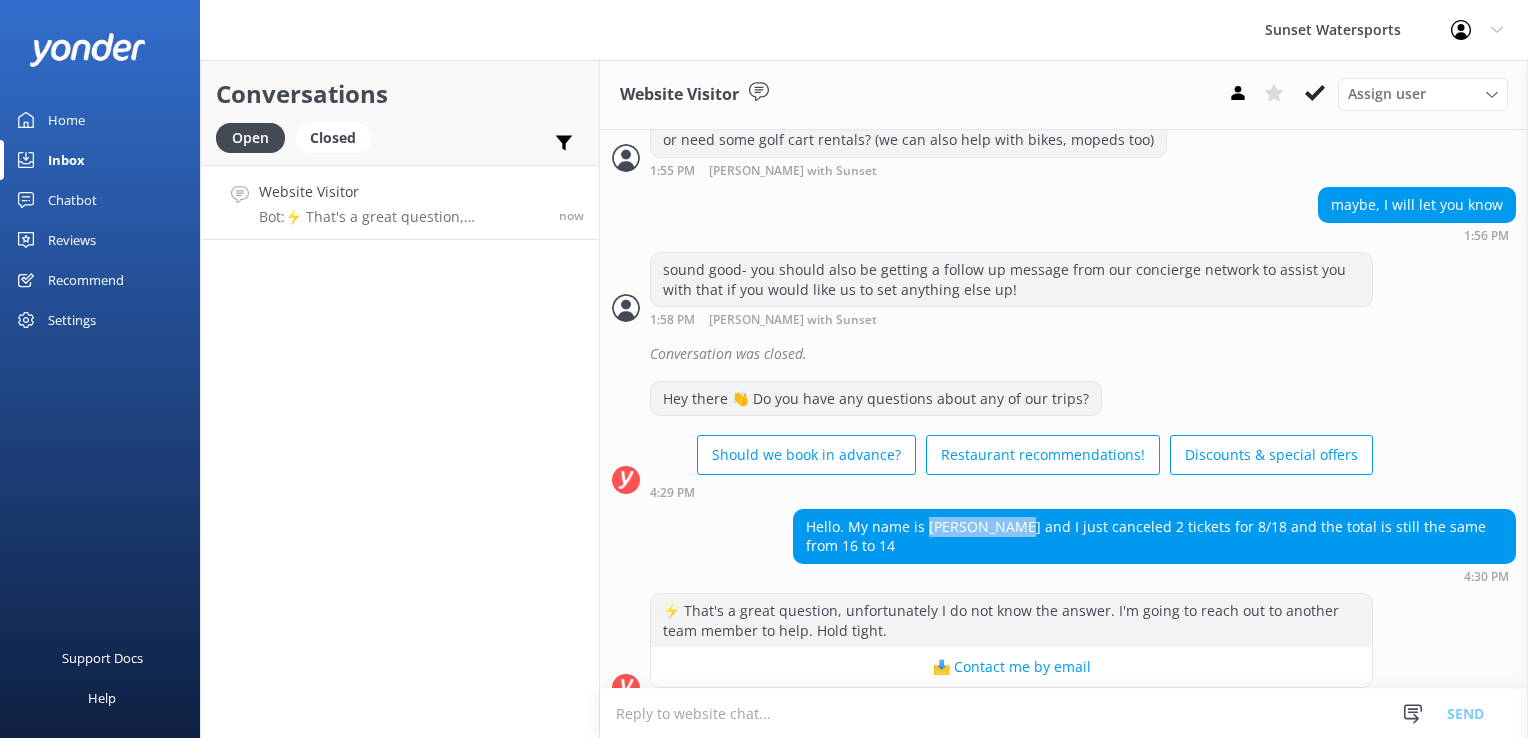 drag, startPoint x: 924, startPoint y: 502, endPoint x: 1009, endPoint y: 503, distance: 85.00588 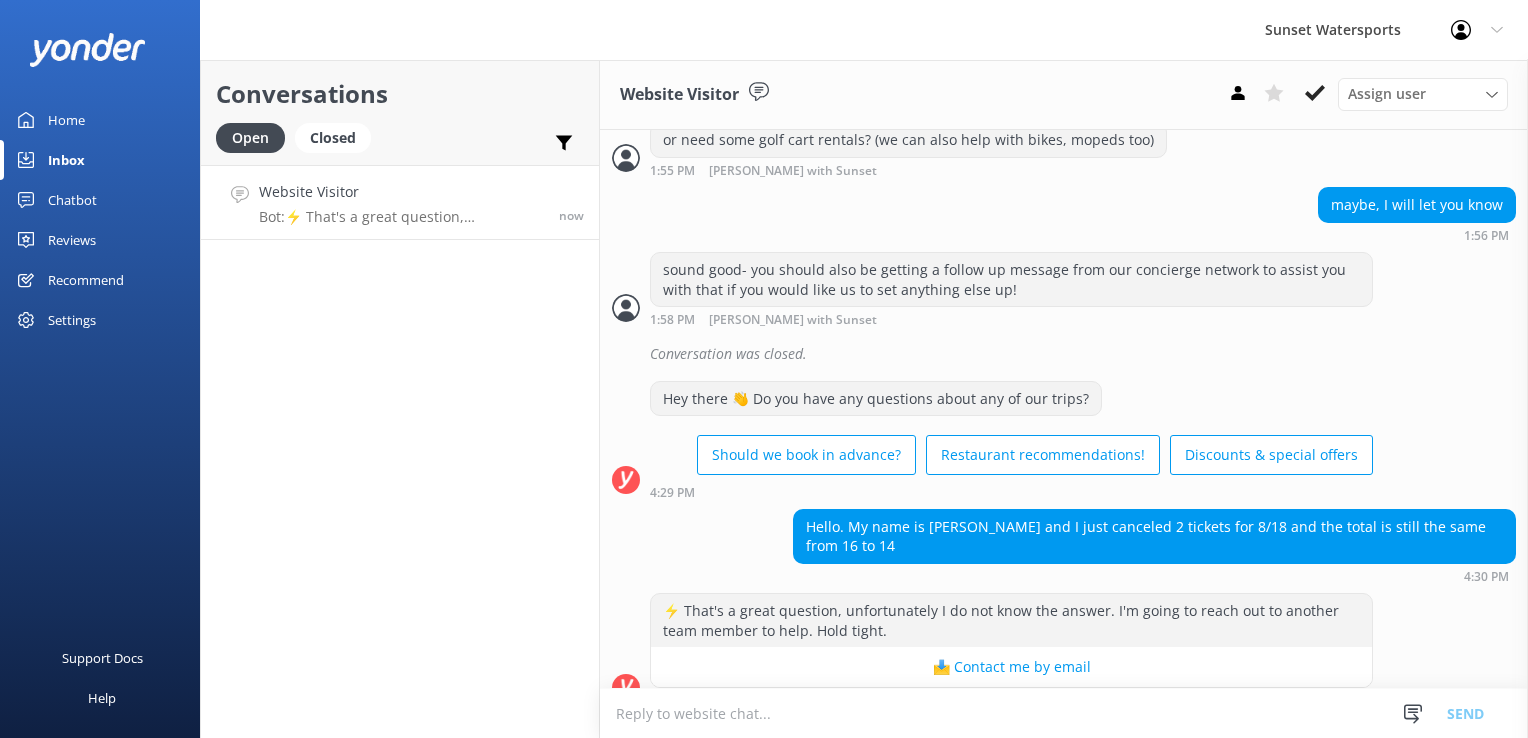 click at bounding box center [1064, 713] 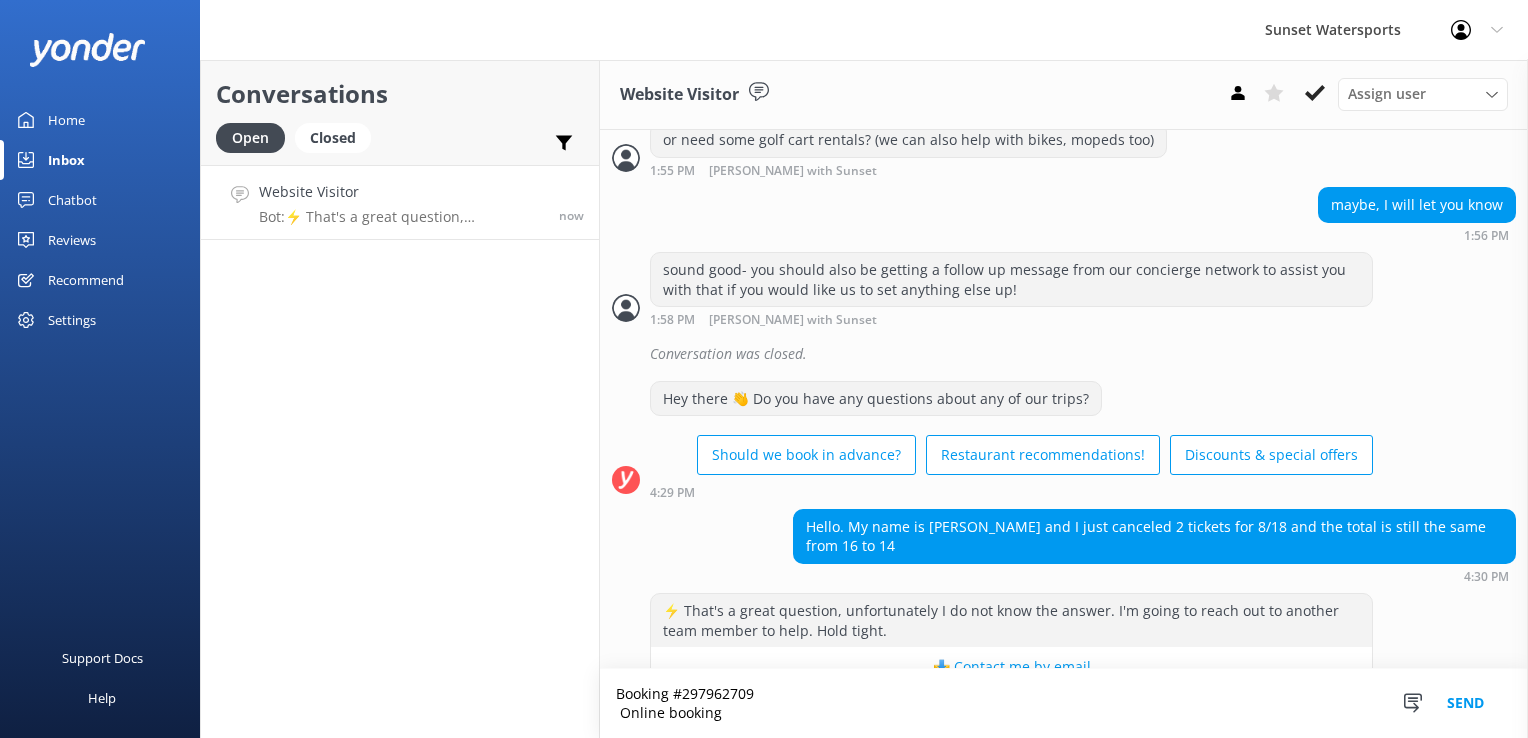 scroll, scrollTop: 1336, scrollLeft: 0, axis: vertical 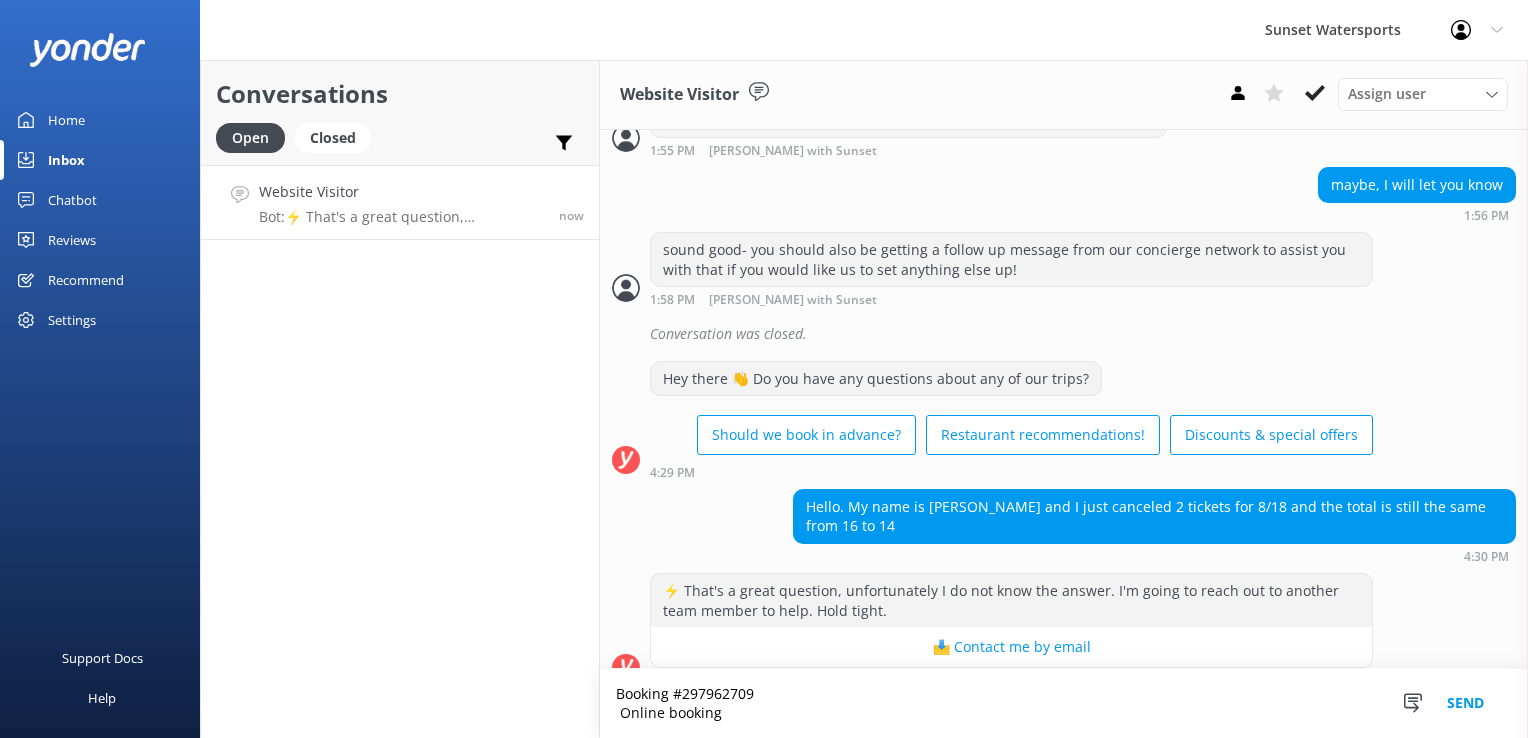 drag, startPoint x: 747, startPoint y: 716, endPoint x: 614, endPoint y: 705, distance: 133.45412 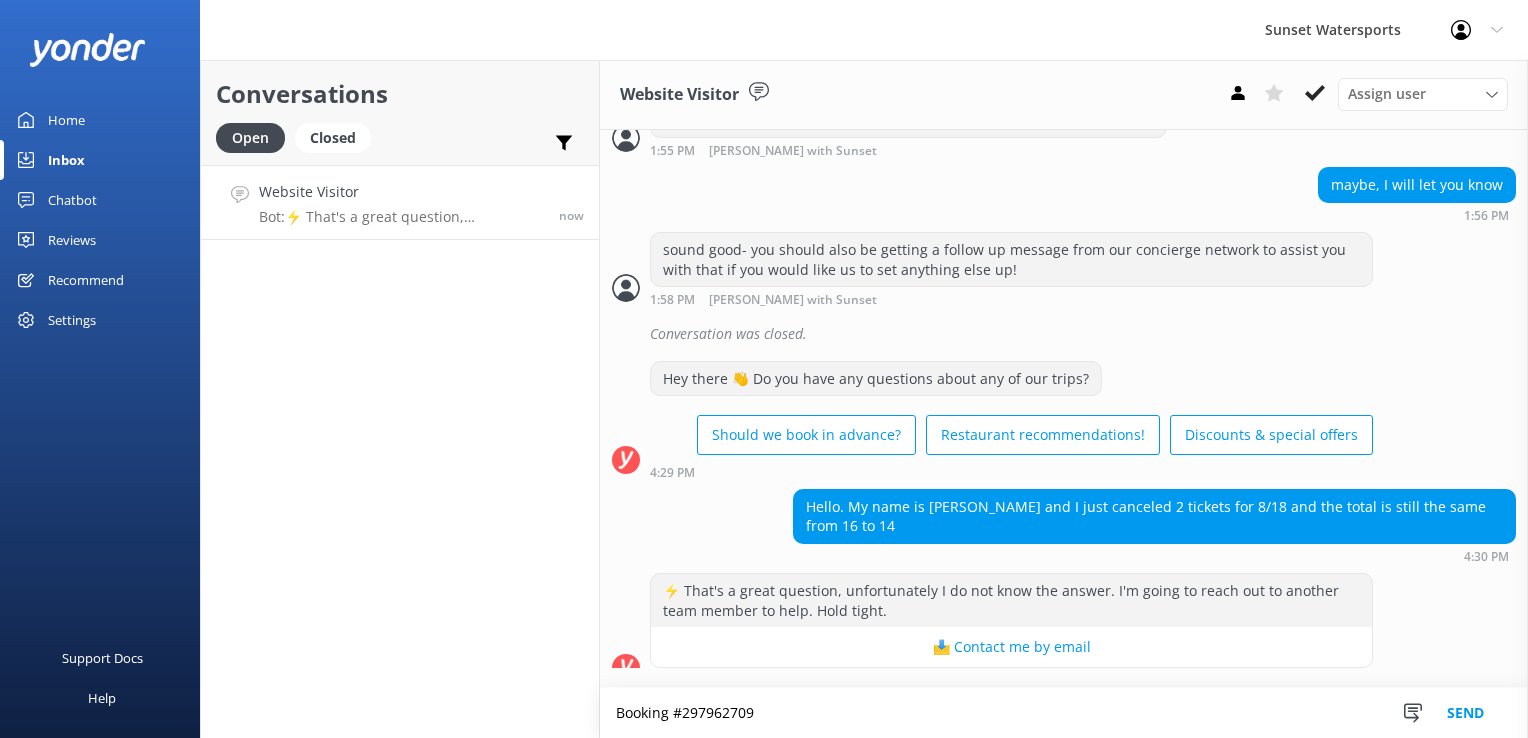scroll, scrollTop: 4, scrollLeft: 0, axis: vertical 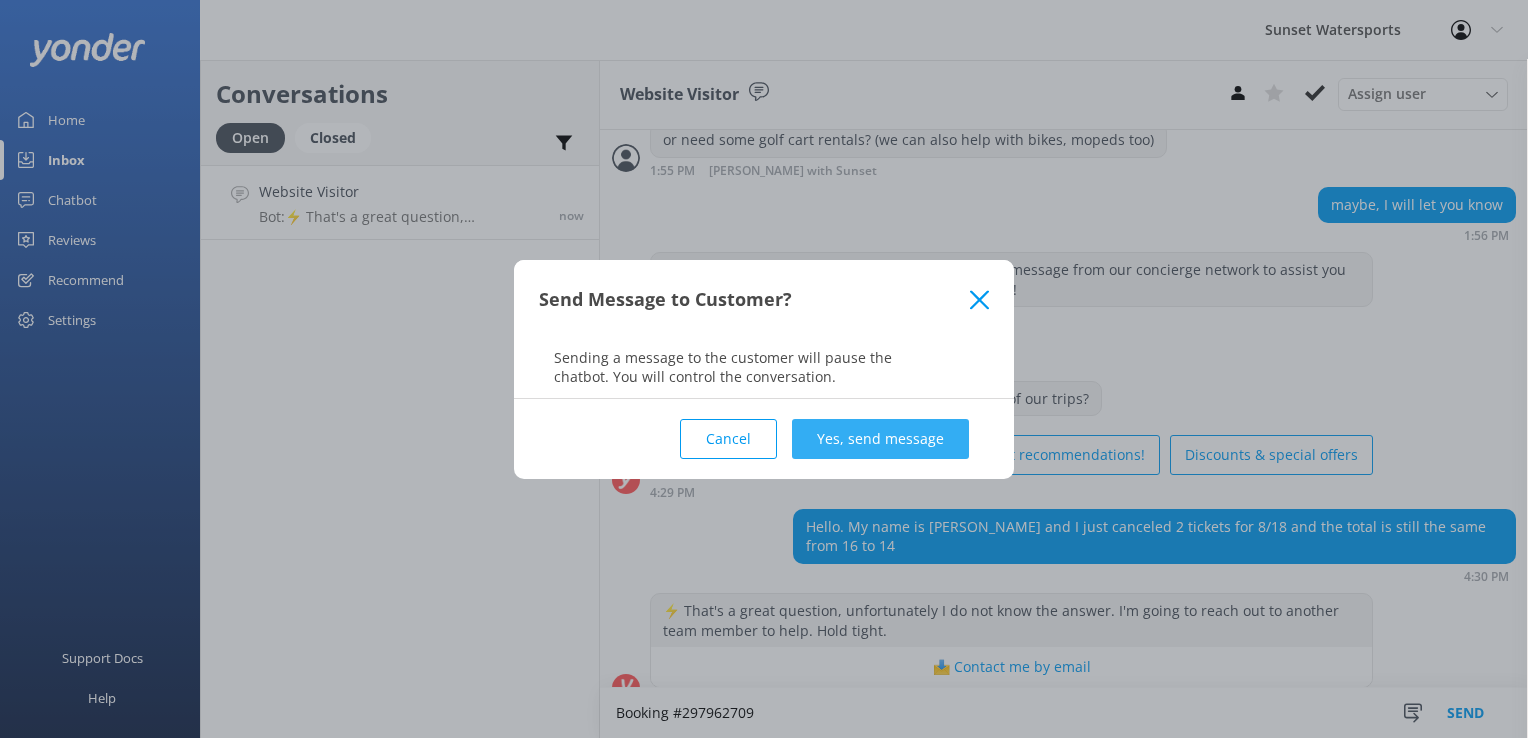 type on "Booking #297962709" 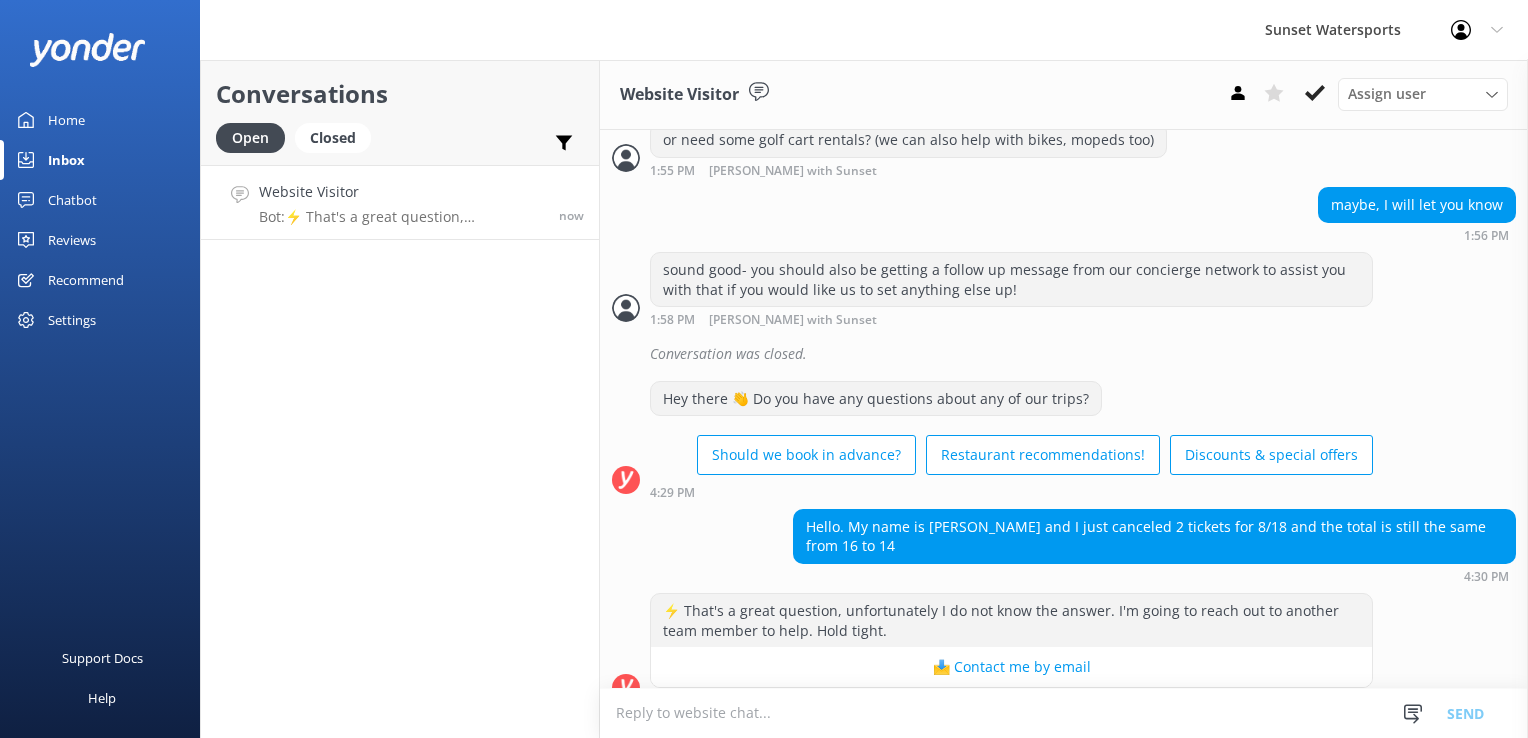 scroll, scrollTop: 0, scrollLeft: 0, axis: both 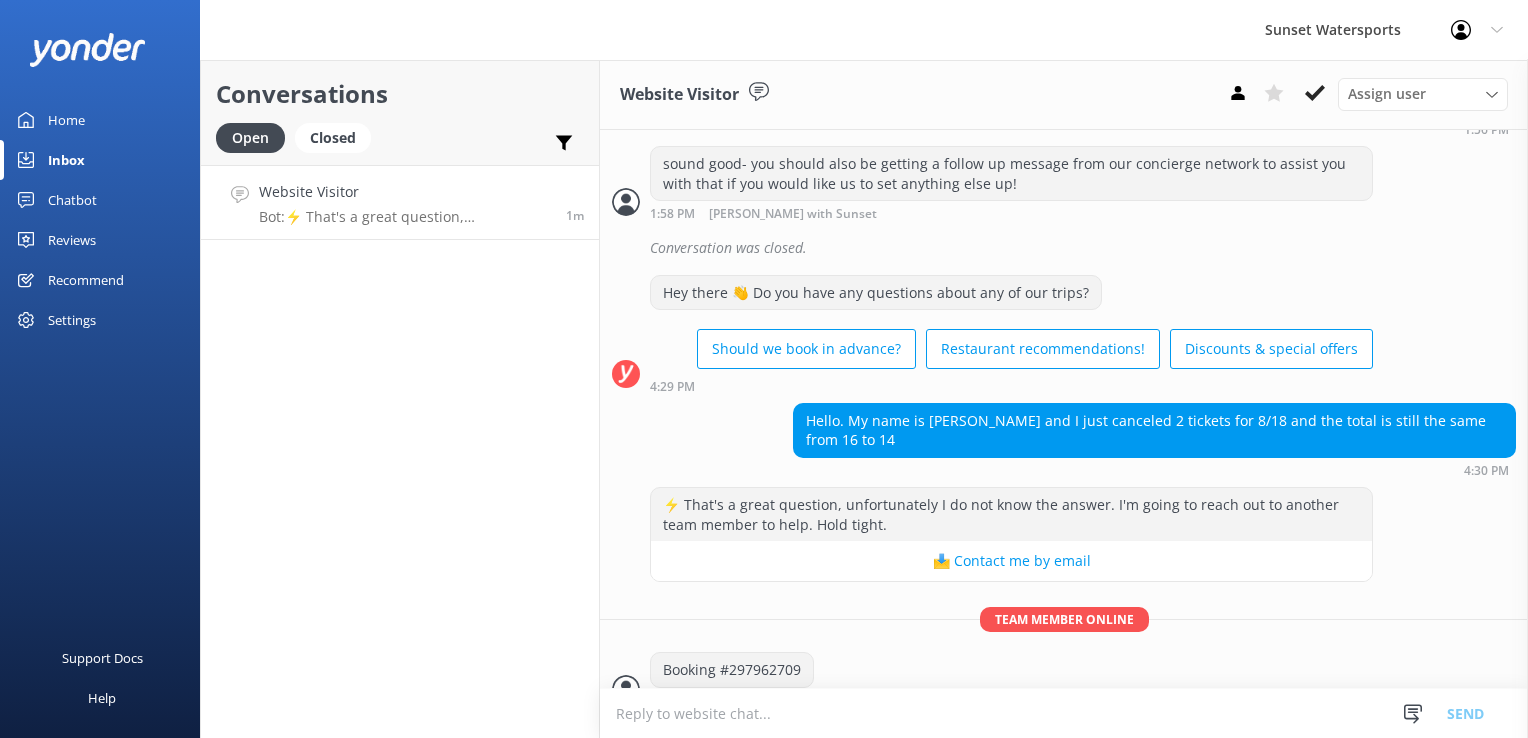 click at bounding box center [1064, 713] 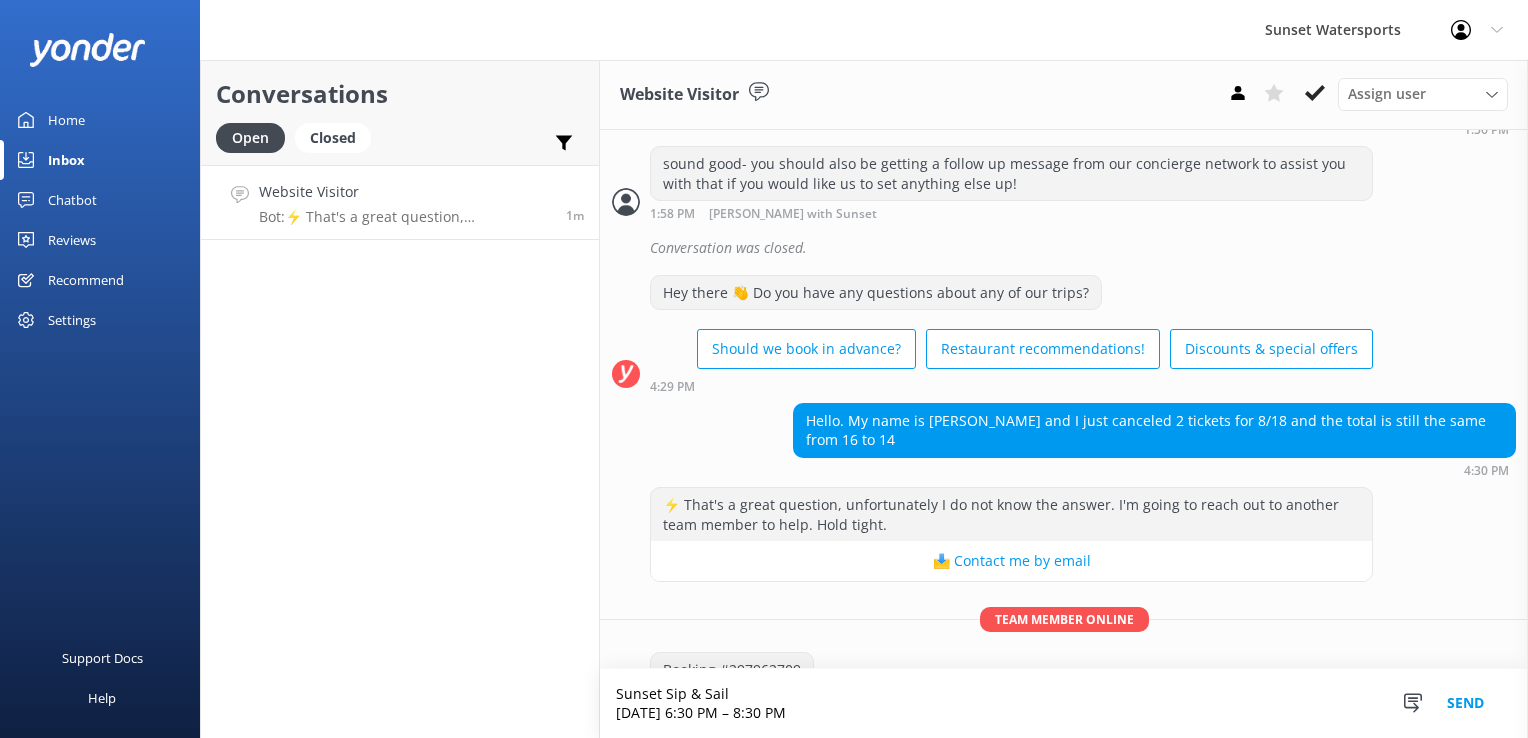 scroll, scrollTop: 1442, scrollLeft: 0, axis: vertical 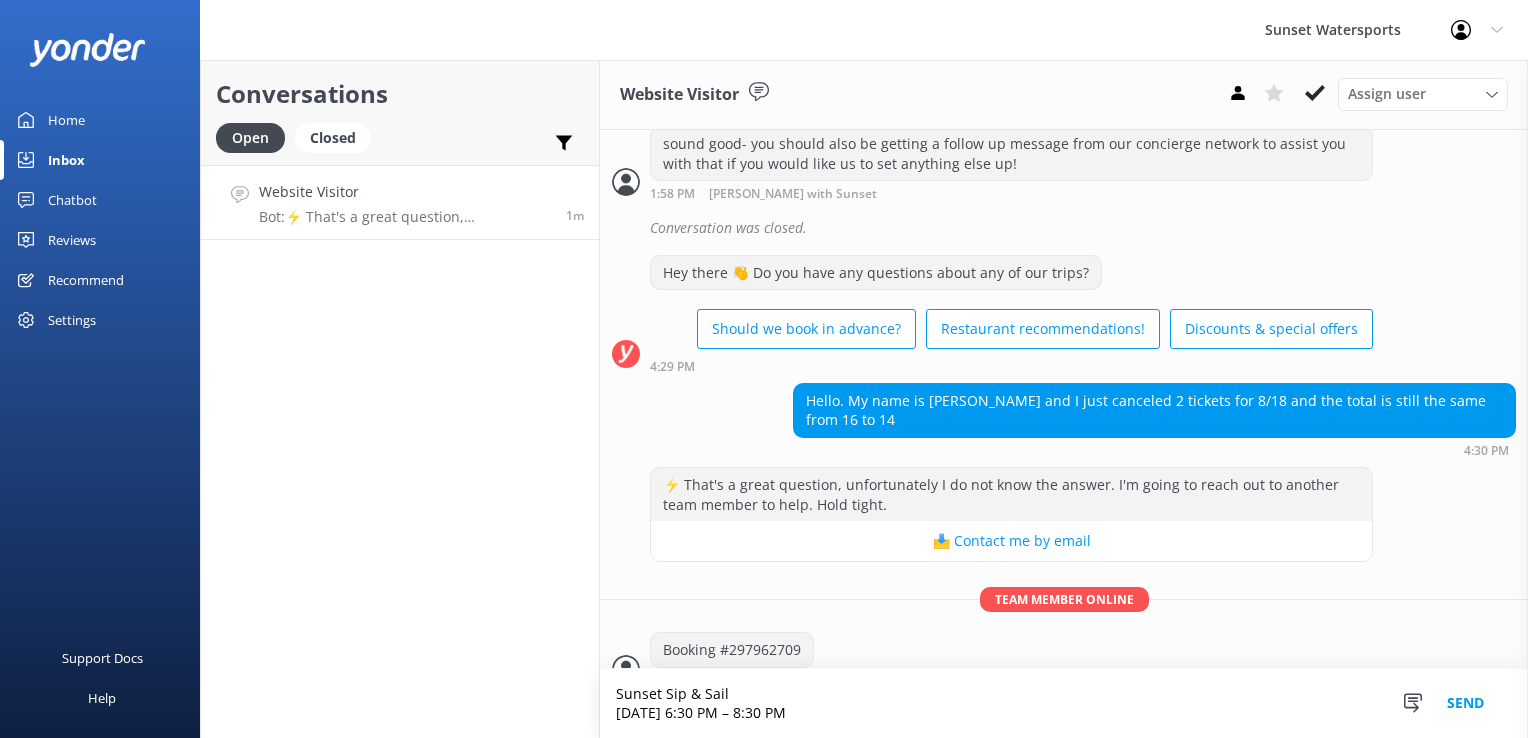 type on "Sunset Sip & Sail
[DATE] 6:30 PM – 8:30 PM" 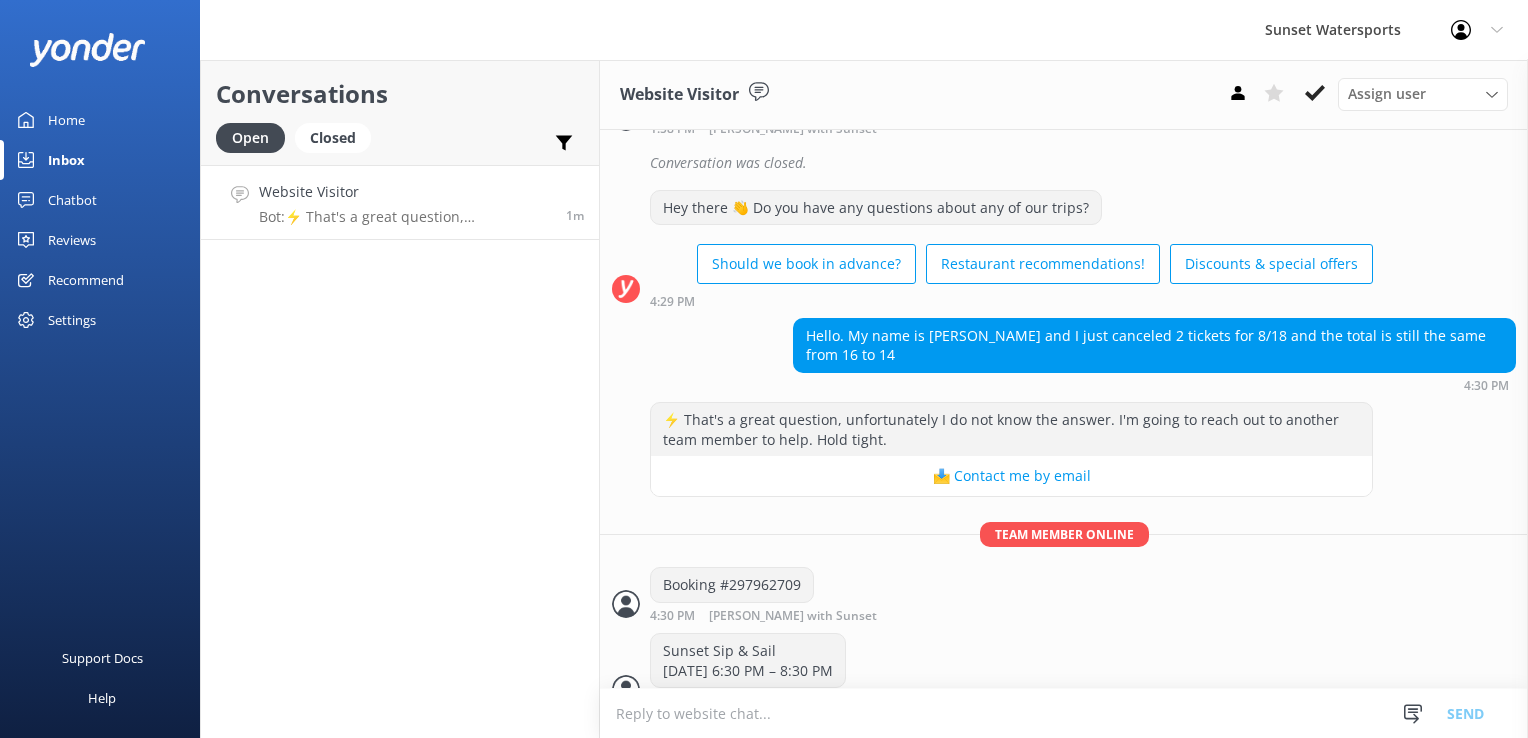 scroll, scrollTop: 1554, scrollLeft: 0, axis: vertical 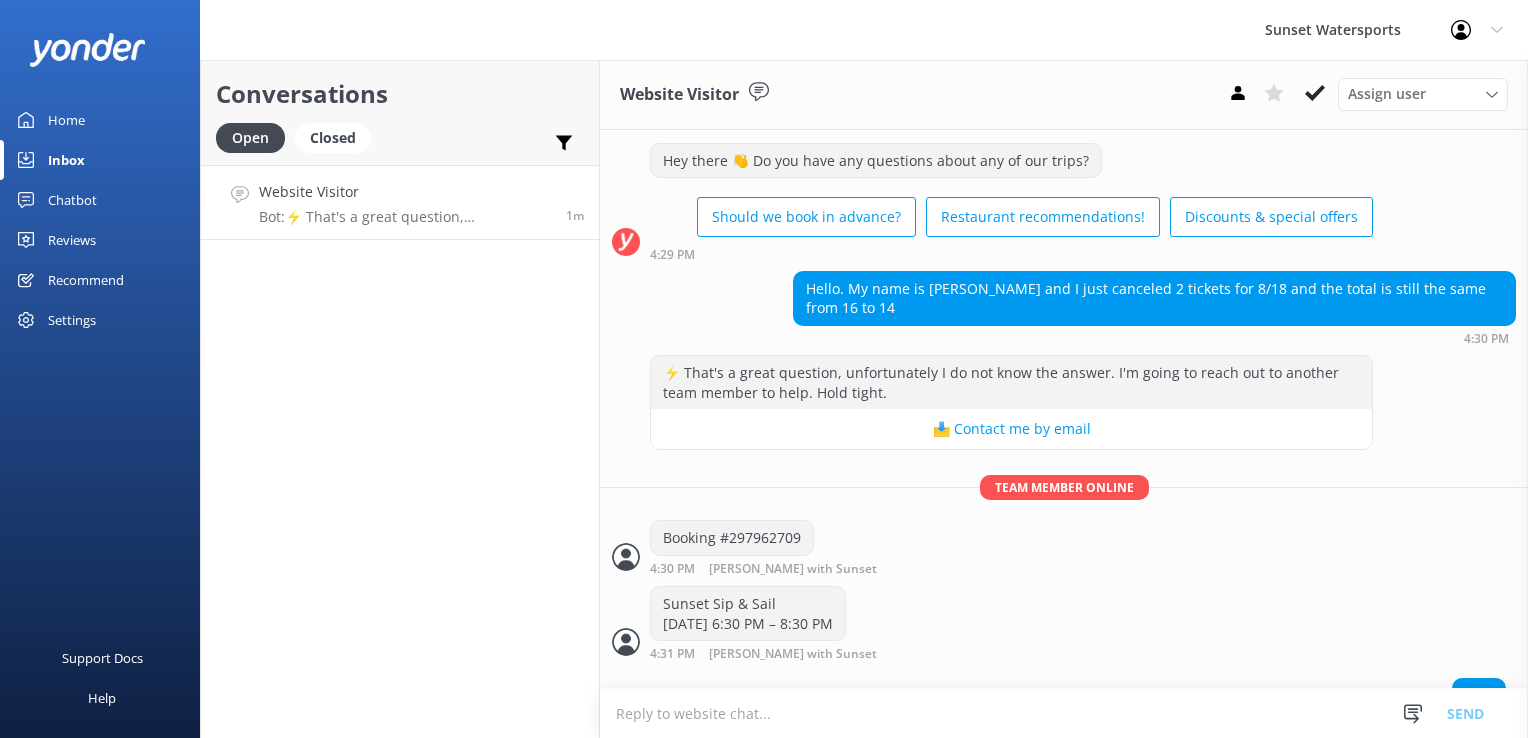 click at bounding box center [1064, 713] 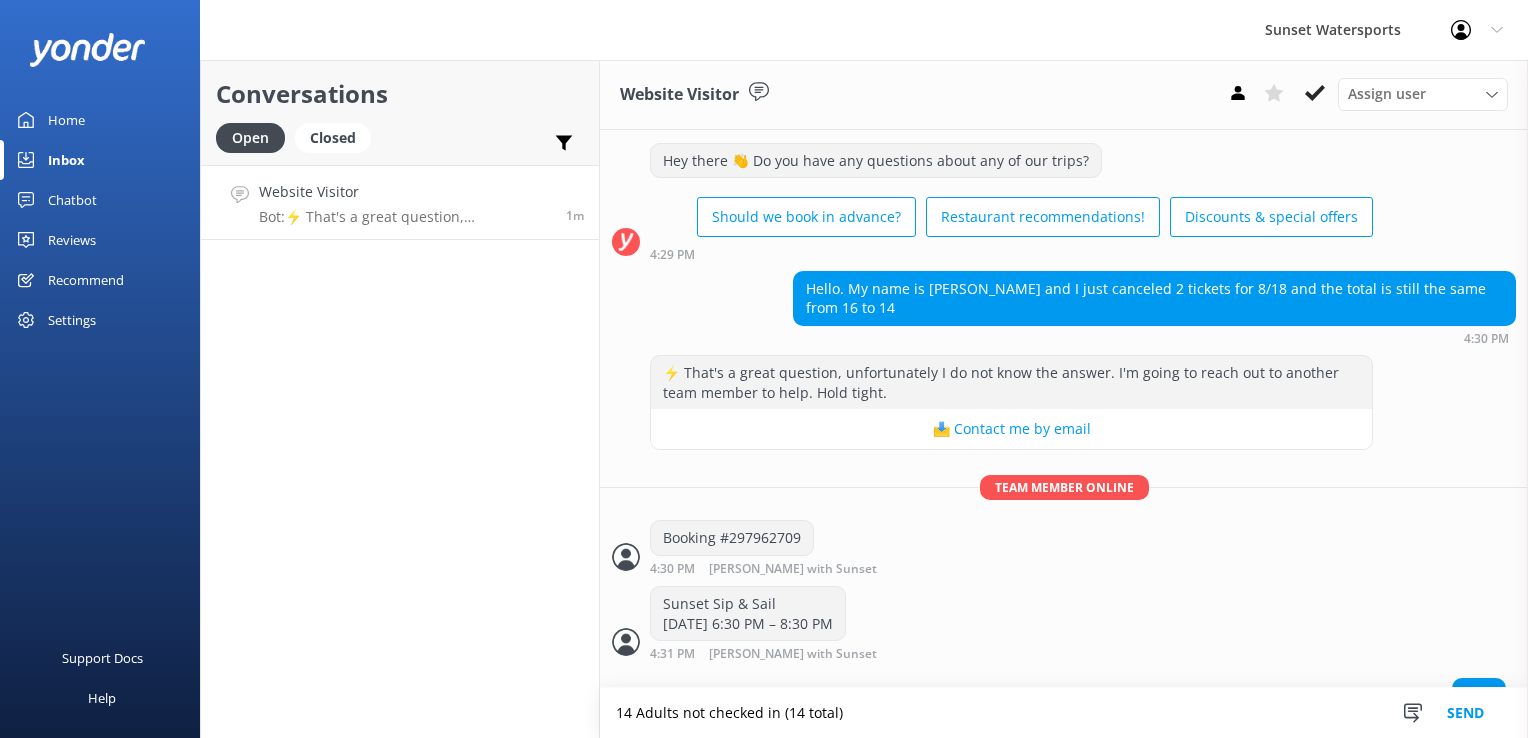 type on "14 Adults not checked in (14 total)" 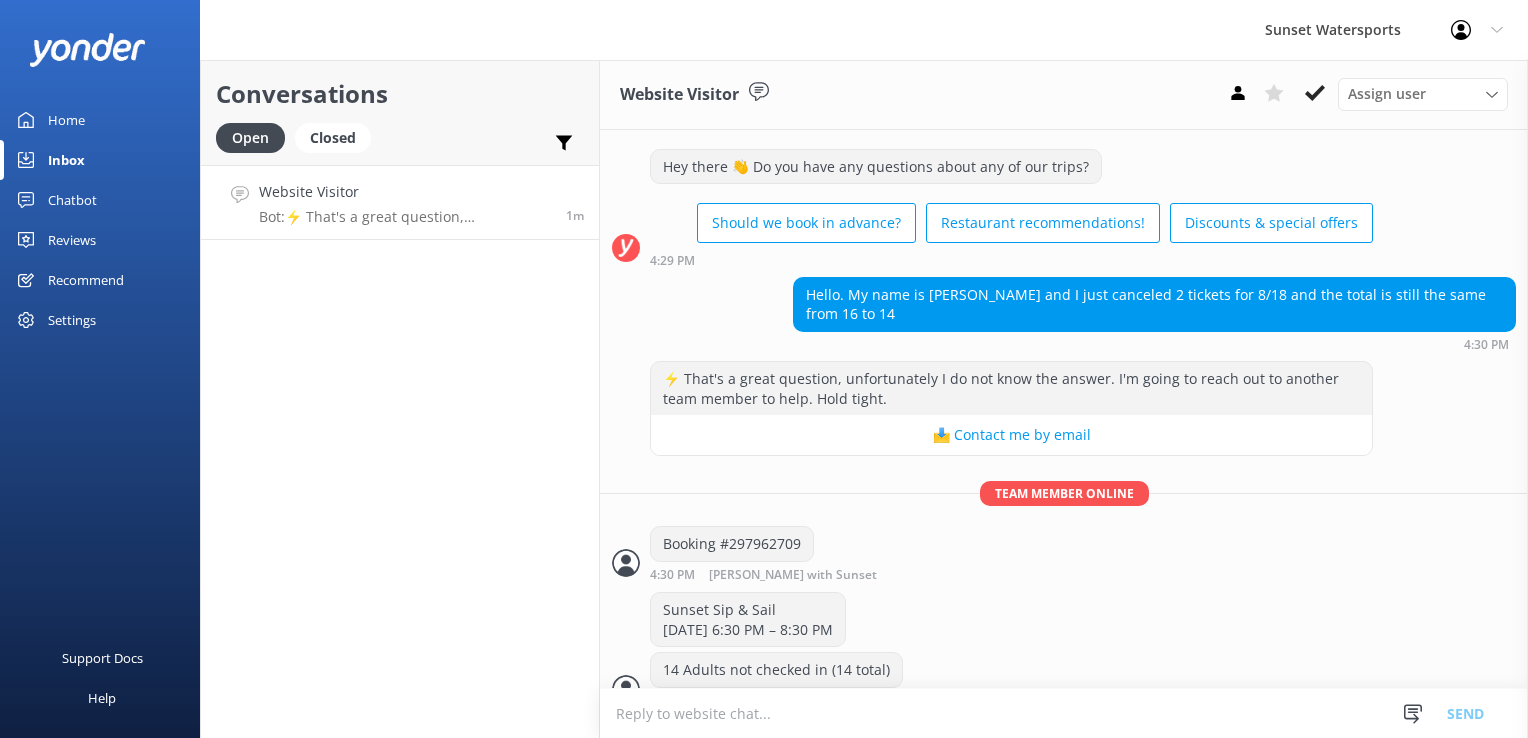 scroll, scrollTop: 1611, scrollLeft: 0, axis: vertical 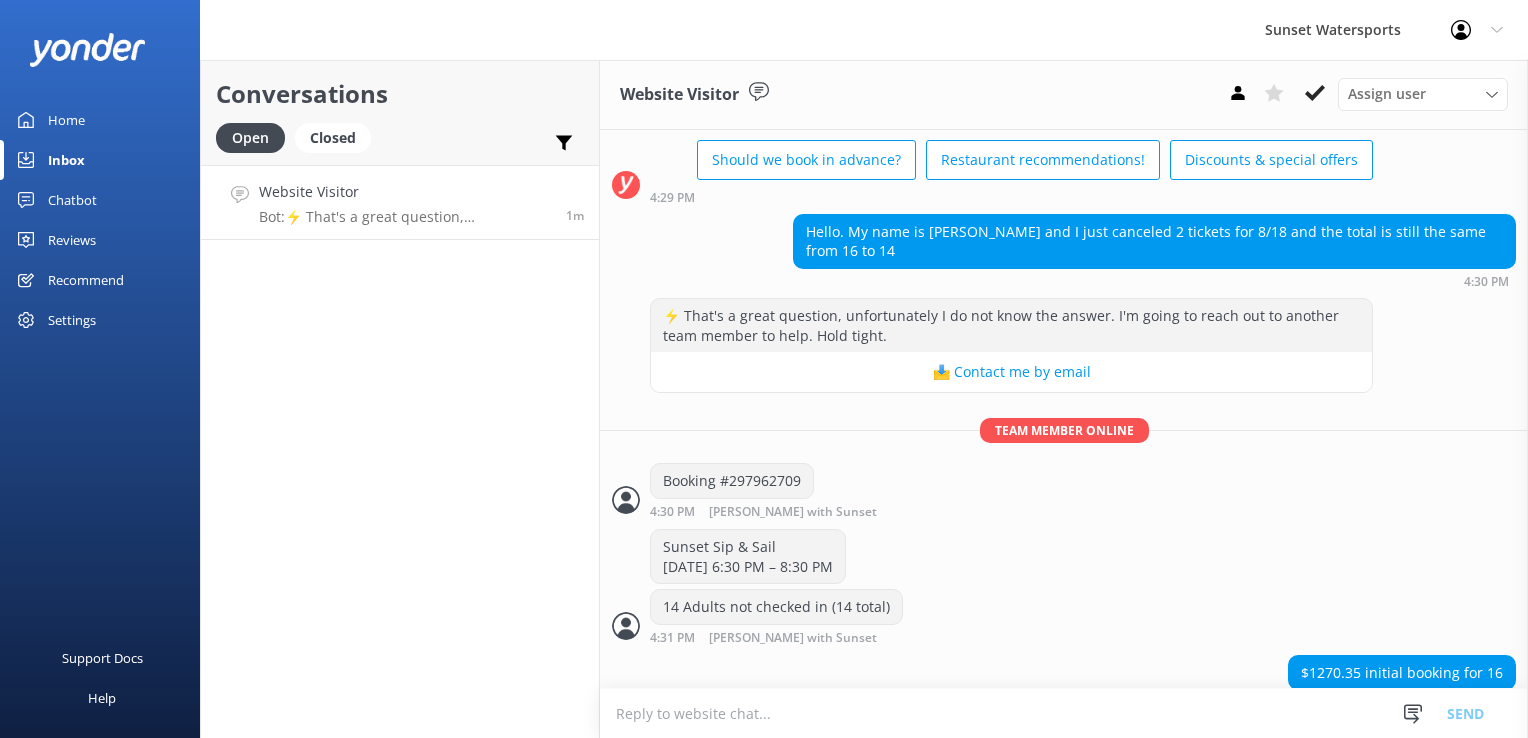 click at bounding box center [1064, 713] 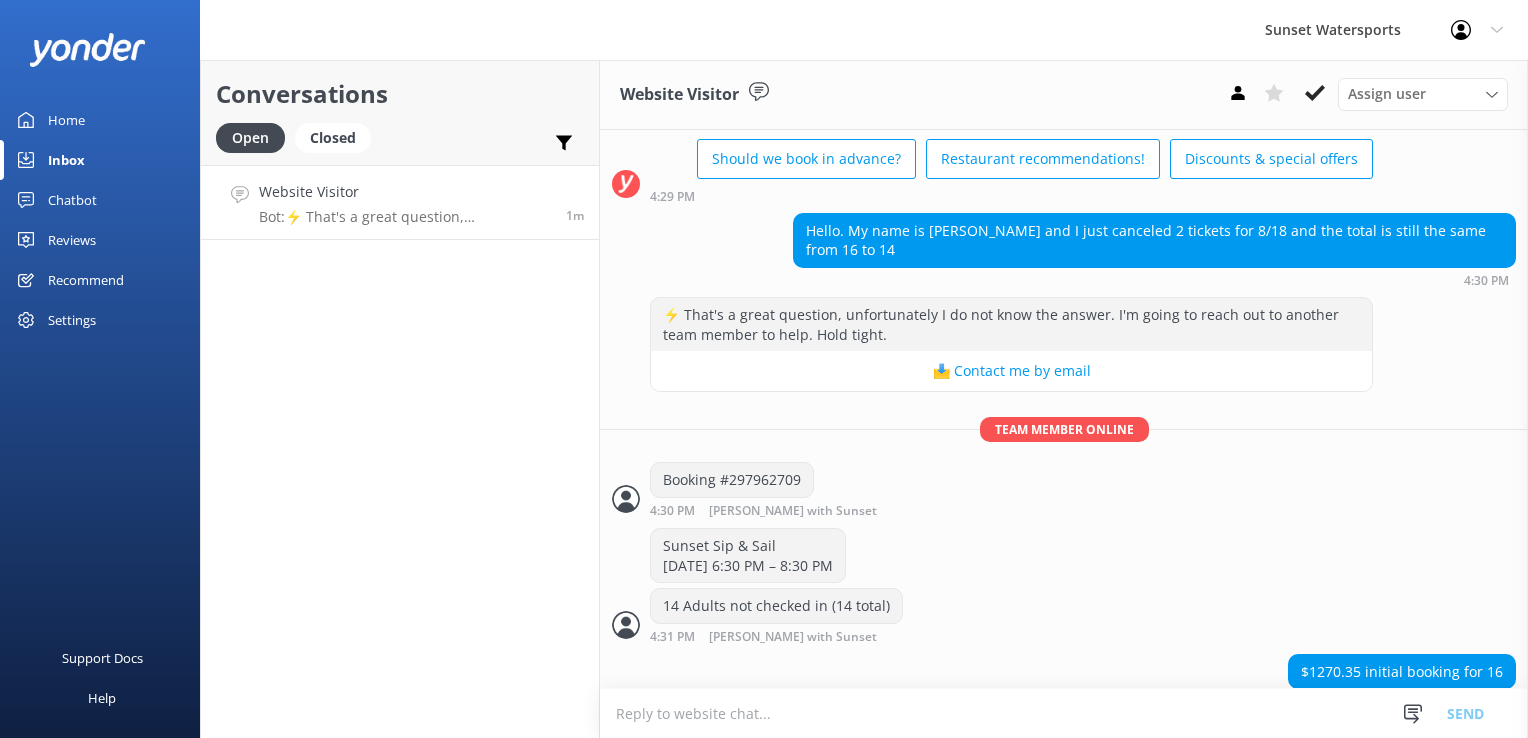 scroll, scrollTop: 1652, scrollLeft: 0, axis: vertical 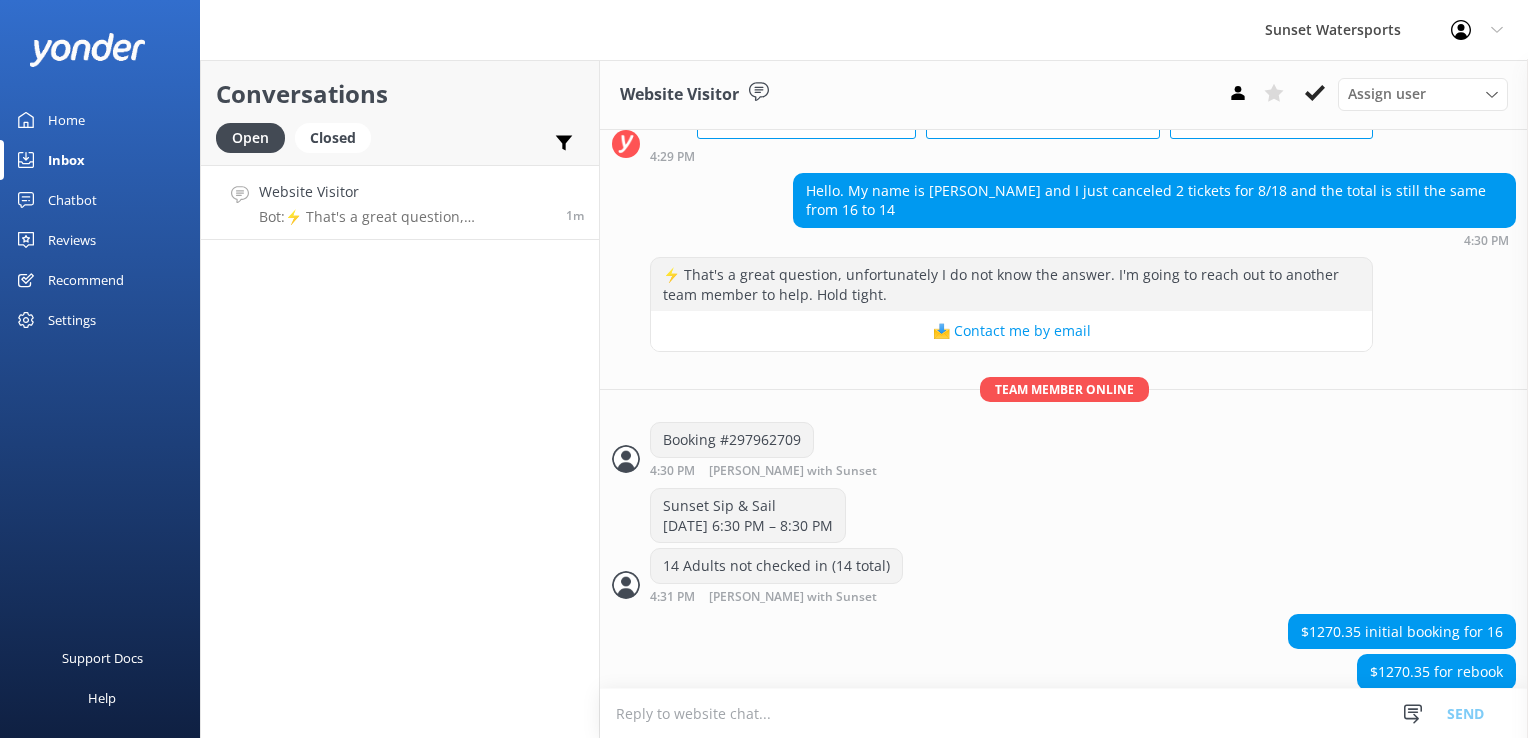 click at bounding box center [1064, 713] 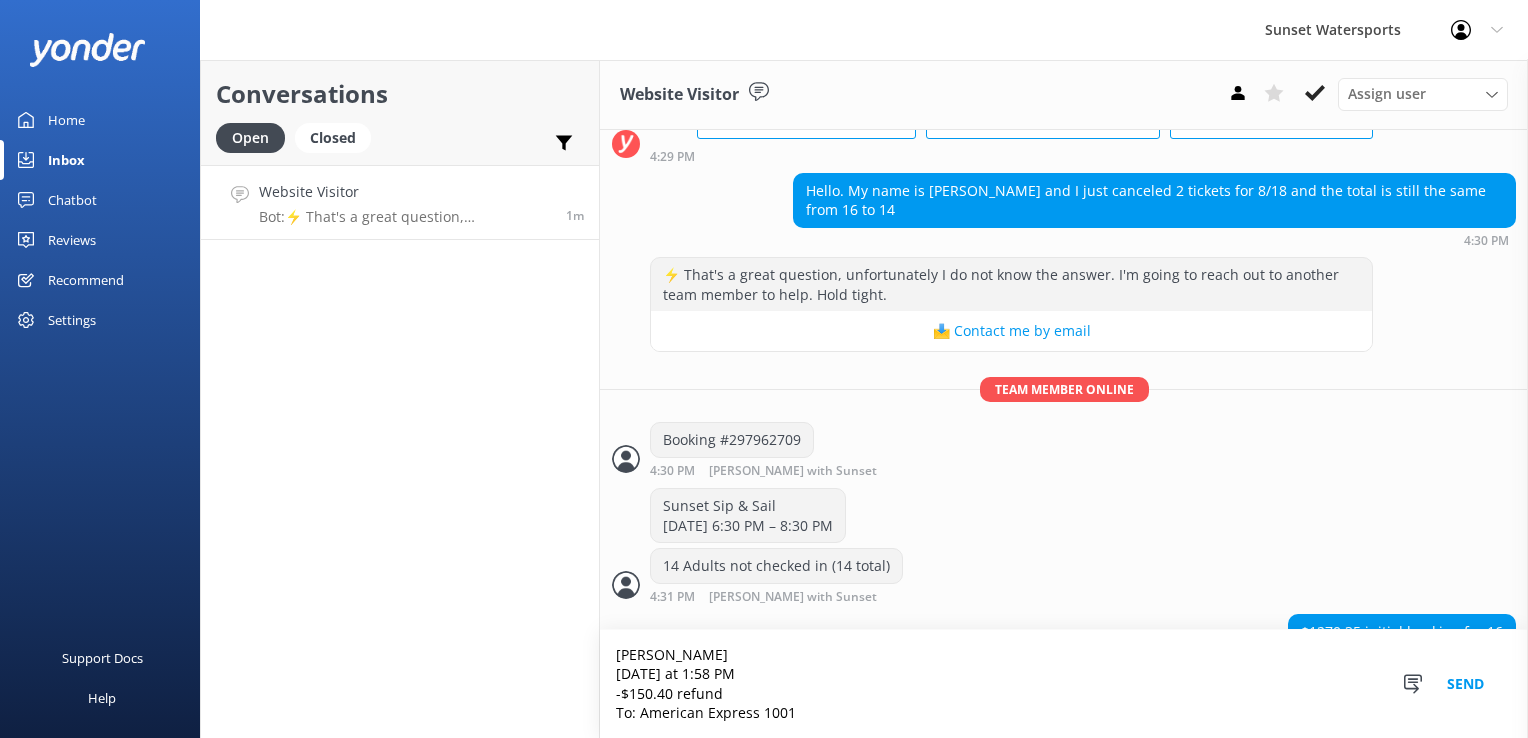 scroll, scrollTop: 1711, scrollLeft: 0, axis: vertical 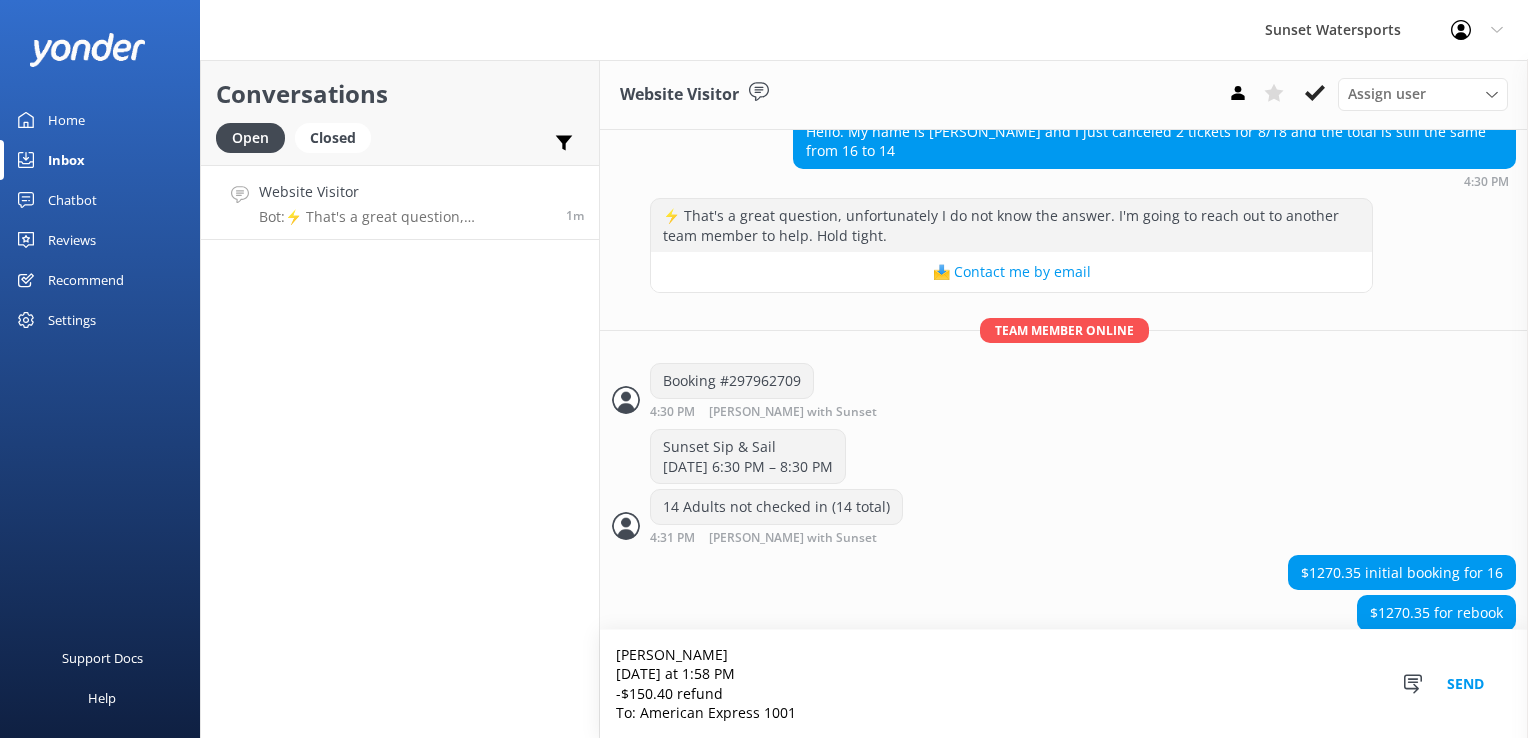 type on "[PERSON_NAME]
[DATE] at 1:58 PM
-$150.40 refund
To: American Express 1001" 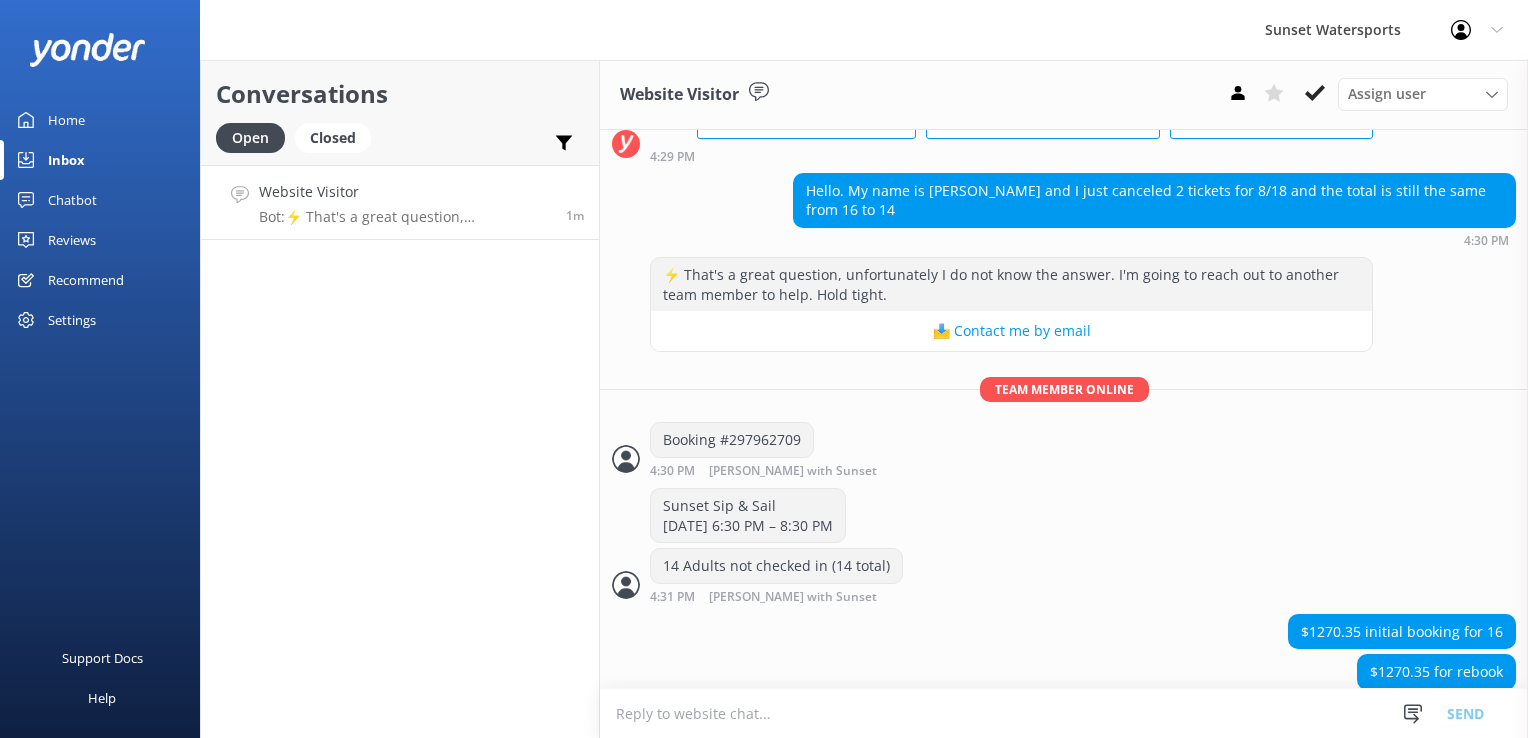 scroll, scrollTop: 1775, scrollLeft: 0, axis: vertical 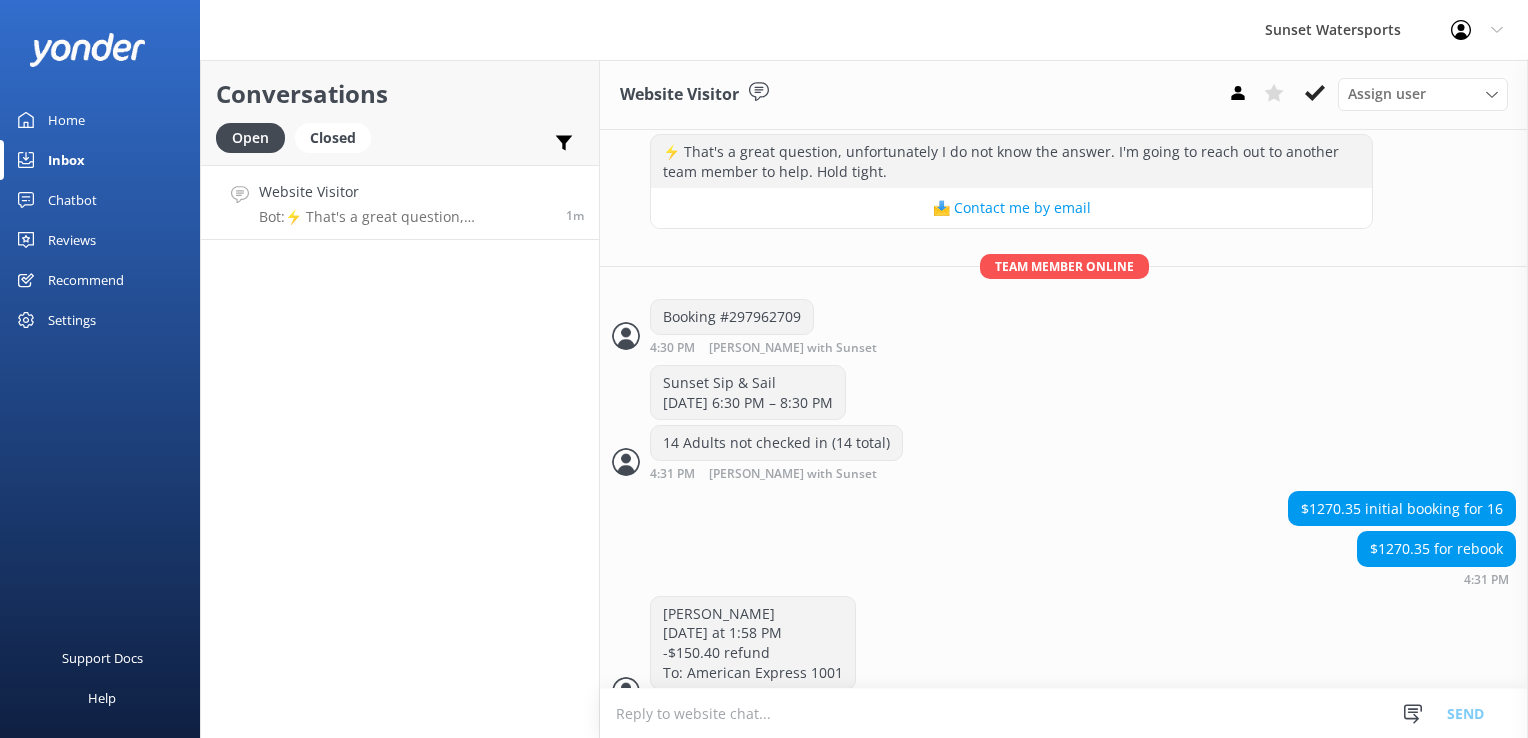 click at bounding box center (1064, 713) 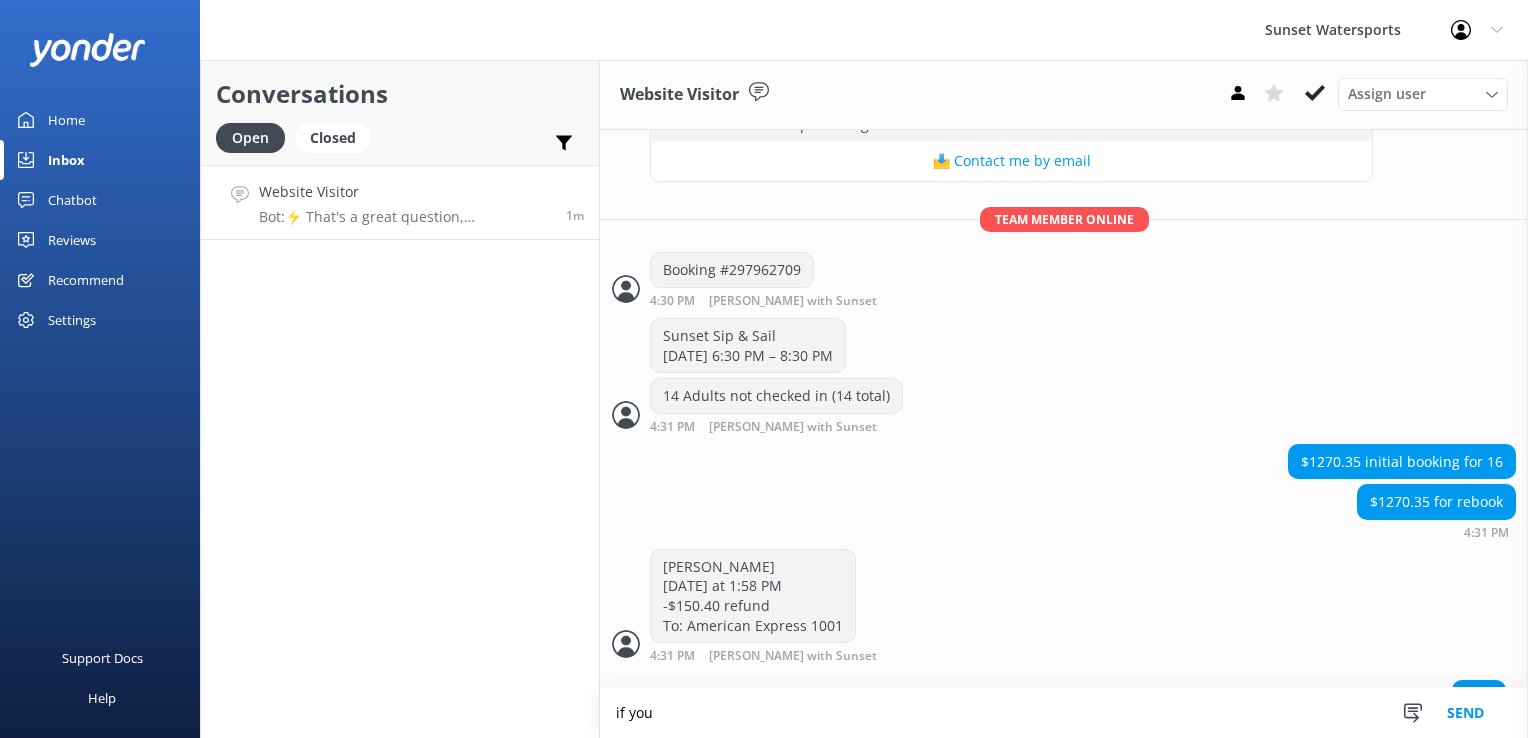 scroll, scrollTop: 1823, scrollLeft: 0, axis: vertical 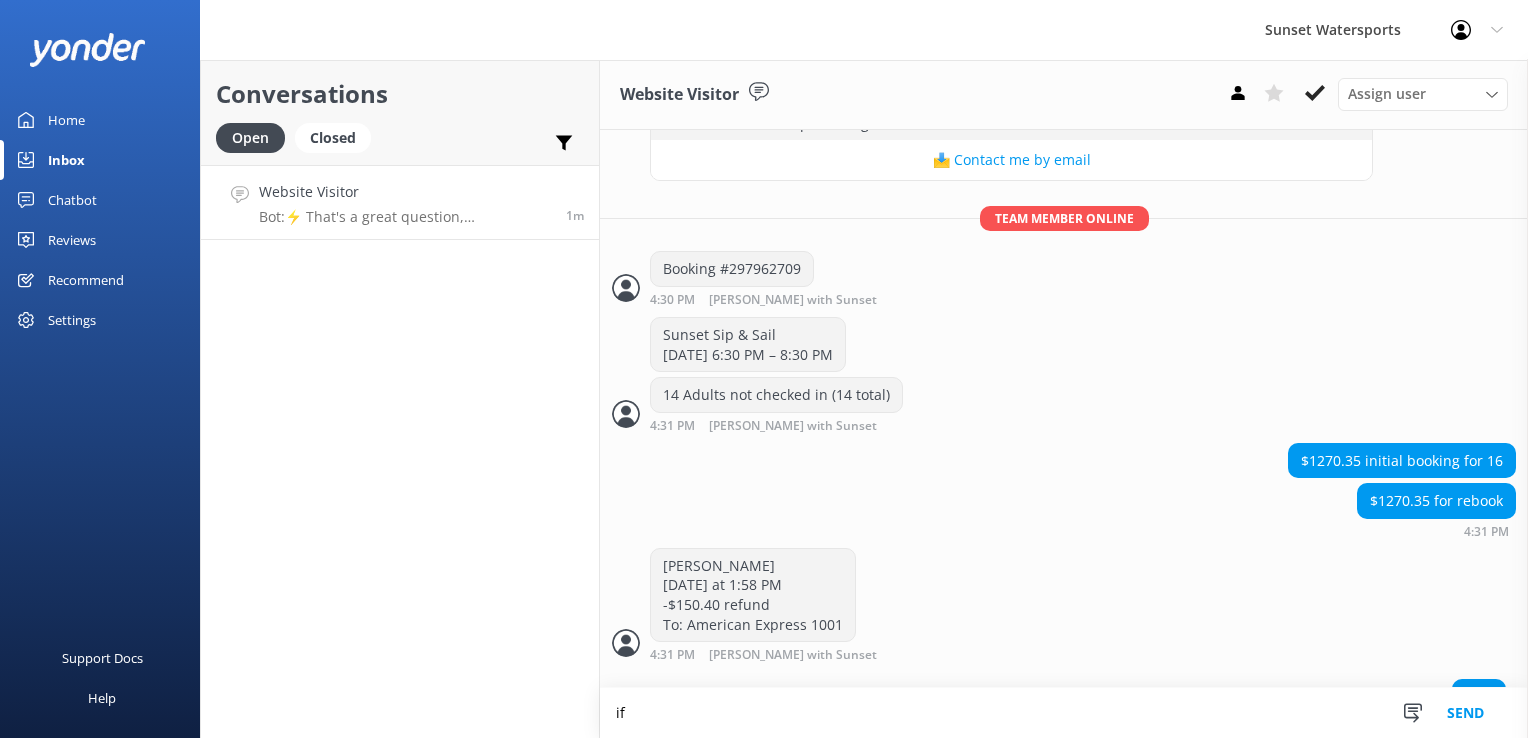 type on "i" 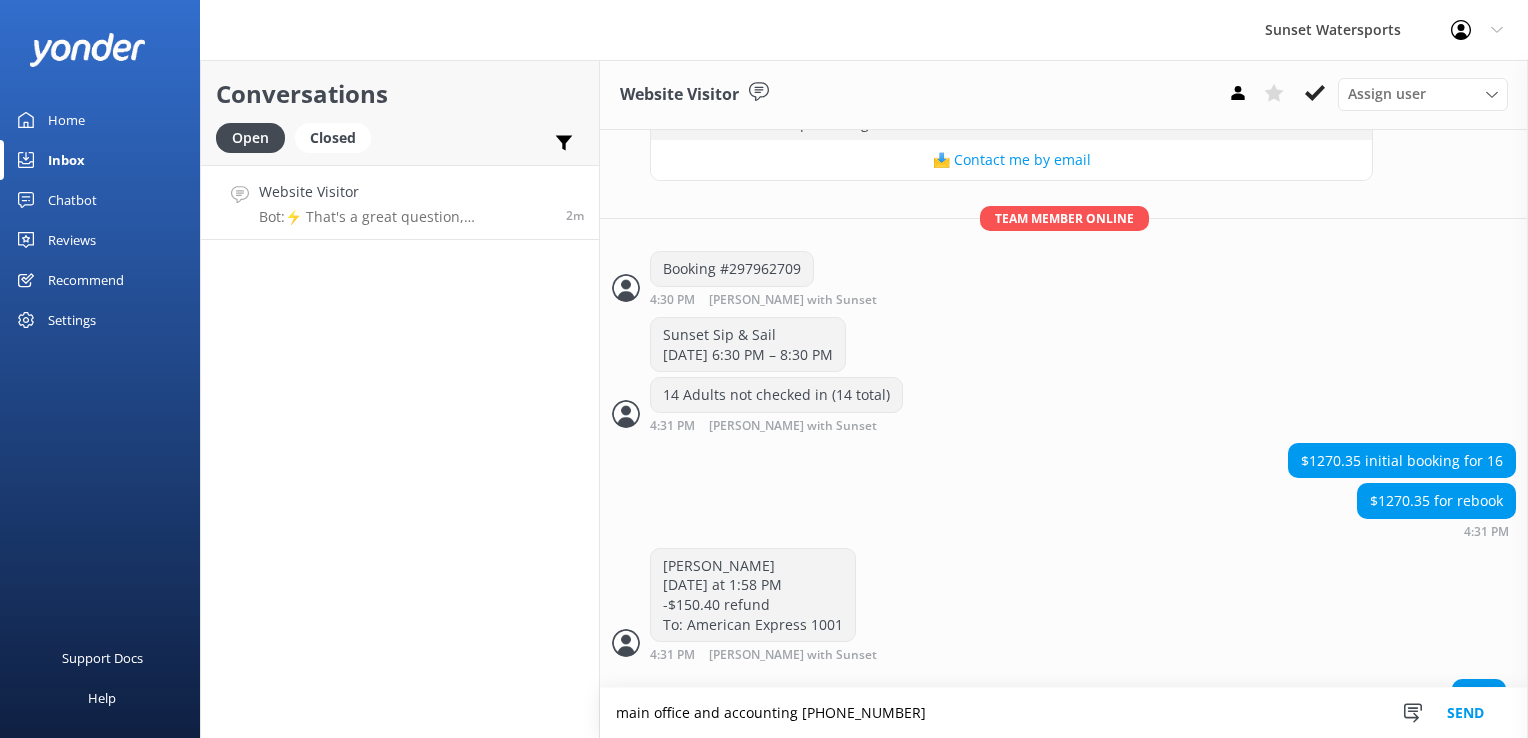 type on "main office and accounting [PHONE_NUMBER]" 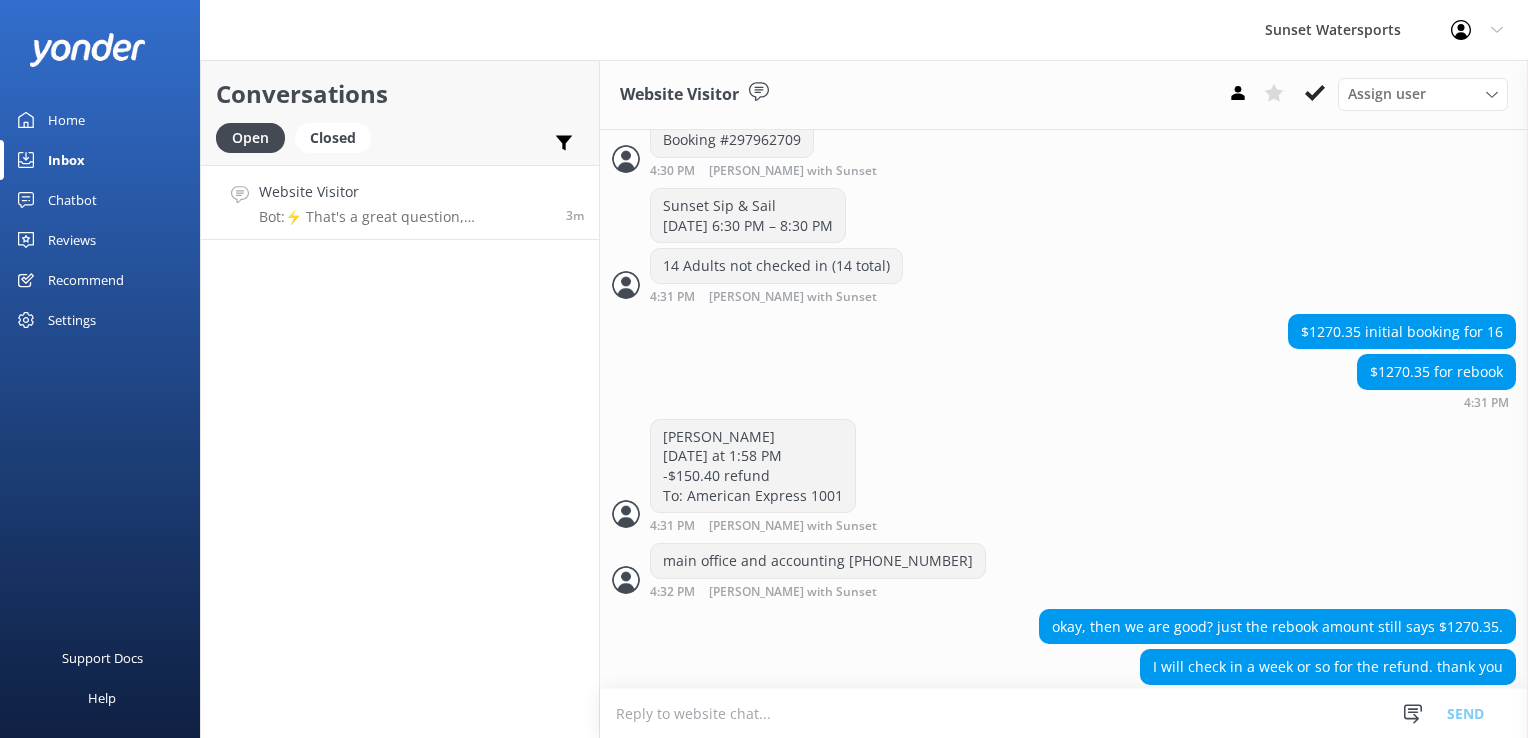 scroll, scrollTop: 1945, scrollLeft: 0, axis: vertical 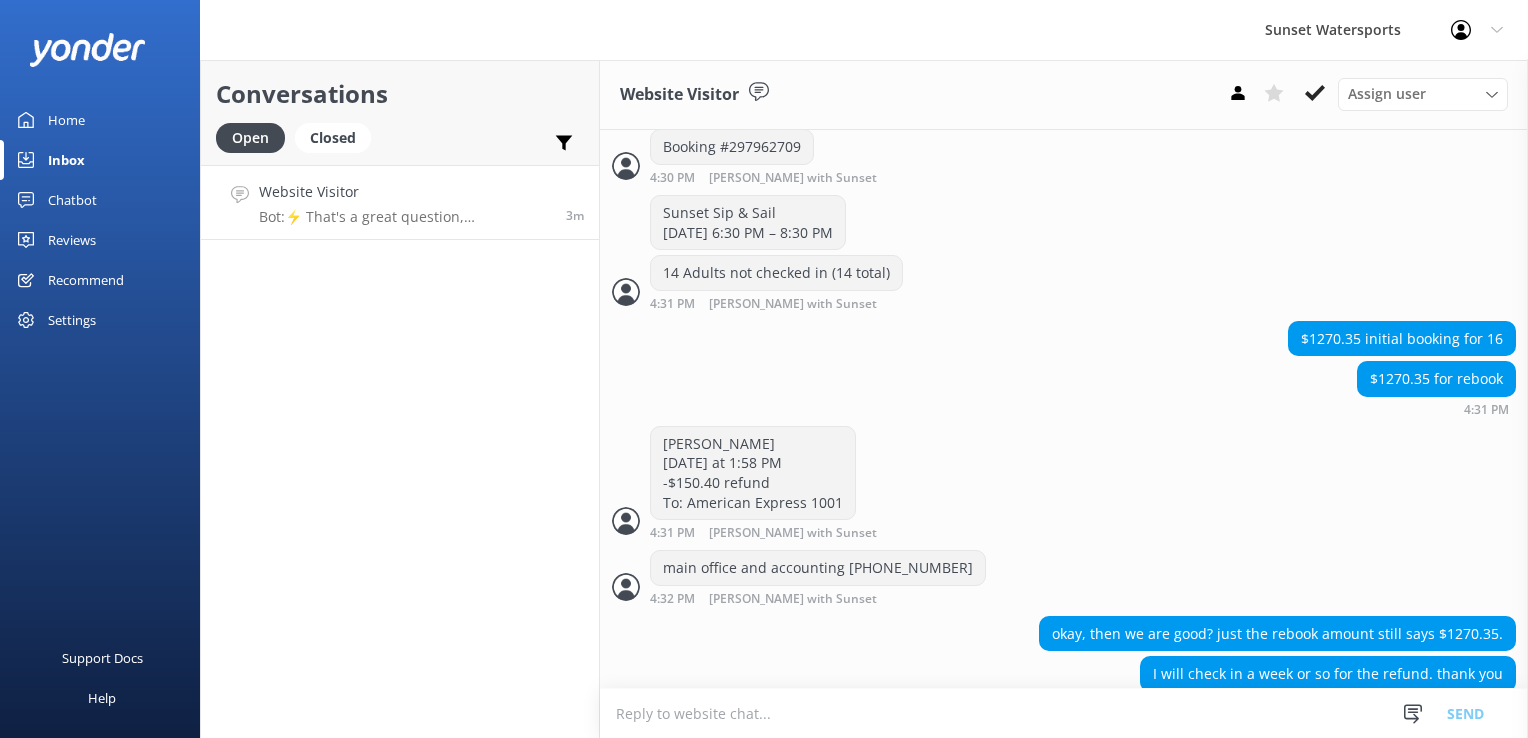 paste on "[PERSON_NAME]
[PHONE_NUMBER]
[EMAIL_ADDRESS][DOMAIN_NAME]
Cancellation Policy: Customers will
receive a full refund or credit with 24 hours
notice of cancellation. Customers will also
receive a full refund or credit in case of
operator cancellation due to weather or other
unforeseen circumstances. Contact us by
phone to cancel or inquire about a
cancellation. No-shows will be charged the full
price.
[DATE] 4:32 PM
American Express 1001
[DATE] 5:29 PM $1,270.35
Refund
[DATE] 1:57 PM -$150.40
Paid $1,119.95
Tax $73.50" 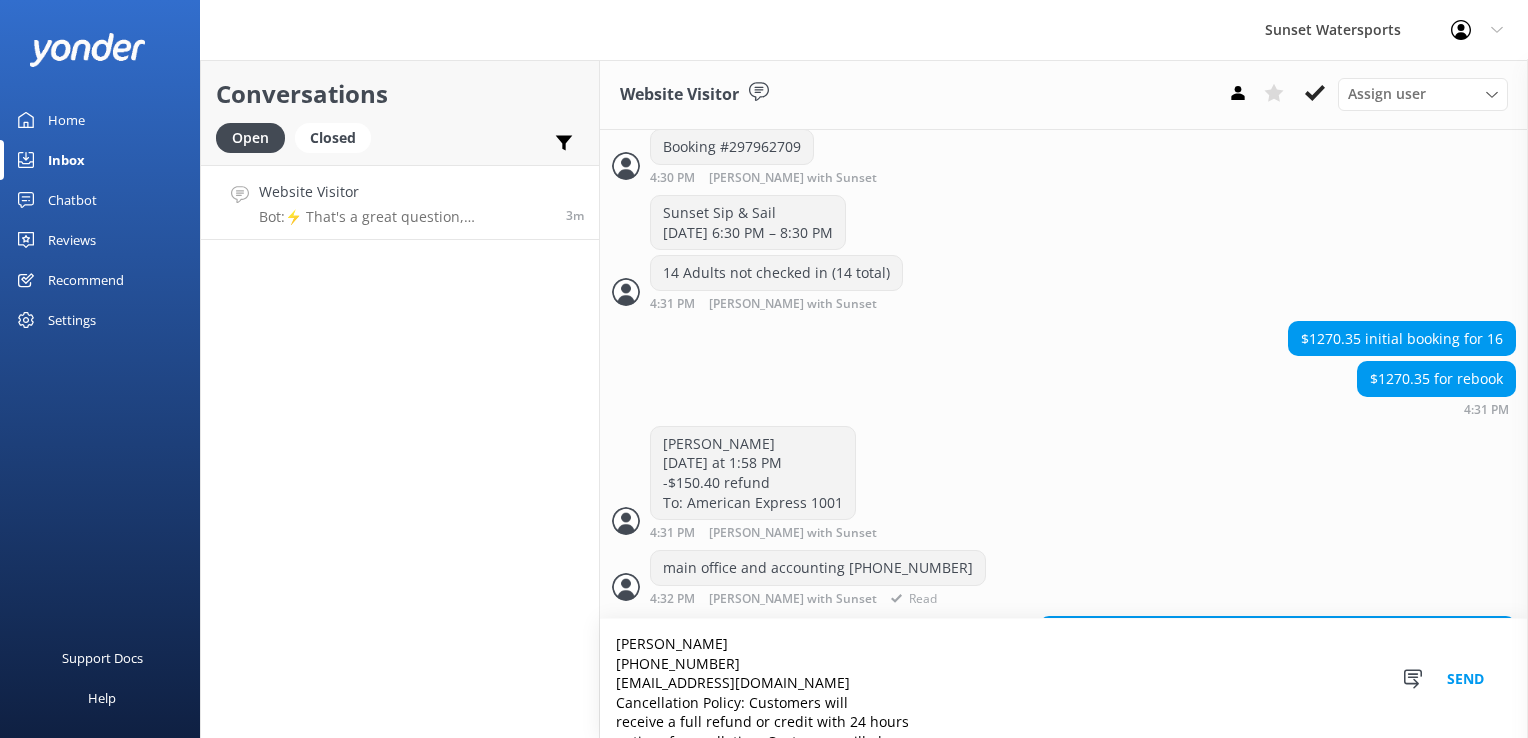 scroll, scrollTop: 268, scrollLeft: 0, axis: vertical 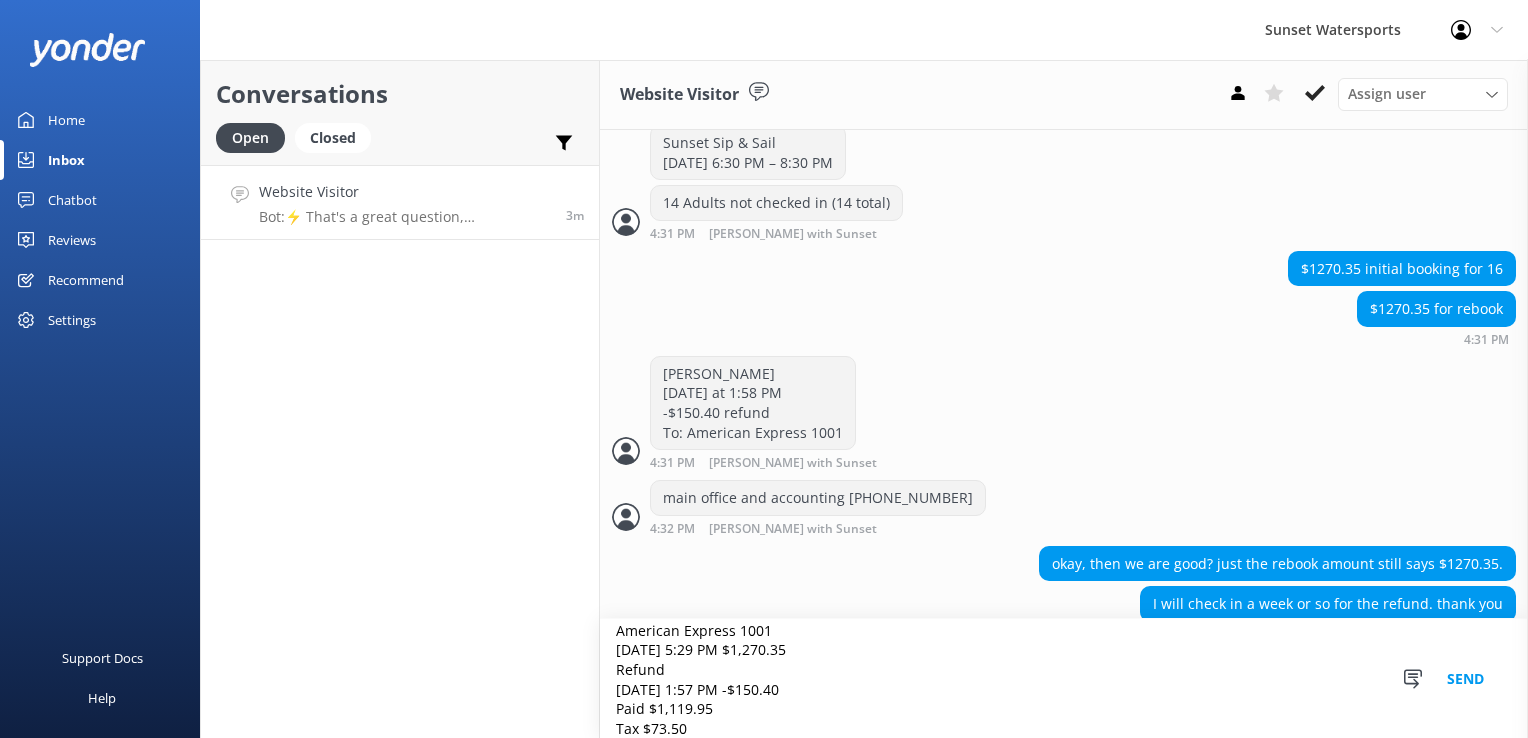 type on "[PERSON_NAME]
[PHONE_NUMBER]
[EMAIL_ADDRESS][DOMAIN_NAME]
Cancellation Policy: Customers will
receive a full refund or credit with 24 hours
notice of cancellation. Customers will also
receive a full refund or credit in case of
operator cancellation due to weather or other
unforeseen circumstances. Contact us by
phone to cancel or inquire about a
cancellation. No-shows will be charged the full
price.
[DATE] 4:32 PM
American Express 1001
[DATE] 5:29 PM $1,270.35
Refund
[DATE] 1:57 PM -$150.40
Paid $1,119.95
Tax $73.50" 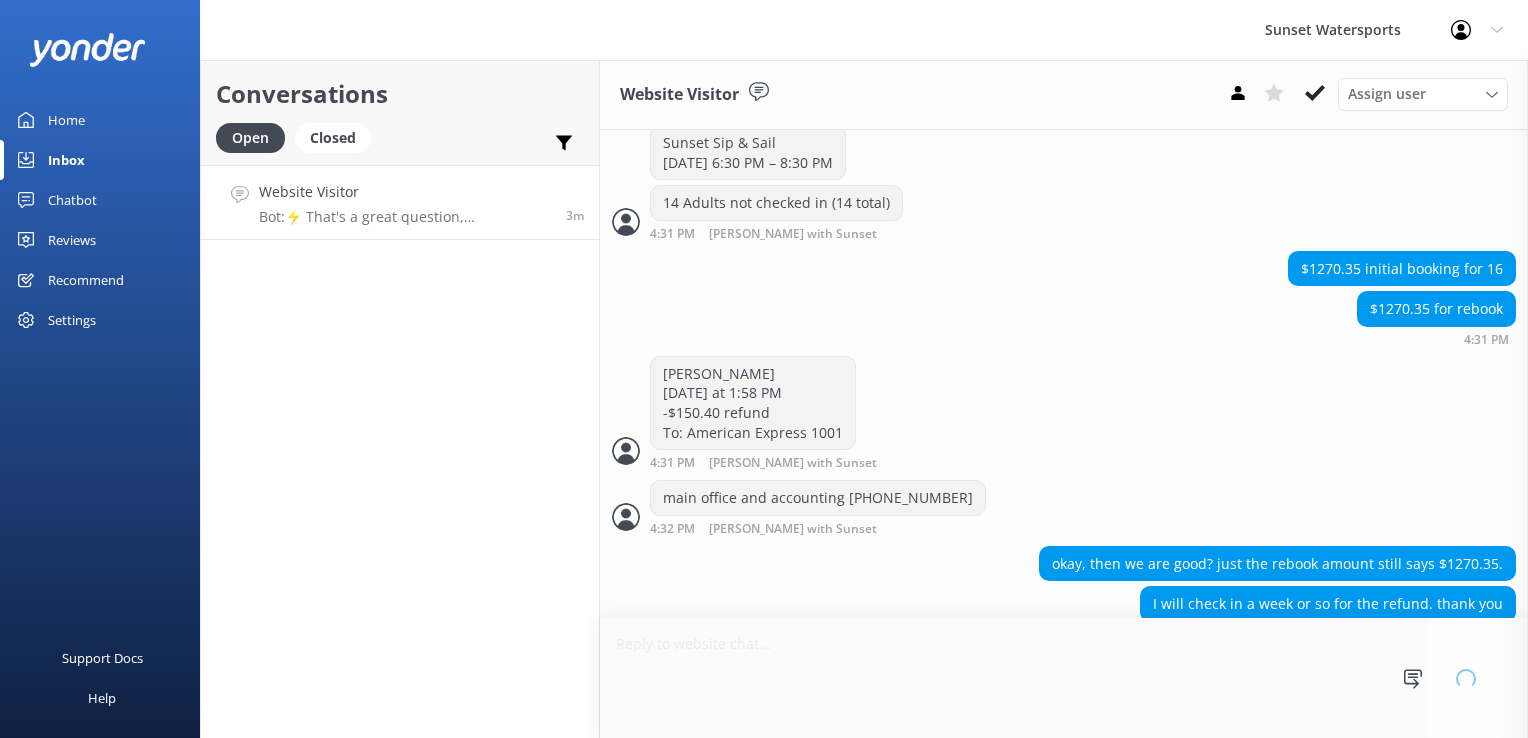 scroll, scrollTop: 0, scrollLeft: 0, axis: both 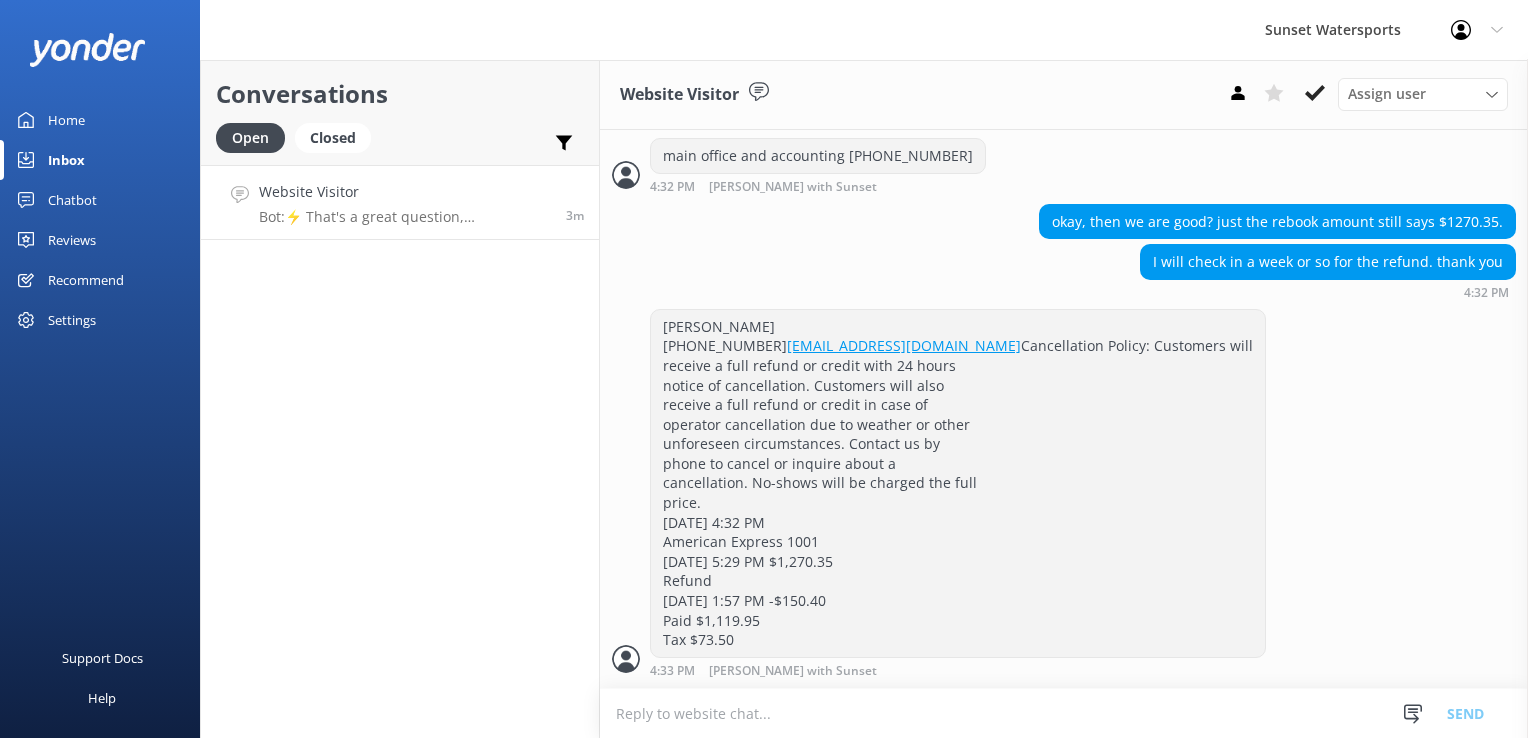 click at bounding box center (1064, 713) 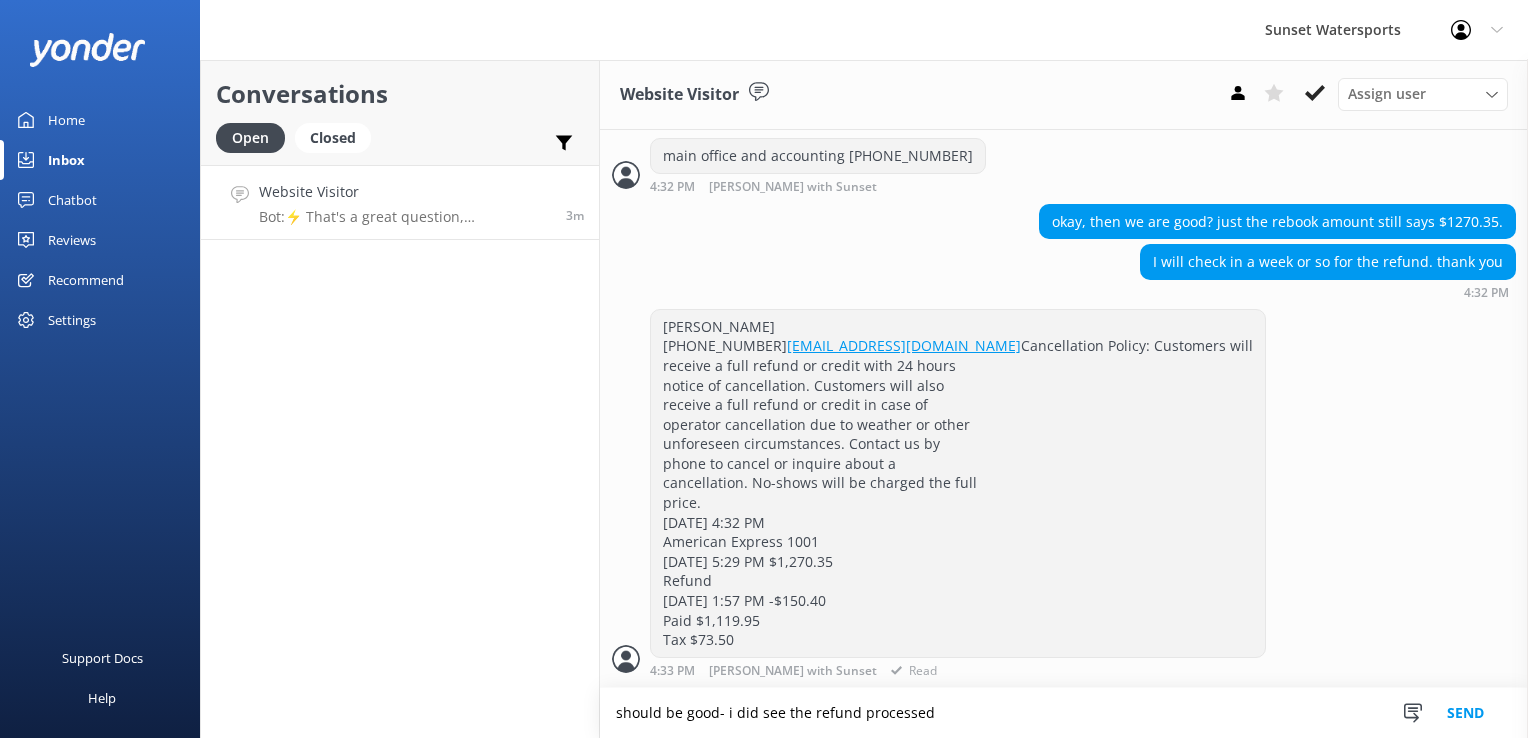 type on "should be good- i did see the refund processed" 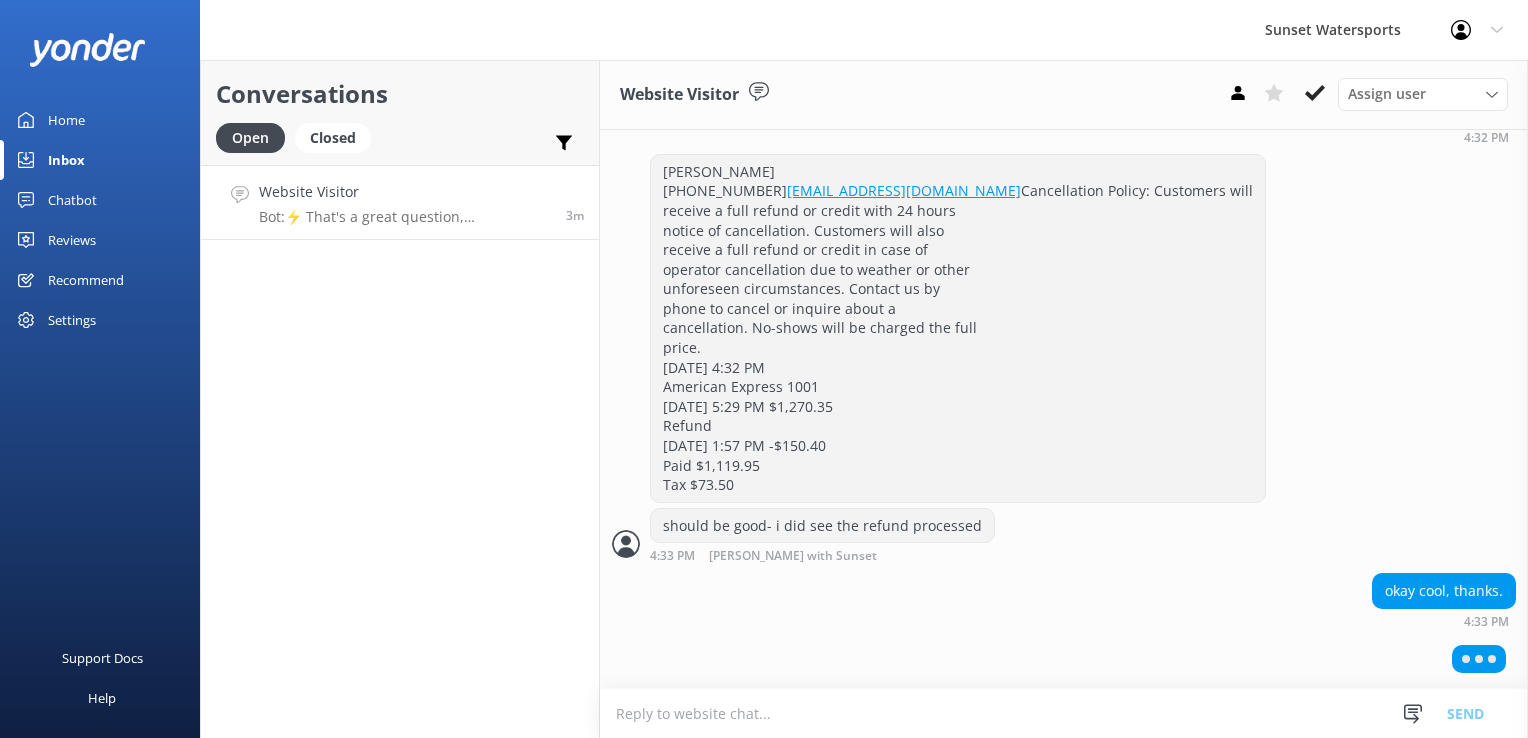 scroll, scrollTop: 2468, scrollLeft: 0, axis: vertical 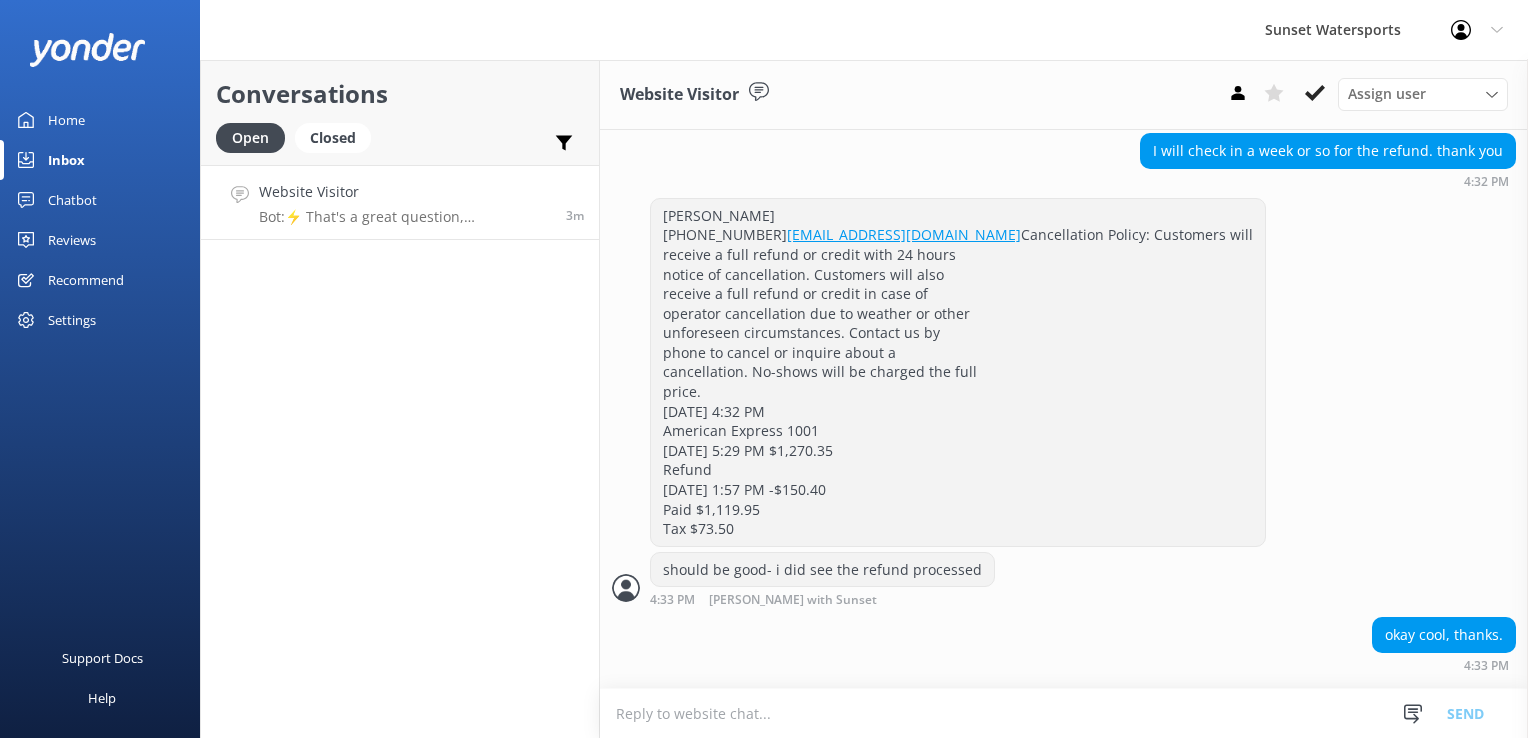 click at bounding box center (1064, 713) 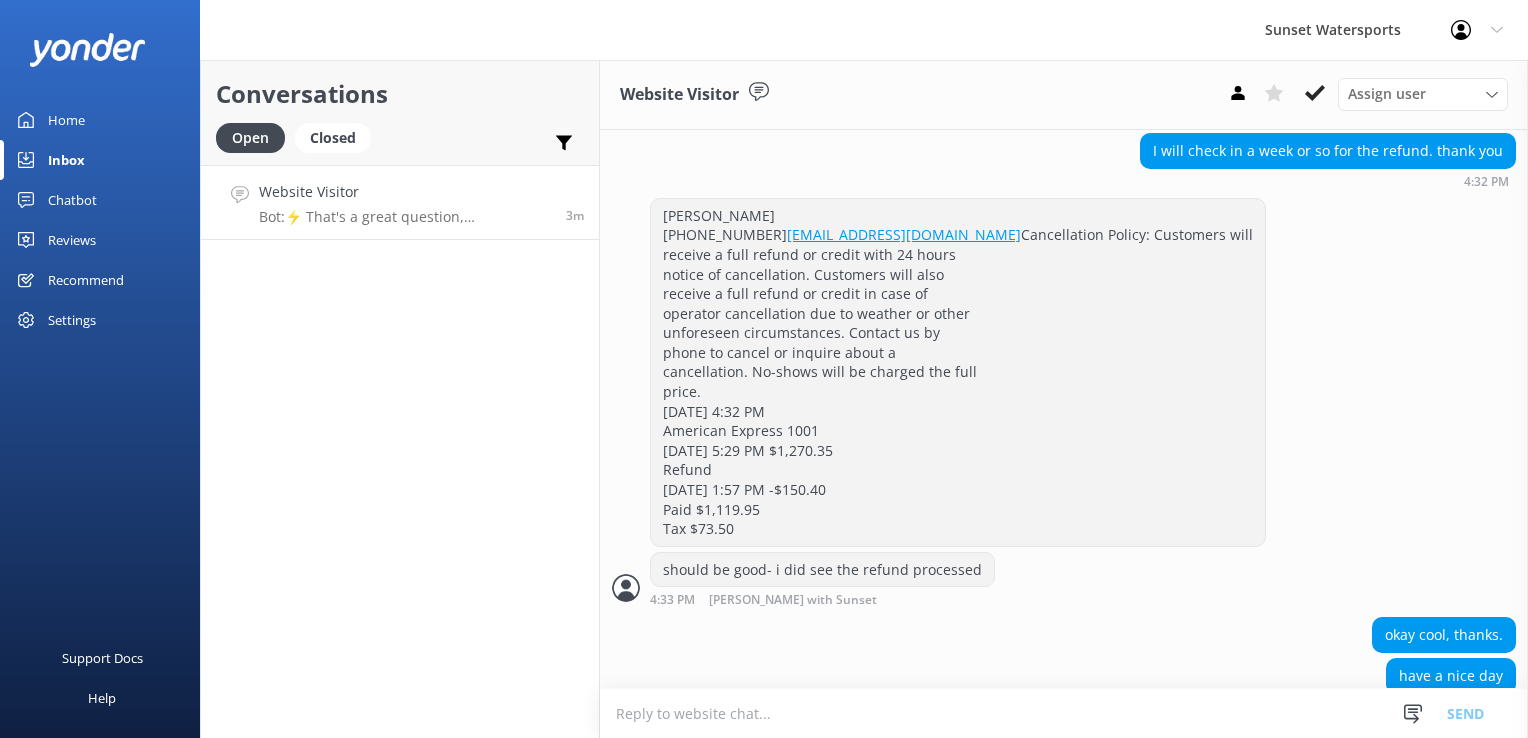 scroll, scrollTop: 2508, scrollLeft: 0, axis: vertical 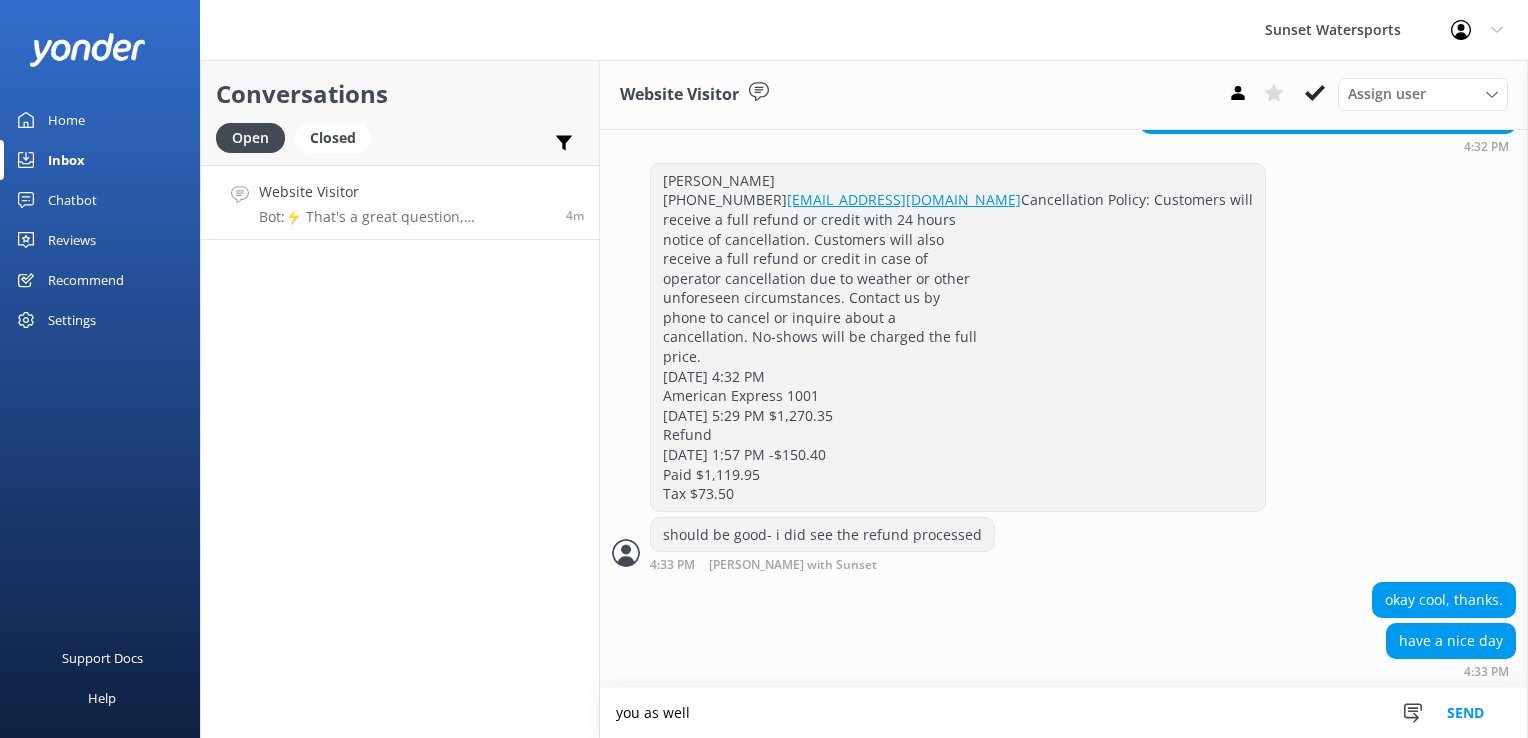type on "you as well" 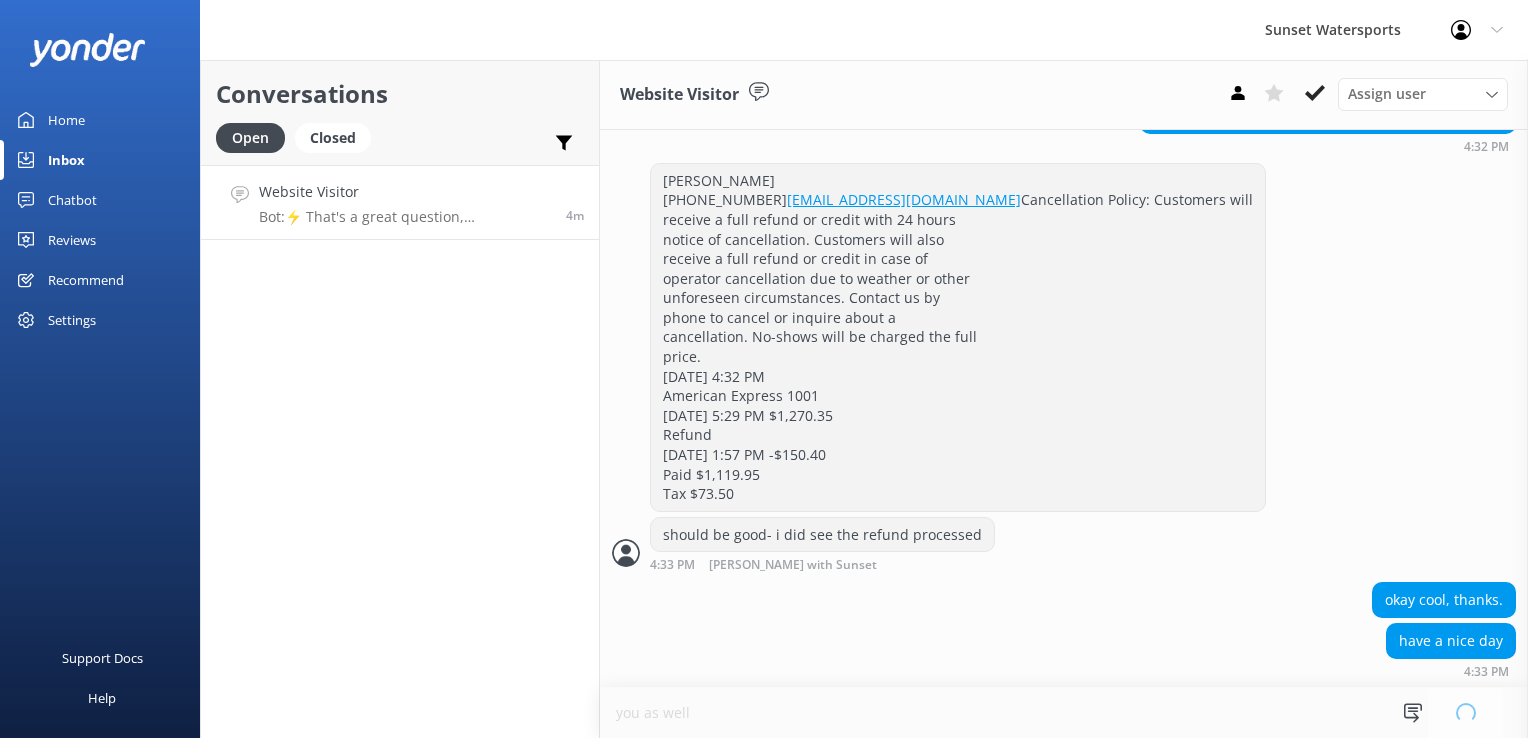 type 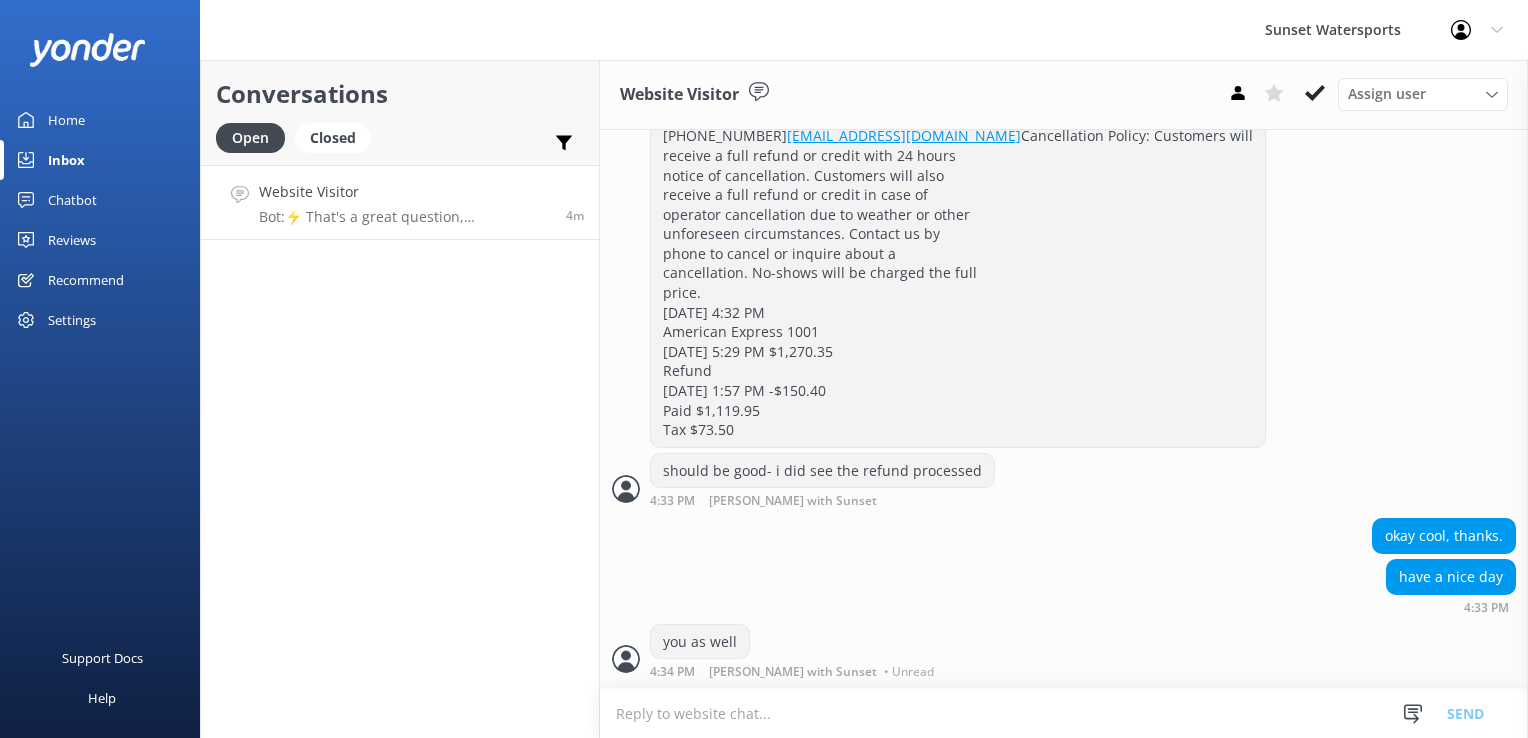 scroll, scrollTop: 2572, scrollLeft: 0, axis: vertical 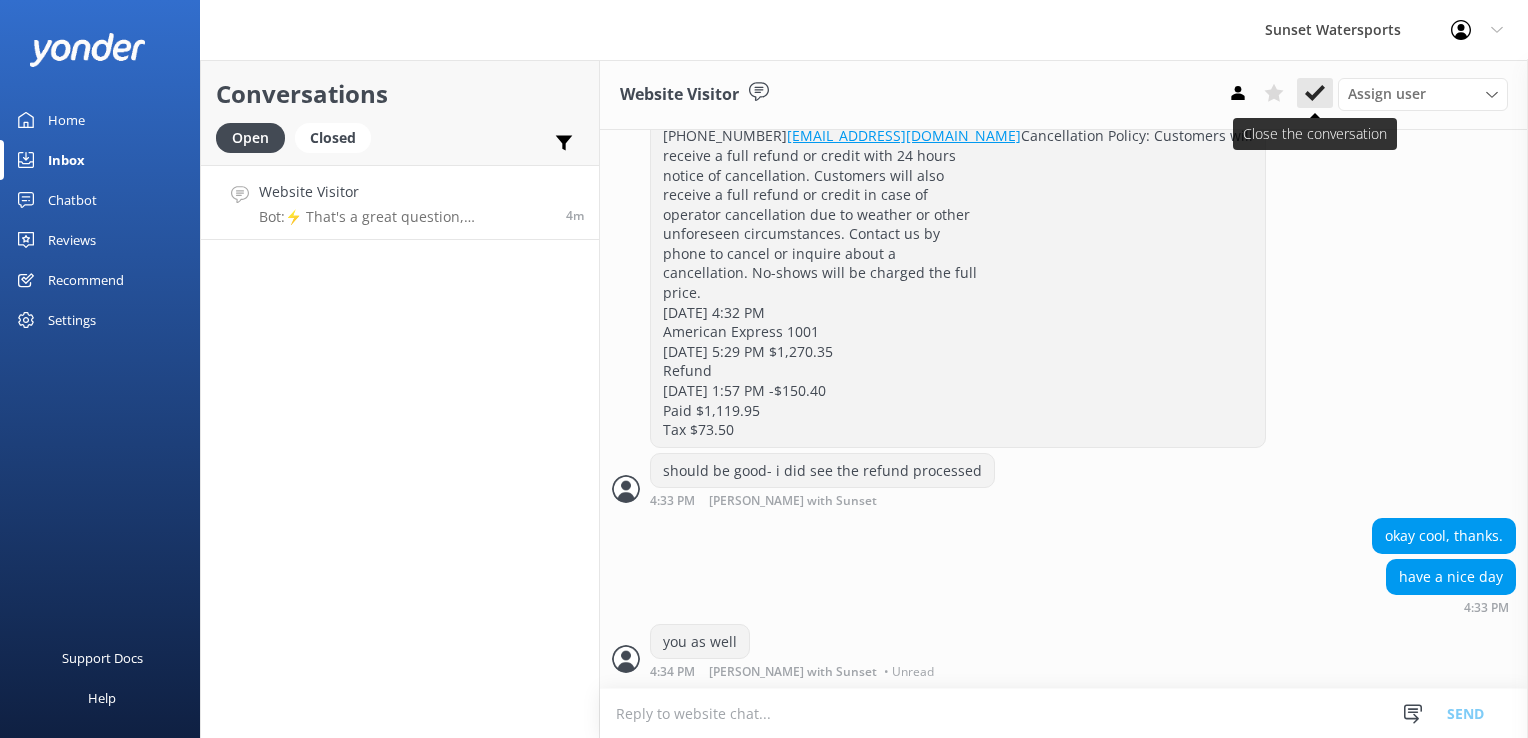 click 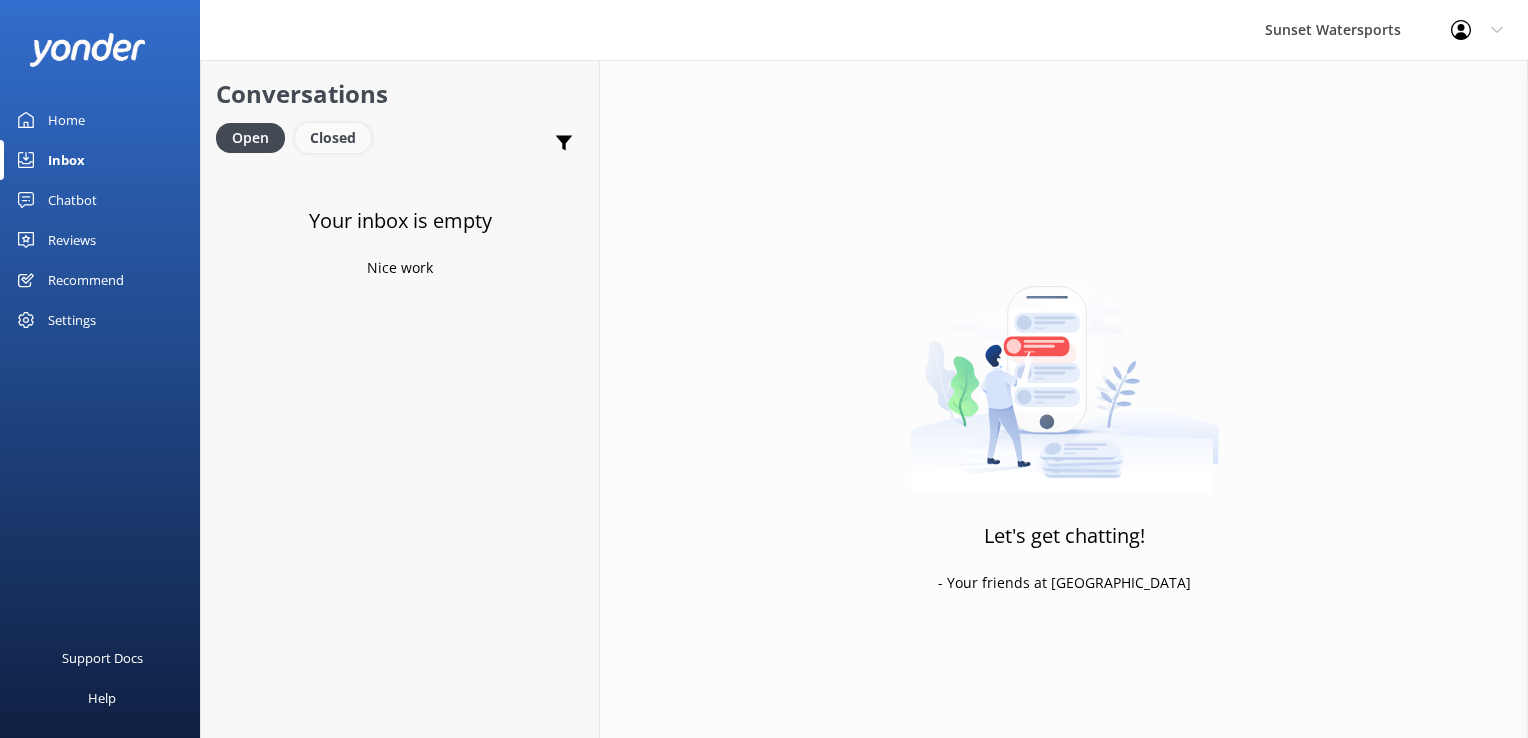 click on "Closed" at bounding box center (333, 138) 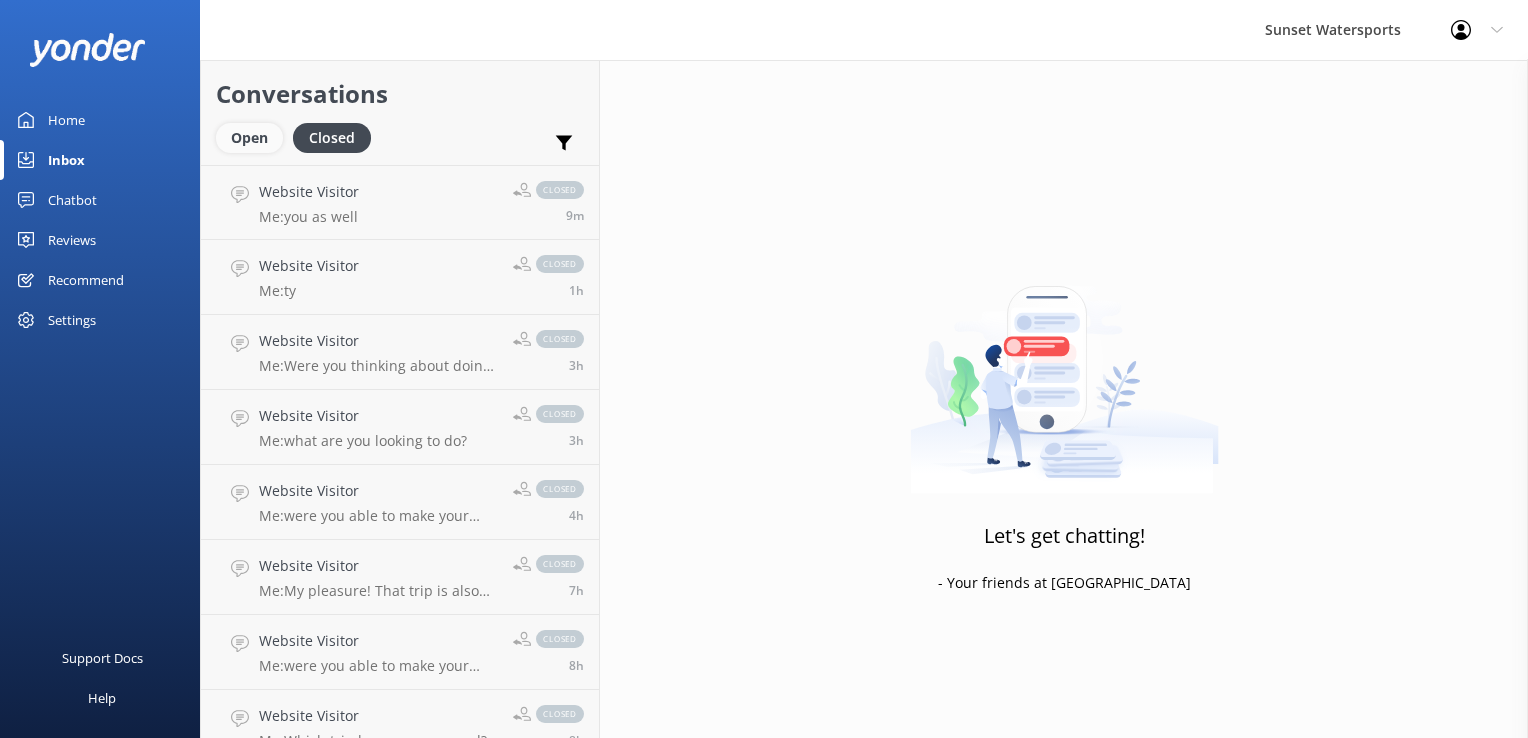 click on "Open" at bounding box center (249, 138) 